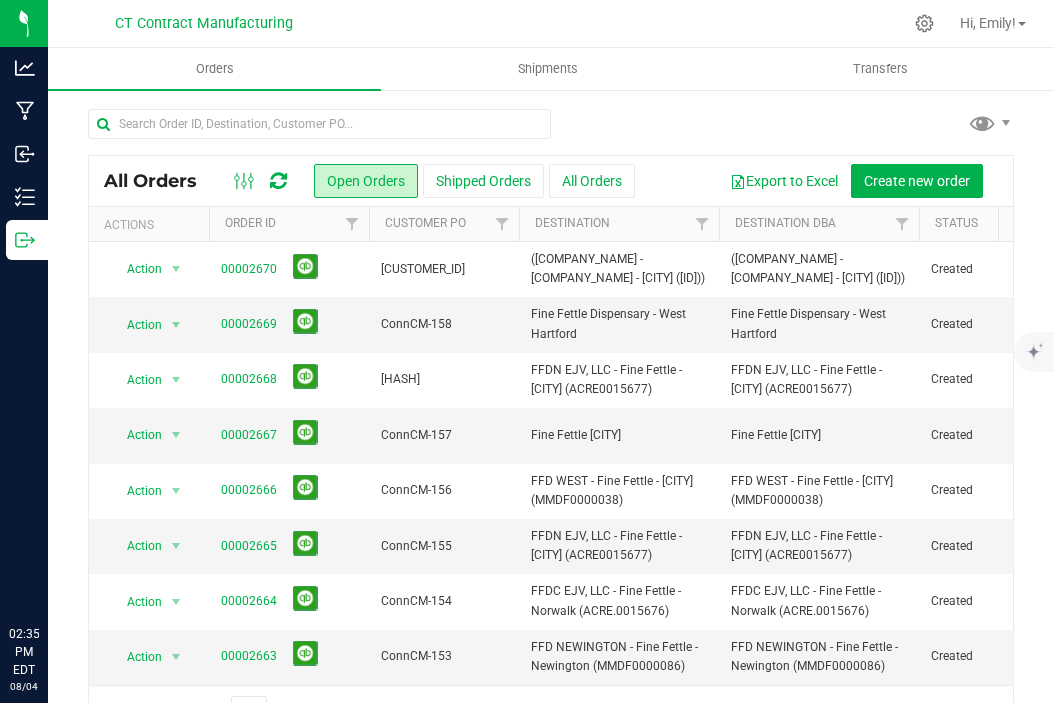 scroll, scrollTop: 0, scrollLeft: 0, axis: both 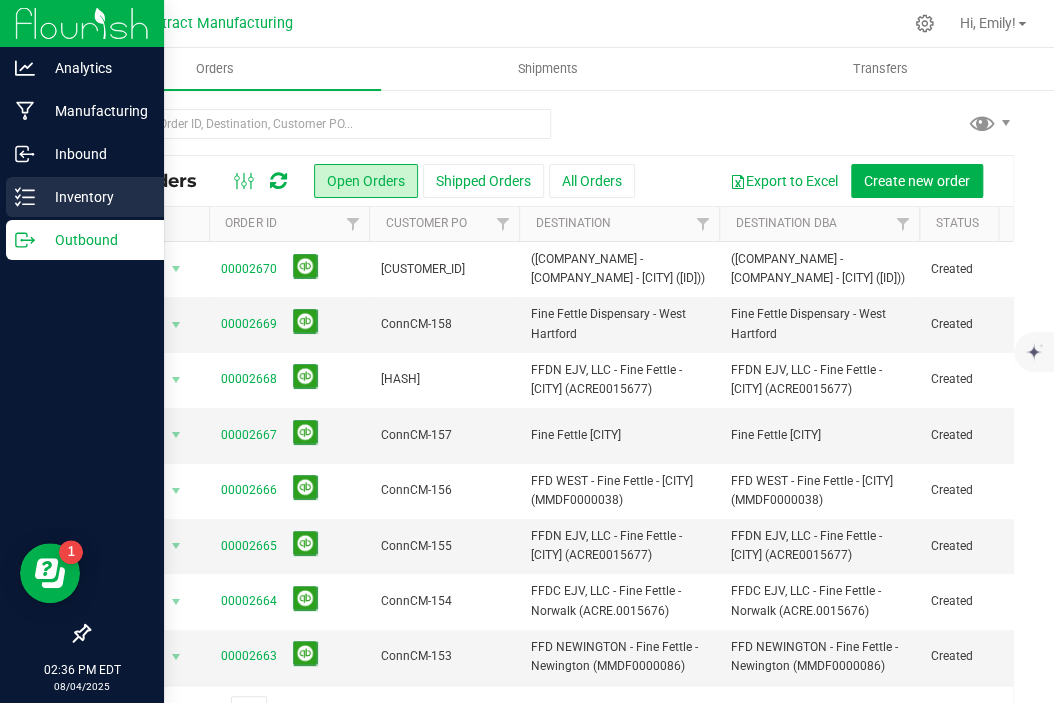 click on "Inventory" at bounding box center (95, 197) 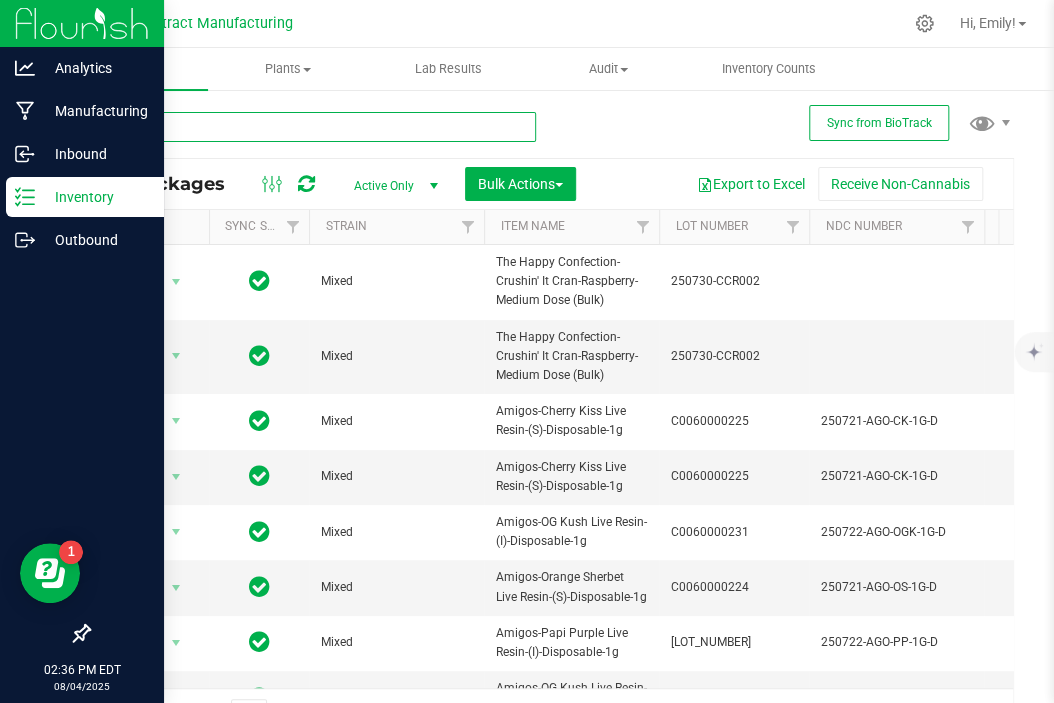 click at bounding box center [312, 127] 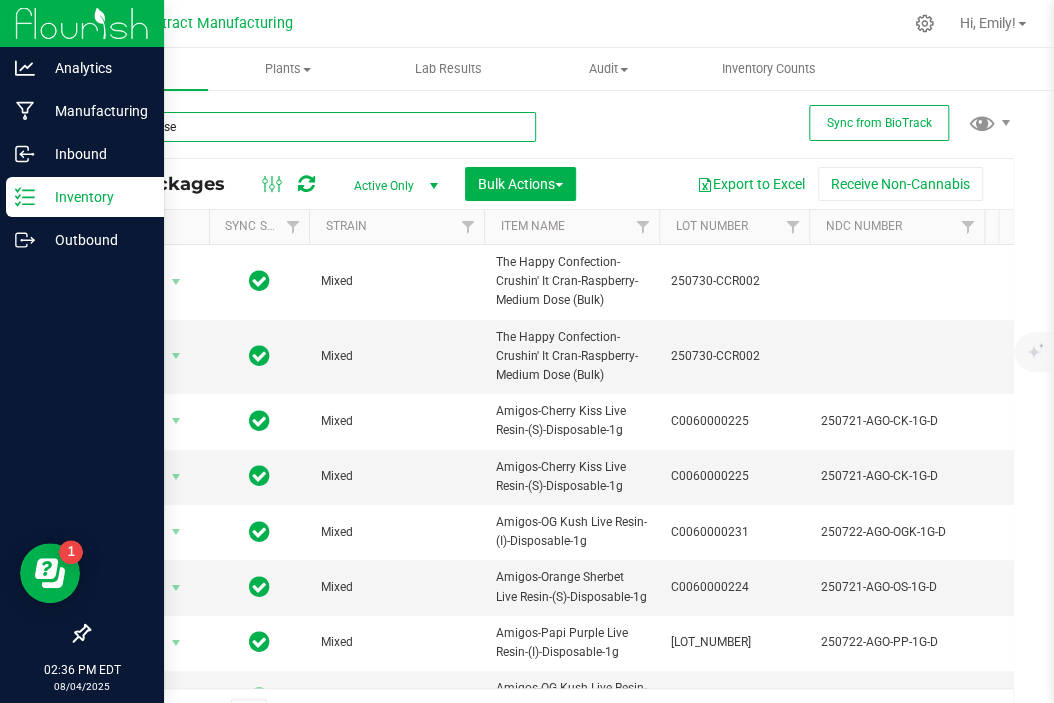 type on "lighthouse" 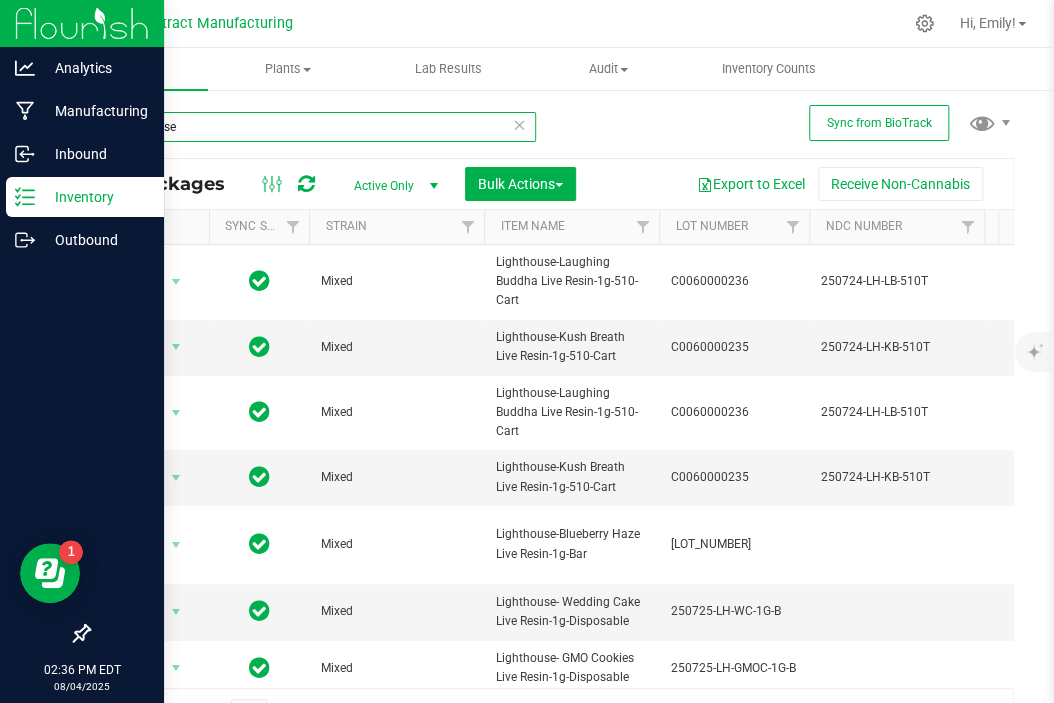 scroll, scrollTop: 0, scrollLeft: 380, axis: horizontal 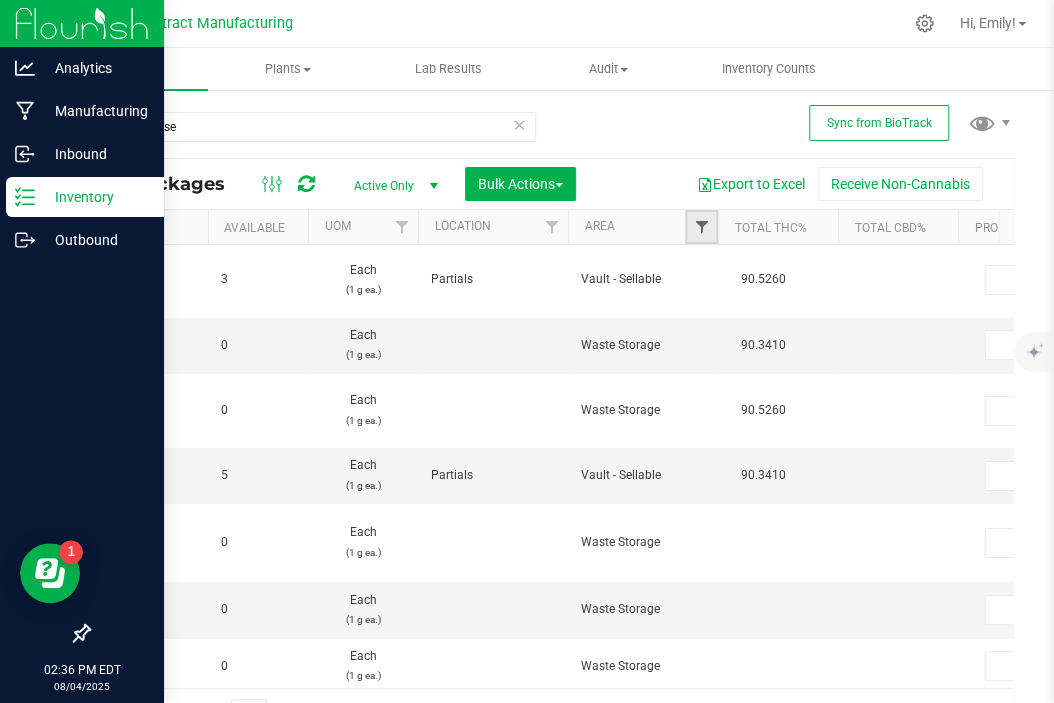 click at bounding box center (701, 227) 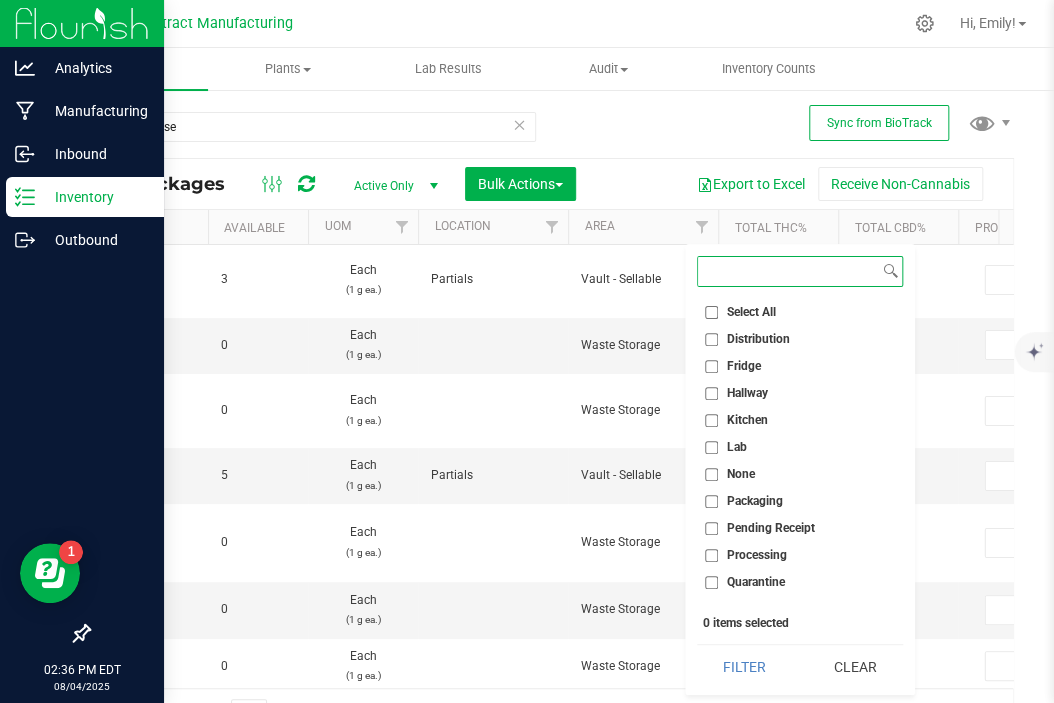 scroll, scrollTop: 100, scrollLeft: 0, axis: vertical 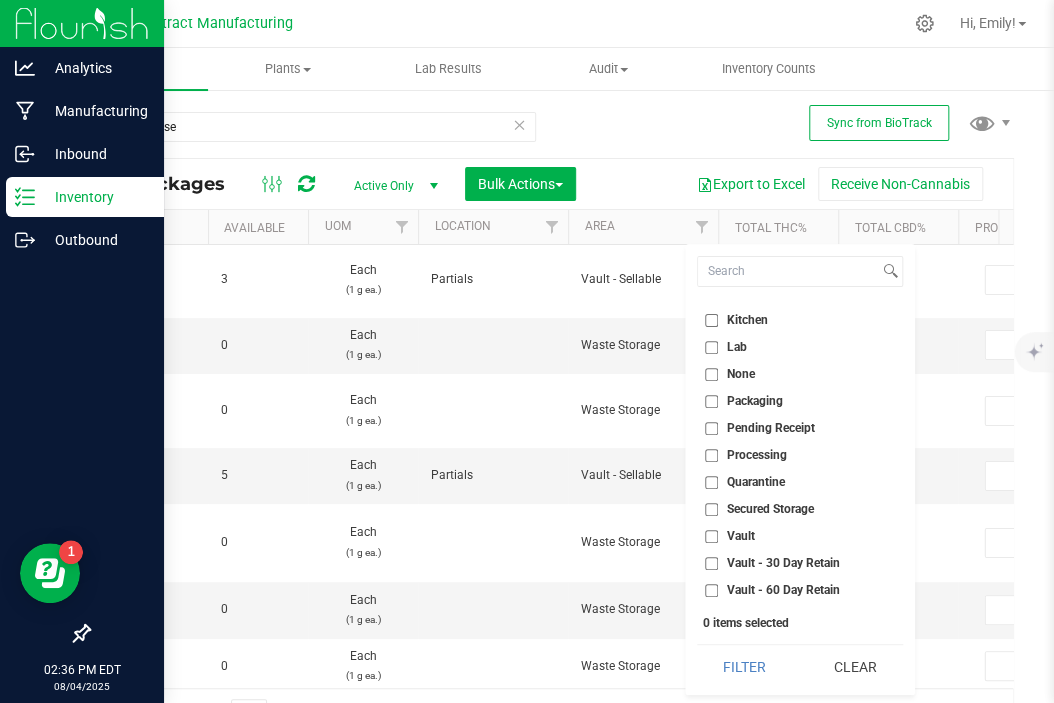 click on "Secured Storage" at bounding box center [711, 509] 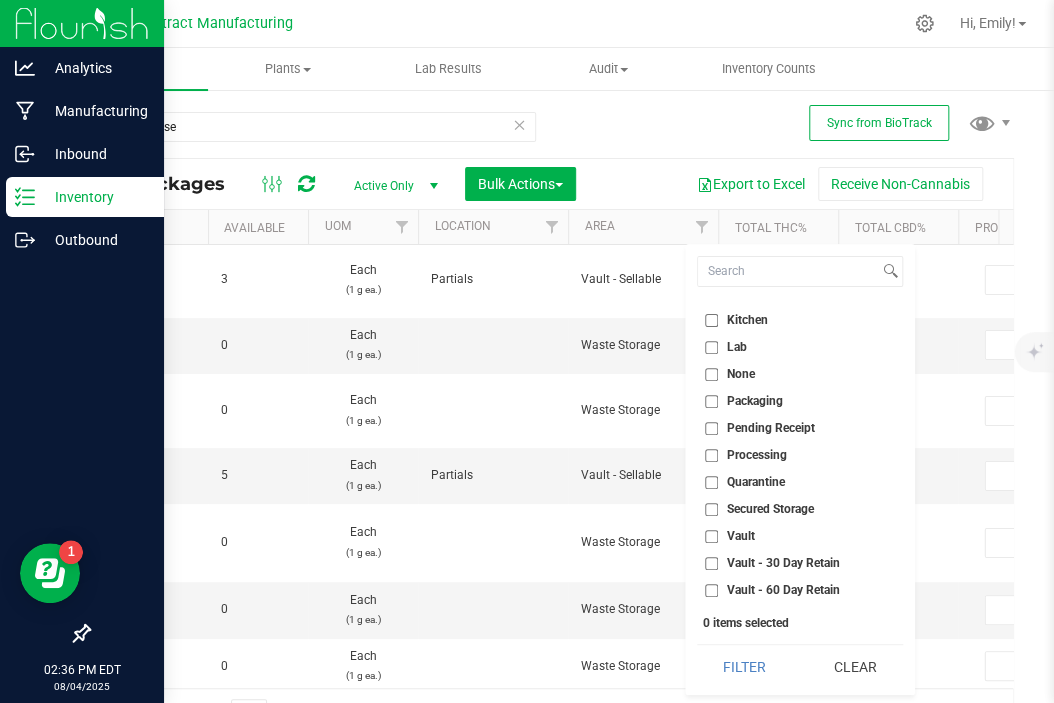 checkbox on "true" 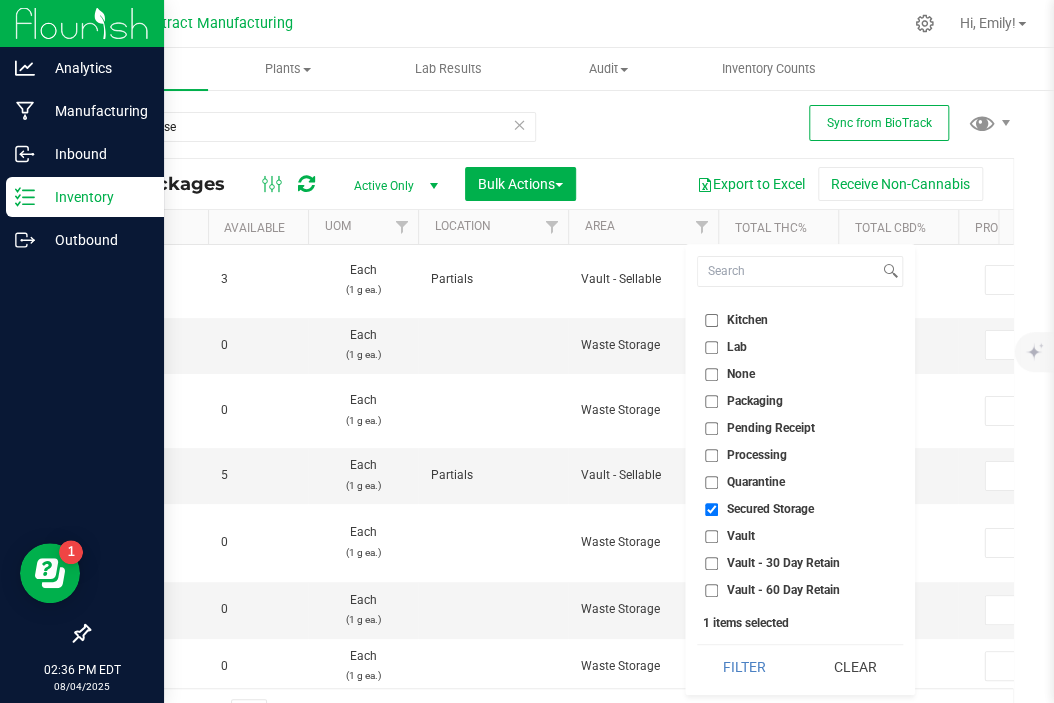 click on "Vault" at bounding box center [711, 536] 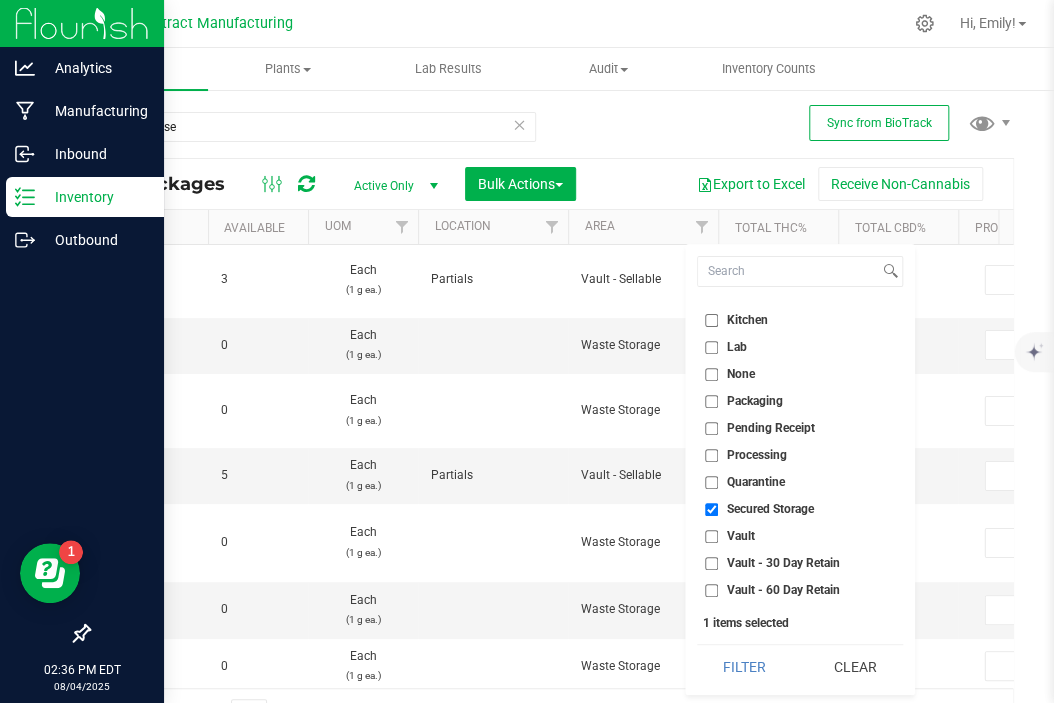 checkbox on "true" 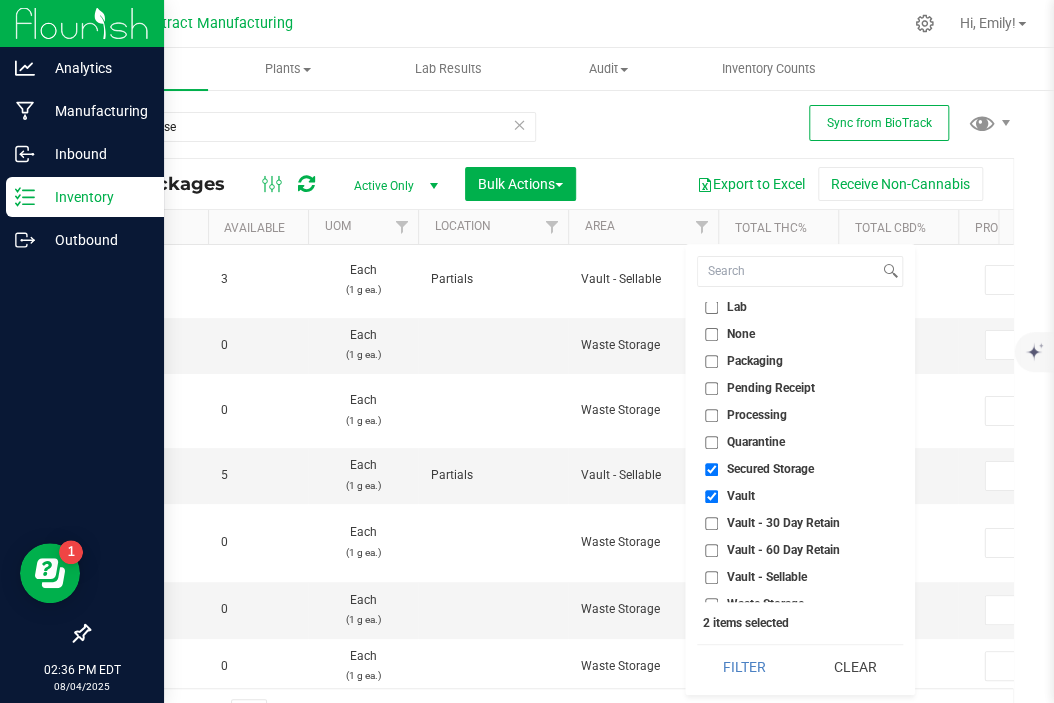 scroll, scrollTop: 152, scrollLeft: 0, axis: vertical 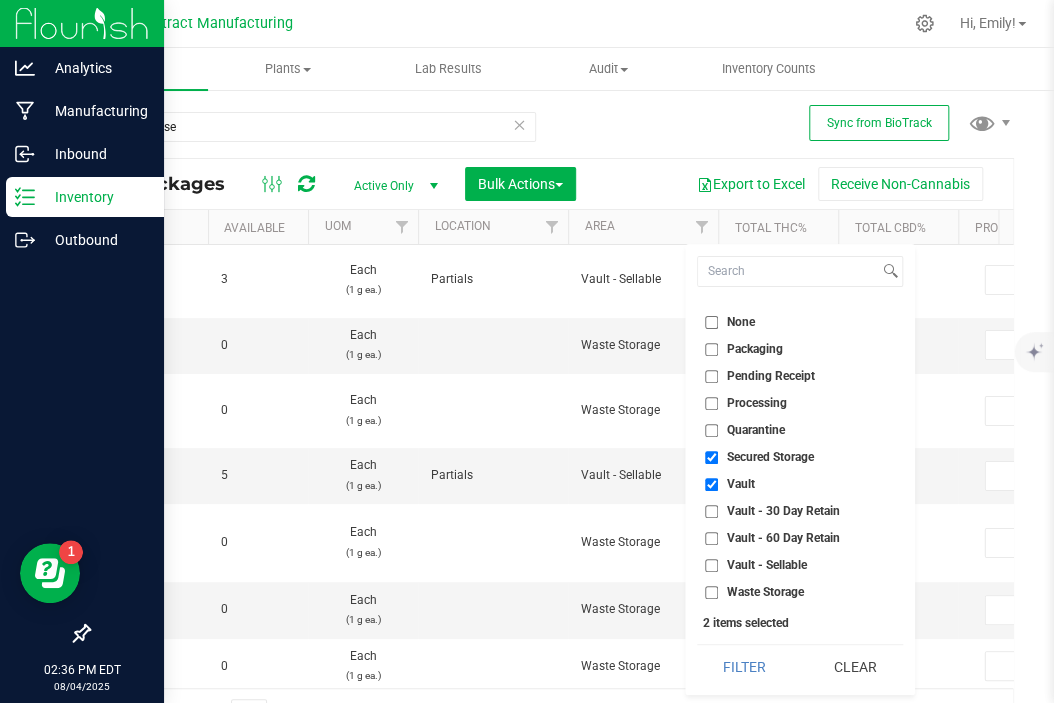 click on "Vault - Sellable" at bounding box center (800, 565) 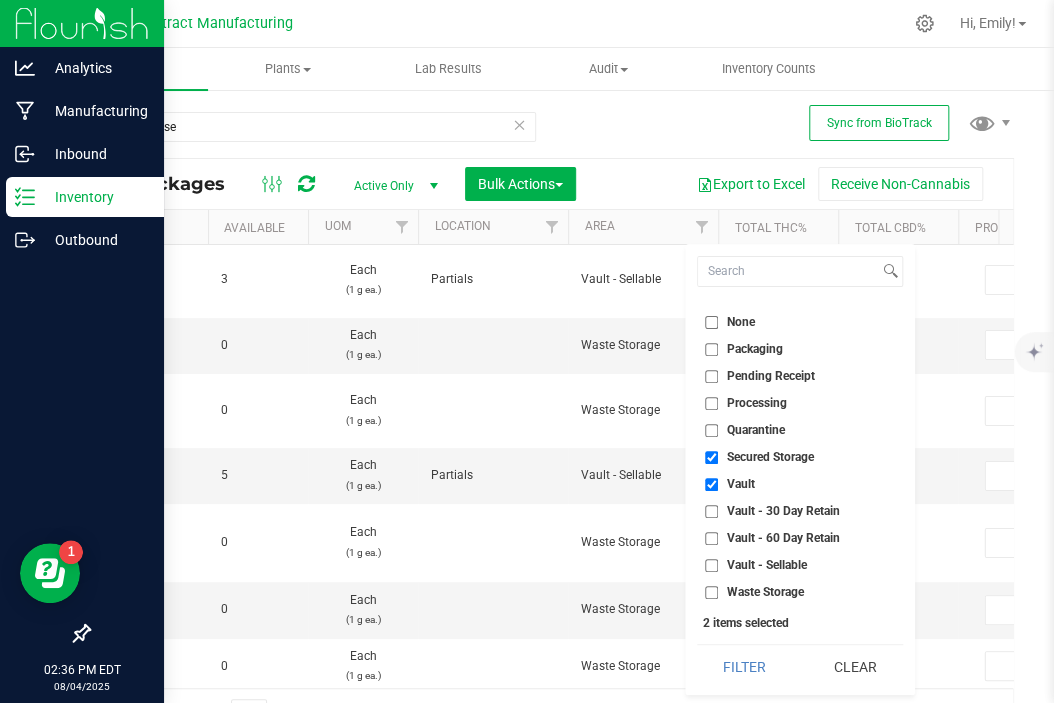 click on "Vault - Sellable" at bounding box center [711, 565] 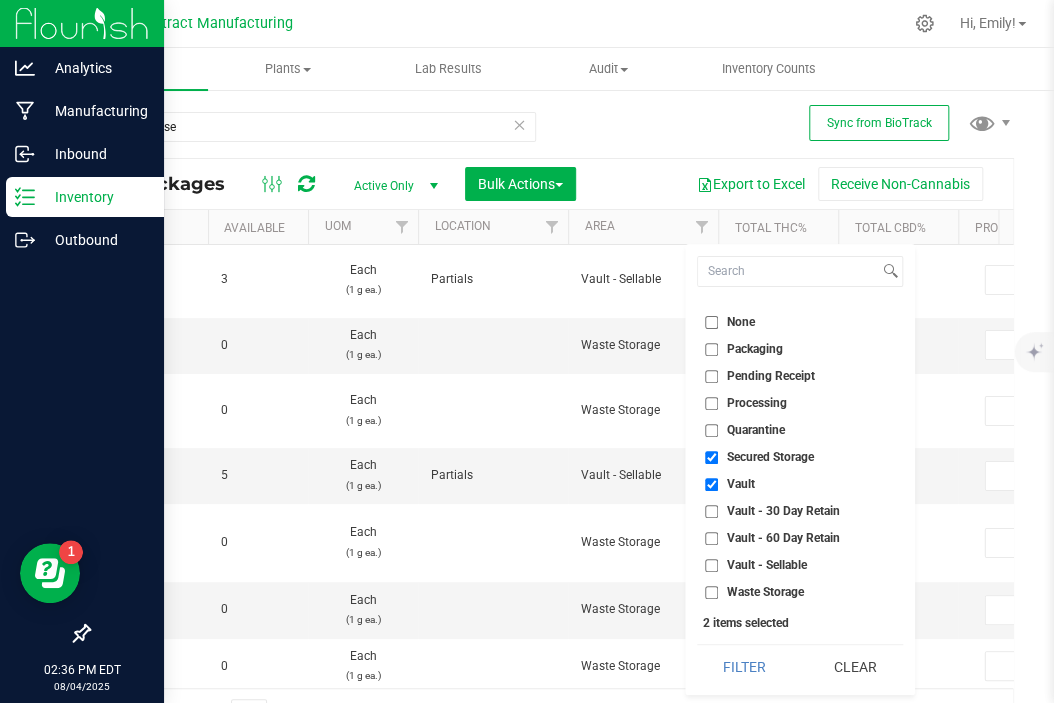 checkbox on "true" 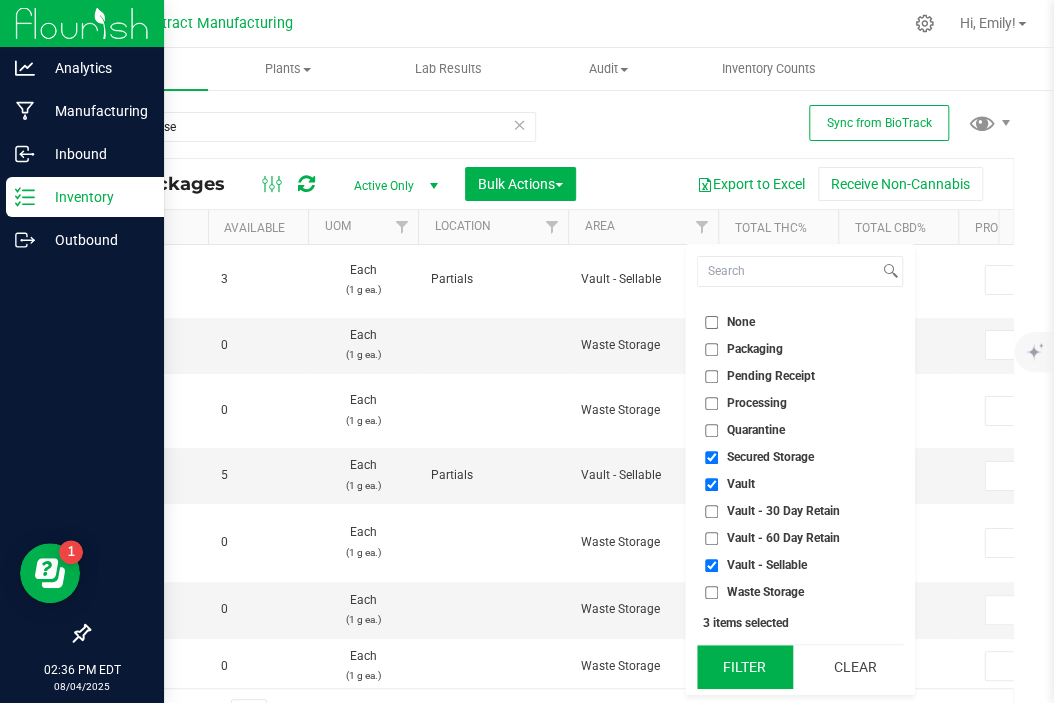 click on "Filter" at bounding box center [745, 667] 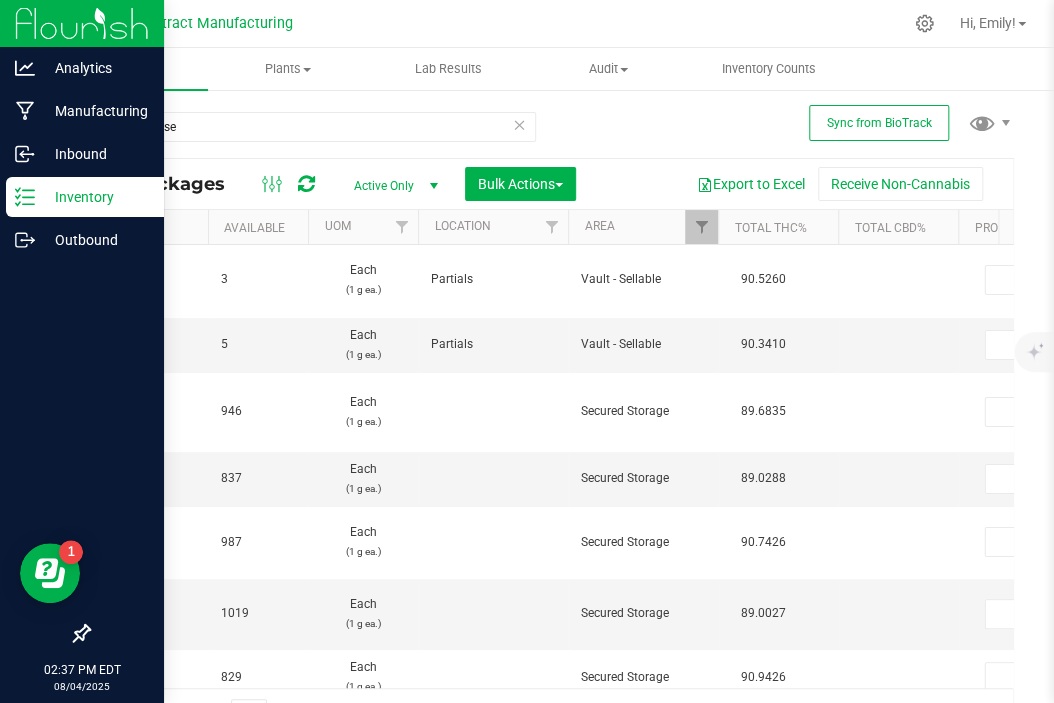 scroll, scrollTop: 0, scrollLeft: 0, axis: both 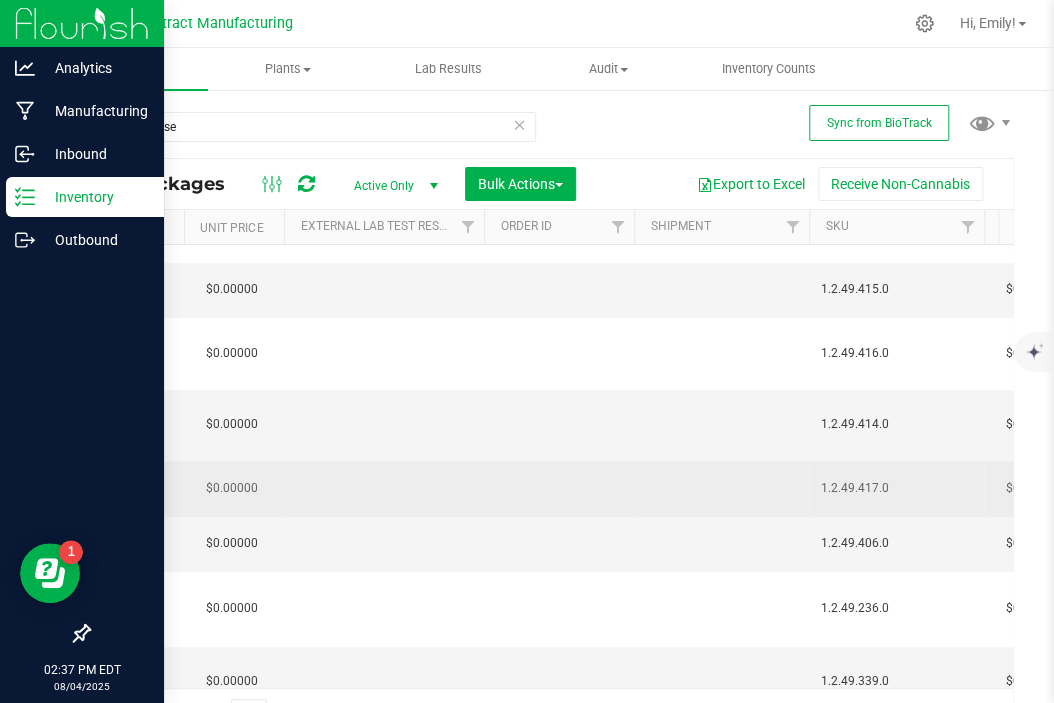 click on "1.2.49.417.0" at bounding box center (896, 488) 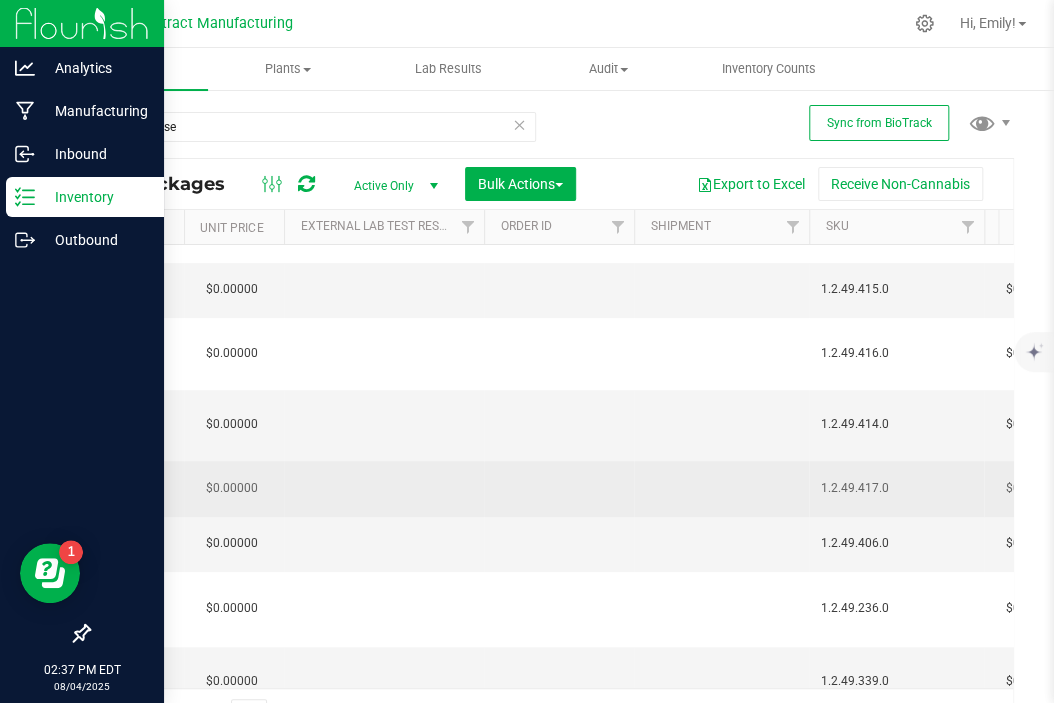 click on "1.2.49.417.0" at bounding box center [896, 488] 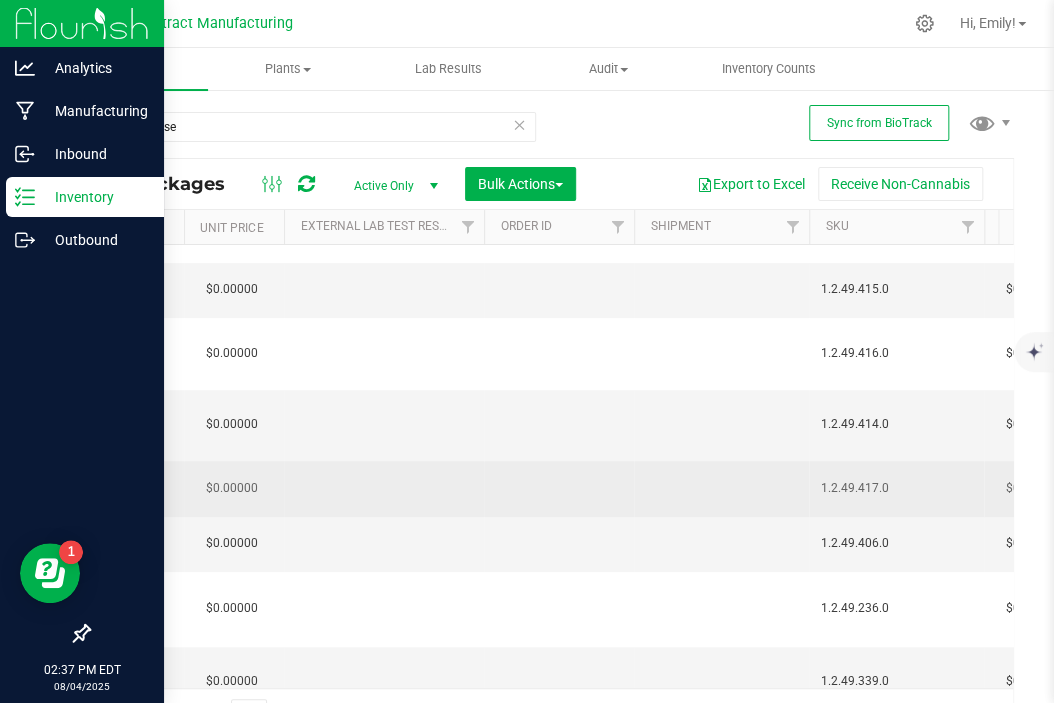 click on "1.2.49.417.0" at bounding box center [896, 488] 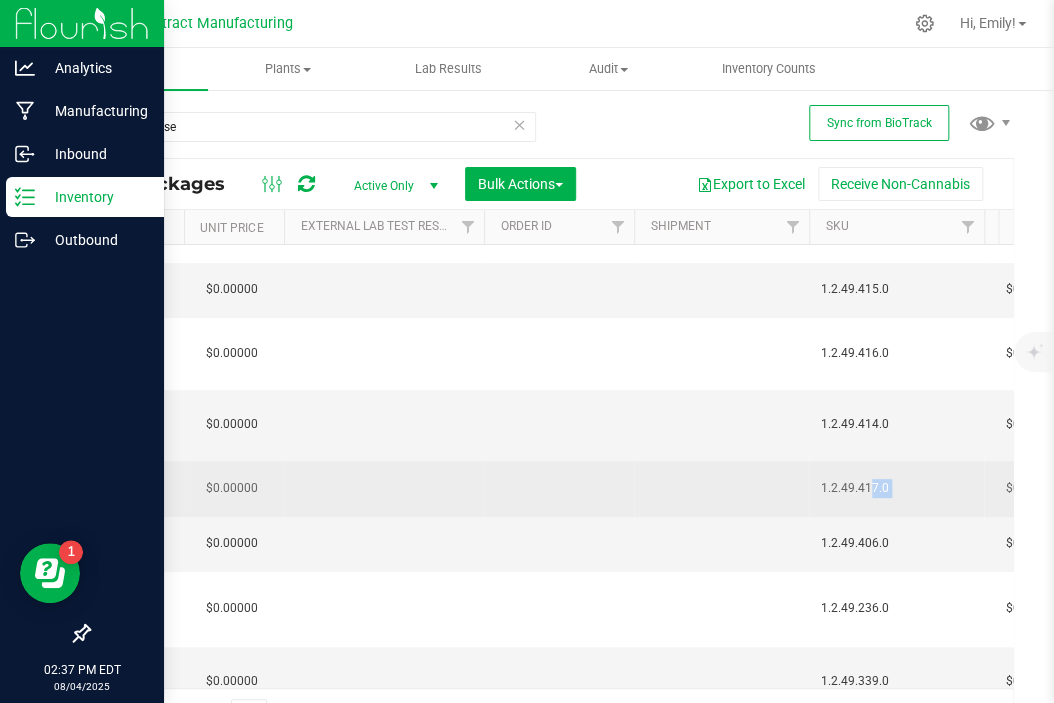 copy on "1.2.49.417.0" 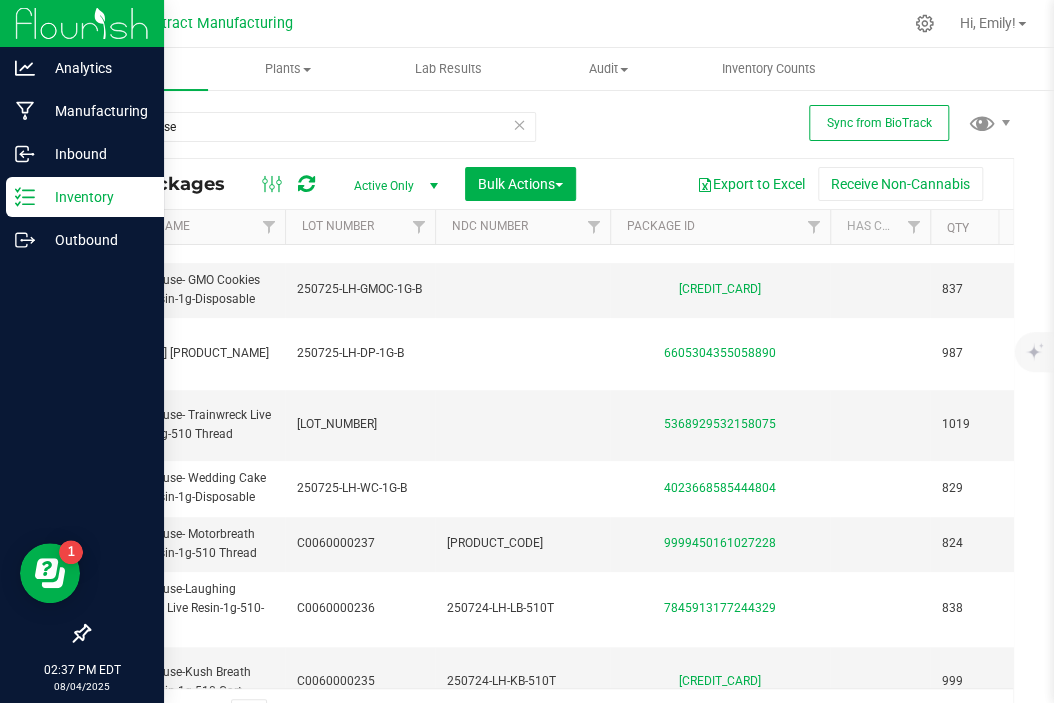 click at bounding box center [82, 438] 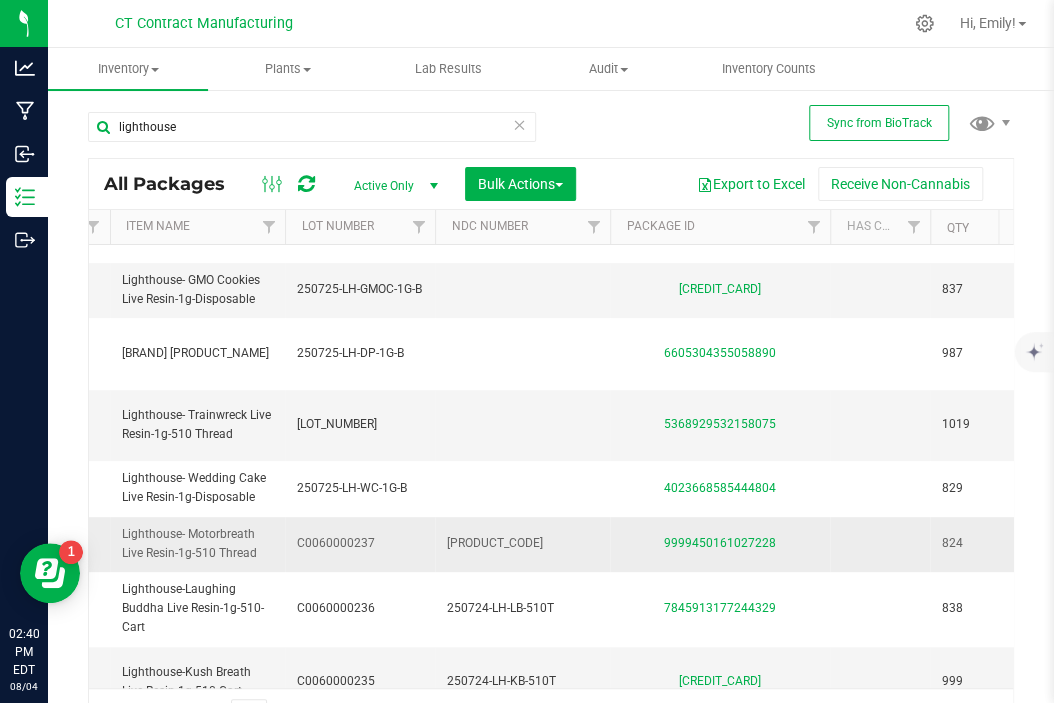 scroll, scrollTop: 191, scrollLeft: 204, axis: both 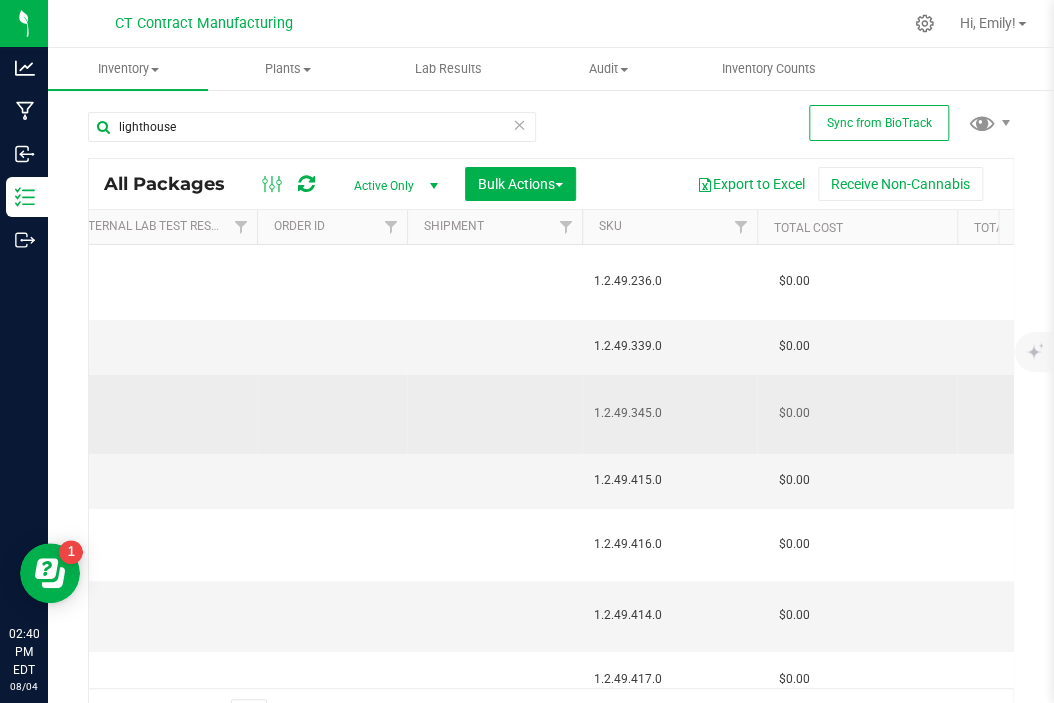 click on "1.2.49.345.0" at bounding box center [669, 413] 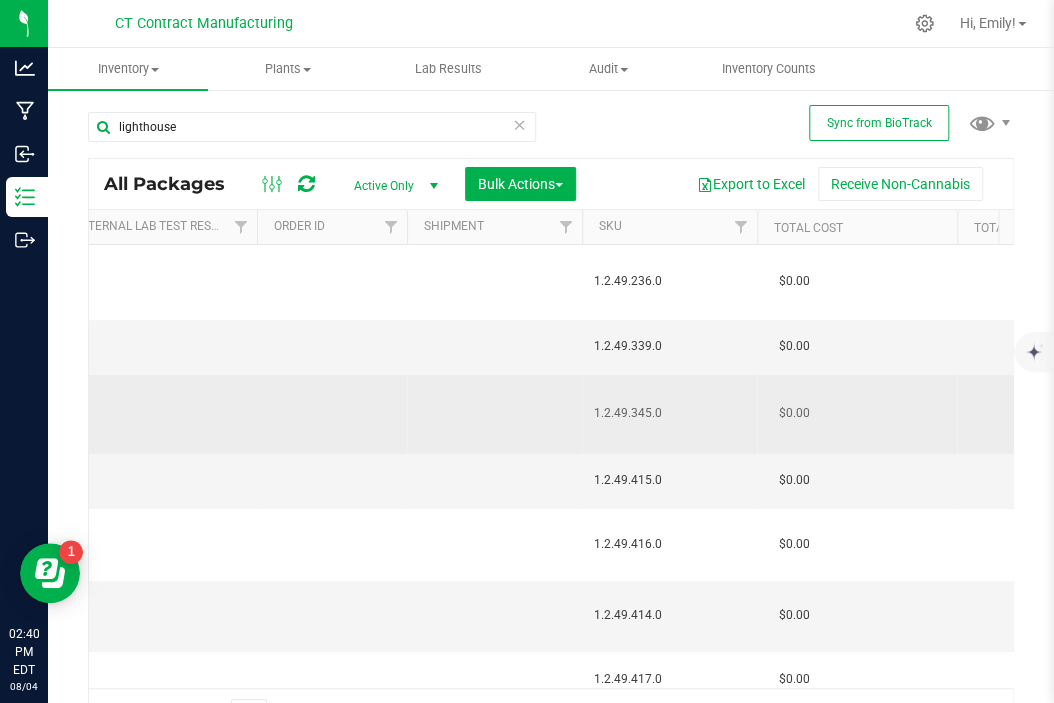 click on "1.2.49.345.0" at bounding box center (669, 413) 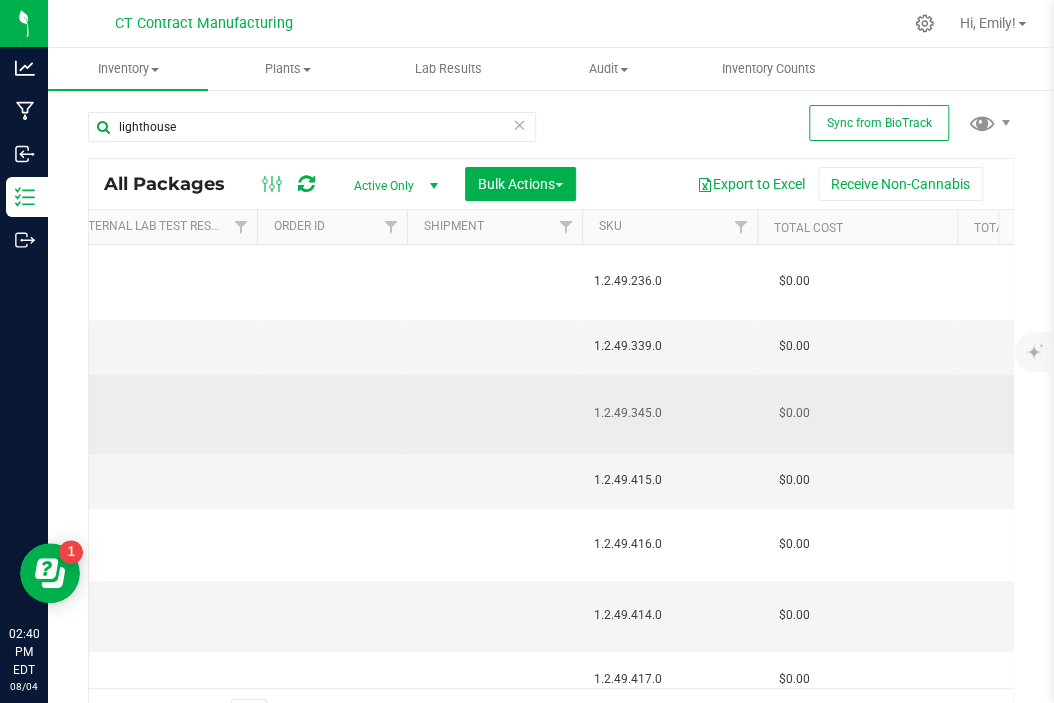 copy on "1.2.49.345.0" 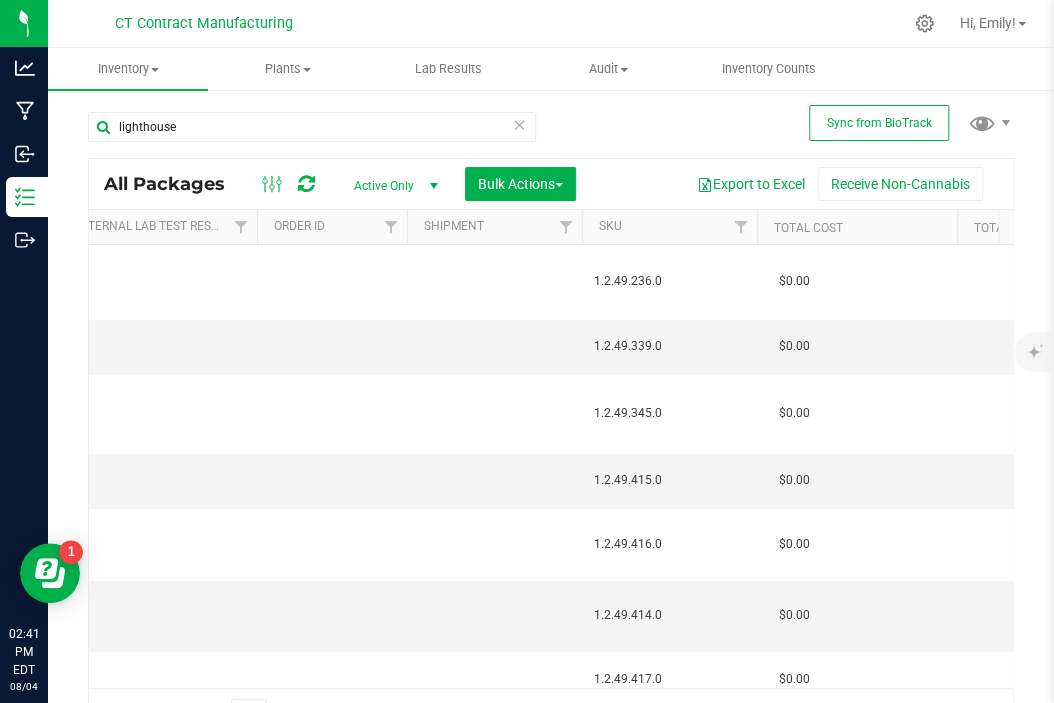 scroll, scrollTop: 0, scrollLeft: 1488, axis: horizontal 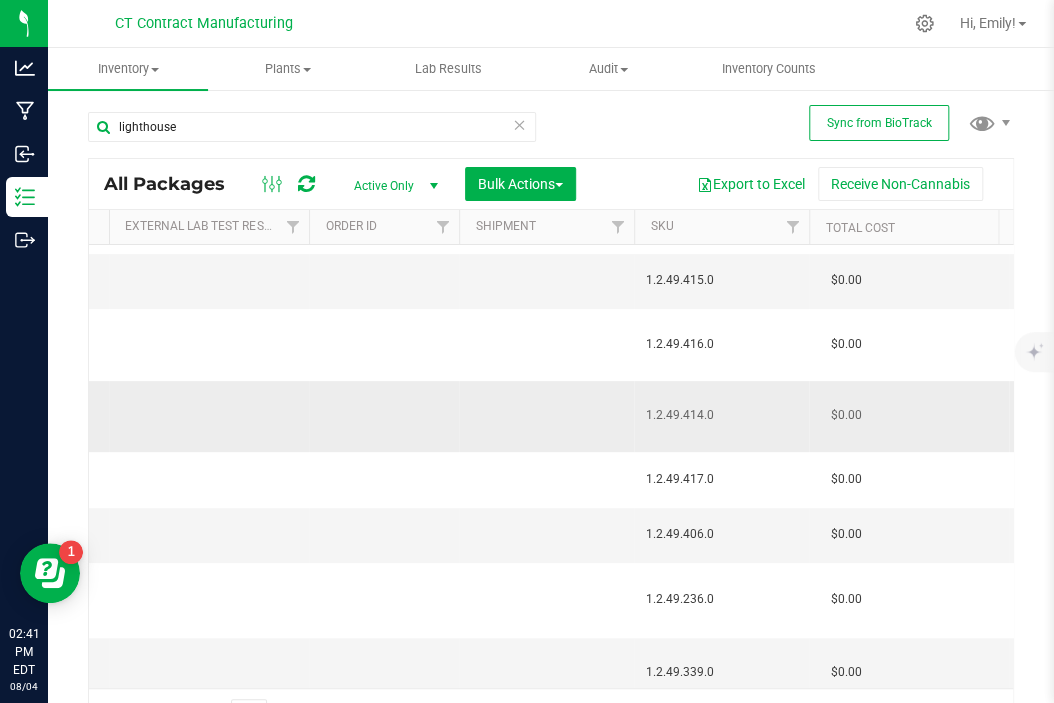 click on "1.2.49.414.0" at bounding box center [721, 415] 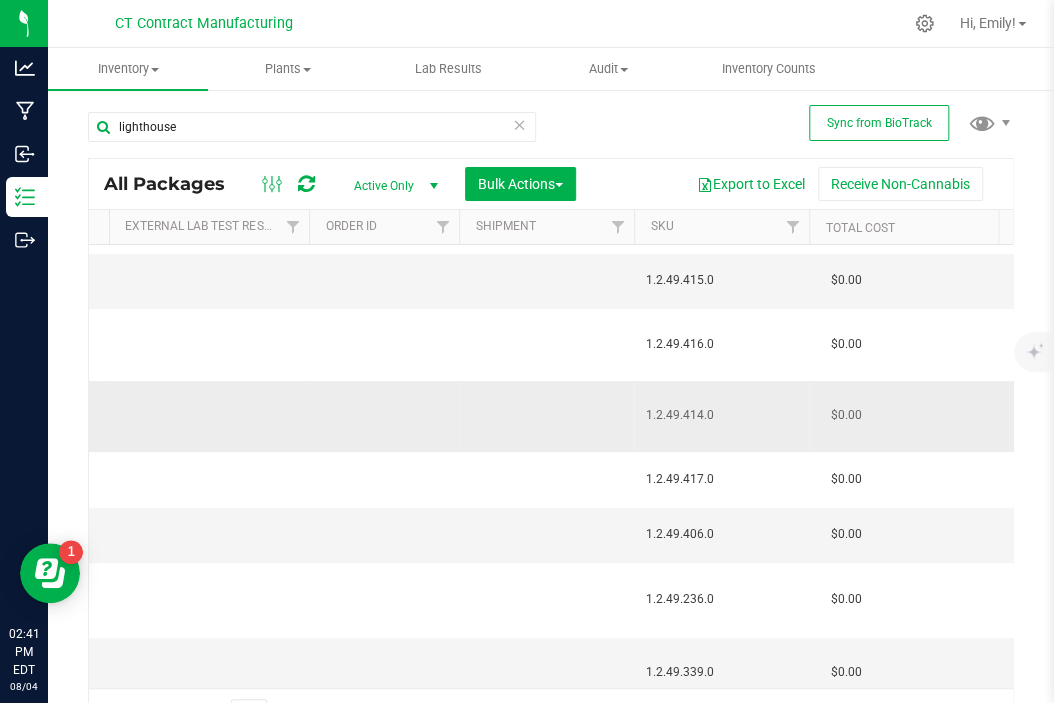 click on "1.2.49.414.0" at bounding box center [721, 415] 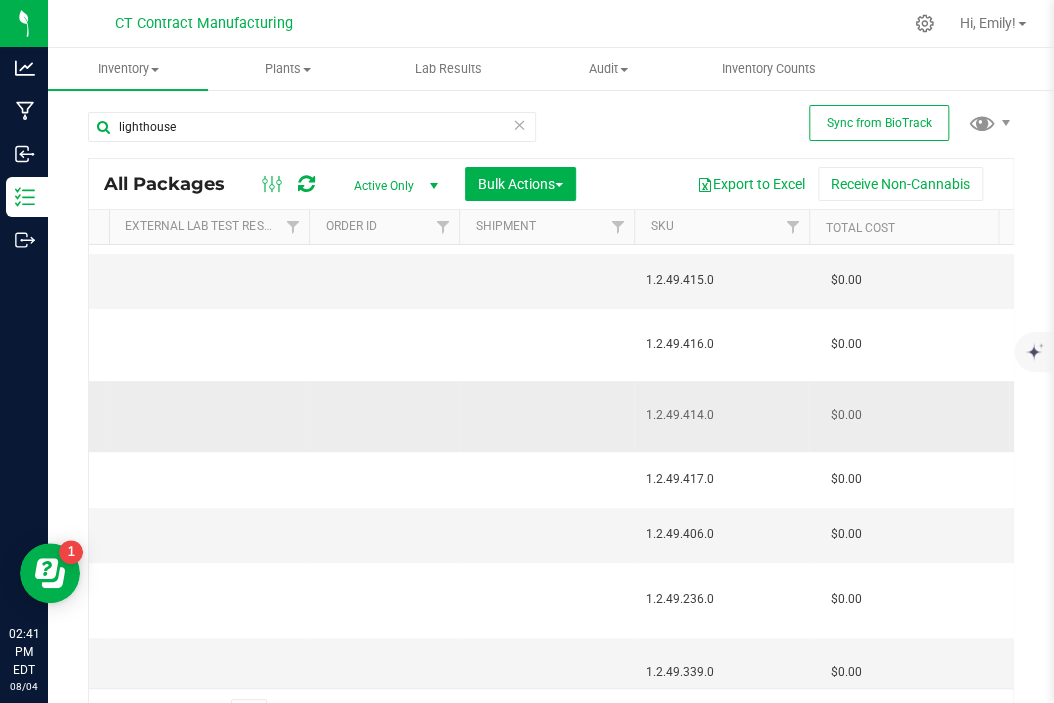 copy on "1.2.49.414.0" 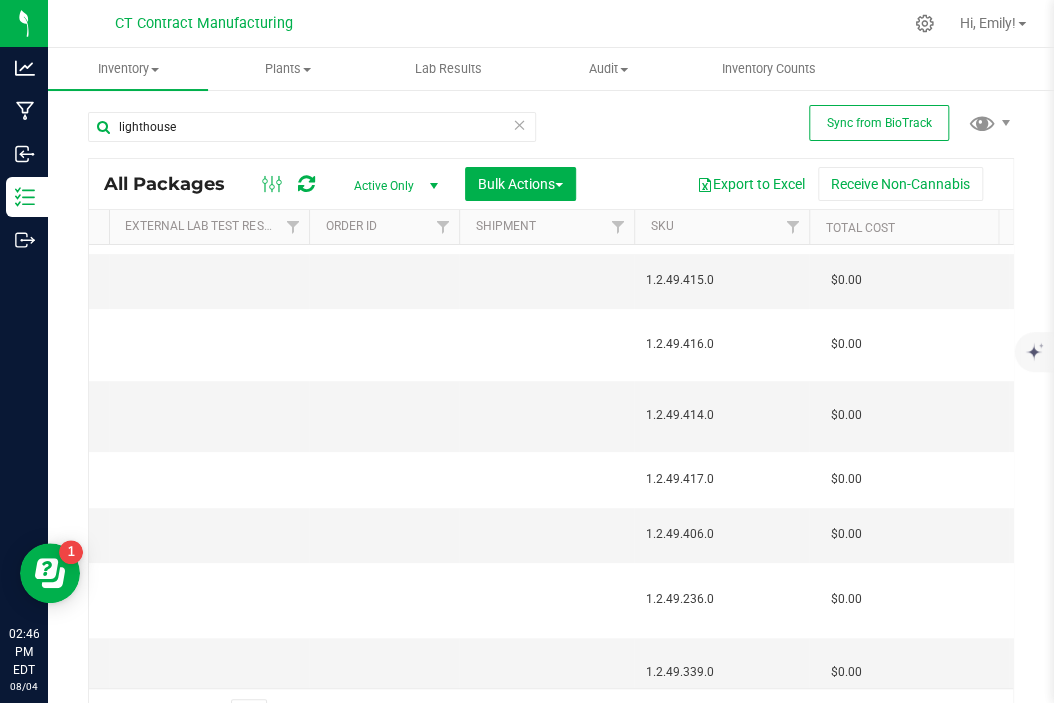 scroll, scrollTop: 200, scrollLeft: 2270, axis: both 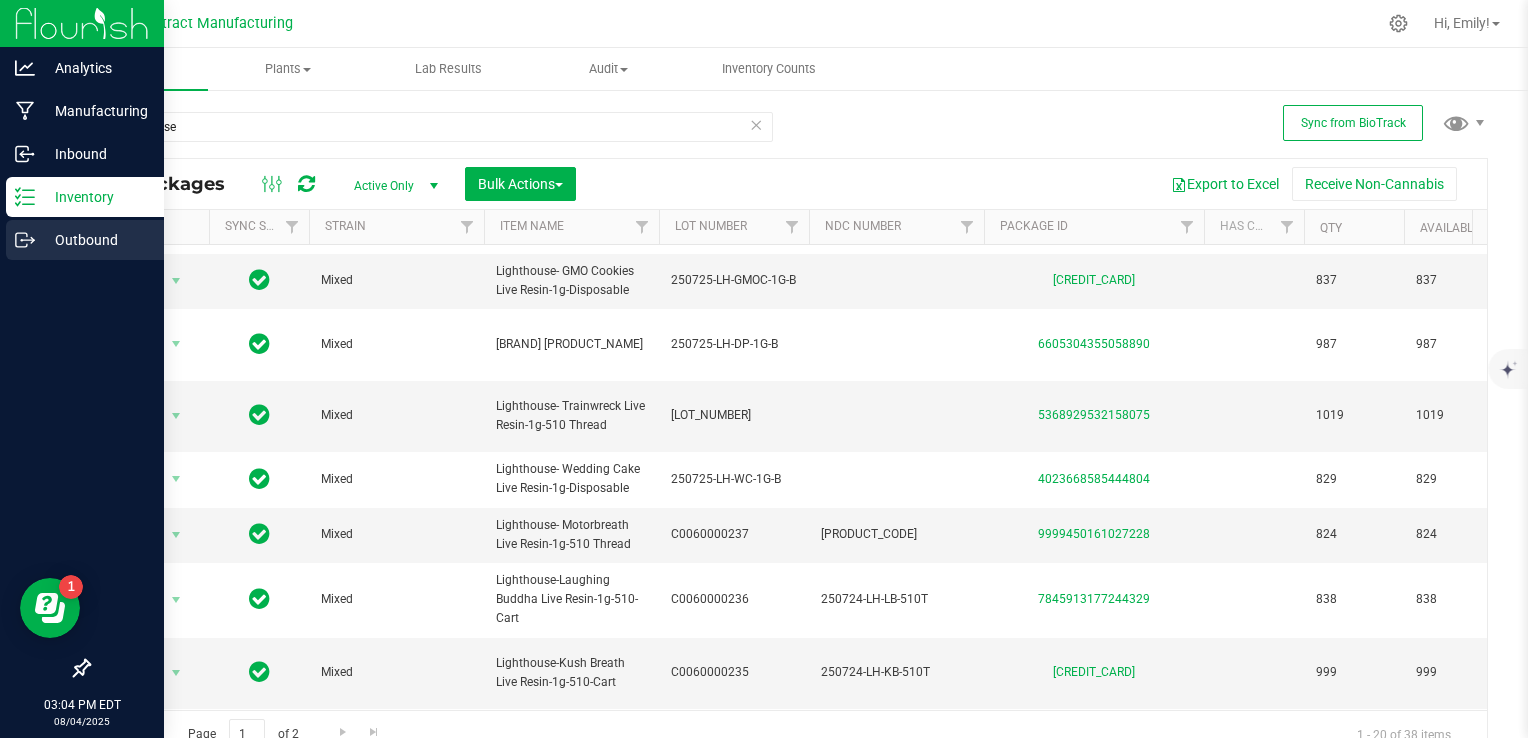 click on "Outbound" at bounding box center (95, 240) 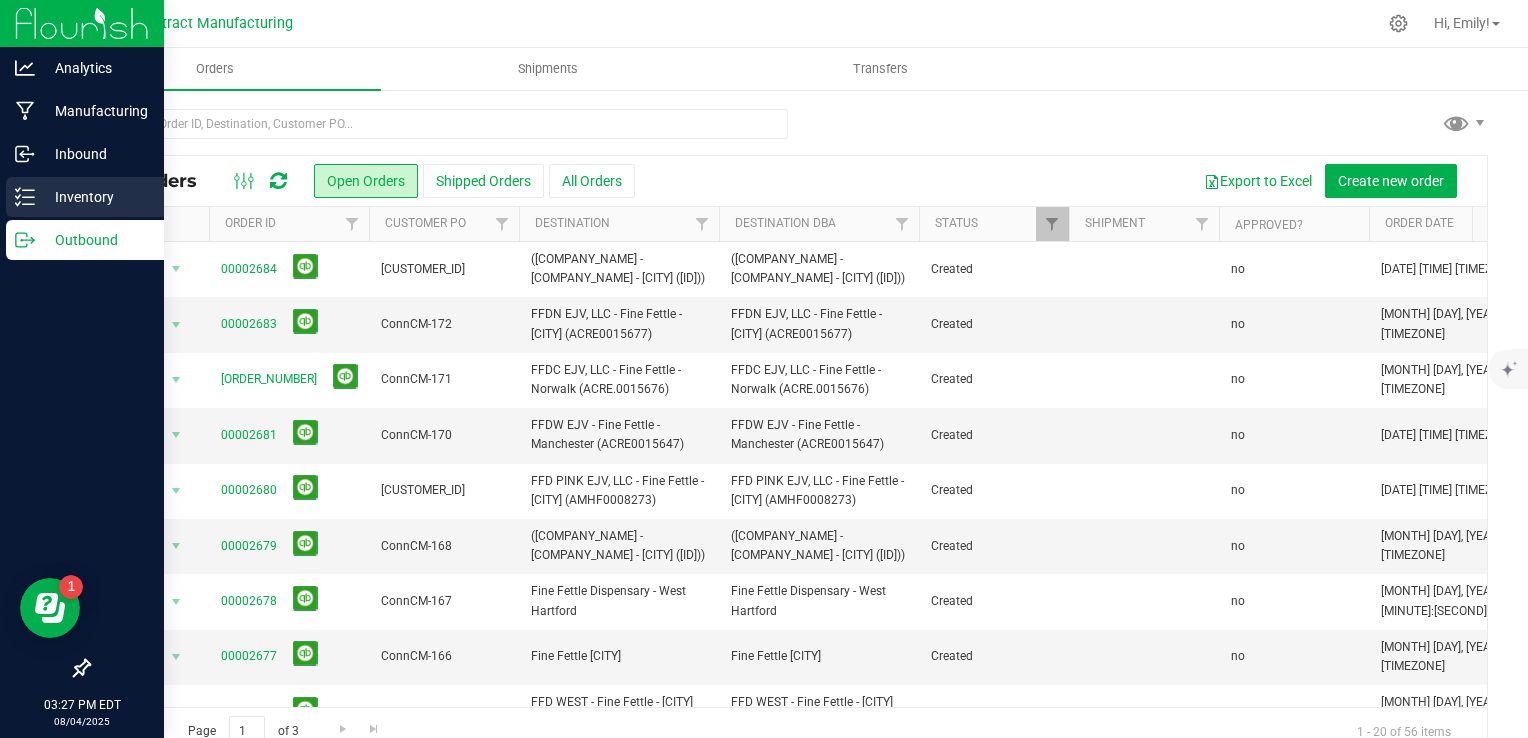 click on "Inventory" at bounding box center (95, 197) 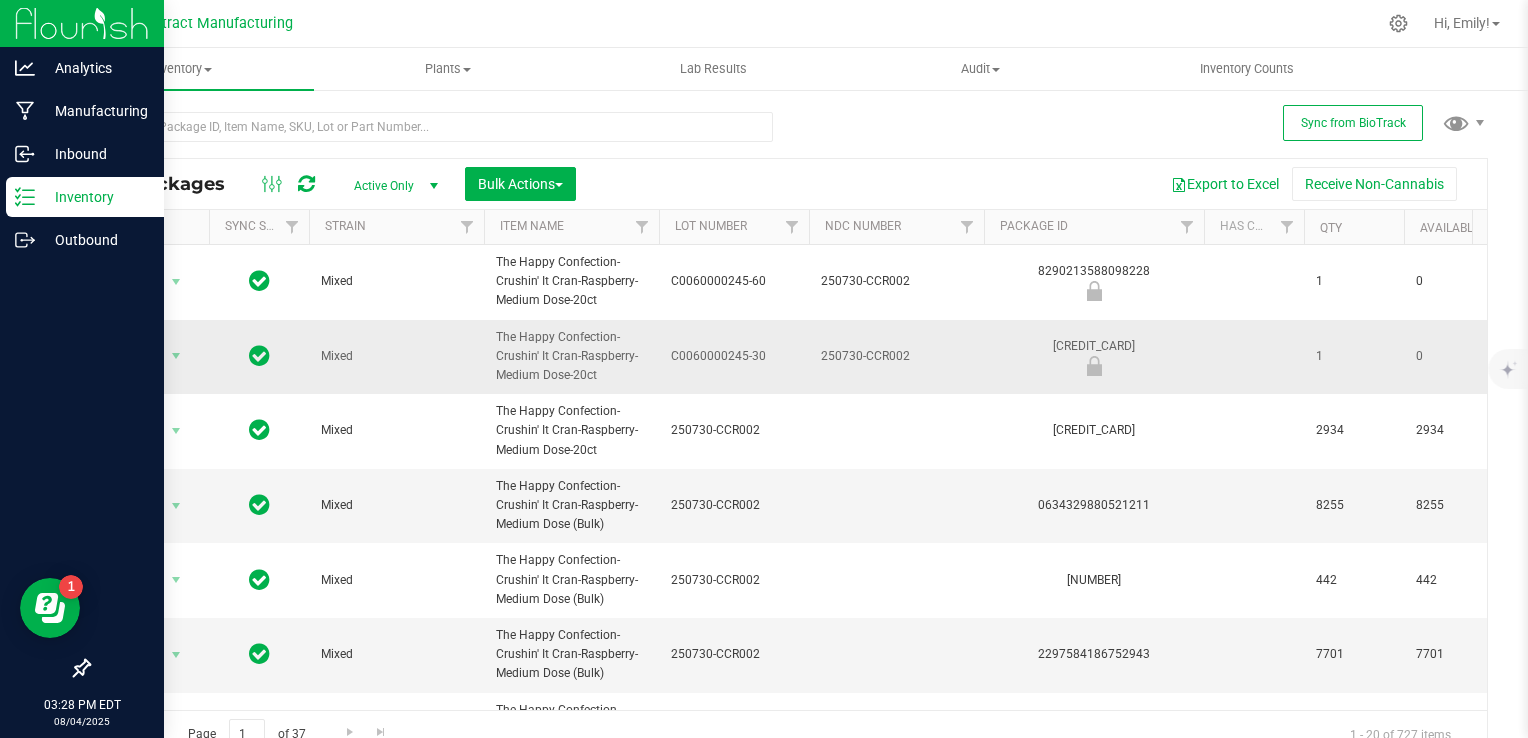 scroll, scrollTop: 0, scrollLeft: 176, axis: horizontal 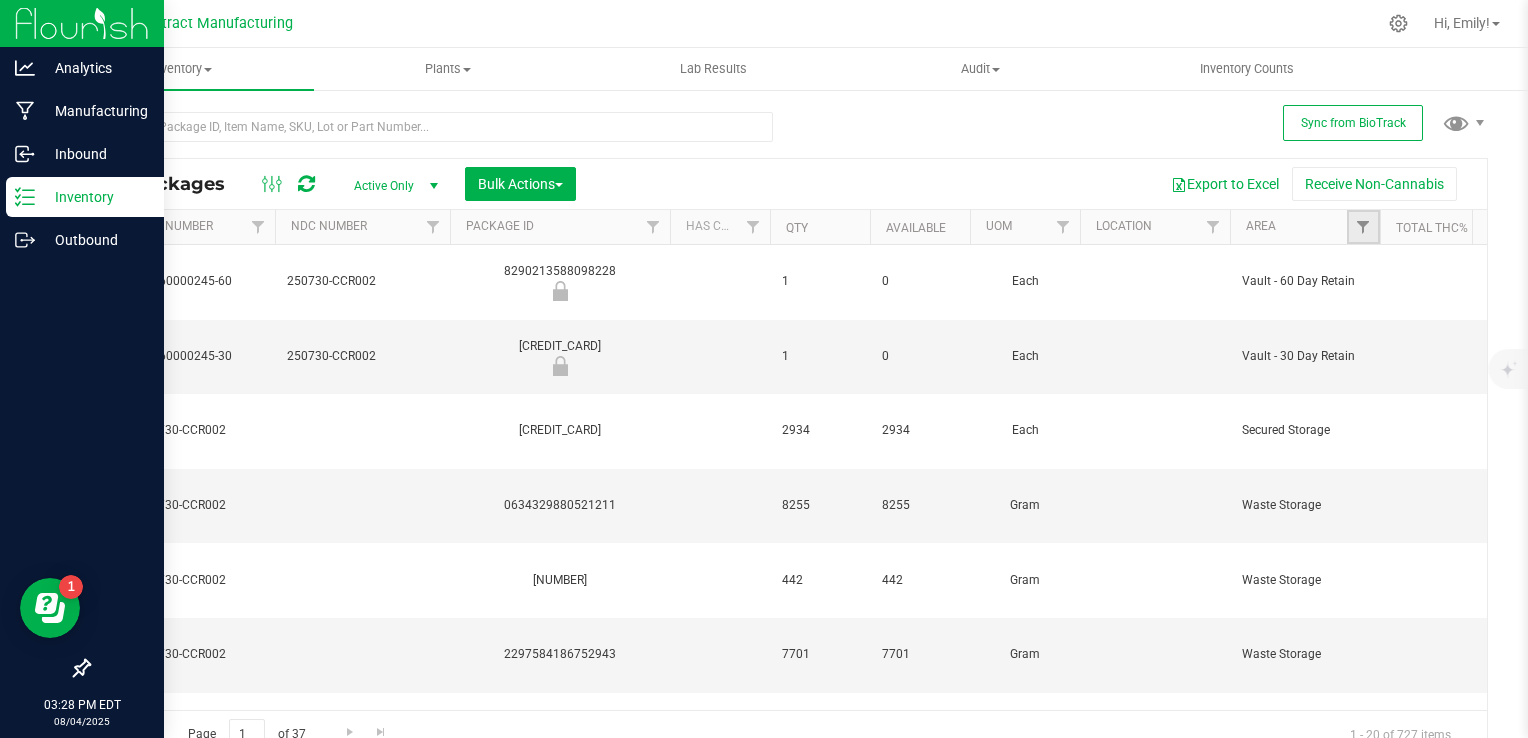 click at bounding box center (1363, 227) 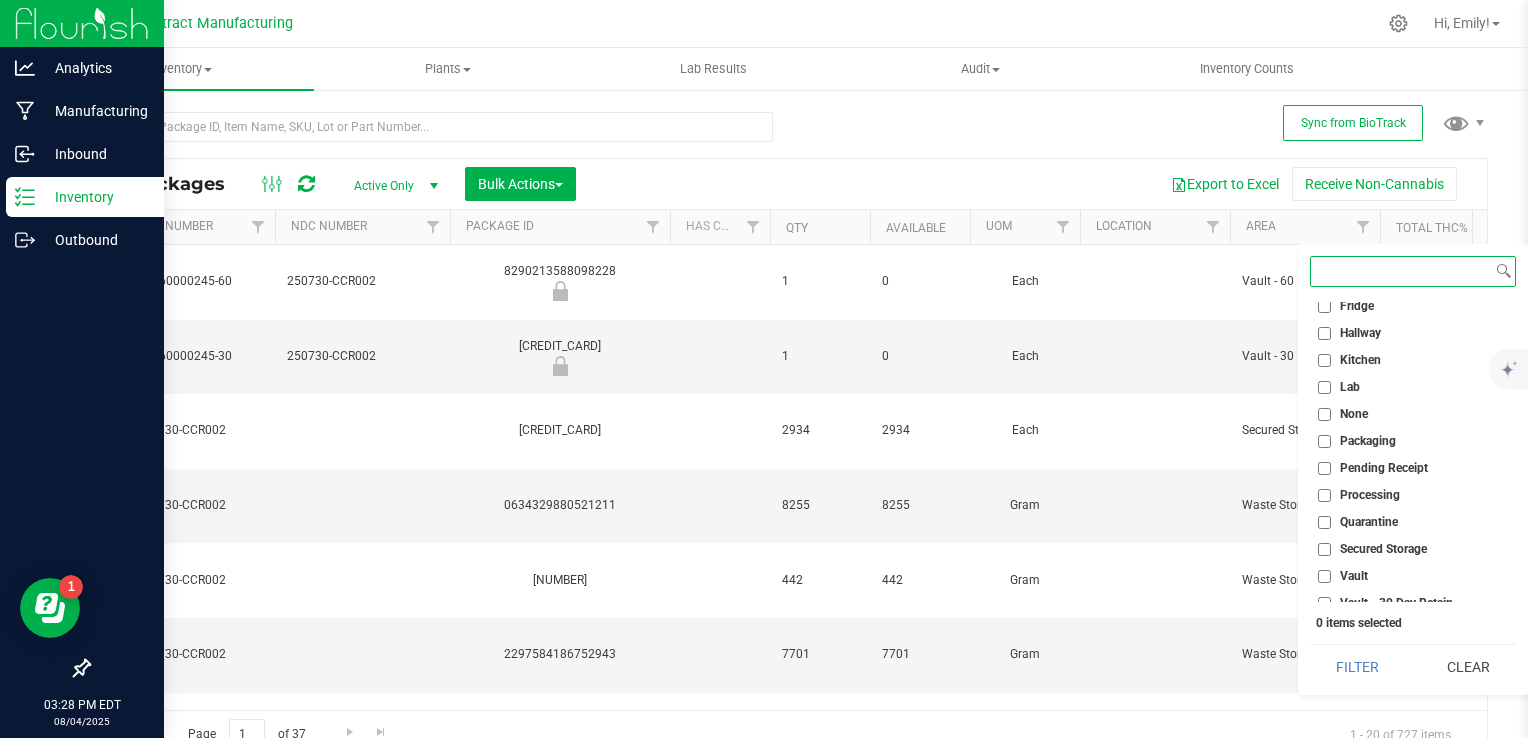 scroll, scrollTop: 100, scrollLeft: 0, axis: vertical 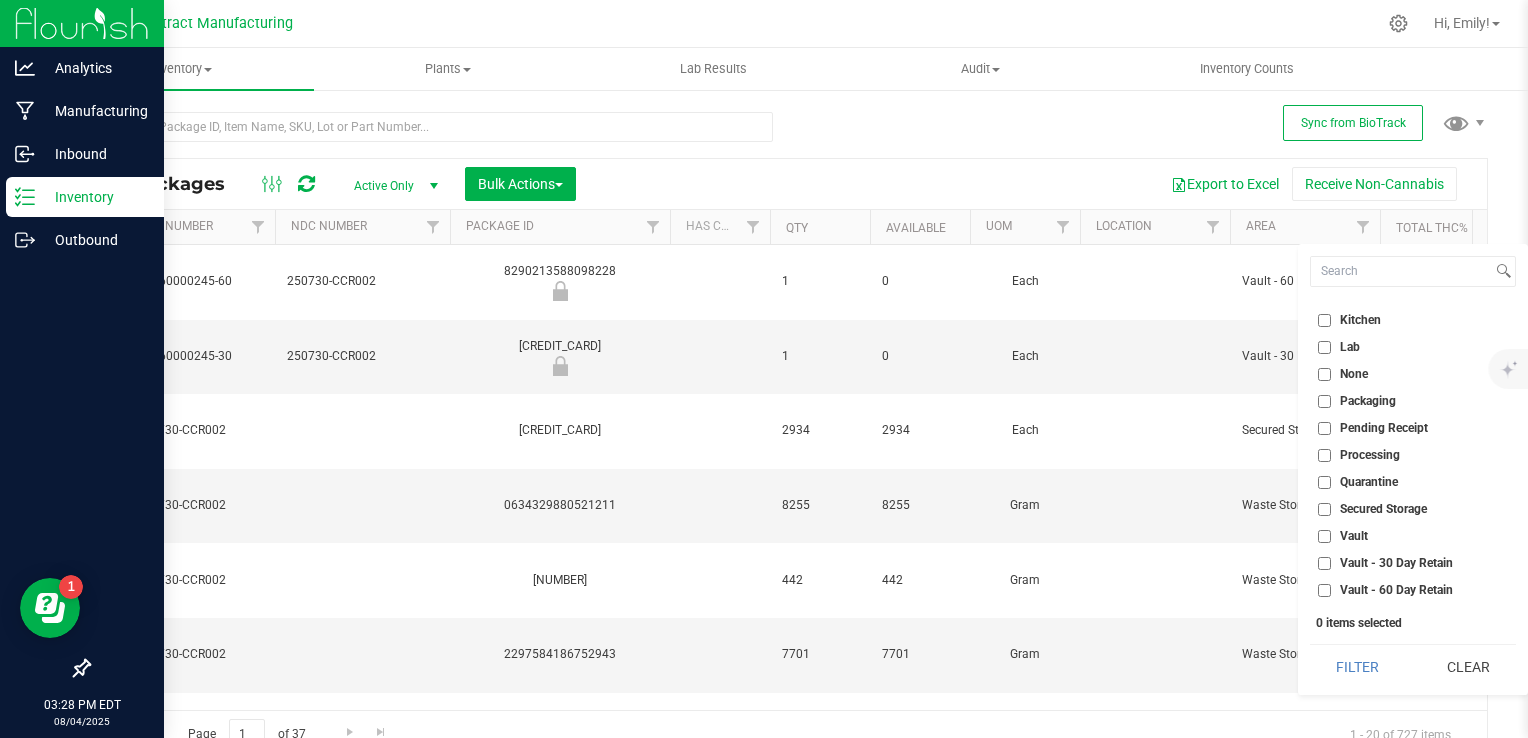 click on "Vault" at bounding box center (1324, 536) 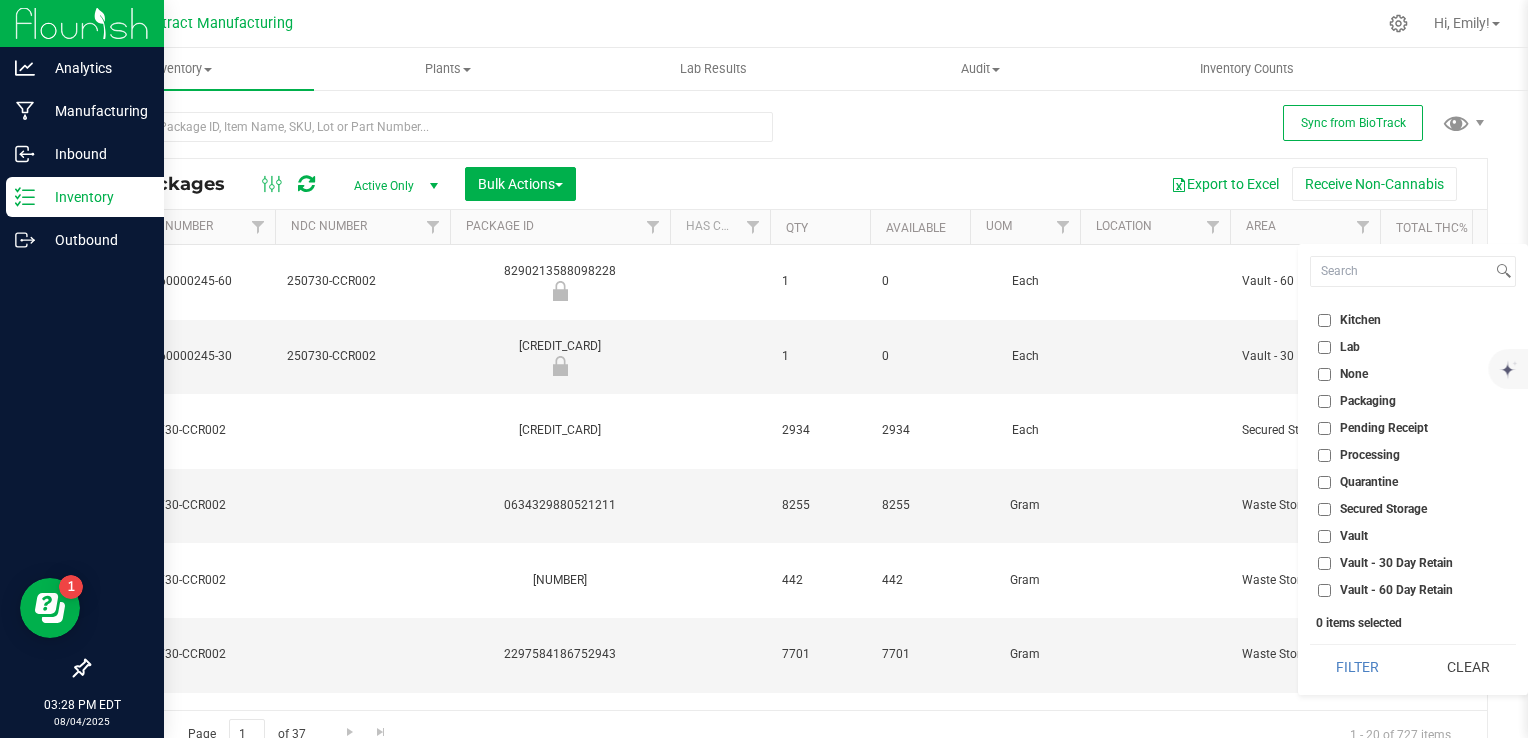 checkbox on "true" 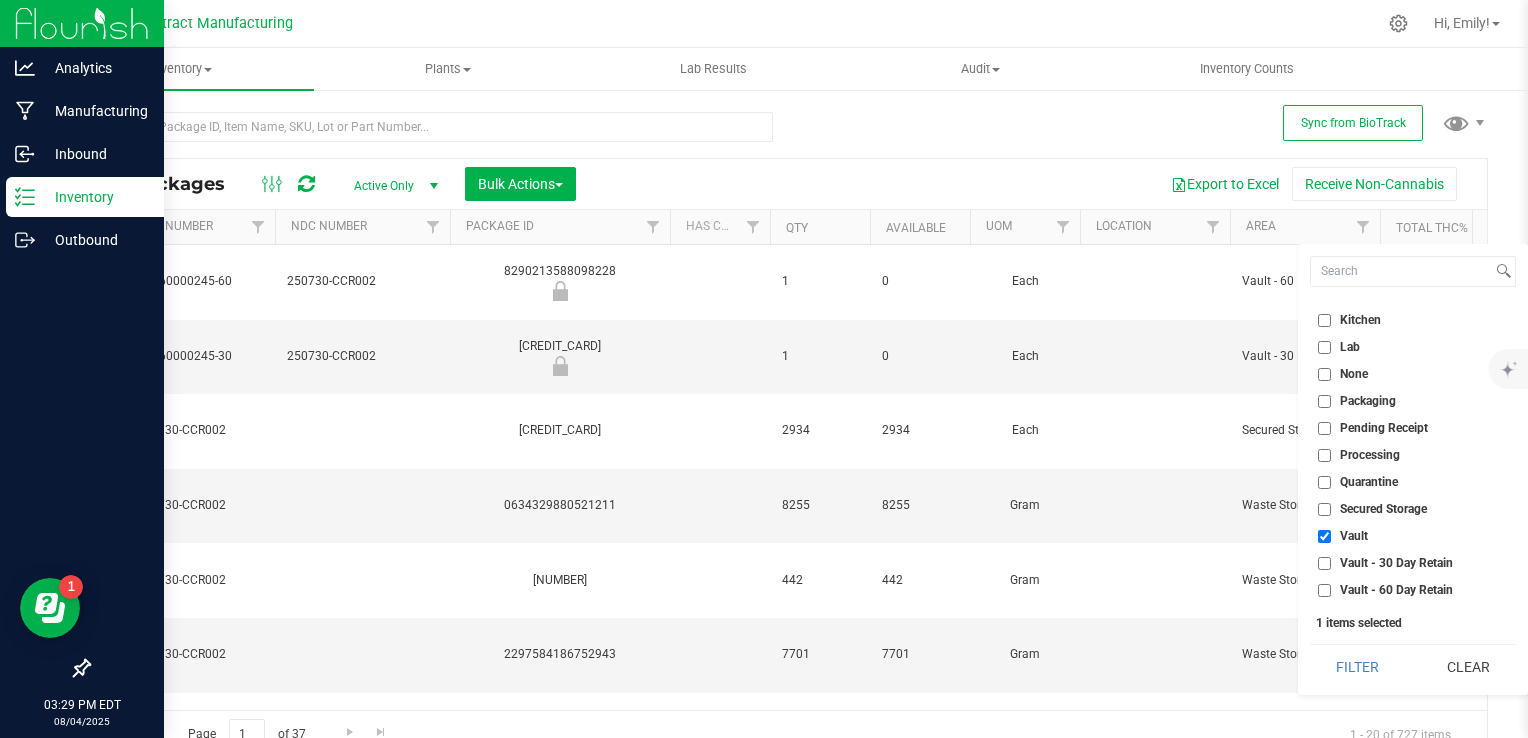 scroll, scrollTop: 152, scrollLeft: 0, axis: vertical 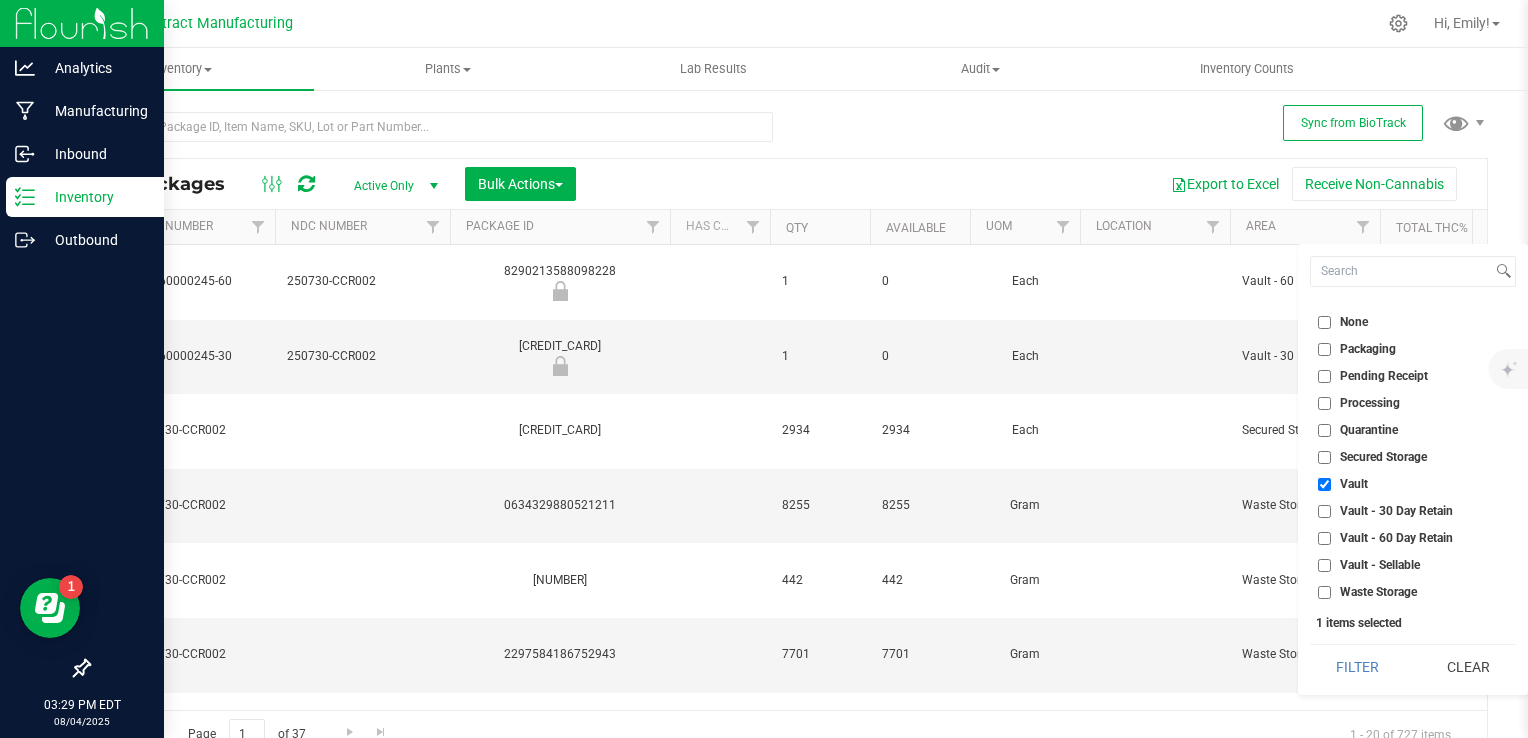 click on "Vault - Sellable" at bounding box center (1324, 565) 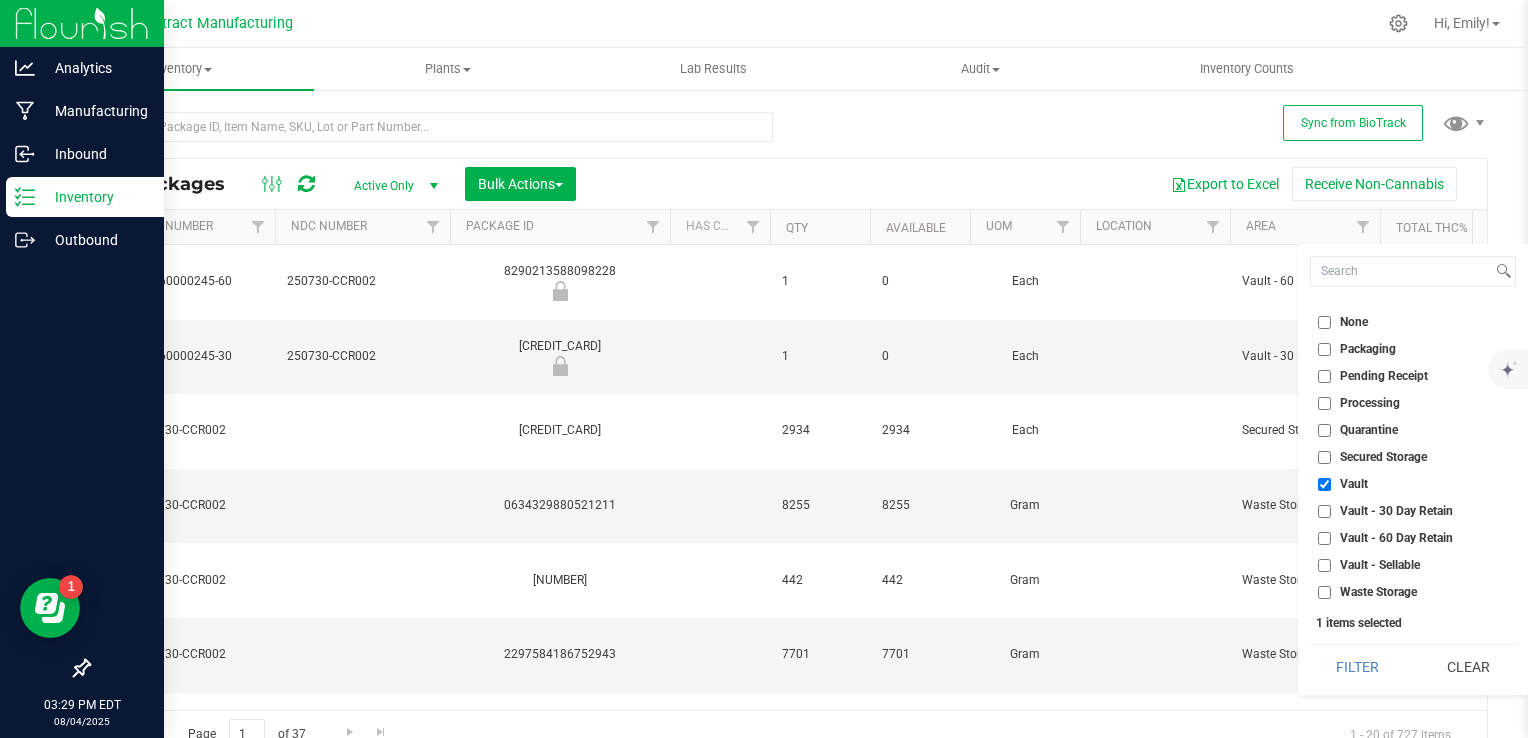 checkbox on "true" 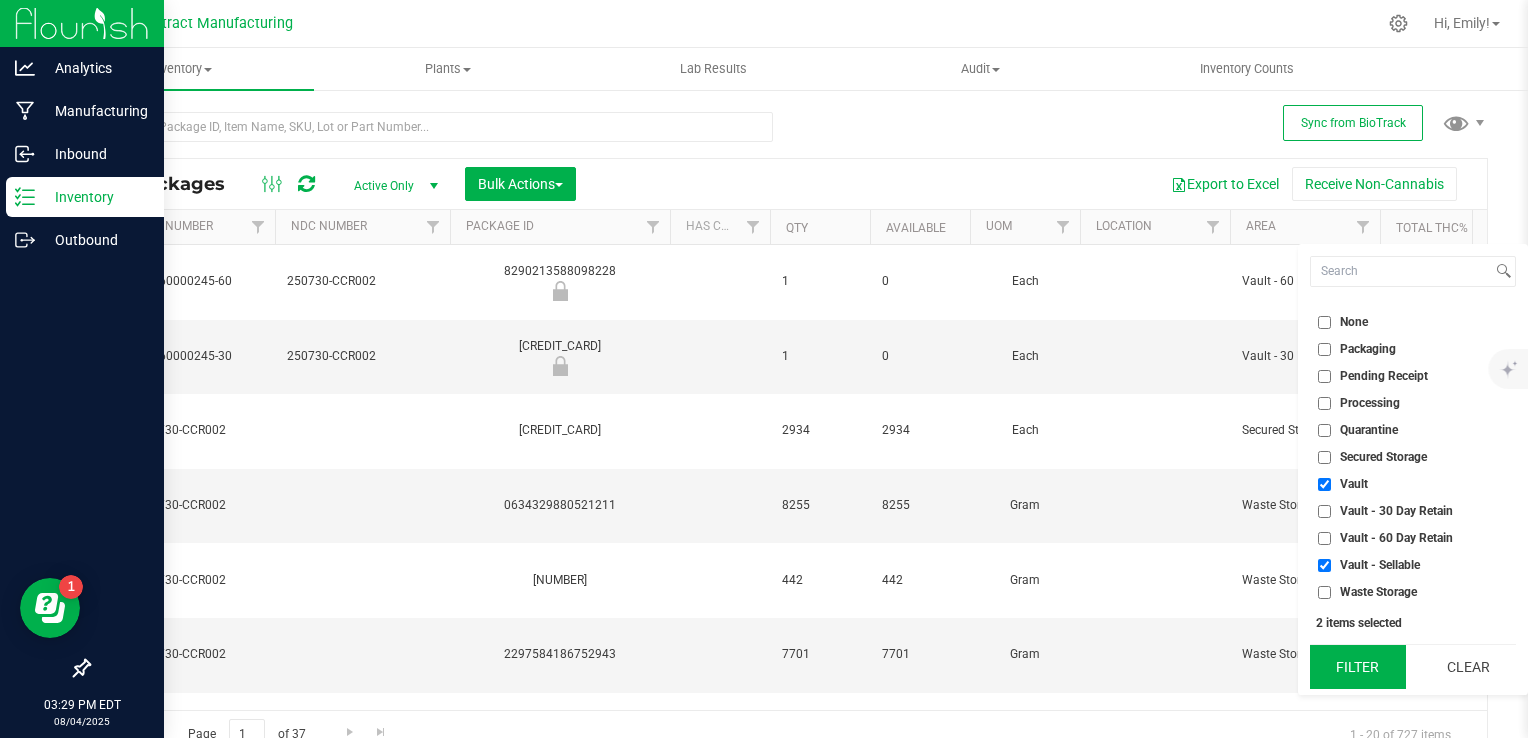 click on "Filter" at bounding box center [1358, 667] 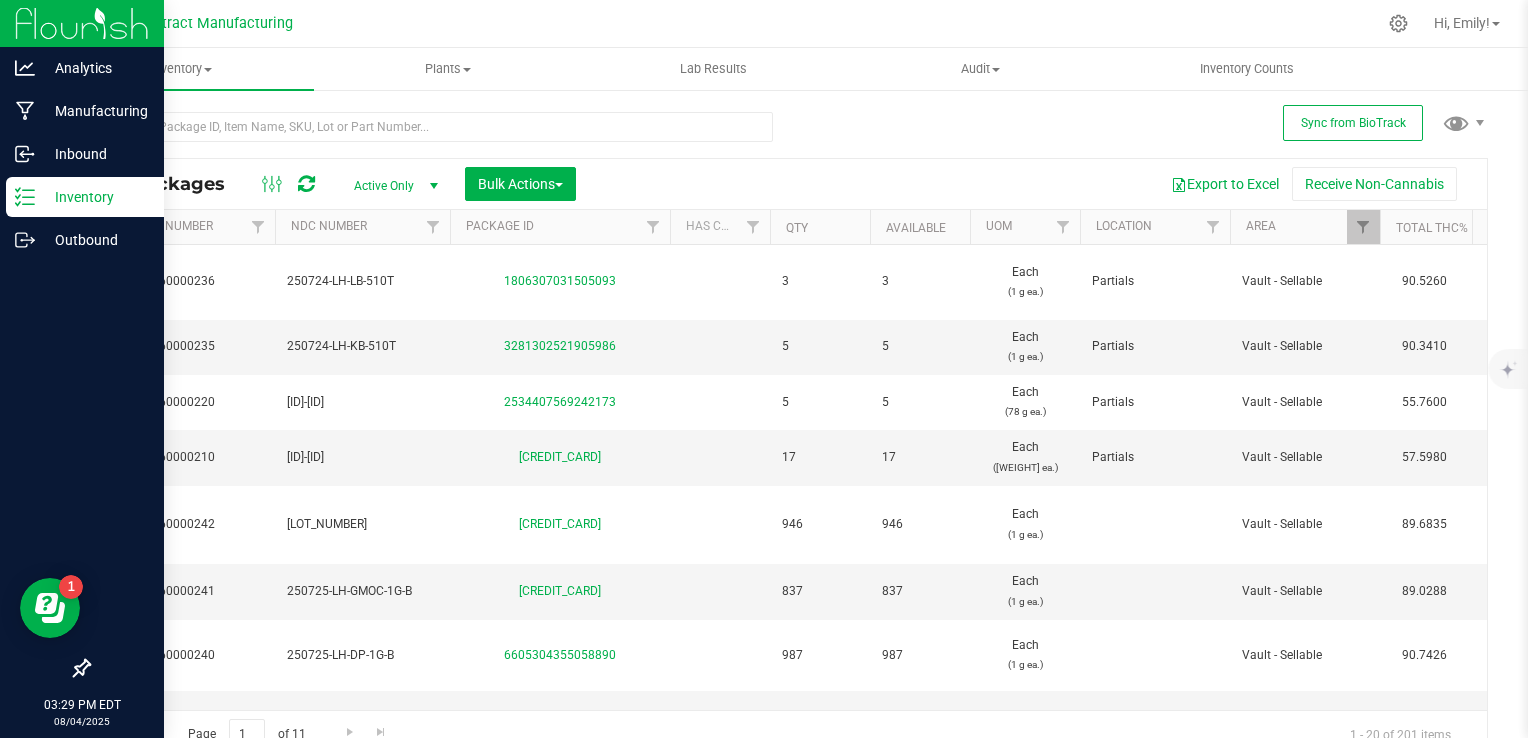 scroll, scrollTop: 0, scrollLeft: 0, axis: both 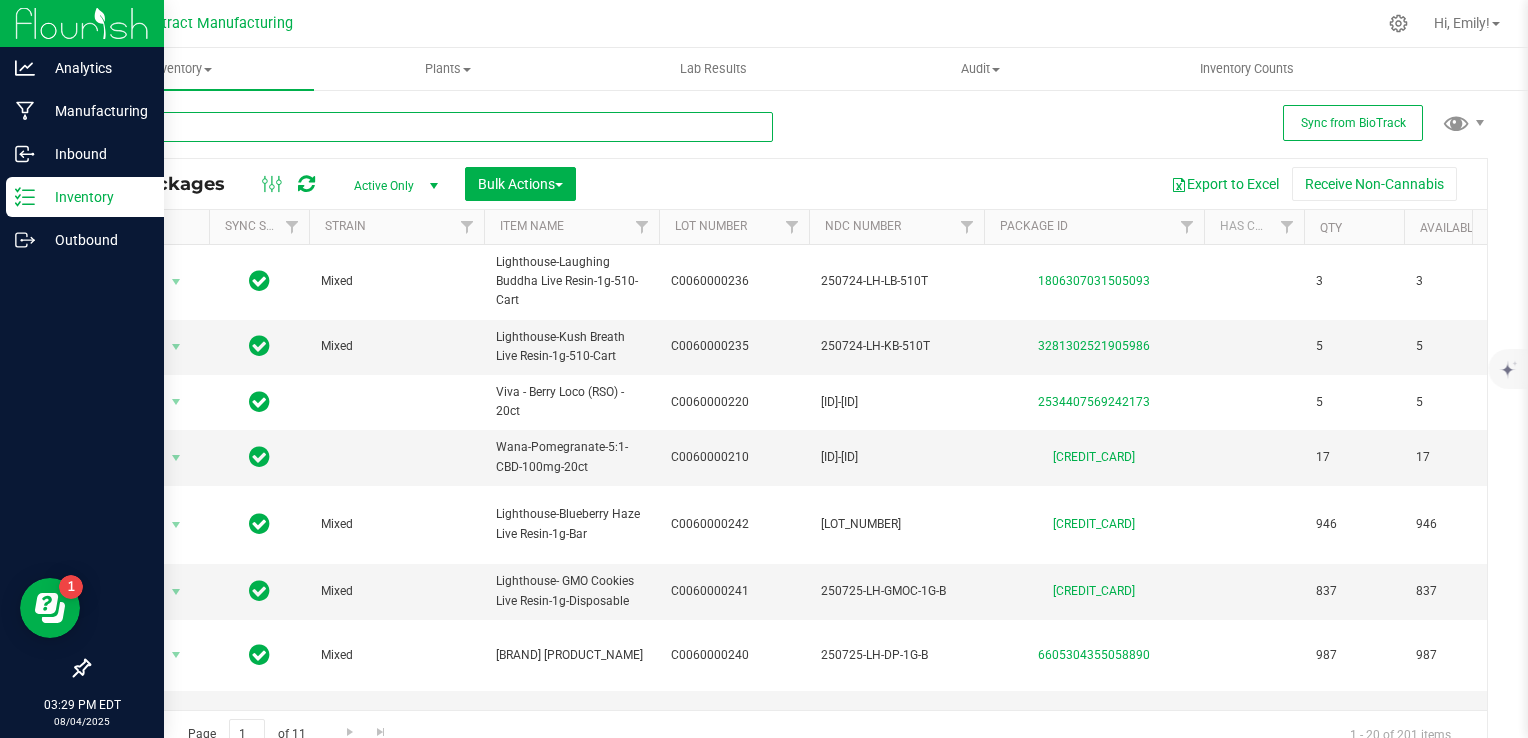 click at bounding box center (430, 127) 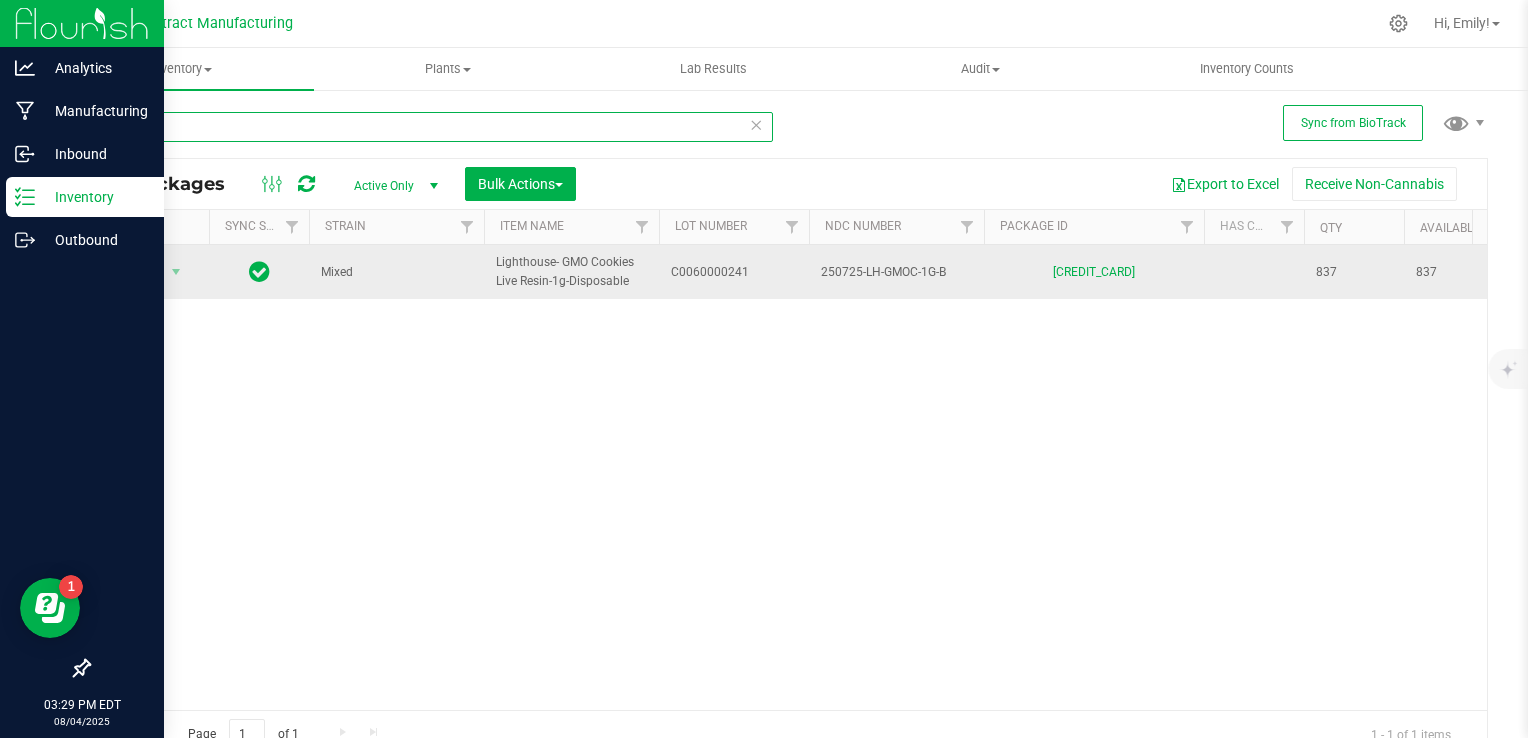 scroll, scrollTop: 0, scrollLeft: 390, axis: horizontal 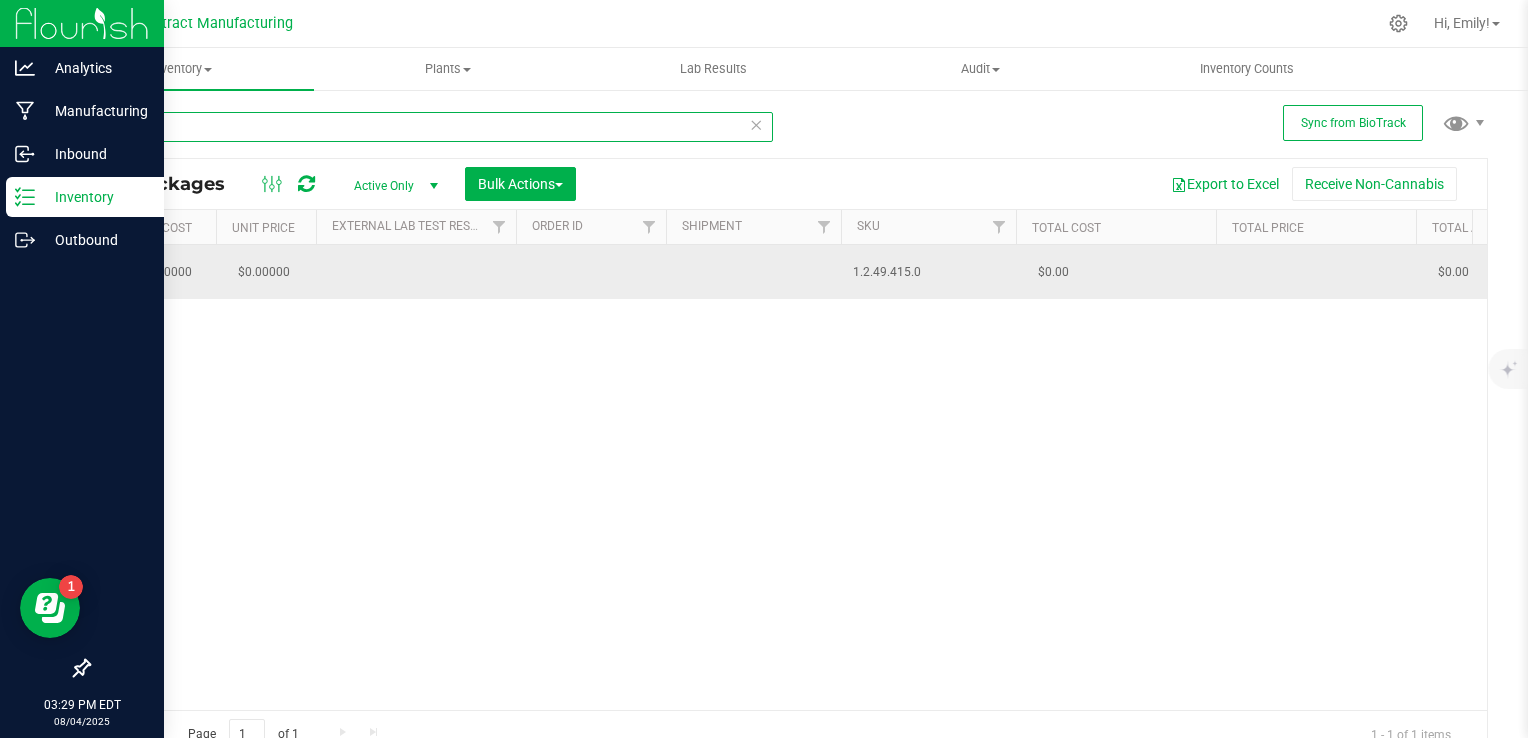 type on "GMO" 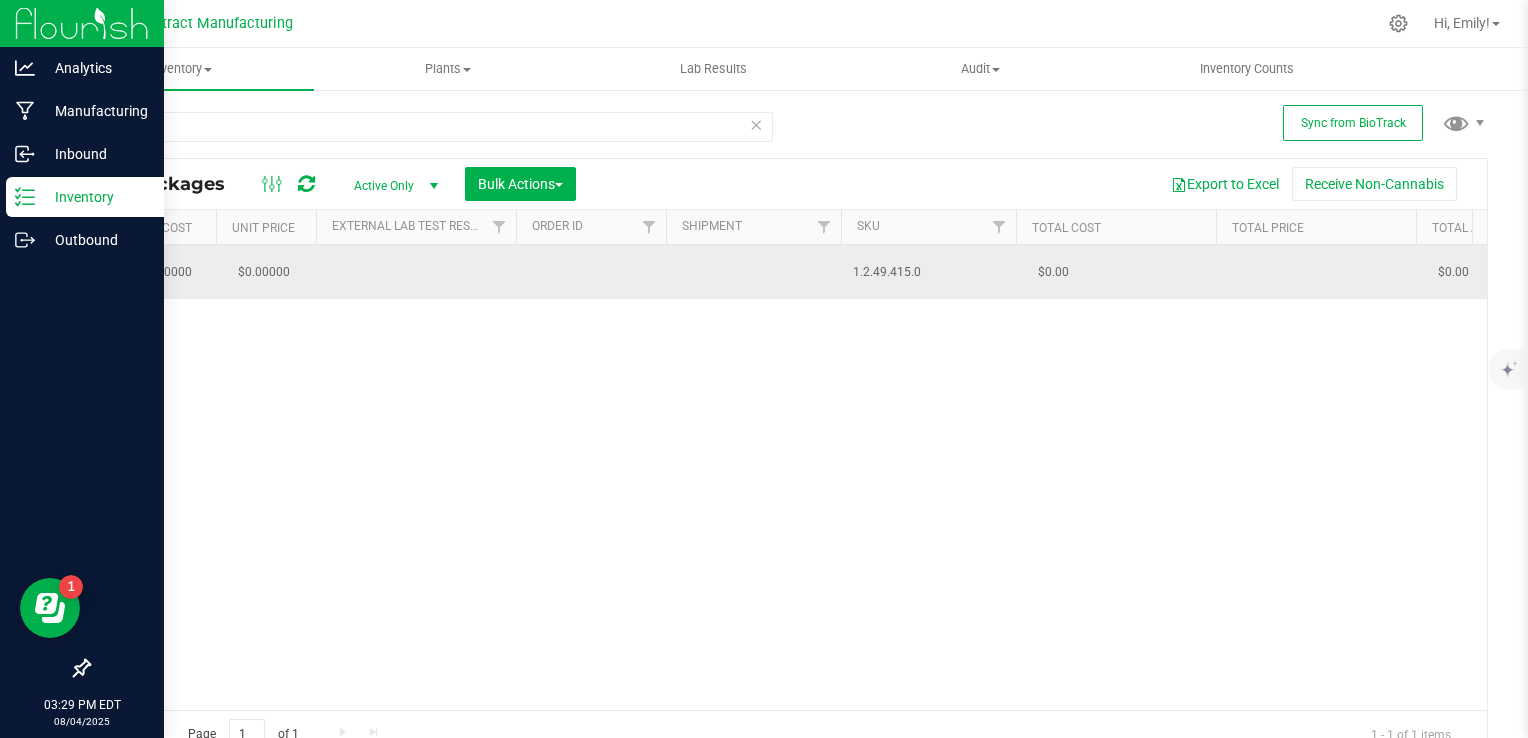 click on "1.2.49.415.0" at bounding box center (928, 272) 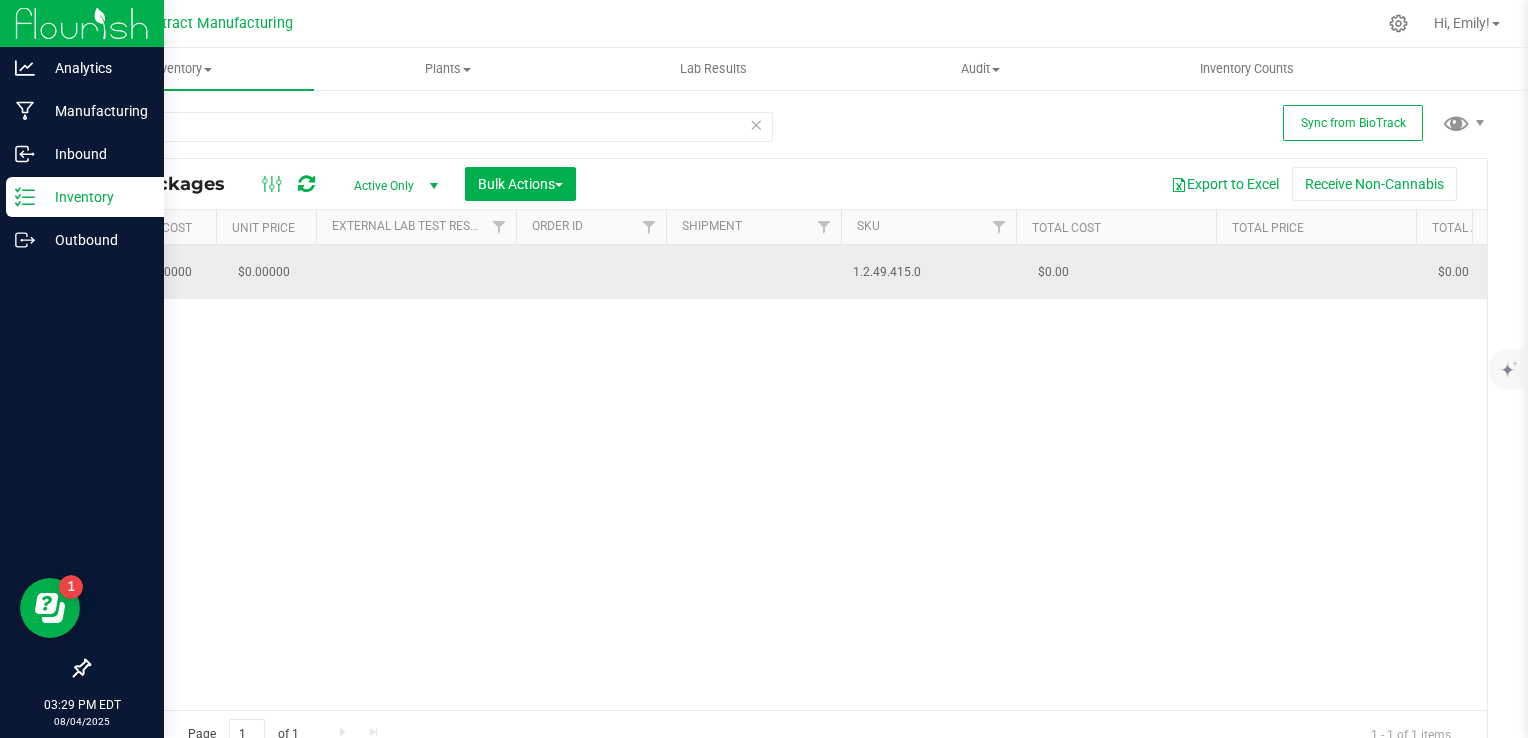 click on "1.2.49.415.0" at bounding box center (928, 272) 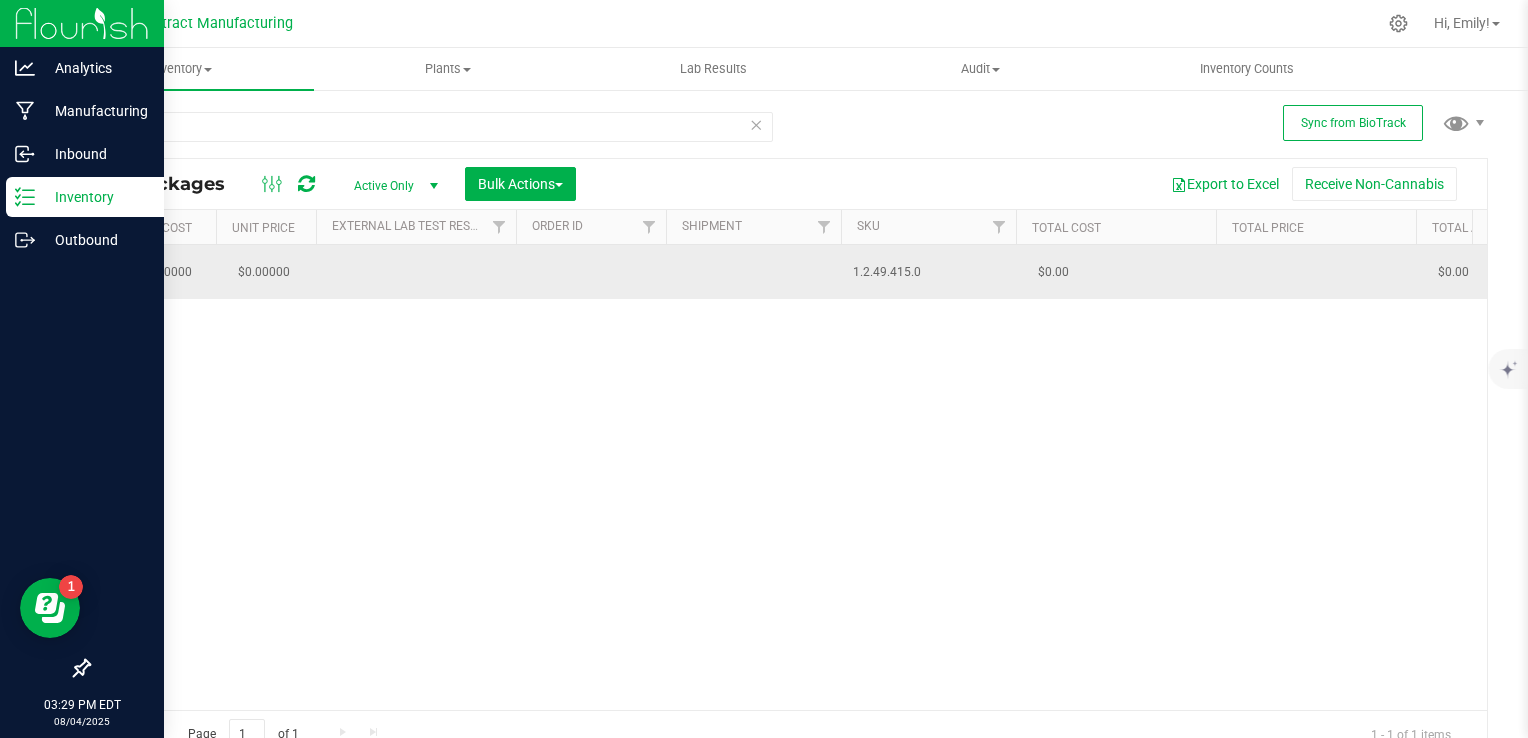 copy on "1.2.49.415.0" 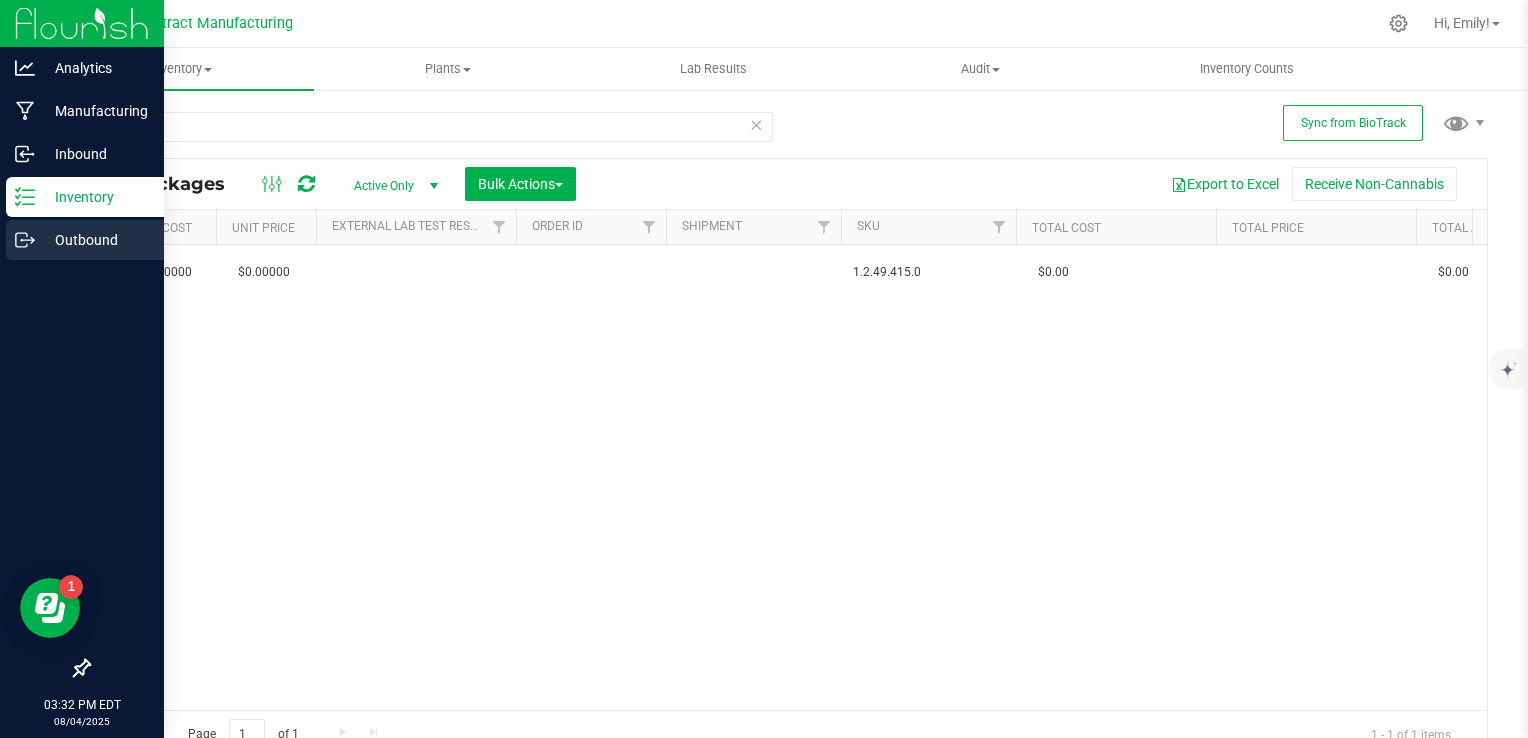 click on "Outbound" at bounding box center [95, 240] 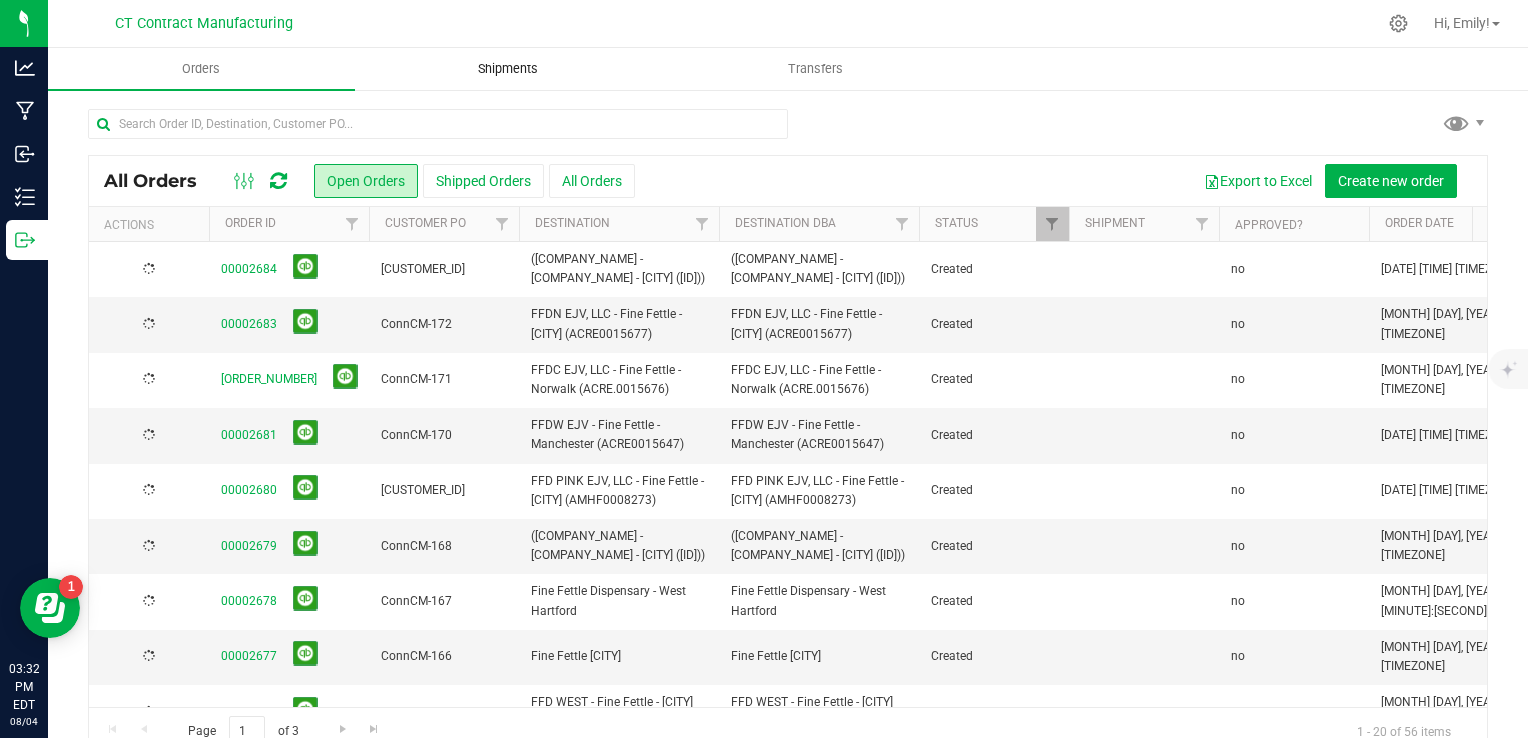 click on "Shipments" at bounding box center [508, 69] 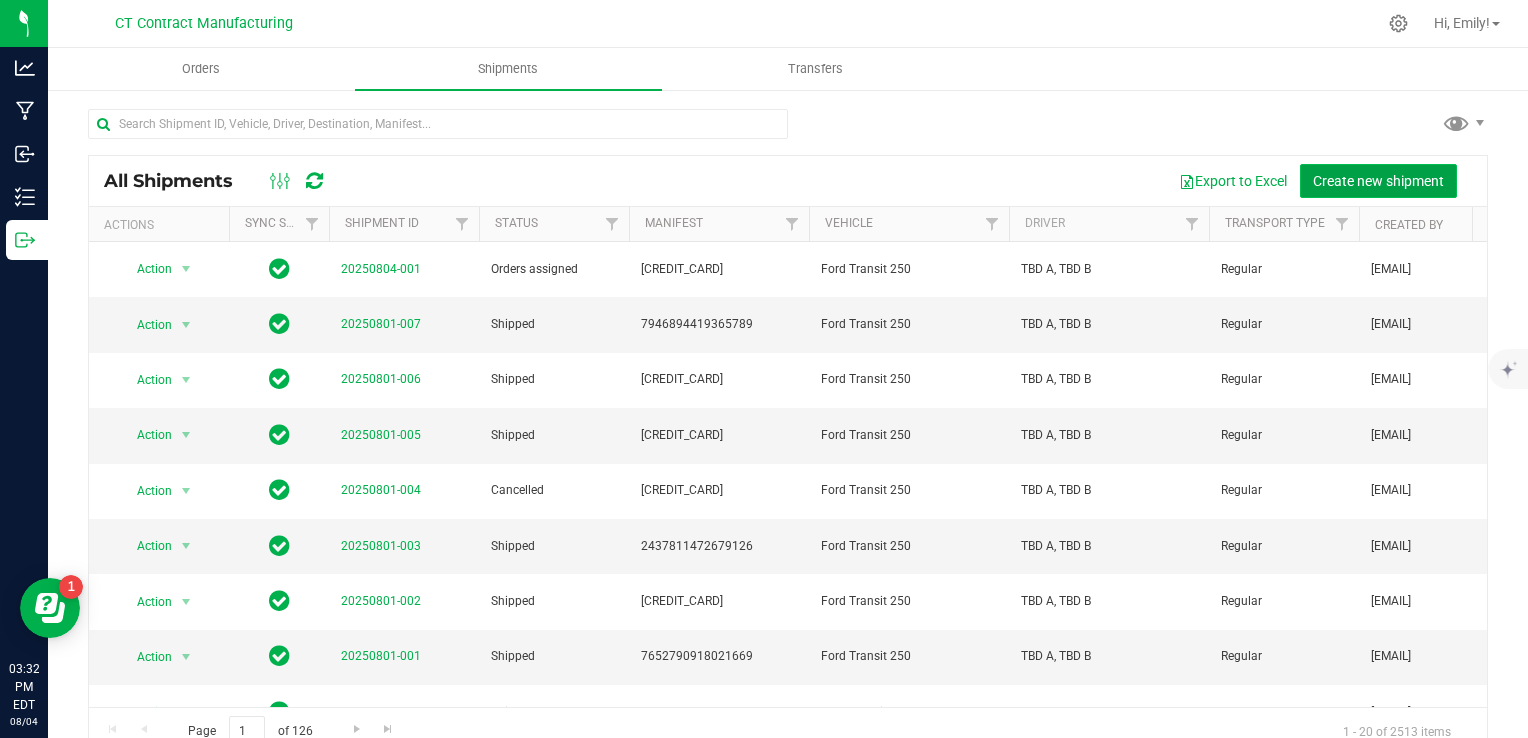 click on "Create new shipment" at bounding box center (1378, 181) 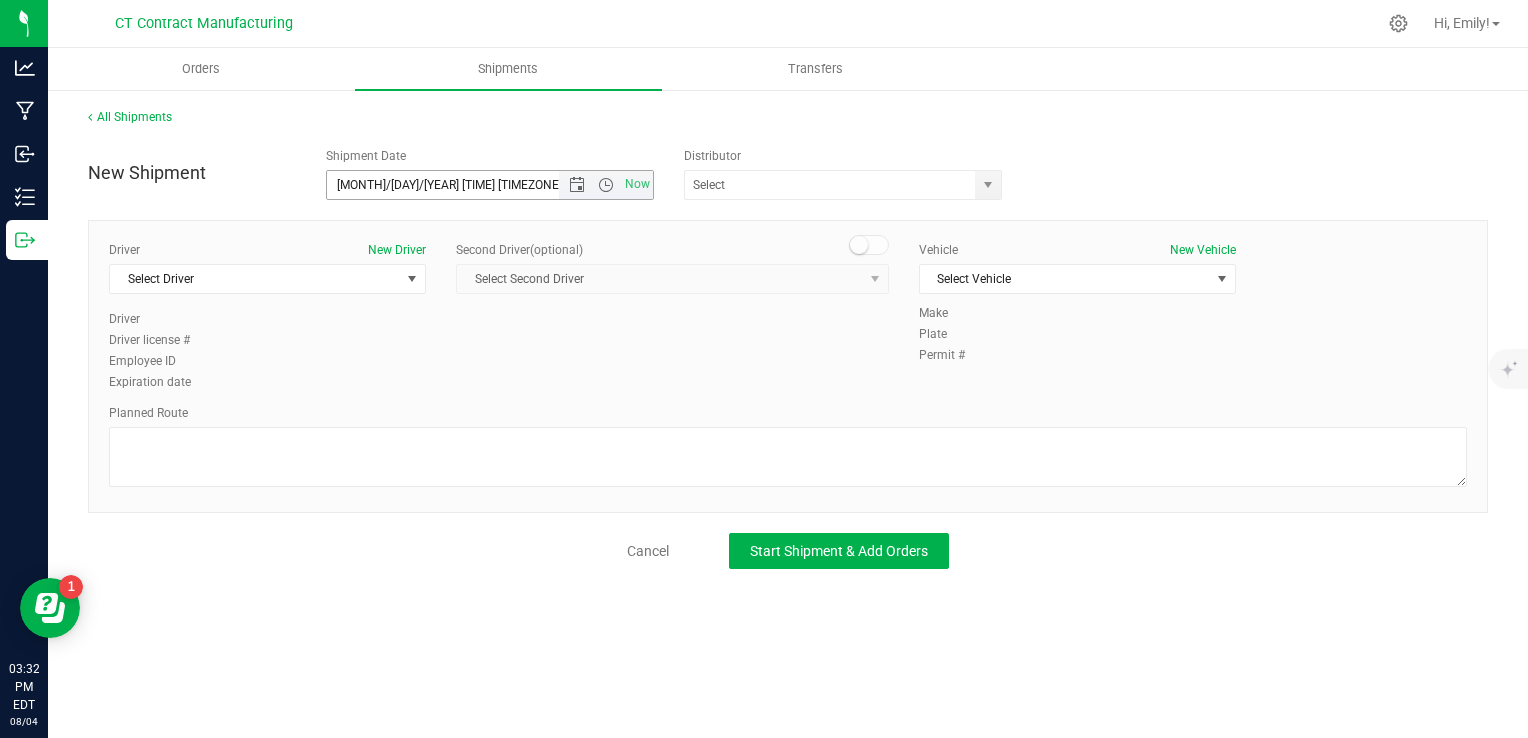 click on "[MONTH]/[DAY]/[YEAR] [TIME] [TIMEZONE]" at bounding box center (460, 185) 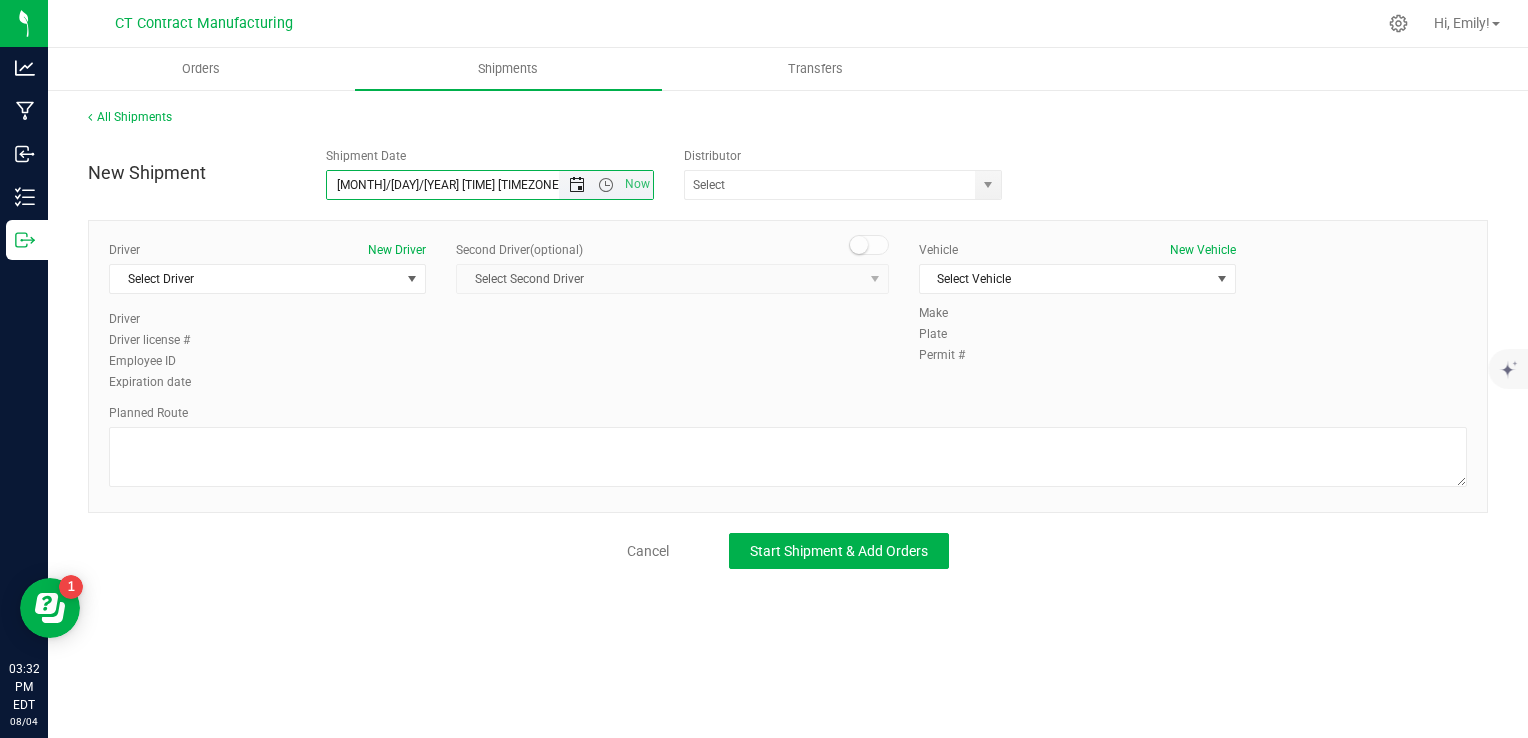 click at bounding box center [577, 185] 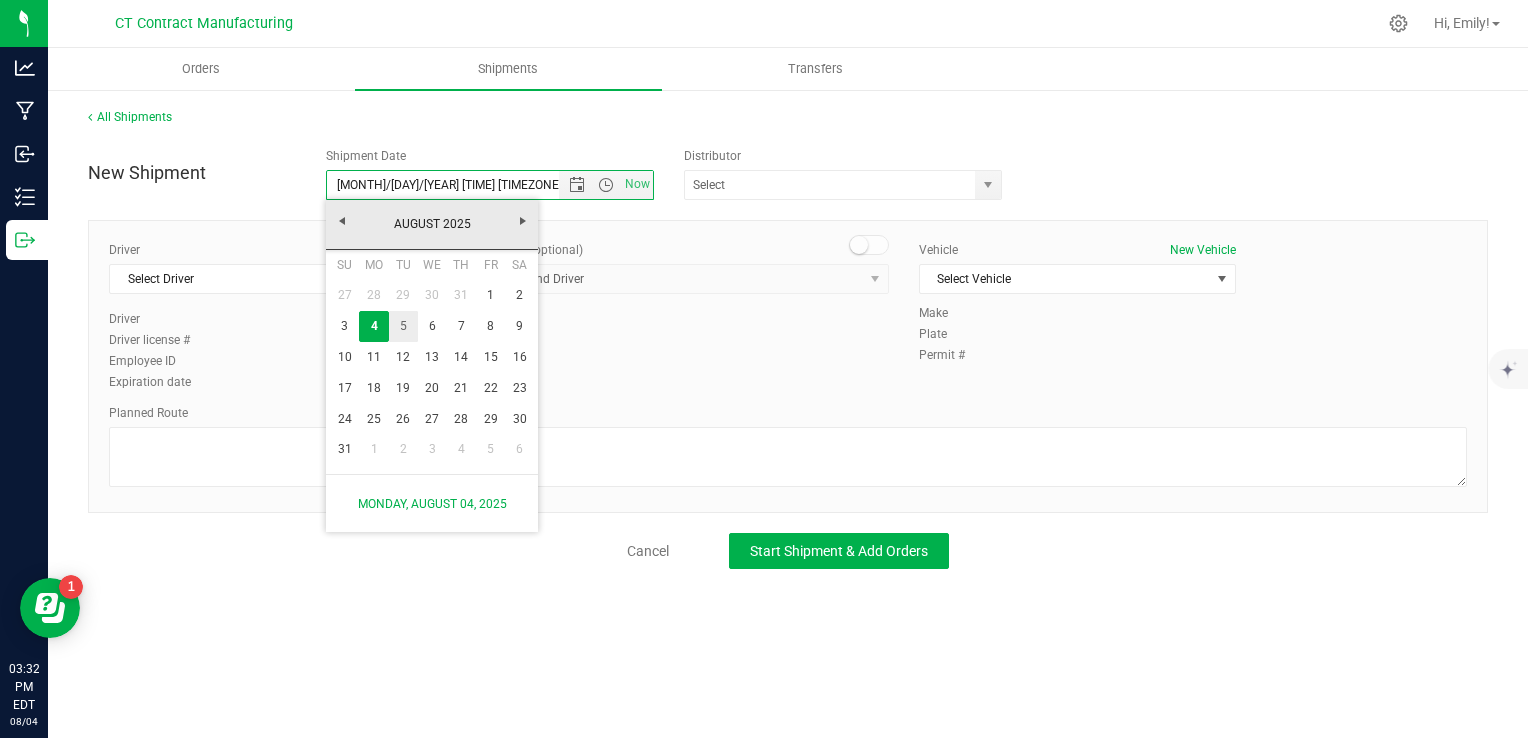 click on "5" at bounding box center [403, 326] 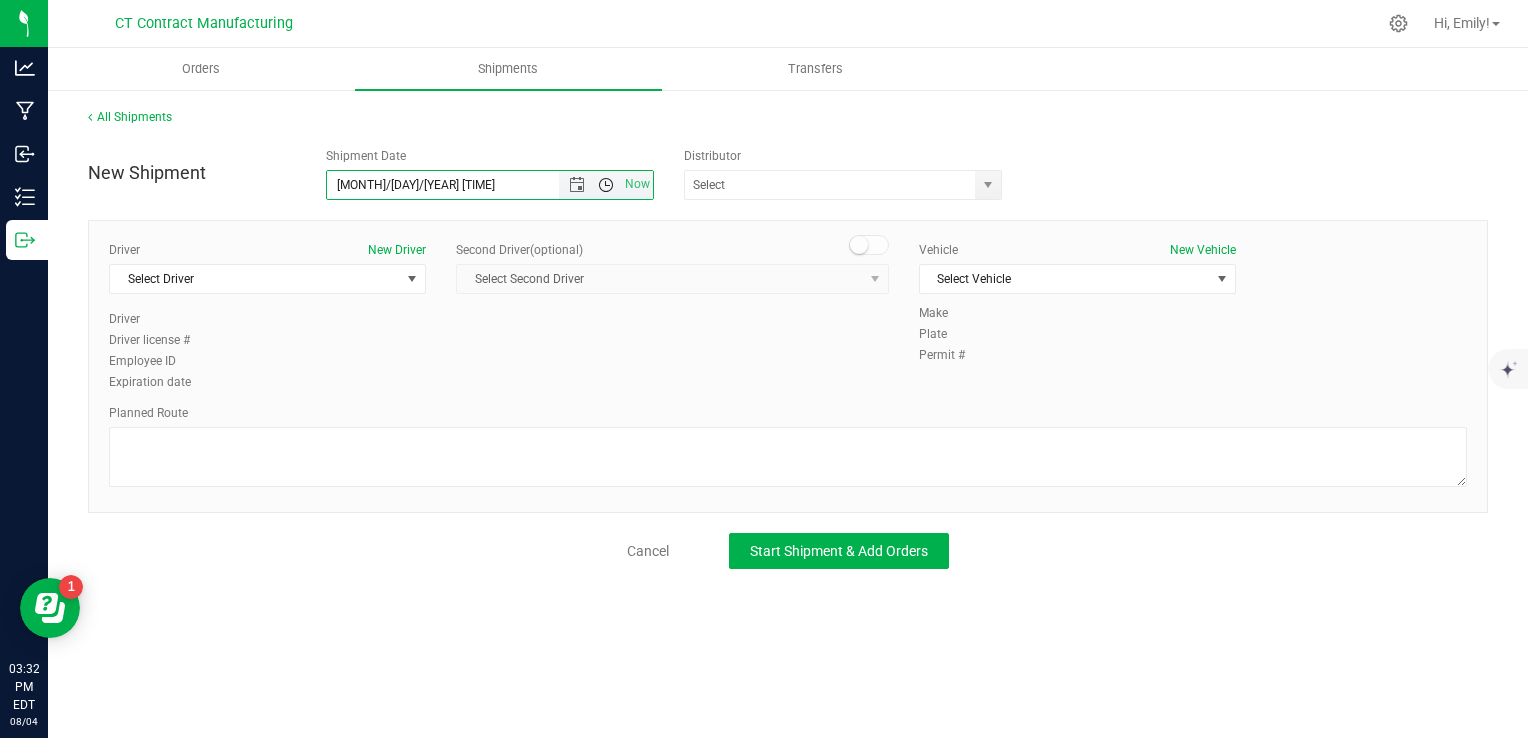 click at bounding box center (606, 185) 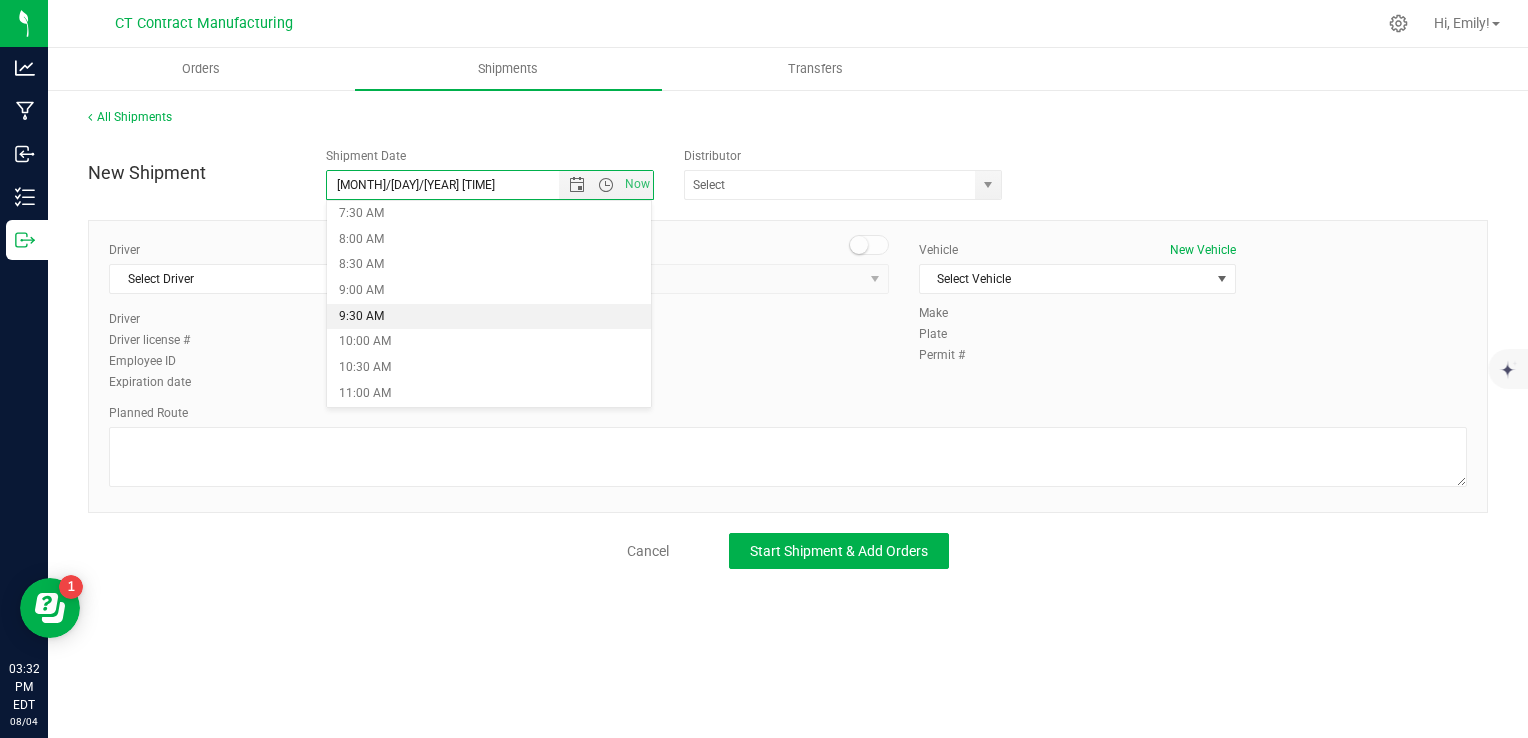 scroll, scrollTop: 400, scrollLeft: 0, axis: vertical 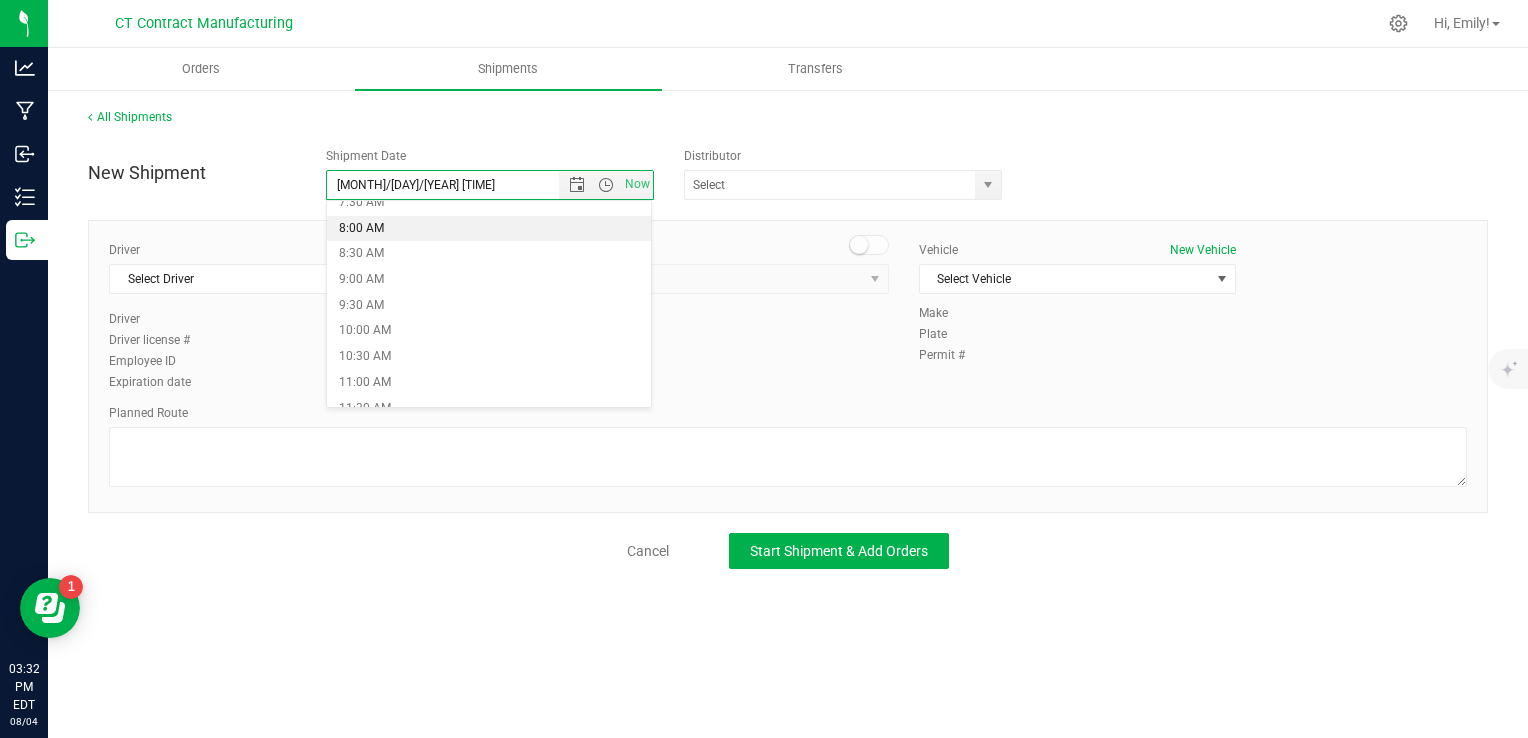 click on "8:00 AM" at bounding box center (489, 229) 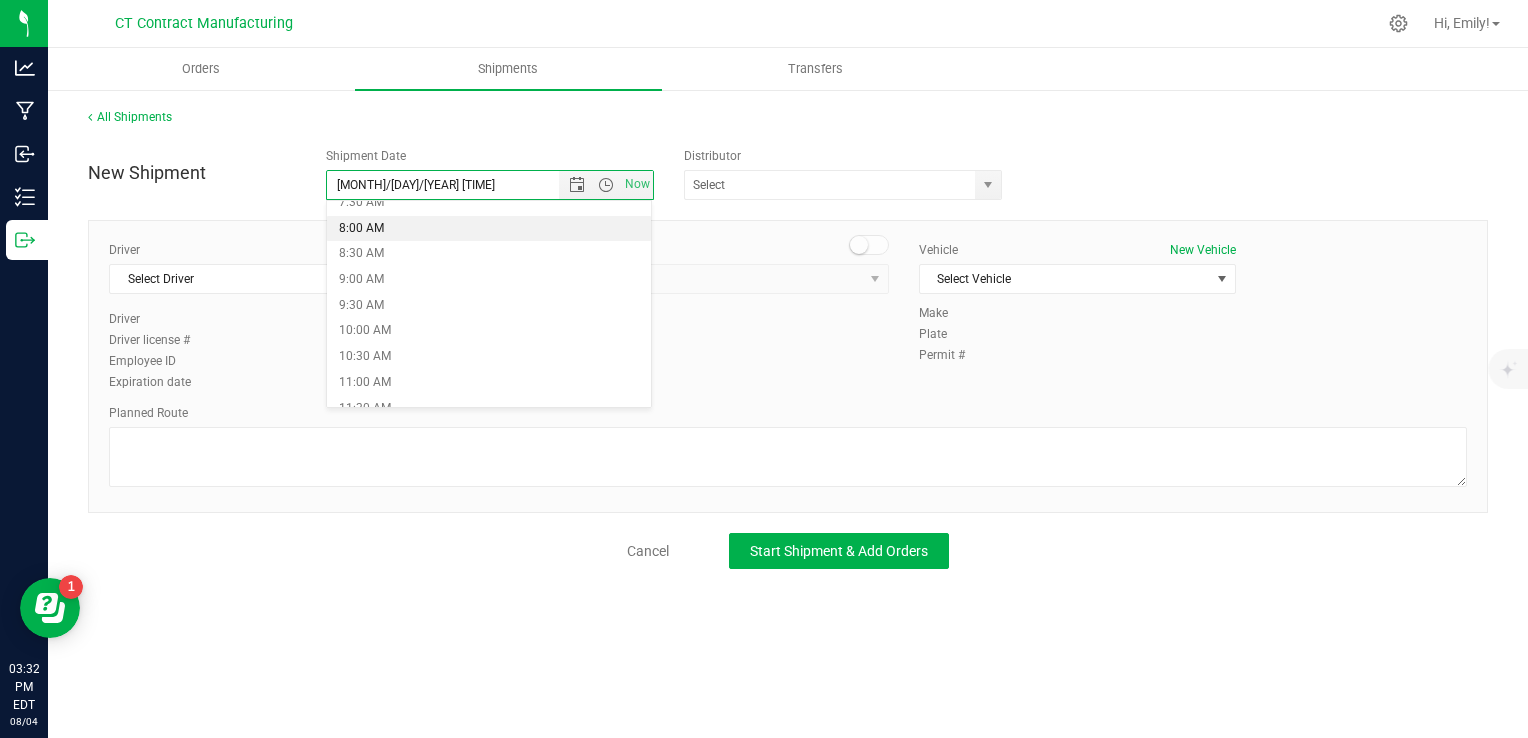 type on "[DATE] [TIME]" 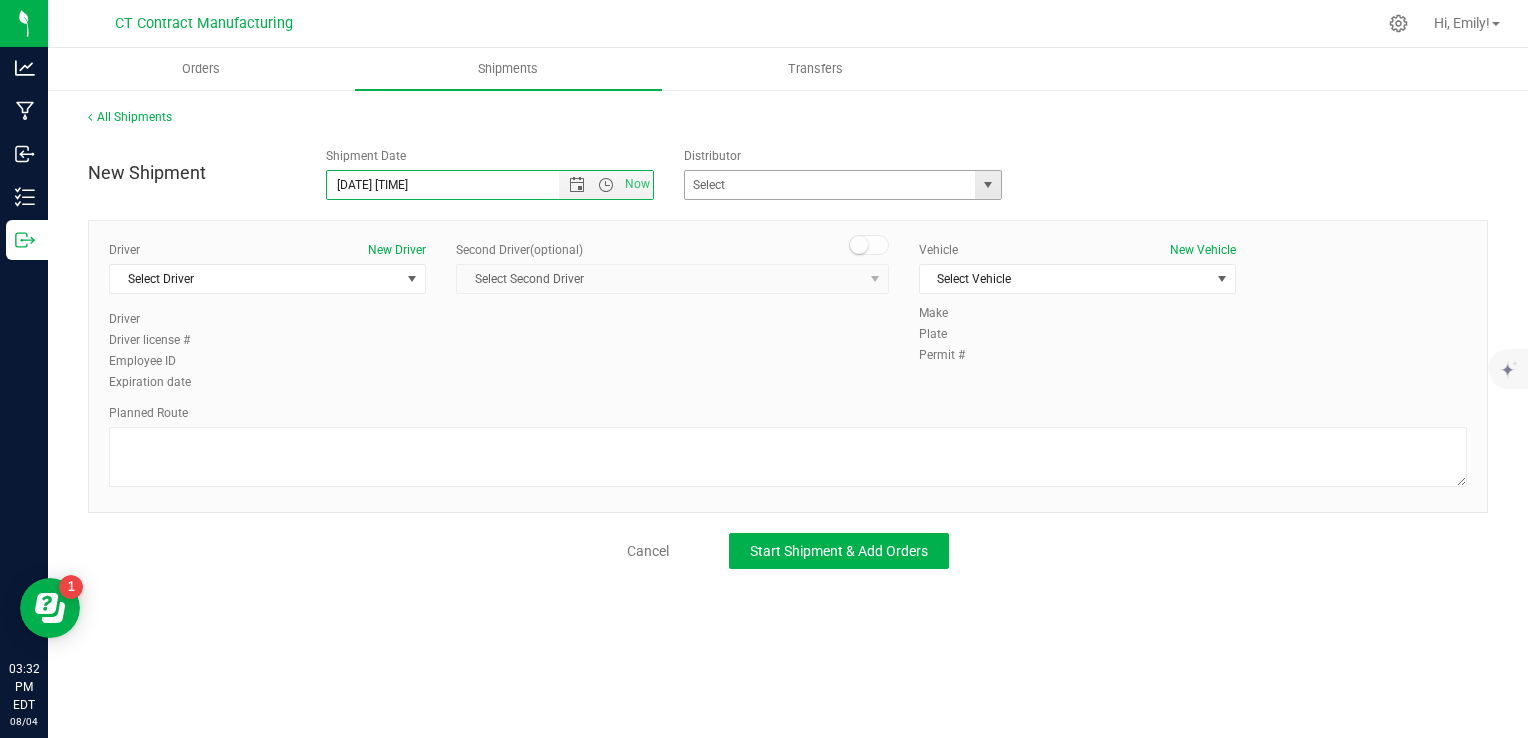 click at bounding box center (988, 185) 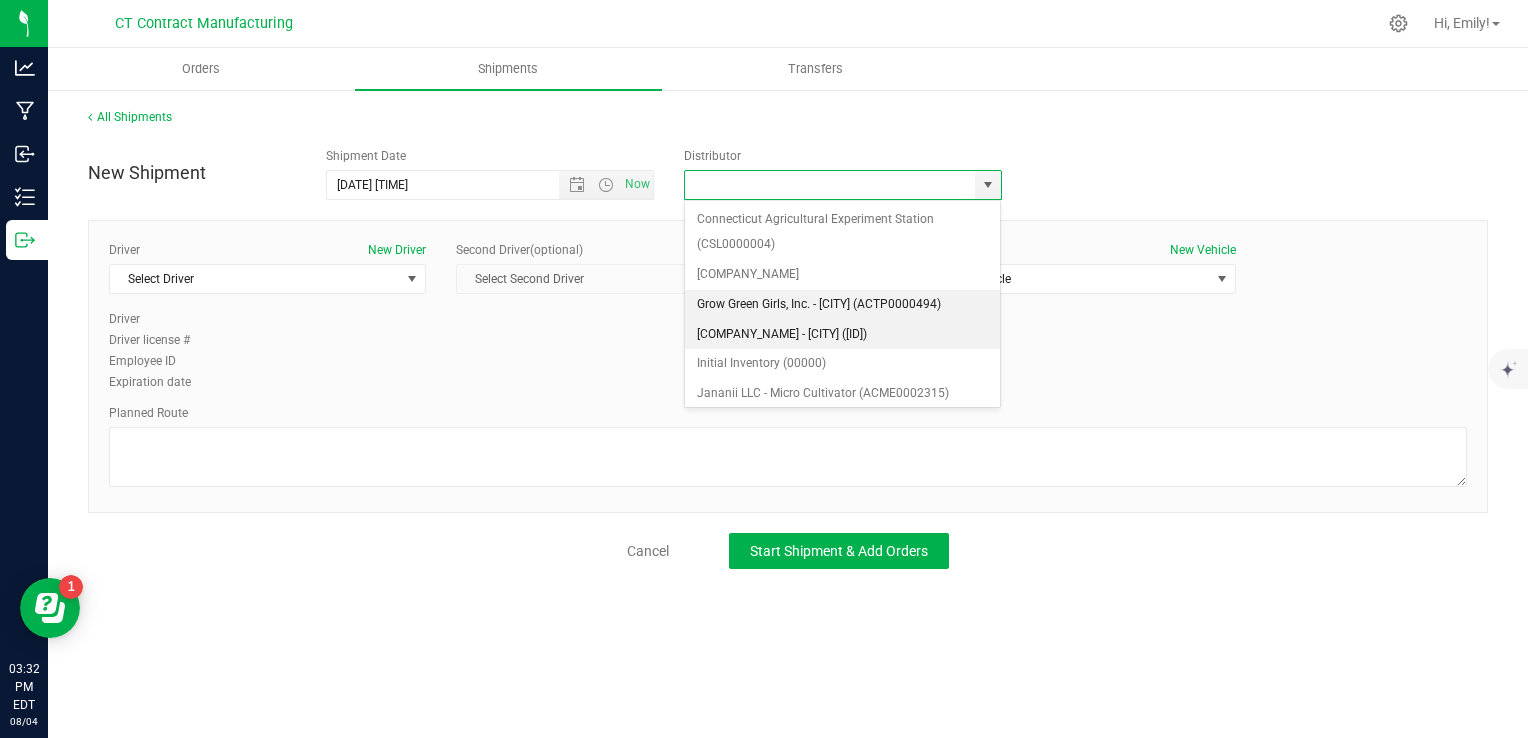 scroll, scrollTop: 200, scrollLeft: 0, axis: vertical 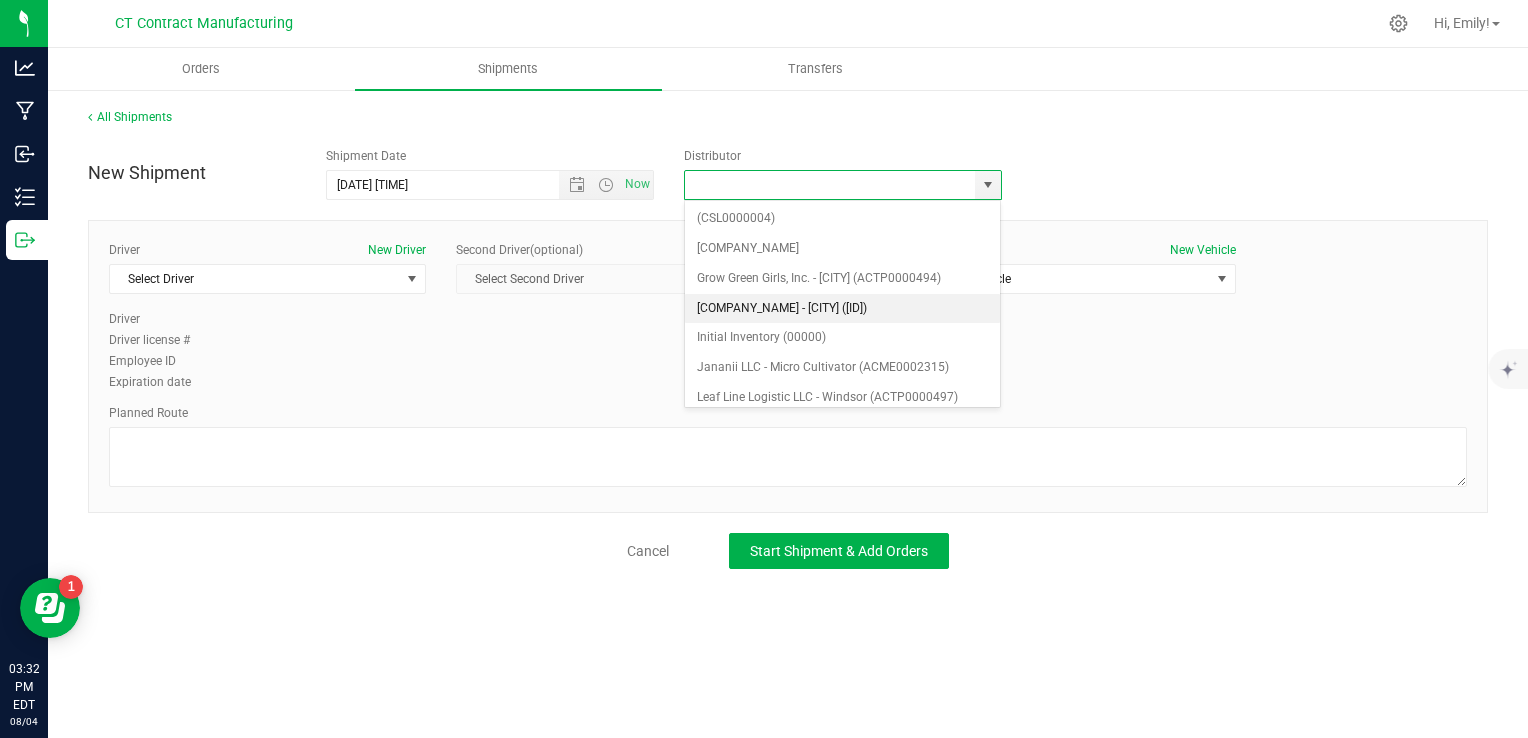 click on "[COMPANY_NAME] - [CITY] ([ID])" at bounding box center (843, 309) 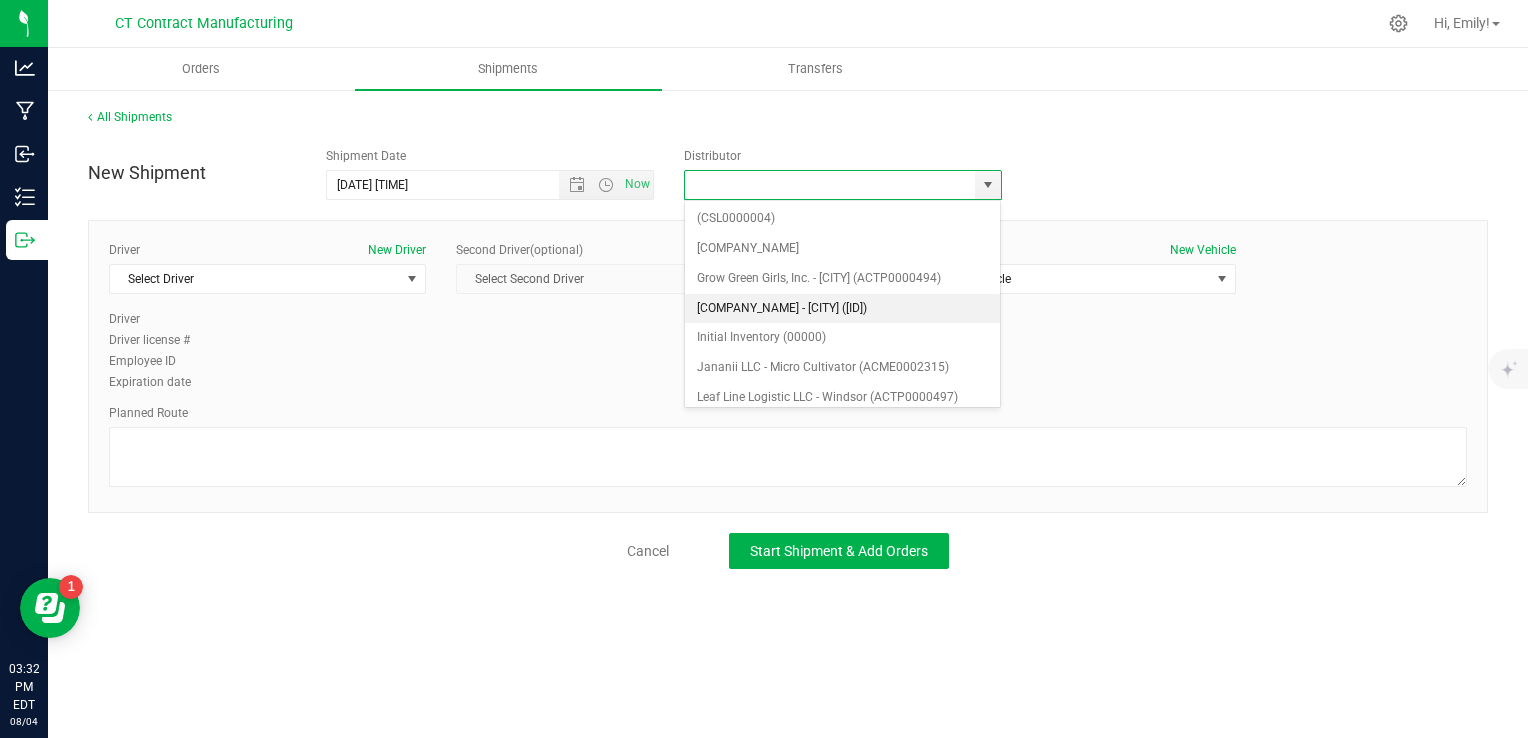 type on "[COMPANY_NAME] - [CITY] ([ID])" 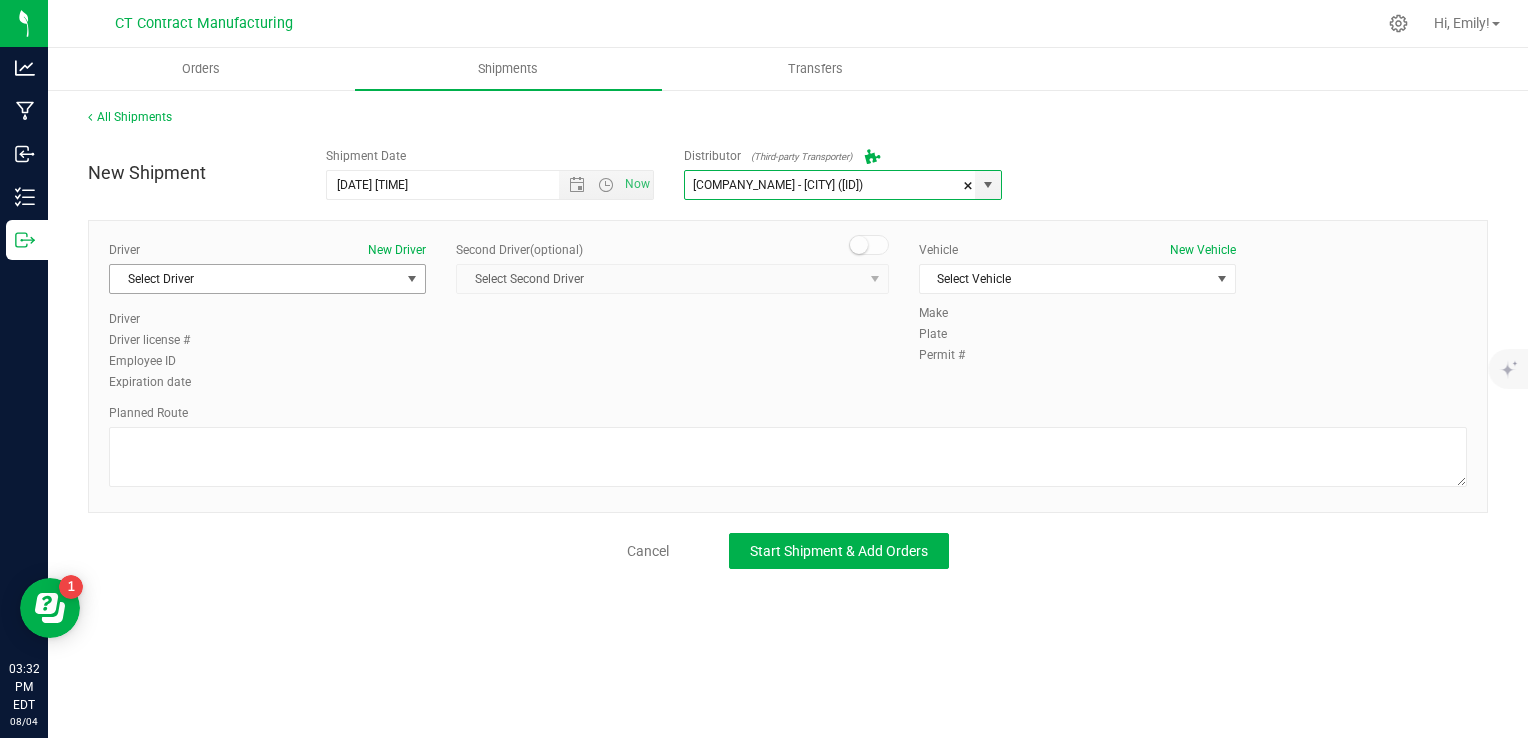 click on "Select Driver" at bounding box center (255, 279) 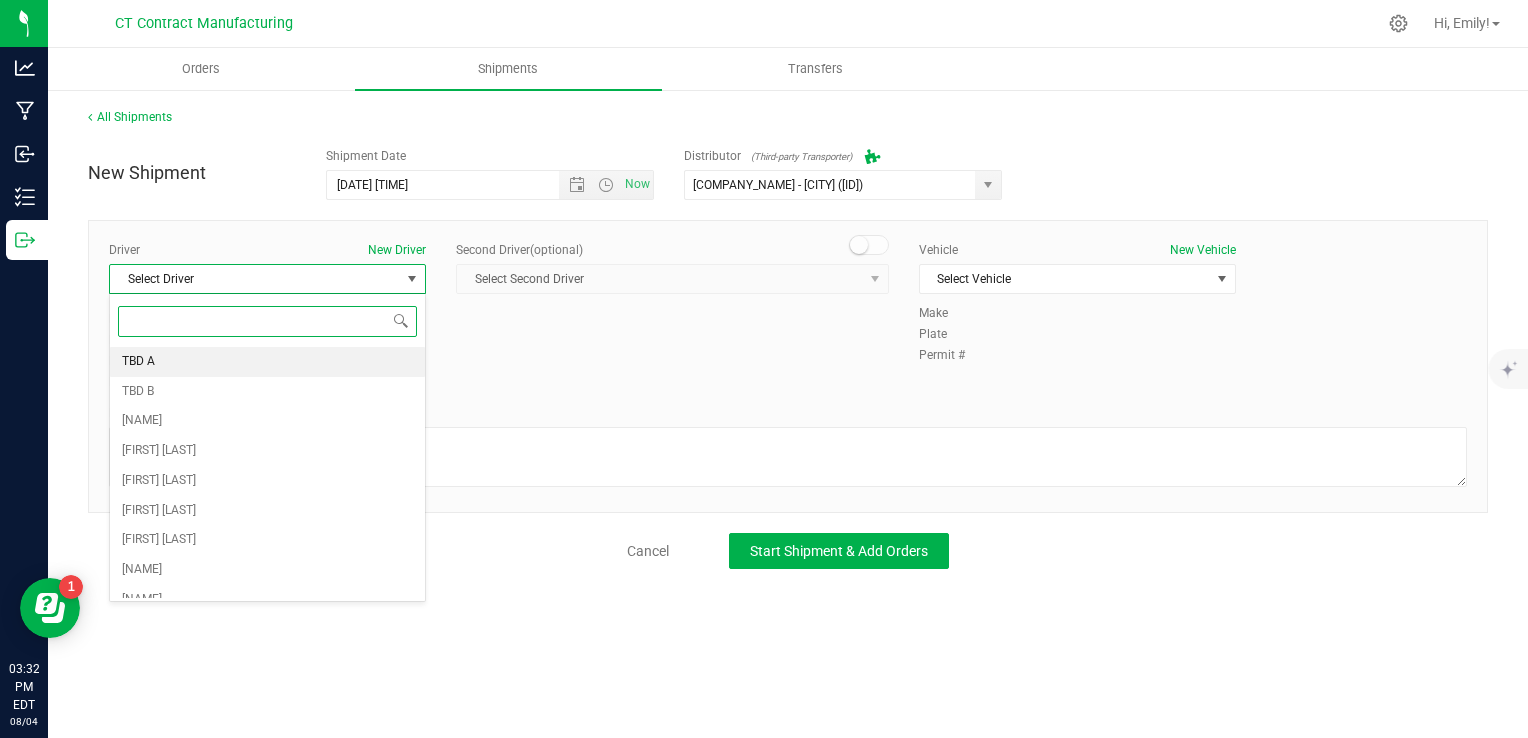 click on "TBD A" at bounding box center (267, 362) 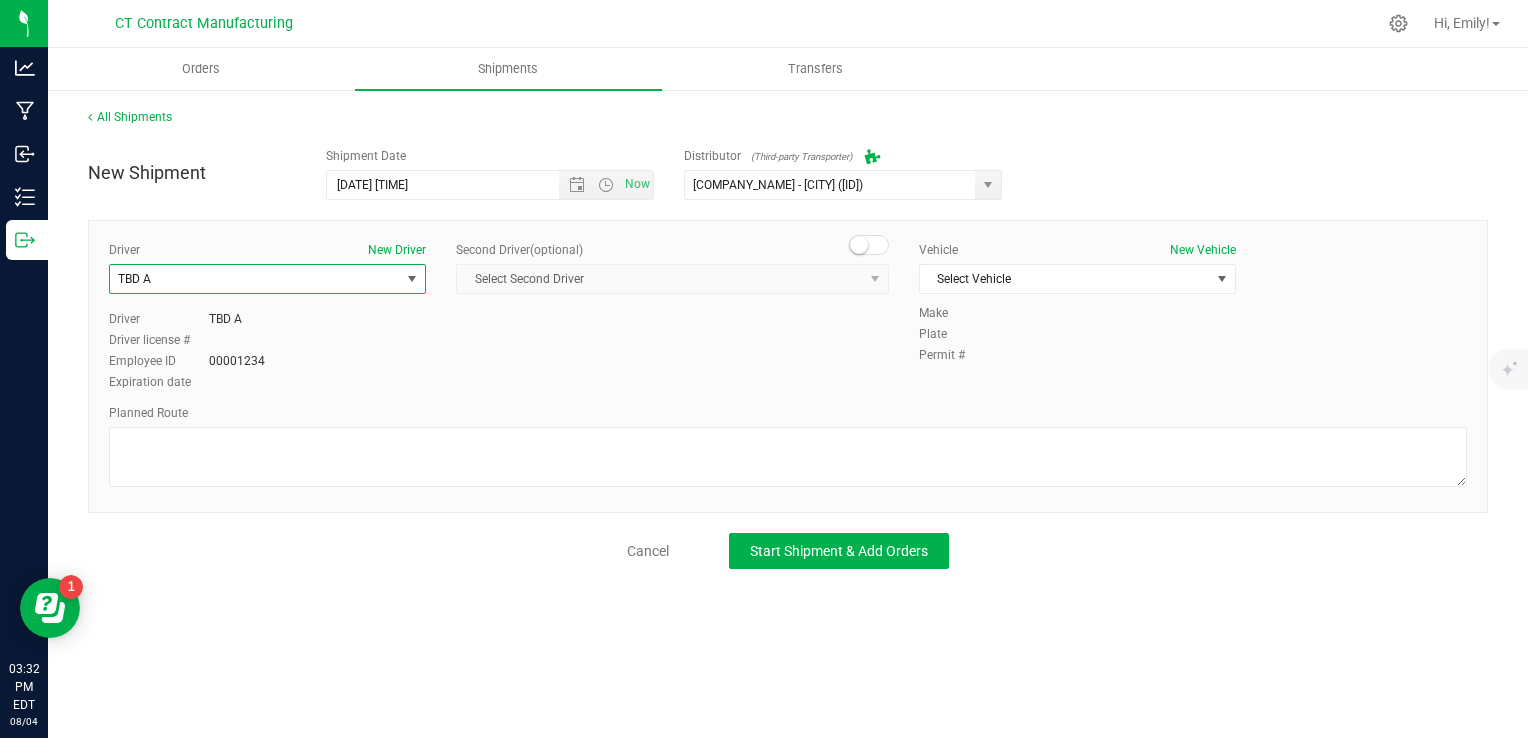 click at bounding box center [859, 245] 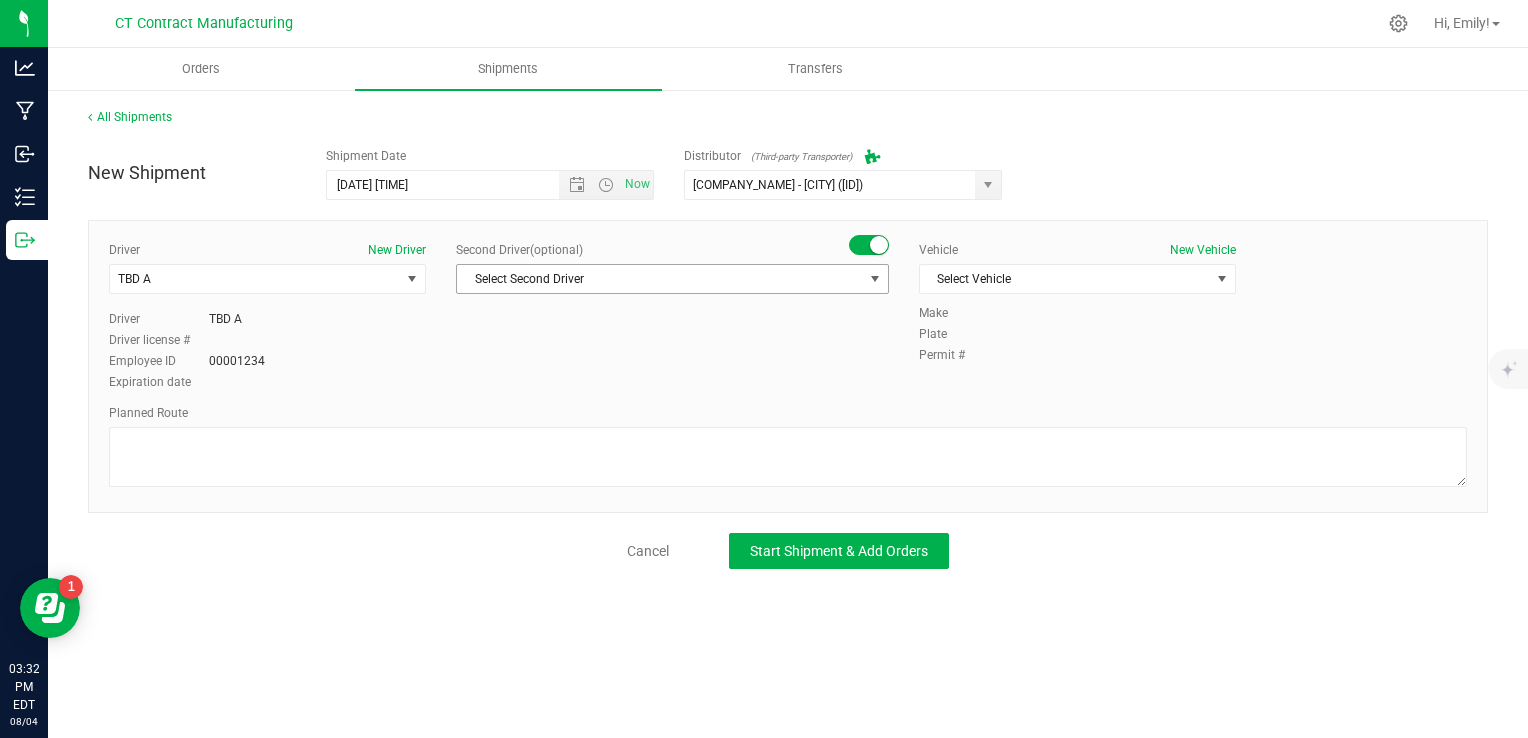 click on "Select Second Driver" at bounding box center [660, 279] 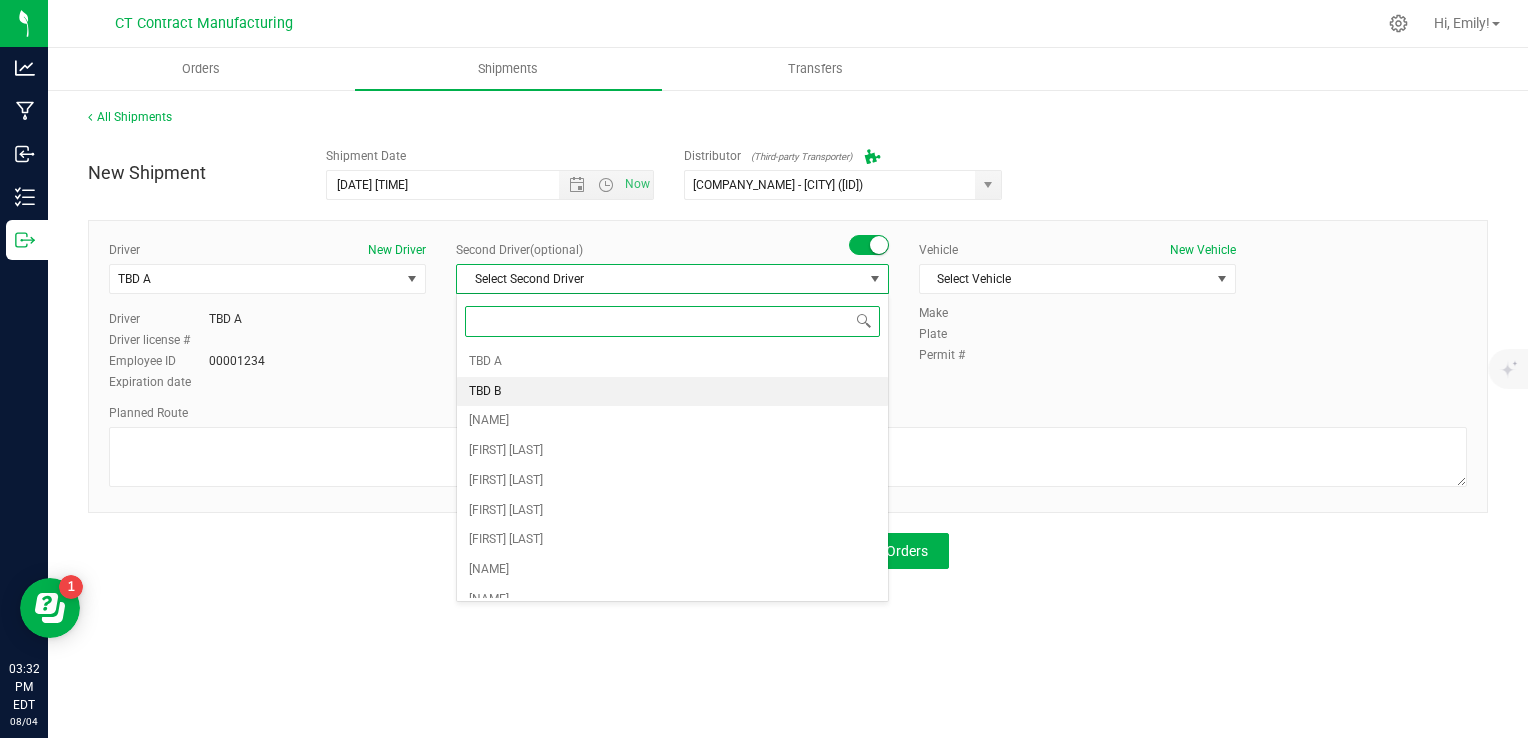 click on "TBD B" at bounding box center (672, 392) 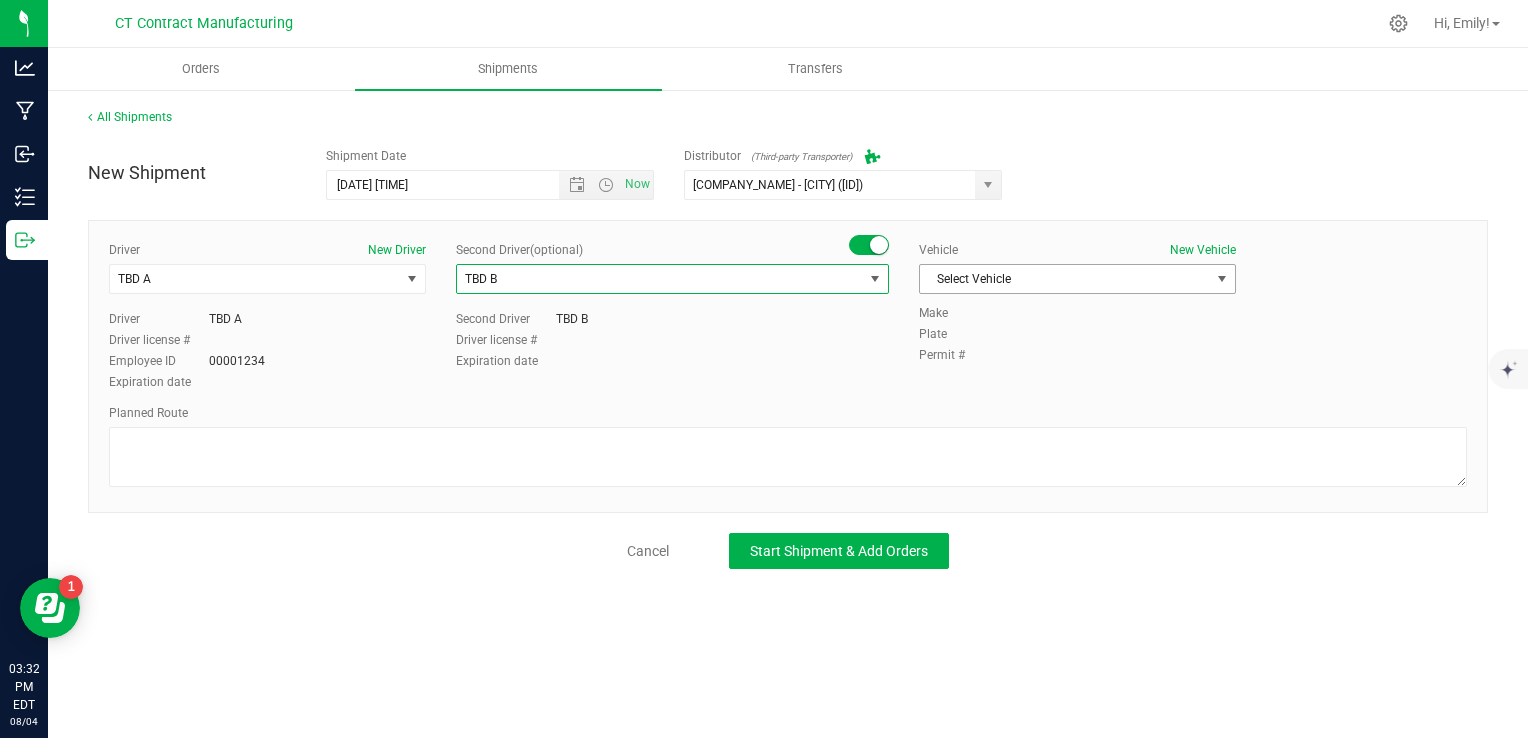 click on "Select Vehicle" at bounding box center [1065, 279] 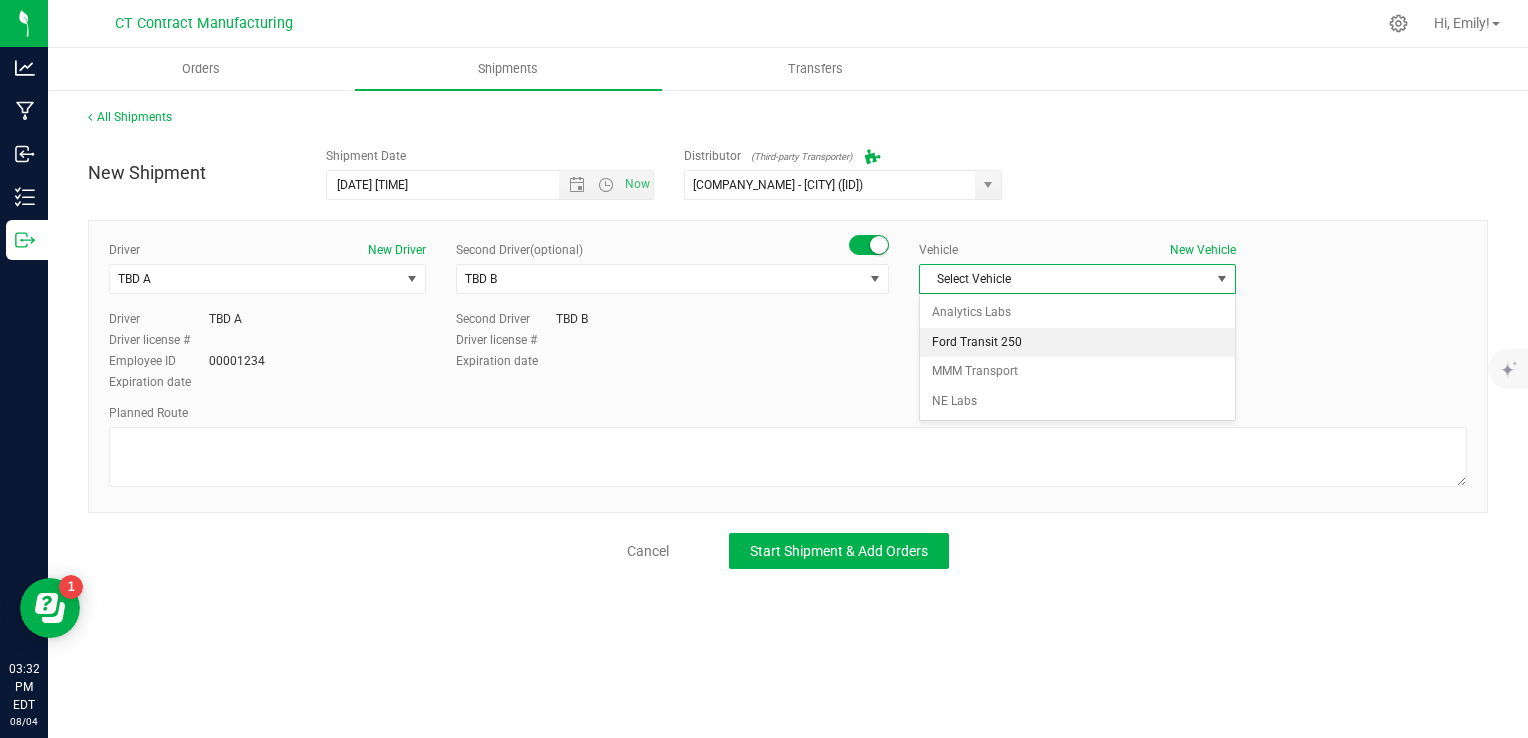 click on "Ford Transit 250" at bounding box center (1077, 343) 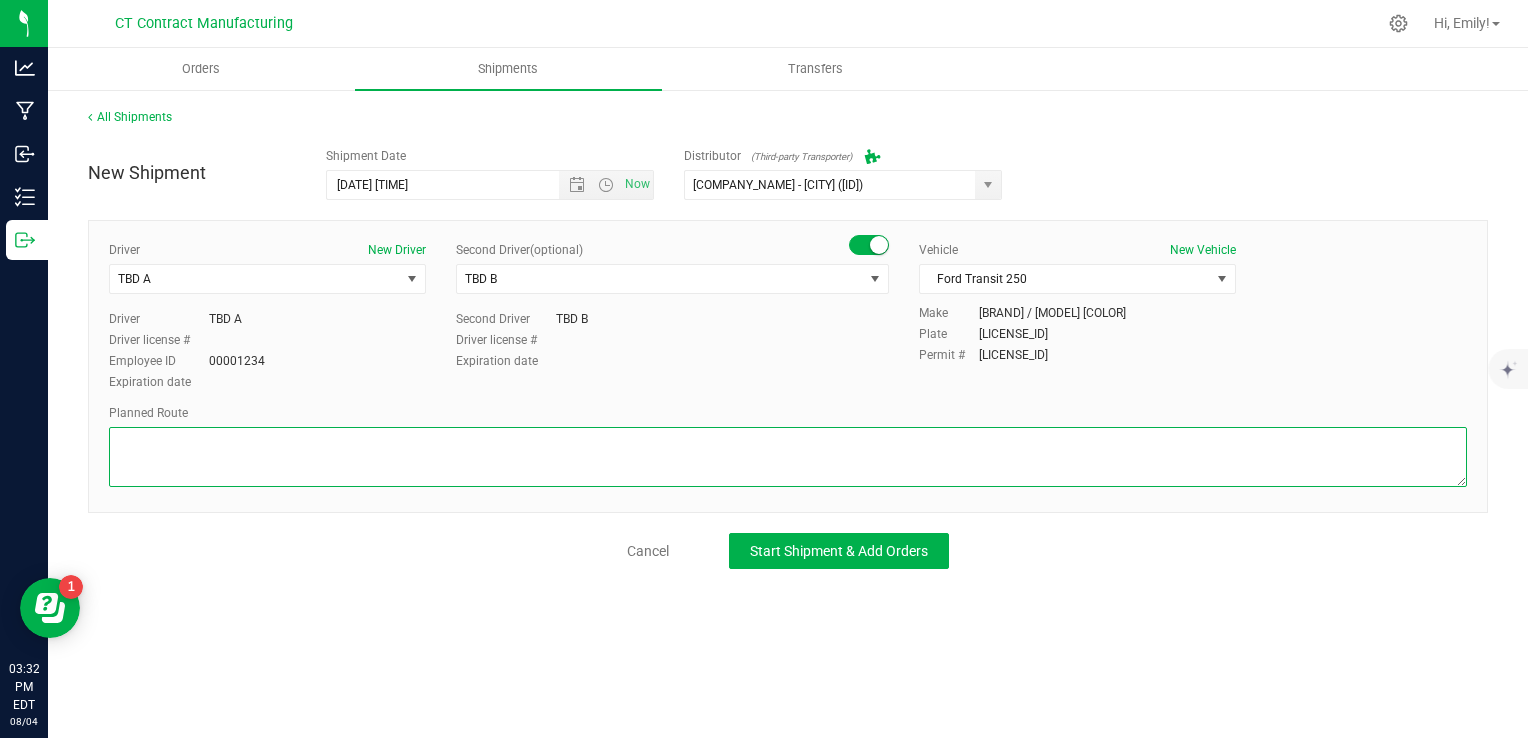 click at bounding box center [788, 457] 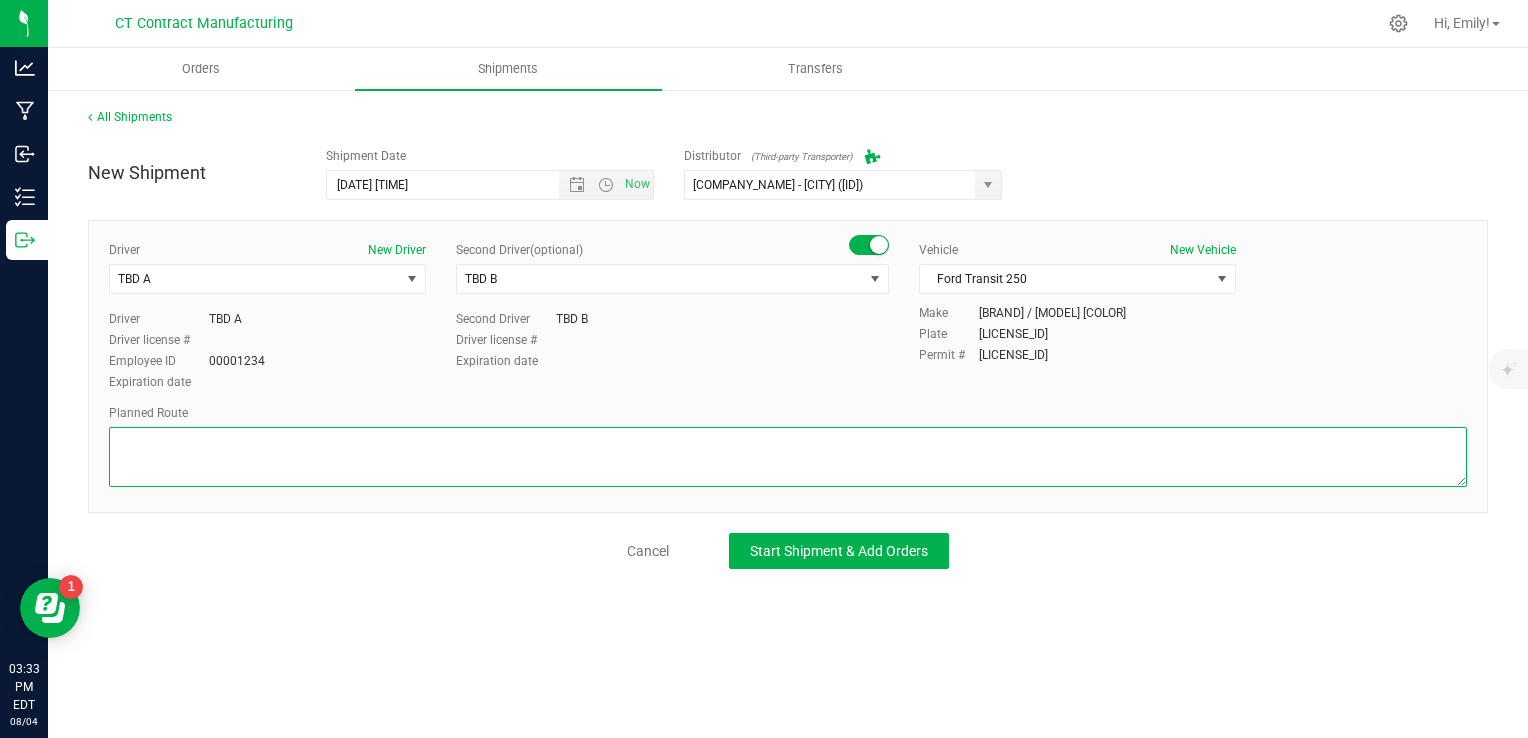 paste on "Pungent and savory, this strain delivers bold notes of garlic, diesel, and rich earth, hitting the senses with unmistakable intensity. A heavy-hitting cross of Chemdawg × GSC, it boasts a potent profile designed for deep, lasting relief. Expect a powerful body high paired with a euphoric cerebral lift, melting away stress and tension with full-body relaxation that may lead to serious couch-lock. Ideal for managing pain, stress, and winding down, this cultivar is your go-to for when you need to truly unplug and let go." 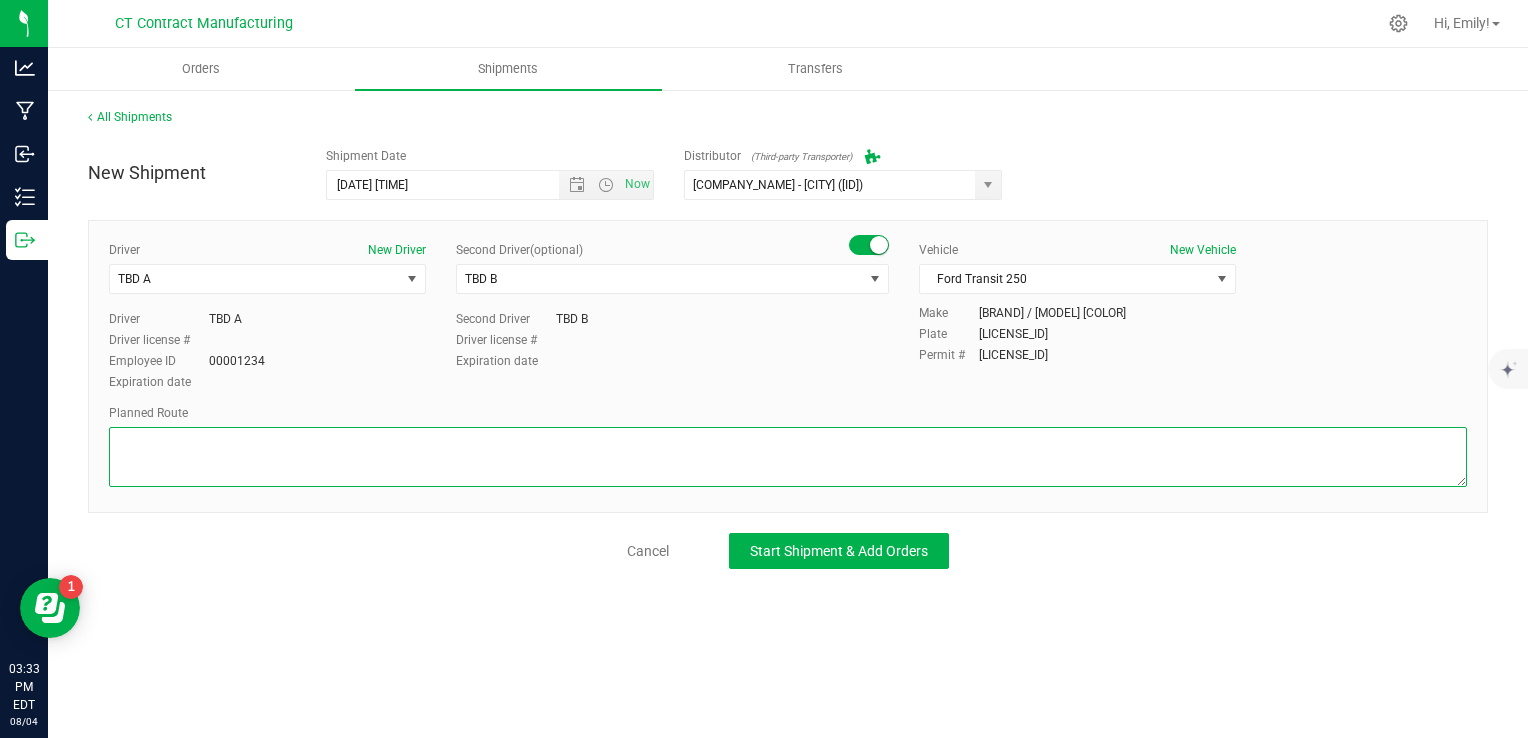 type on "Pungent and savory, this strain delivers bold notes of garlic, diesel, and rich earth, hitting the senses with unmistakable intensity. A heavy-hitting cross of Chemdawg × GSC, it boasts a potent profile designed for deep, lasting relief. Expect a powerful body high paired with a euphoric cerebral lift, melting away stress and tension with full-body relaxation that may lead to serious couch-lock. Ideal for managing pain, stress, and winding down, this cultivar is your go-to for when you need to truly unplug and let go." 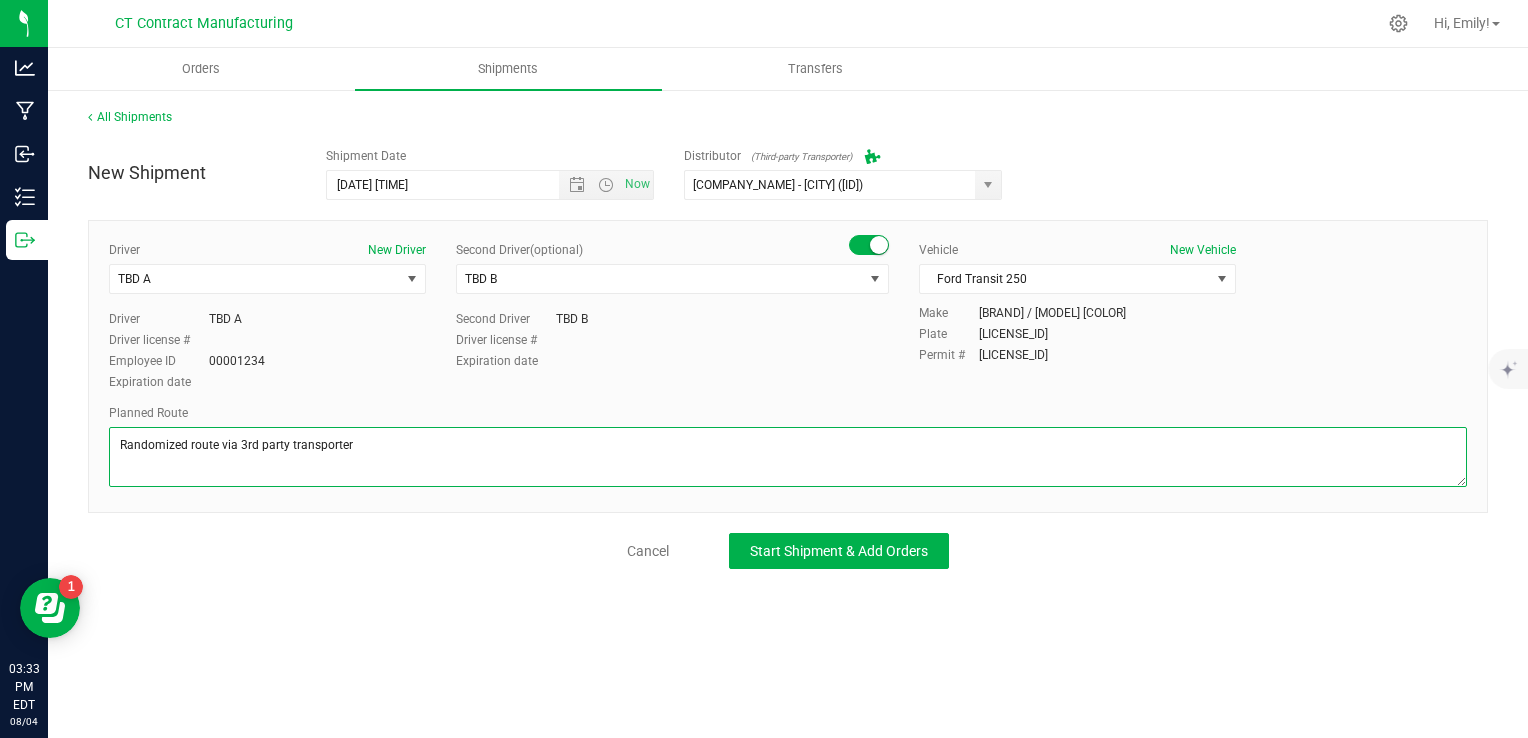 click at bounding box center [788, 457] 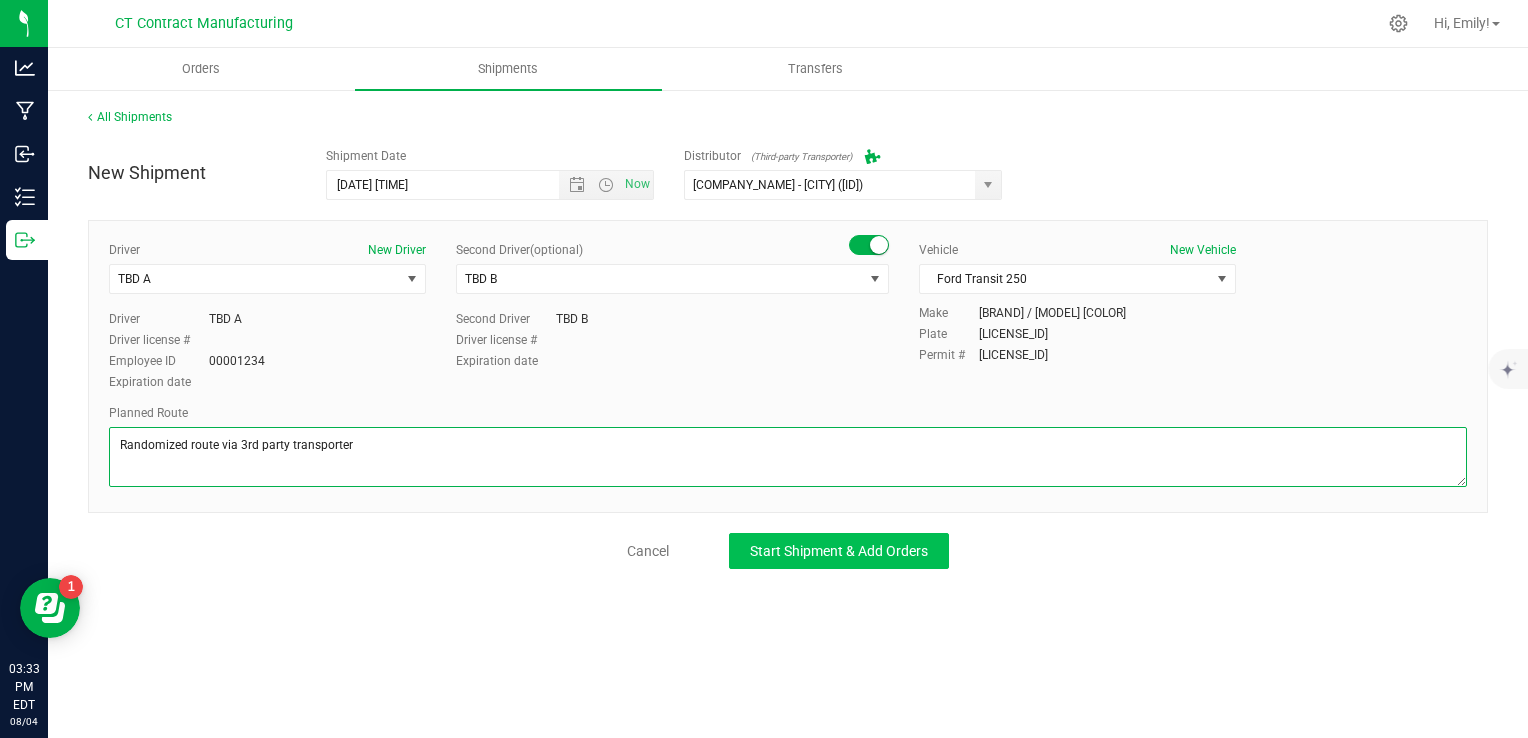 type on "Randomized route via 3rd party transporter" 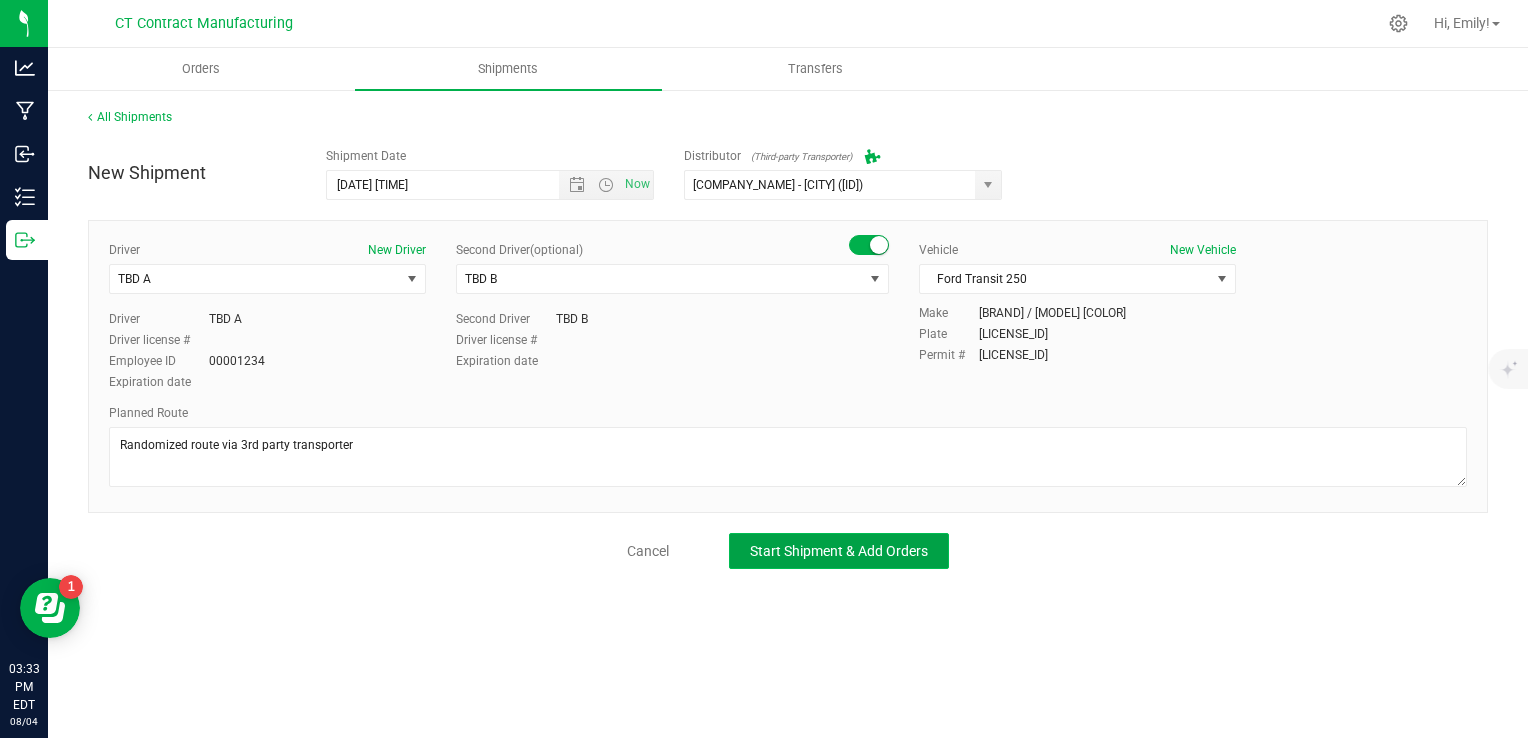 click on "Start Shipment & Add Orders" 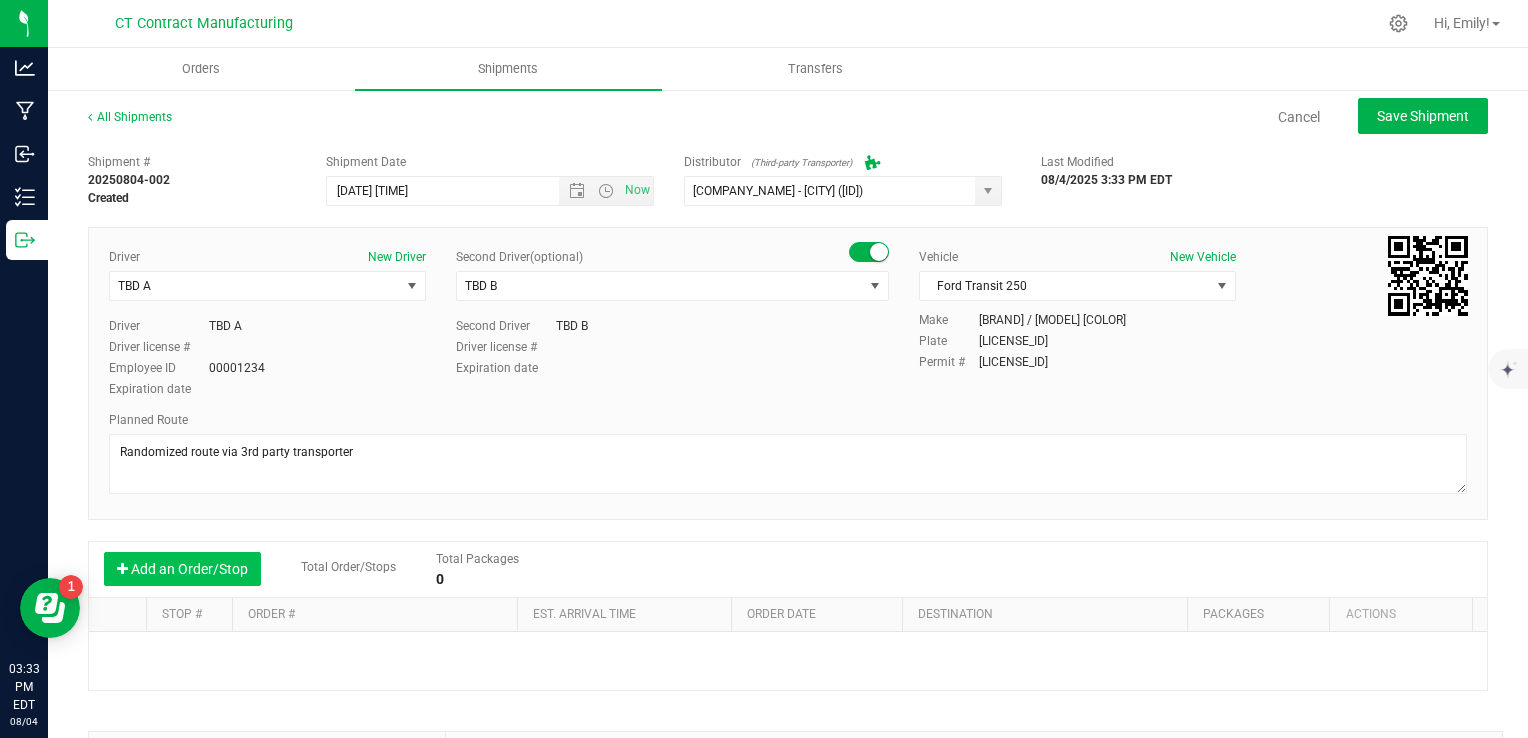 click on "Add an Order/Stop" at bounding box center (182, 569) 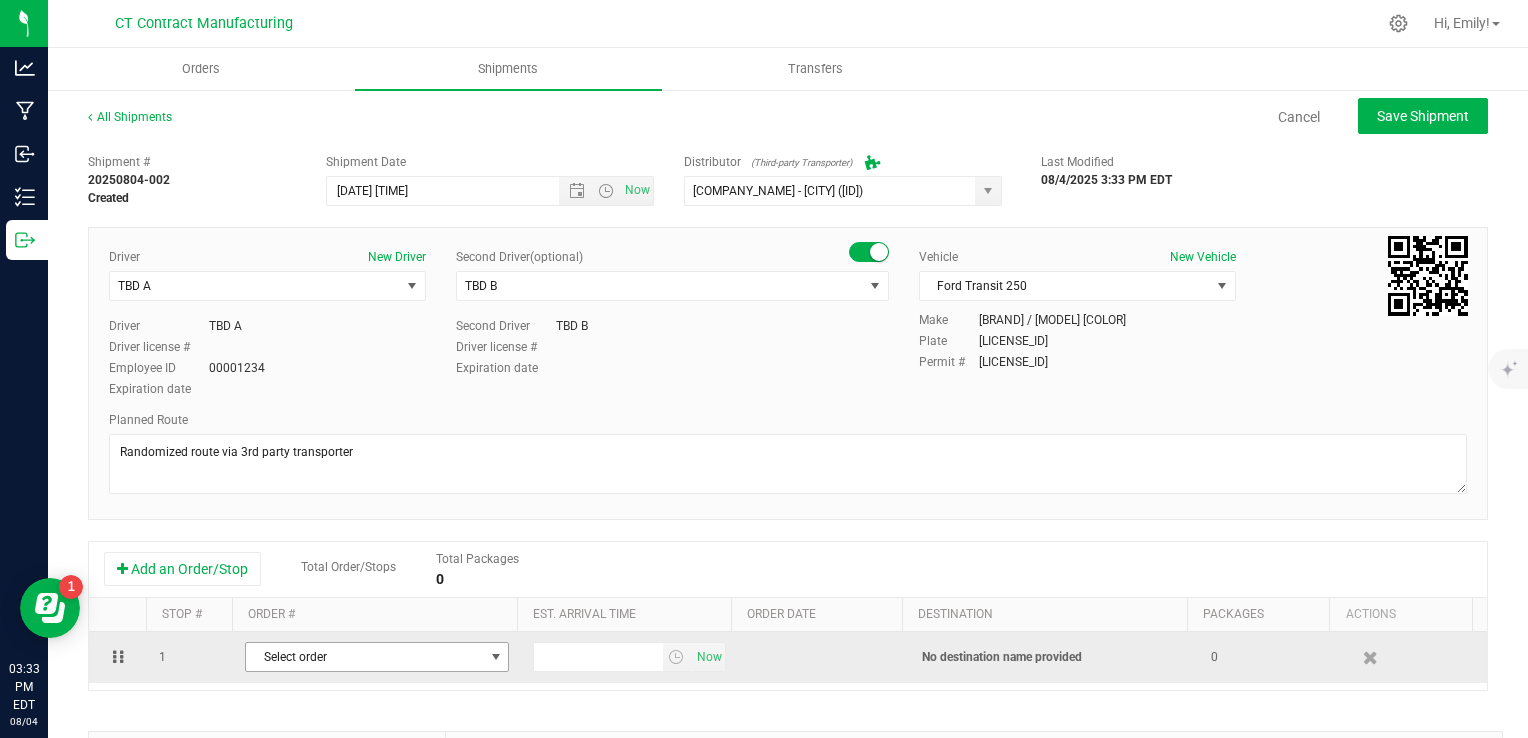 click on "Select order" at bounding box center [364, 657] 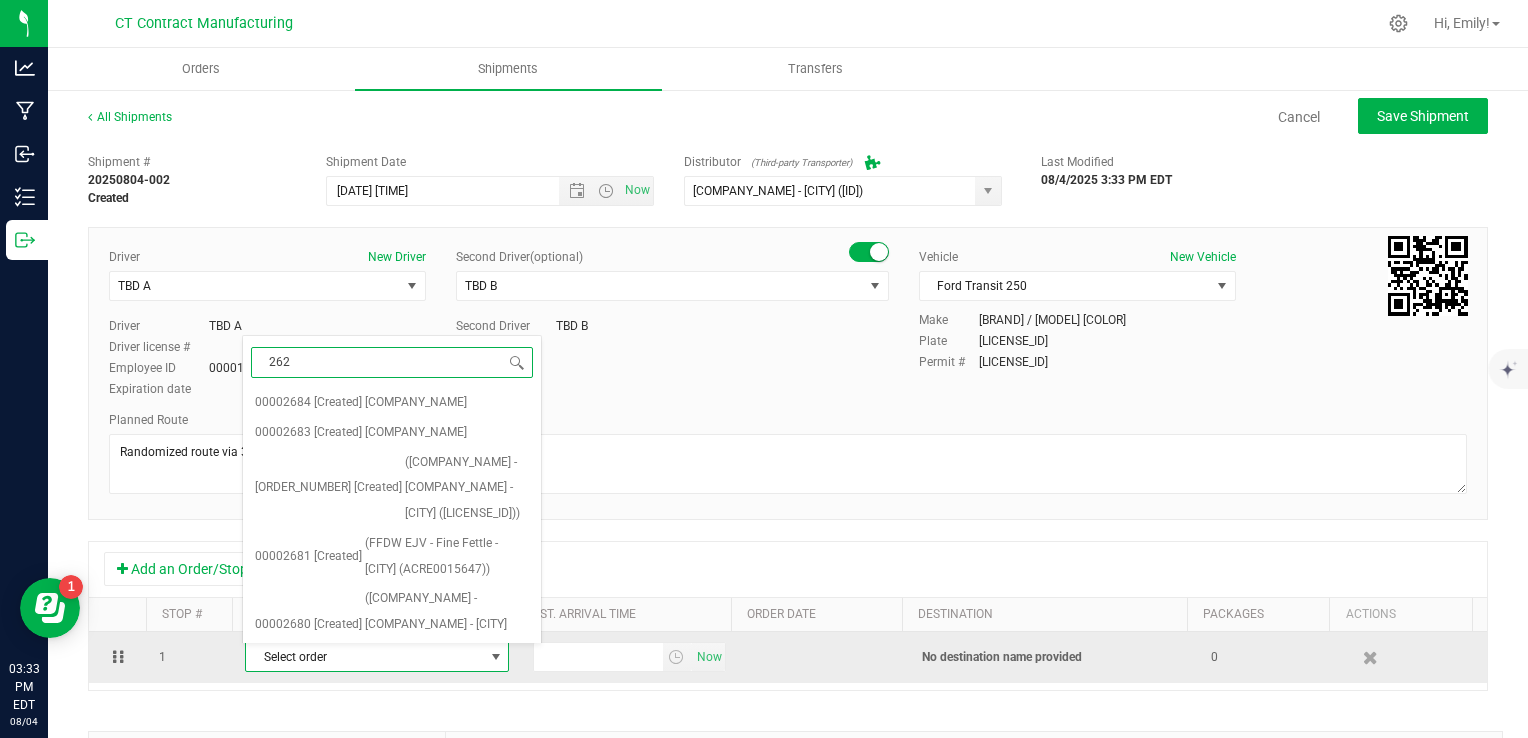 type on "2629" 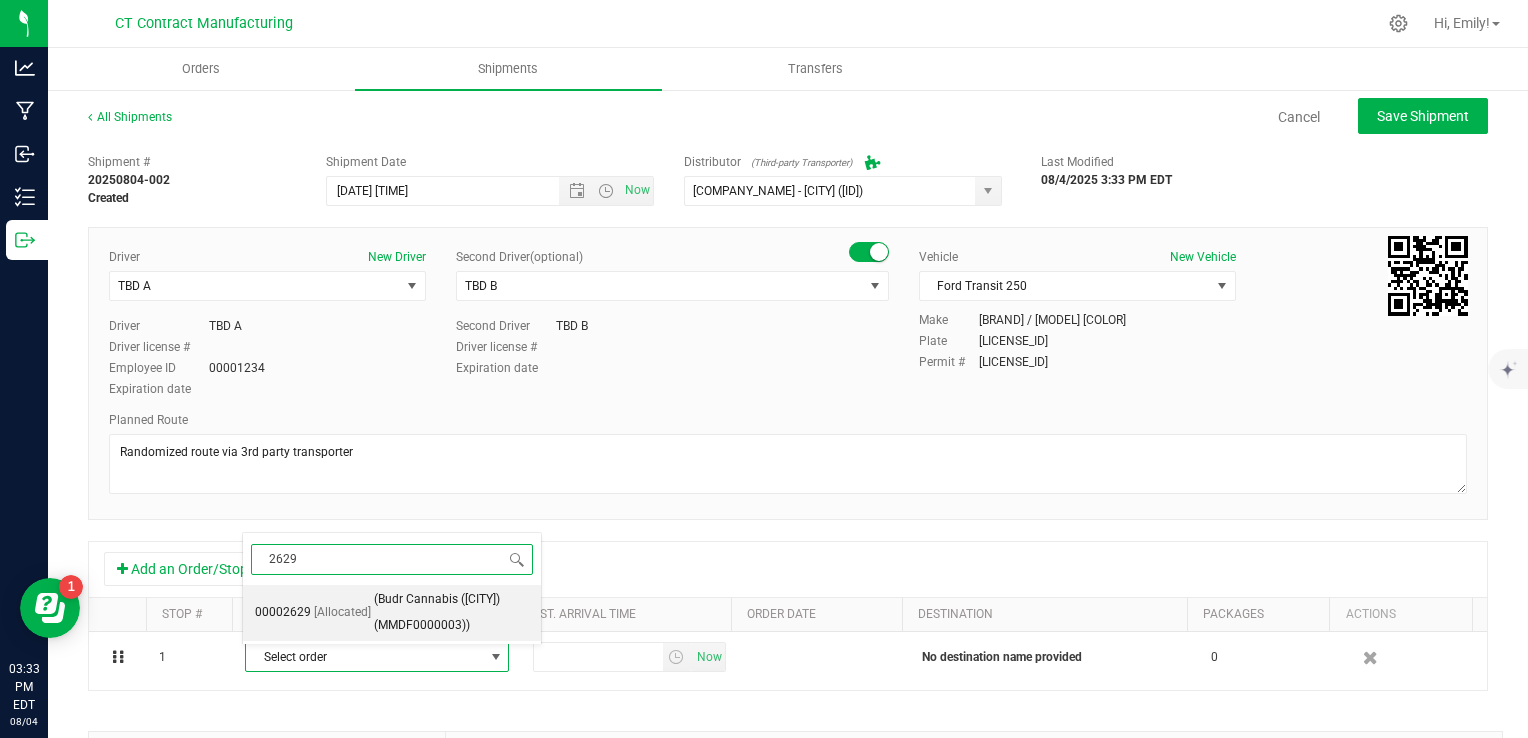 click on "(Budr Cannabis ([CITY]) (MMDF0000003))" at bounding box center [451, 612] 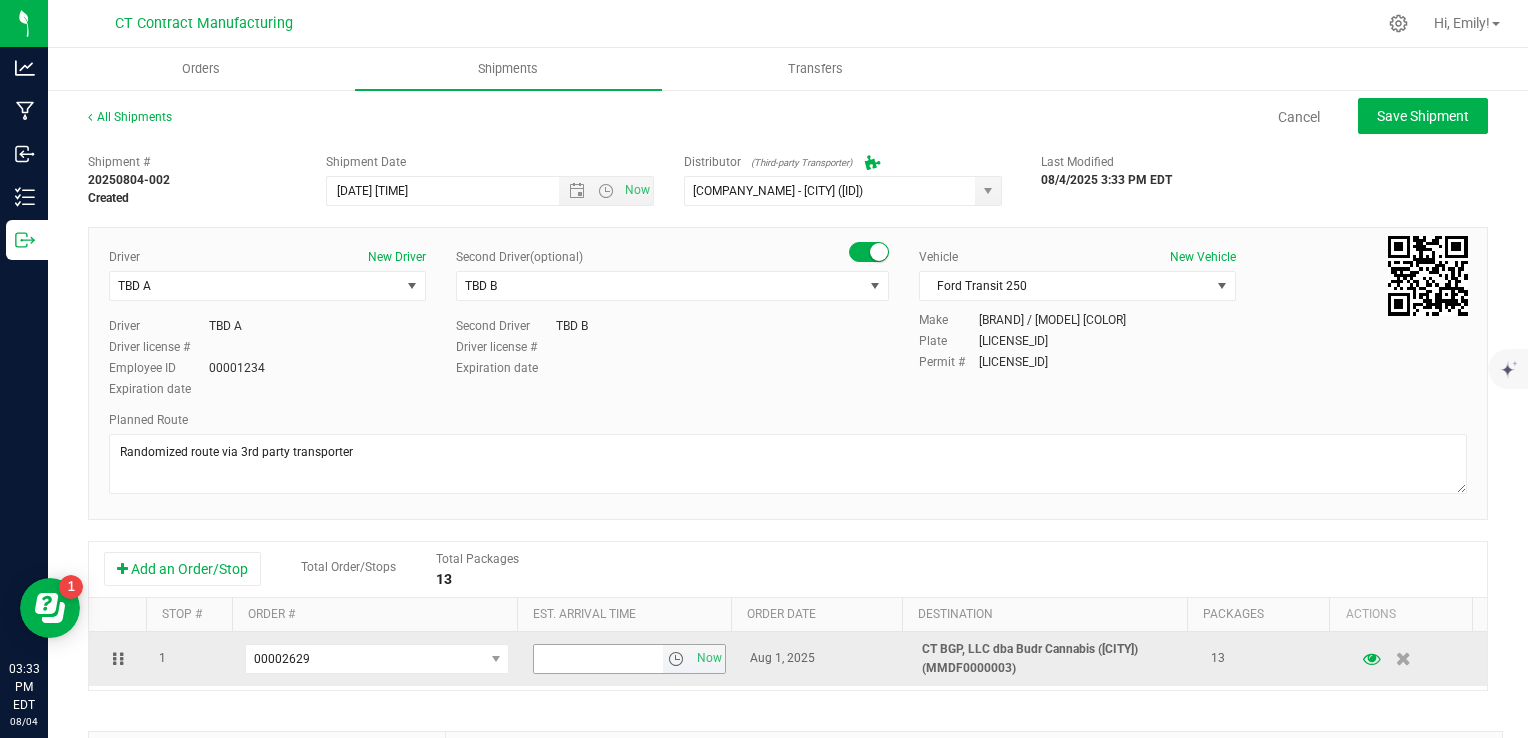 click at bounding box center [676, 659] 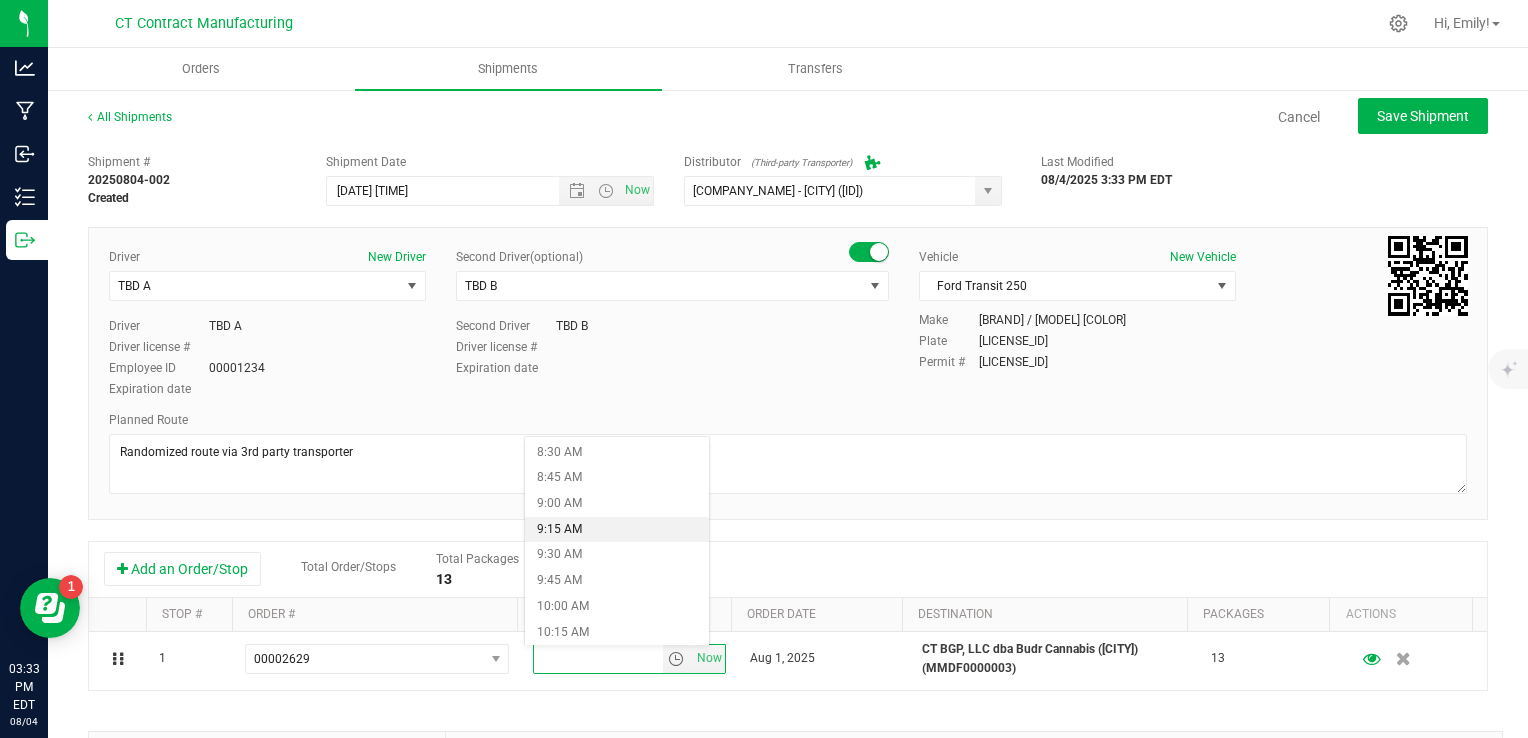 scroll, scrollTop: 900, scrollLeft: 0, axis: vertical 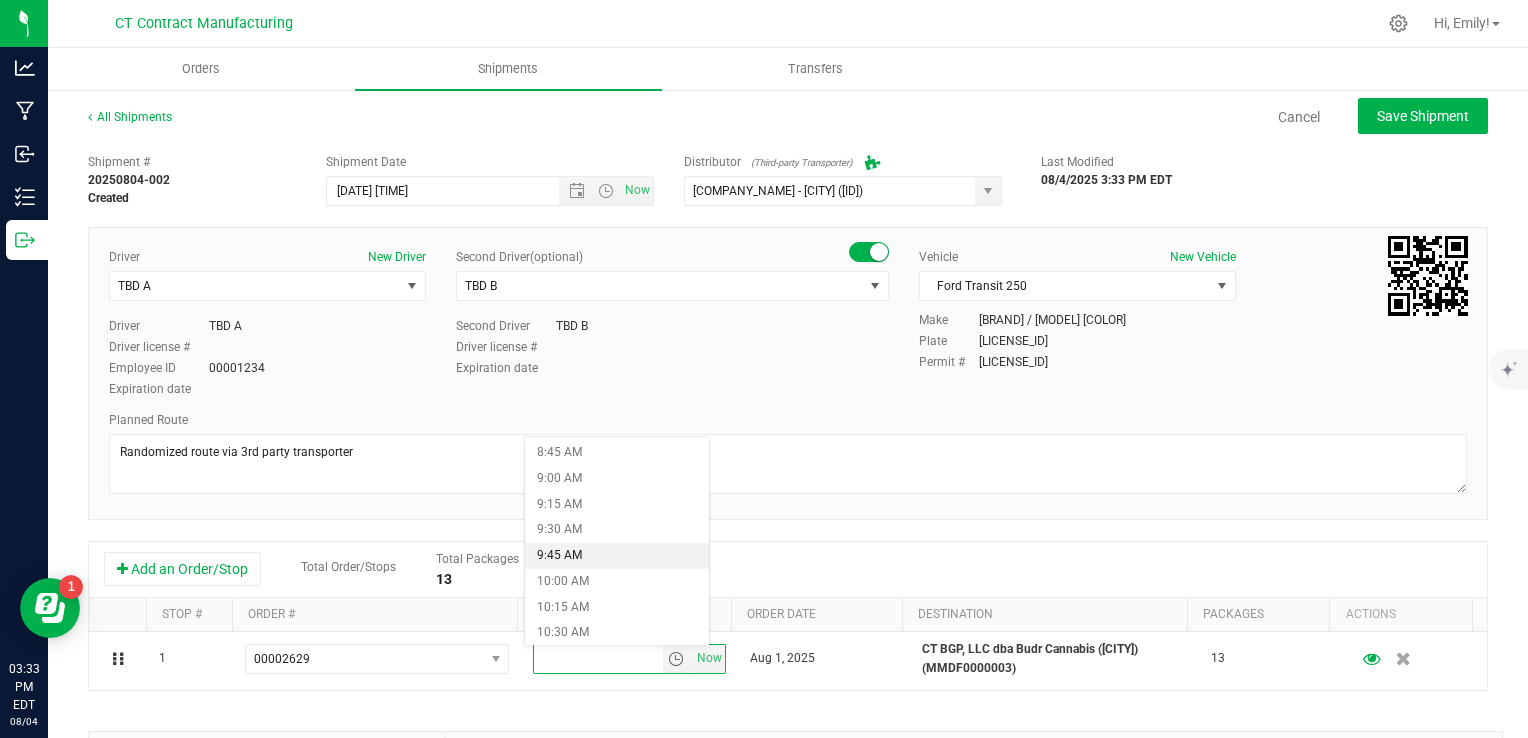 click on "9:45 AM" at bounding box center [617, 556] 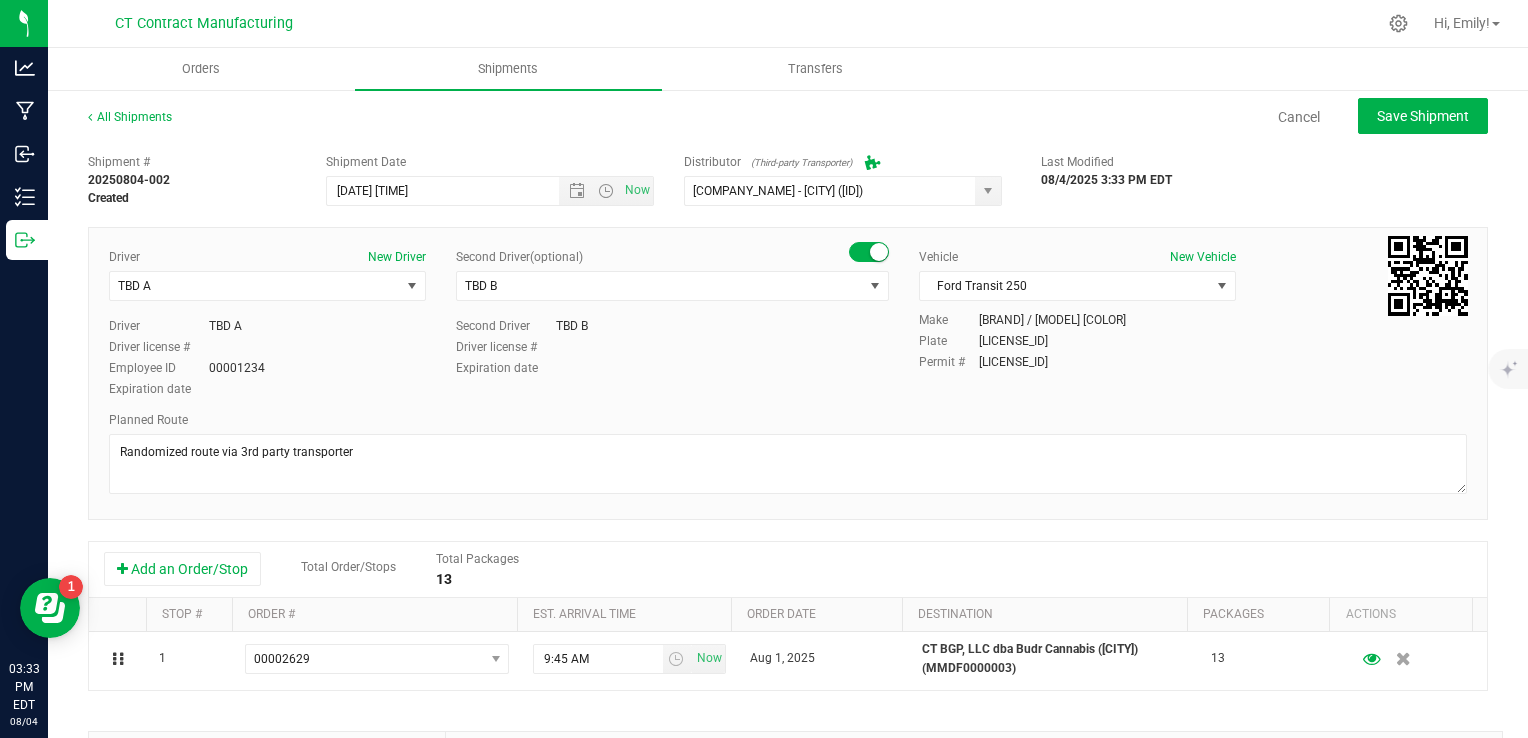 click on "Add an Order/Stop
Total Order/Stops
Total Packages
13" at bounding box center (788, 570) 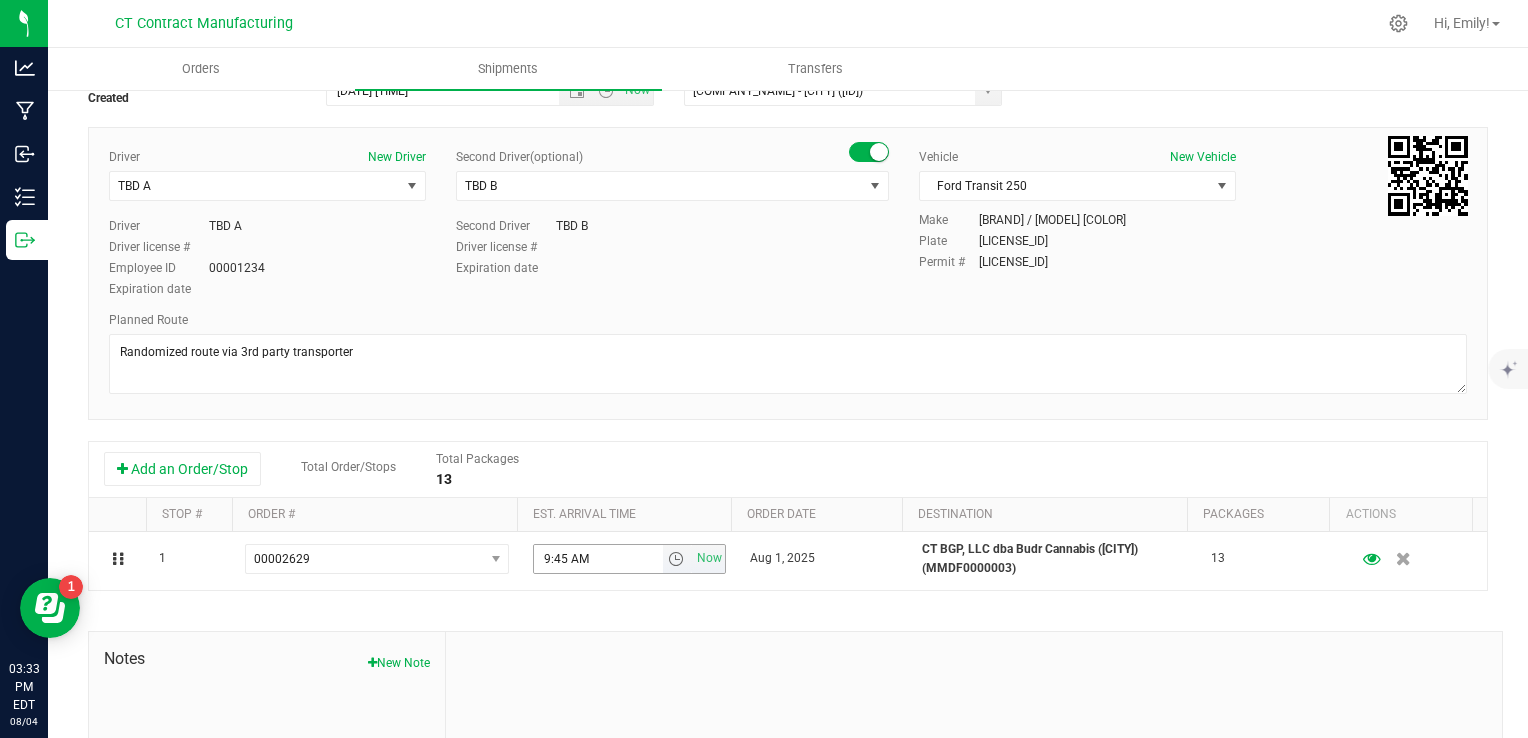 scroll, scrollTop: 0, scrollLeft: 0, axis: both 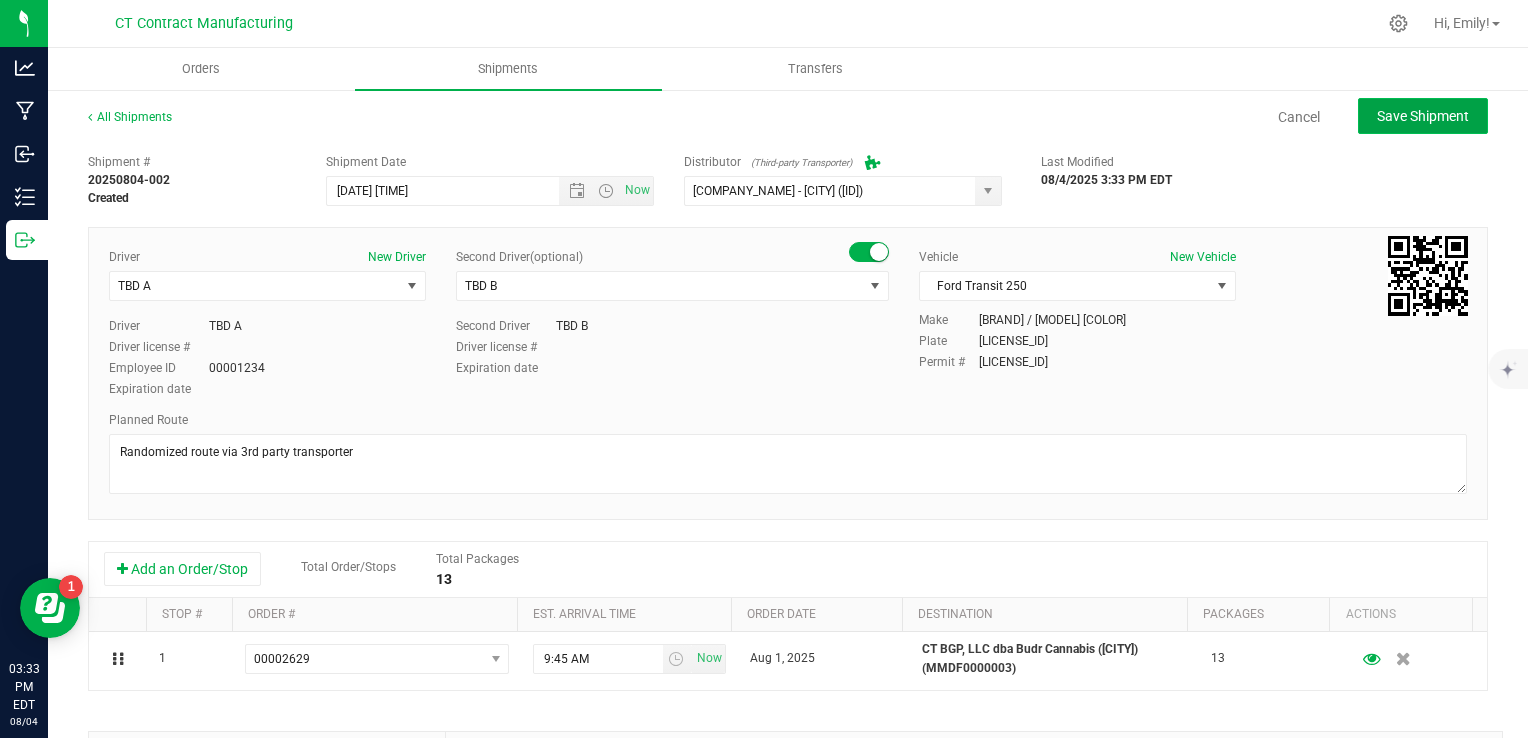 click on "Save Shipment" 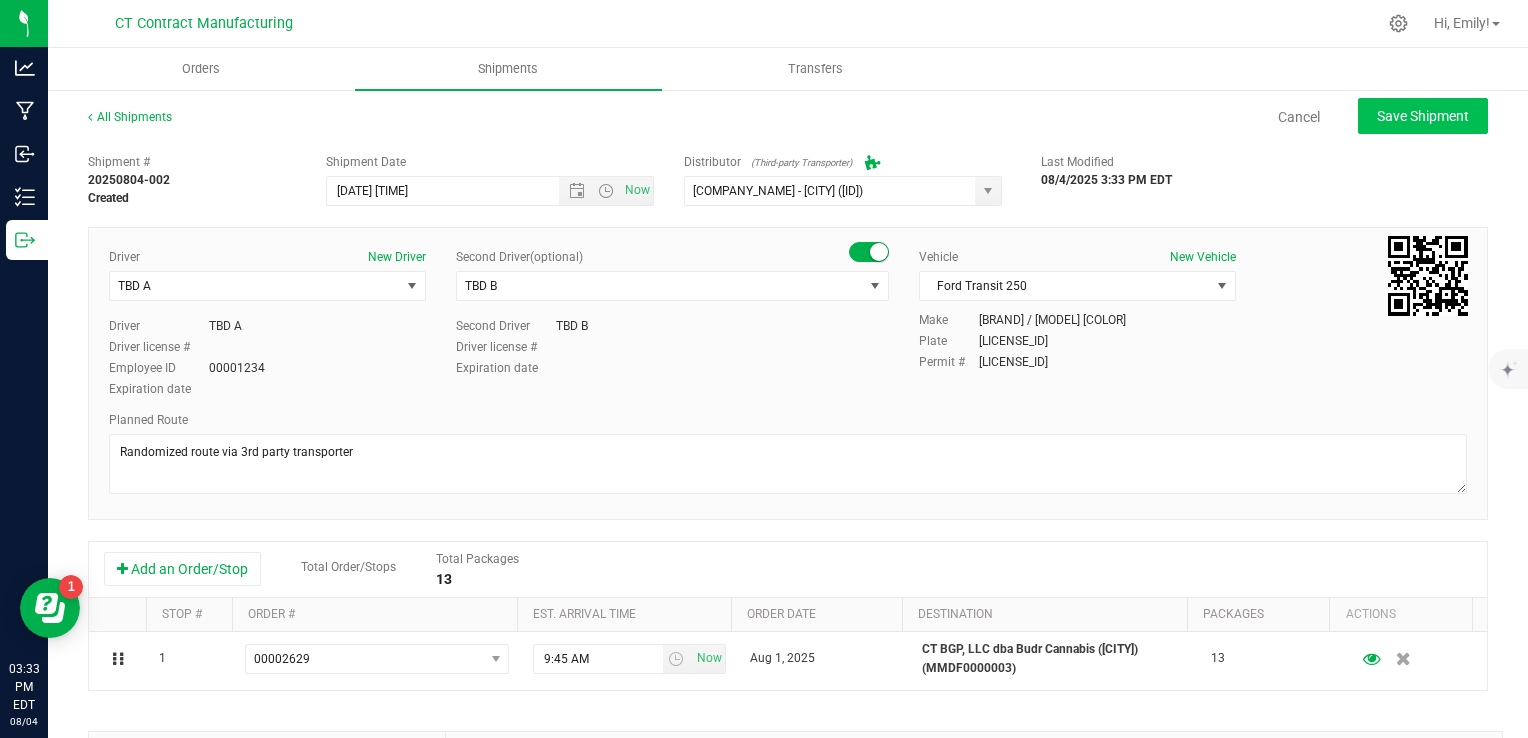 type on "[MONTH]/[DAY]/[YEAR] [TIME]" 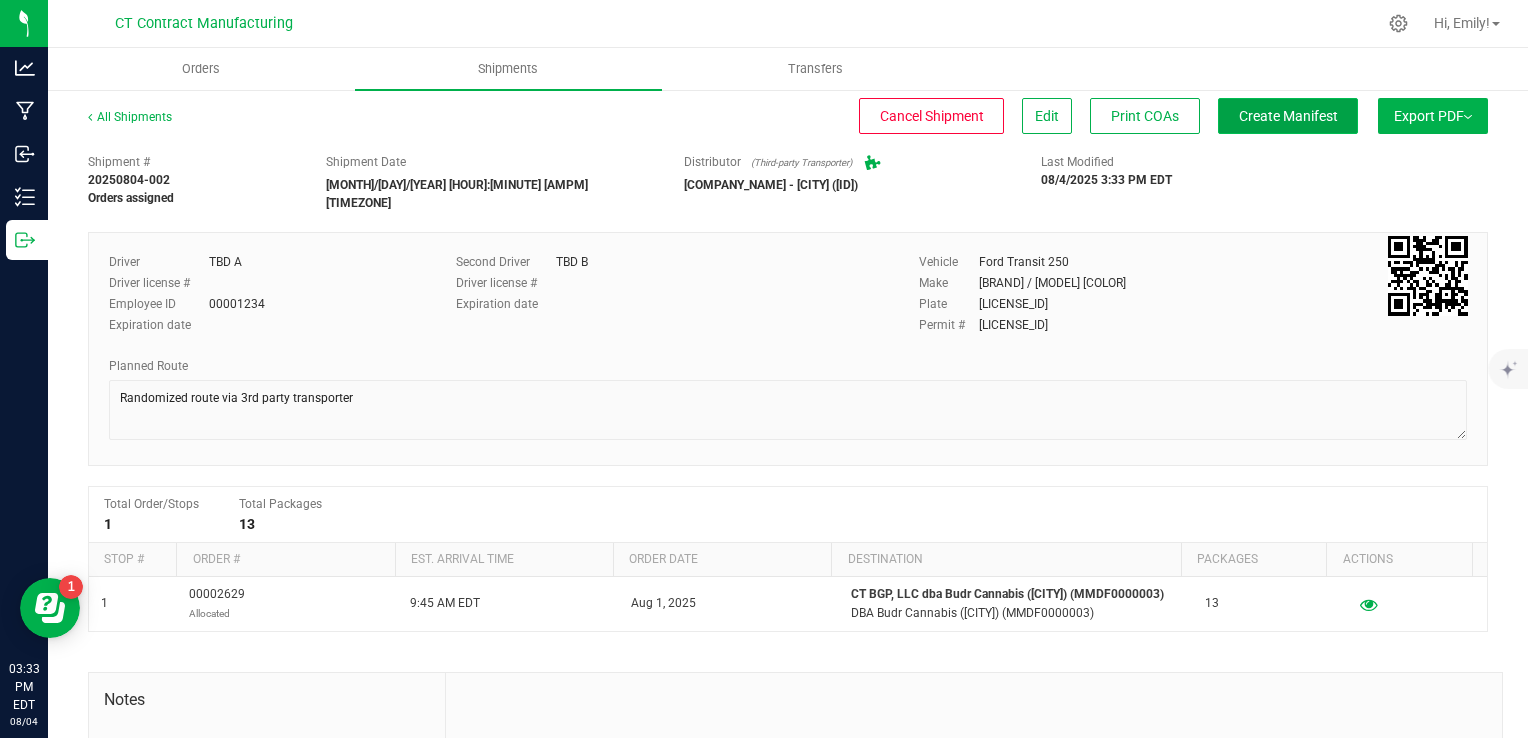click on "Create Manifest" at bounding box center (1288, 116) 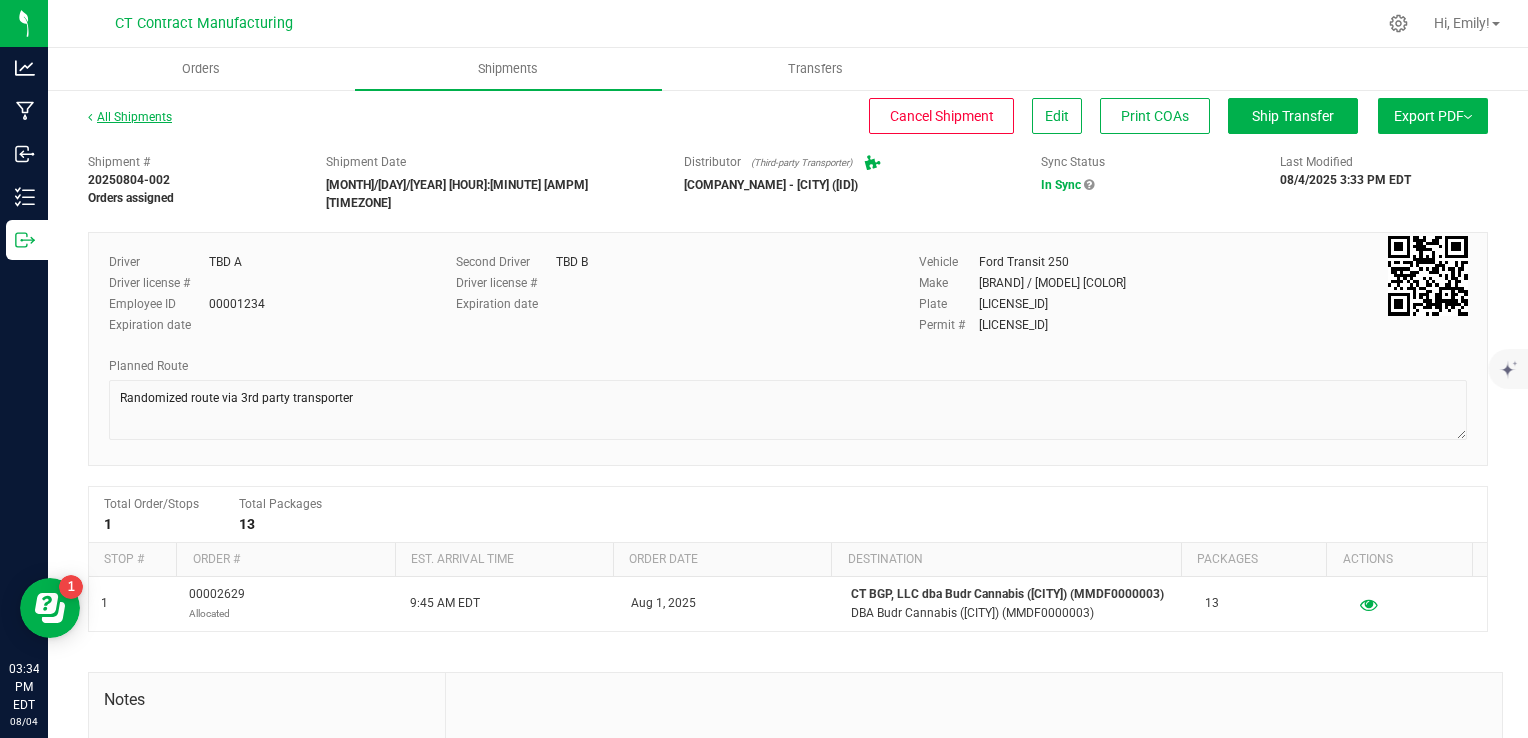 click on "All Shipments" at bounding box center [130, 117] 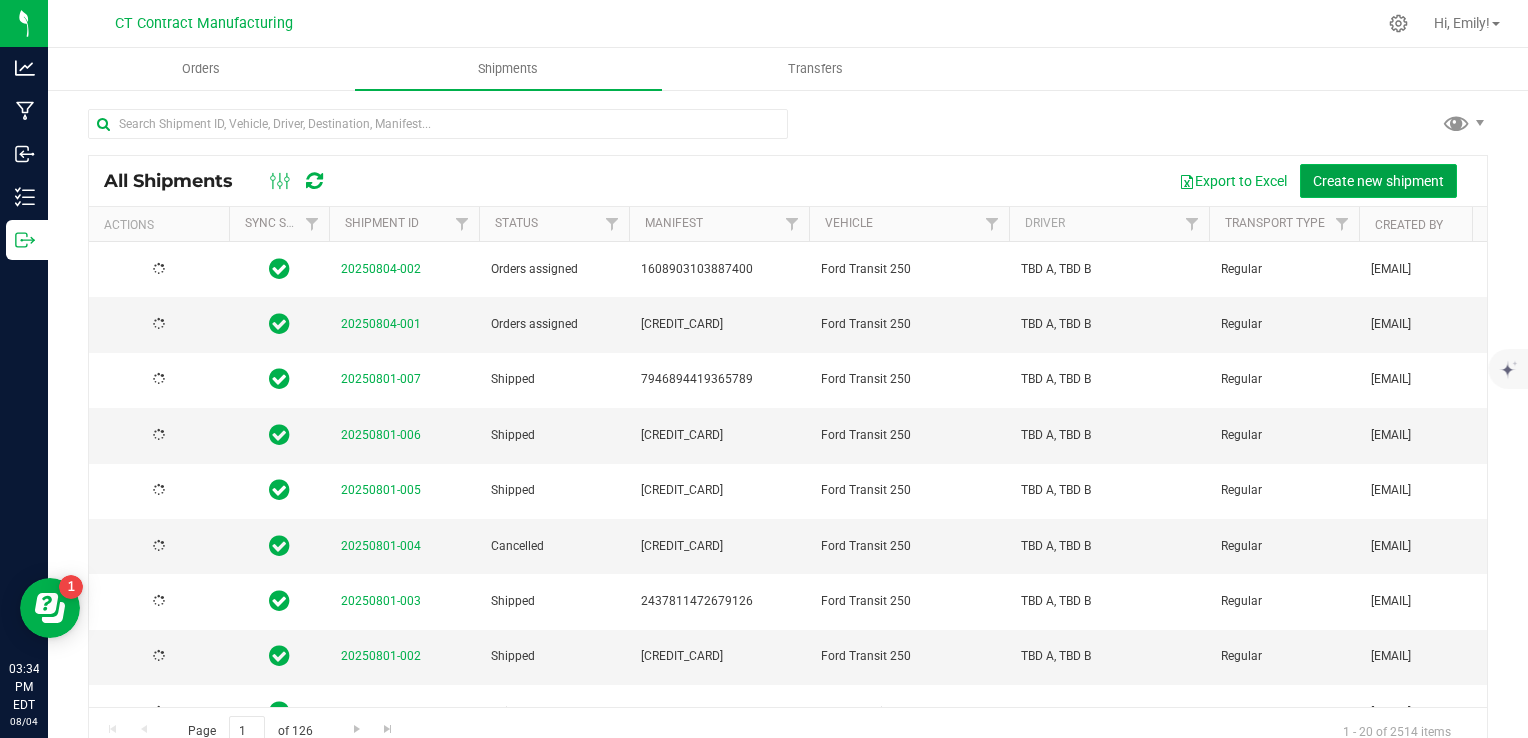 click on "Create new shipment" at bounding box center (1378, 181) 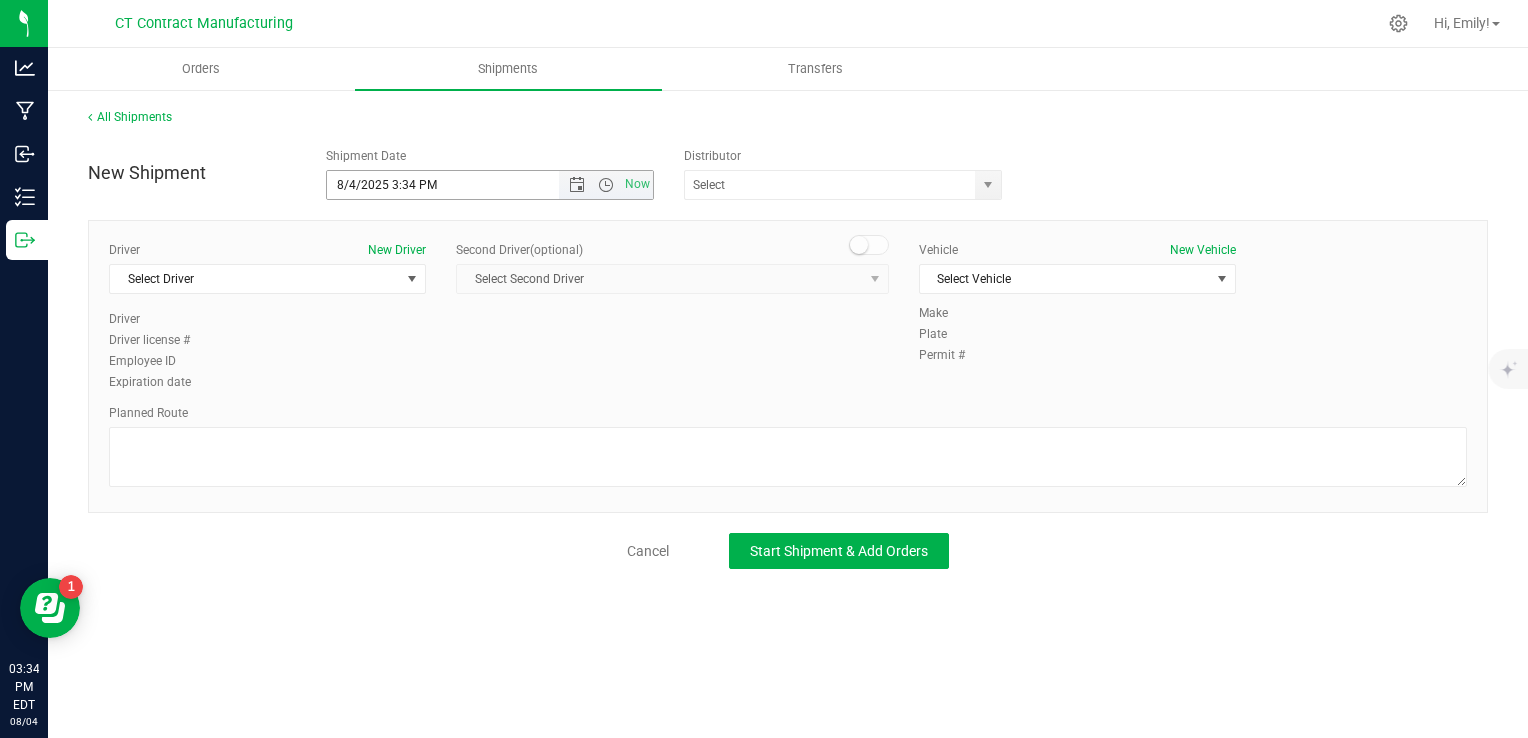 click on "Now" at bounding box center (606, 185) 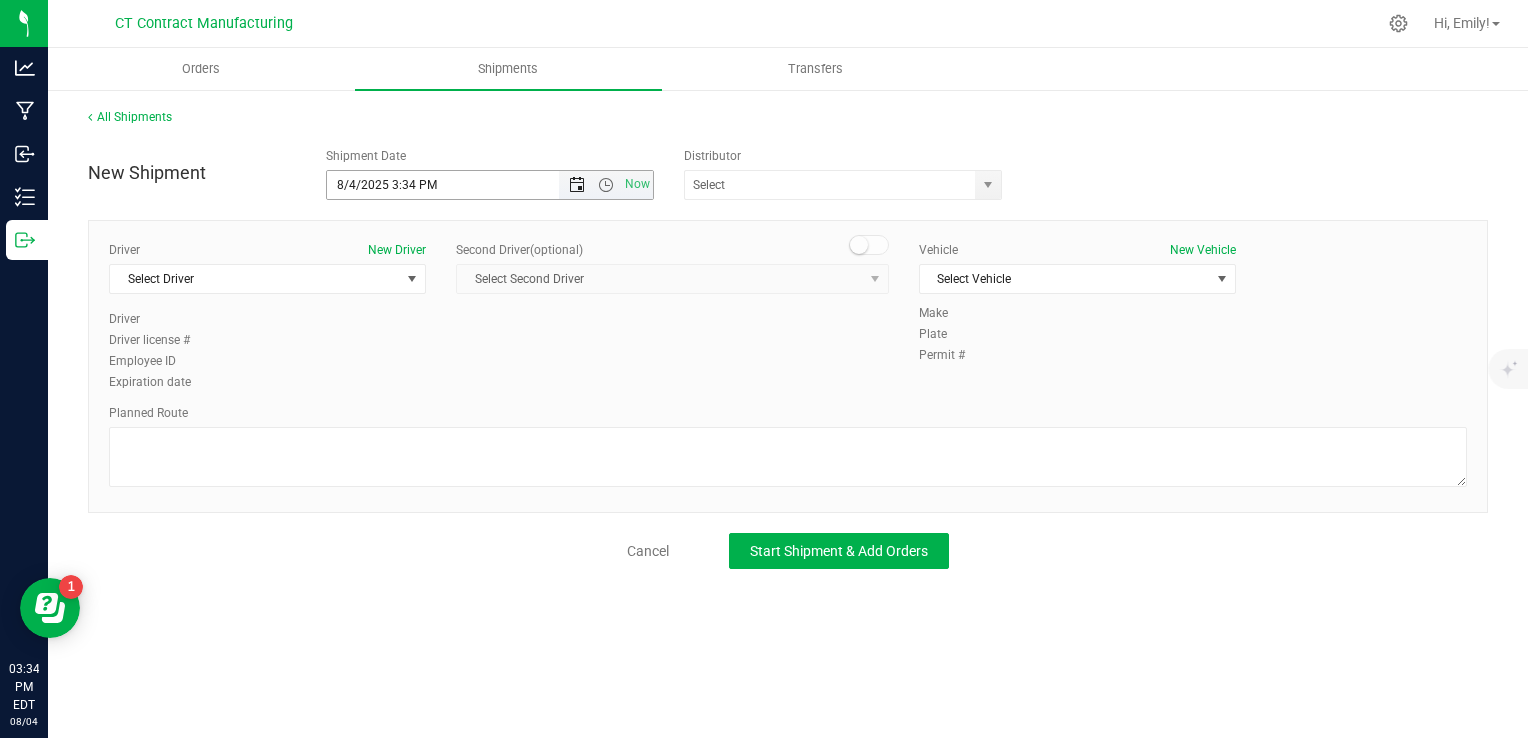 click at bounding box center (577, 185) 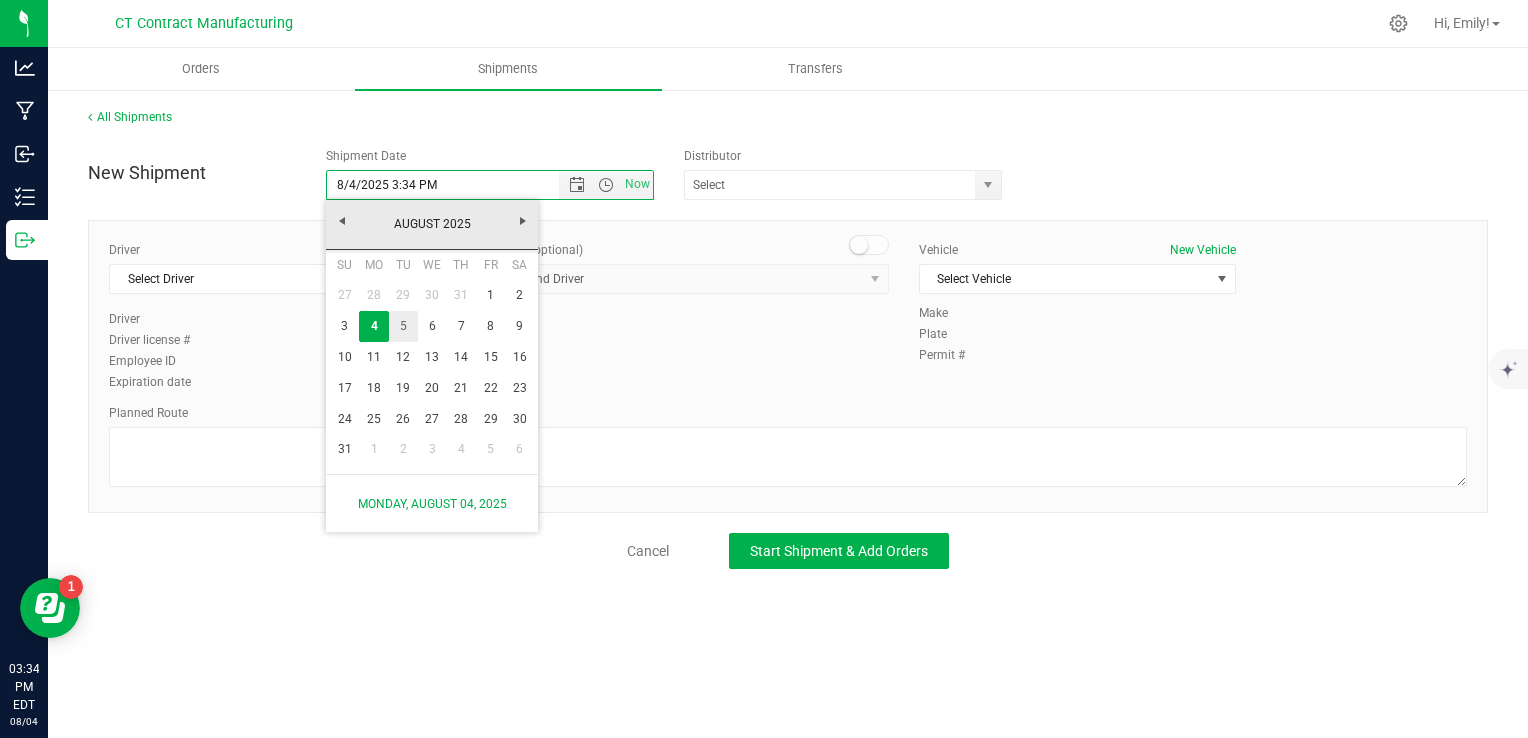click on "5" at bounding box center (403, 326) 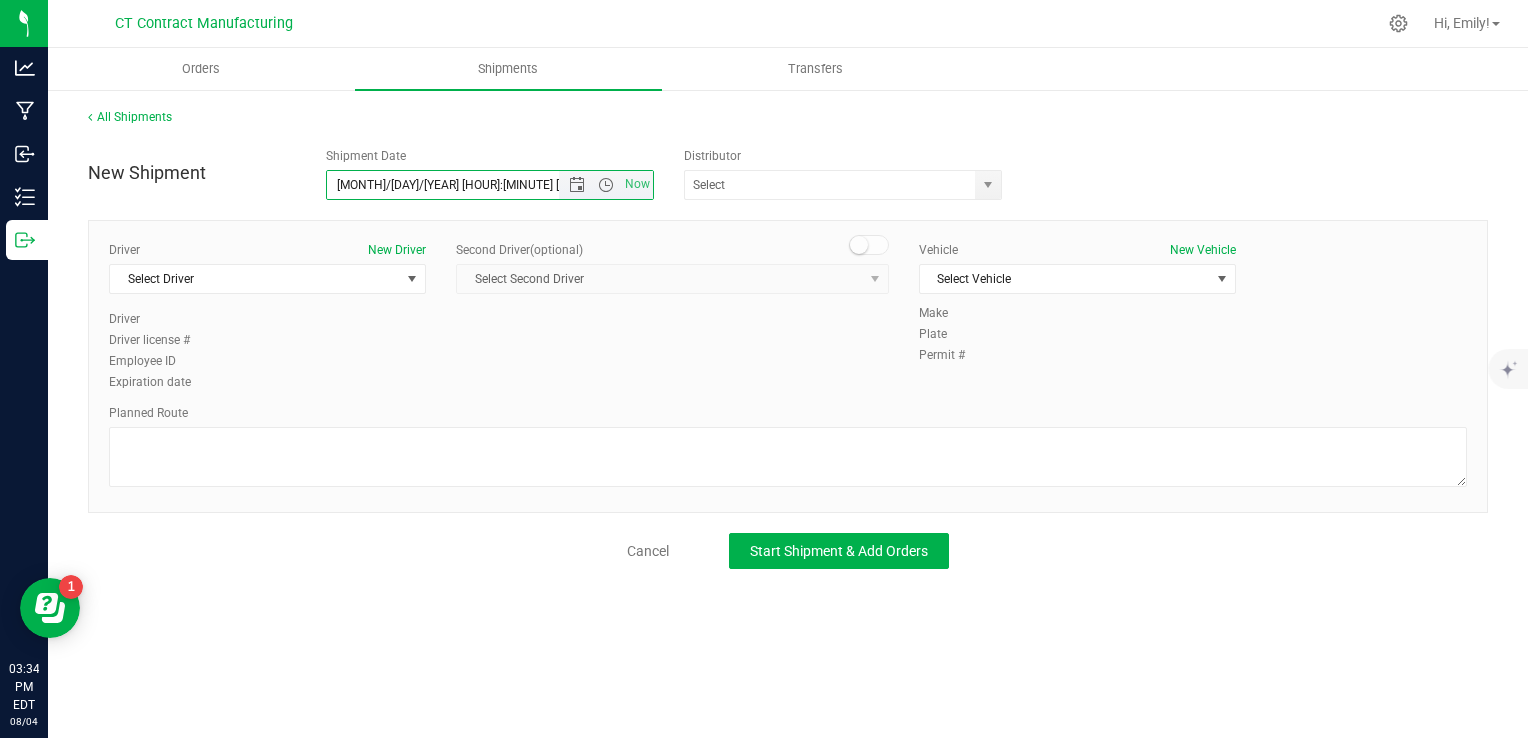 click on "Now" at bounding box center (606, 185) 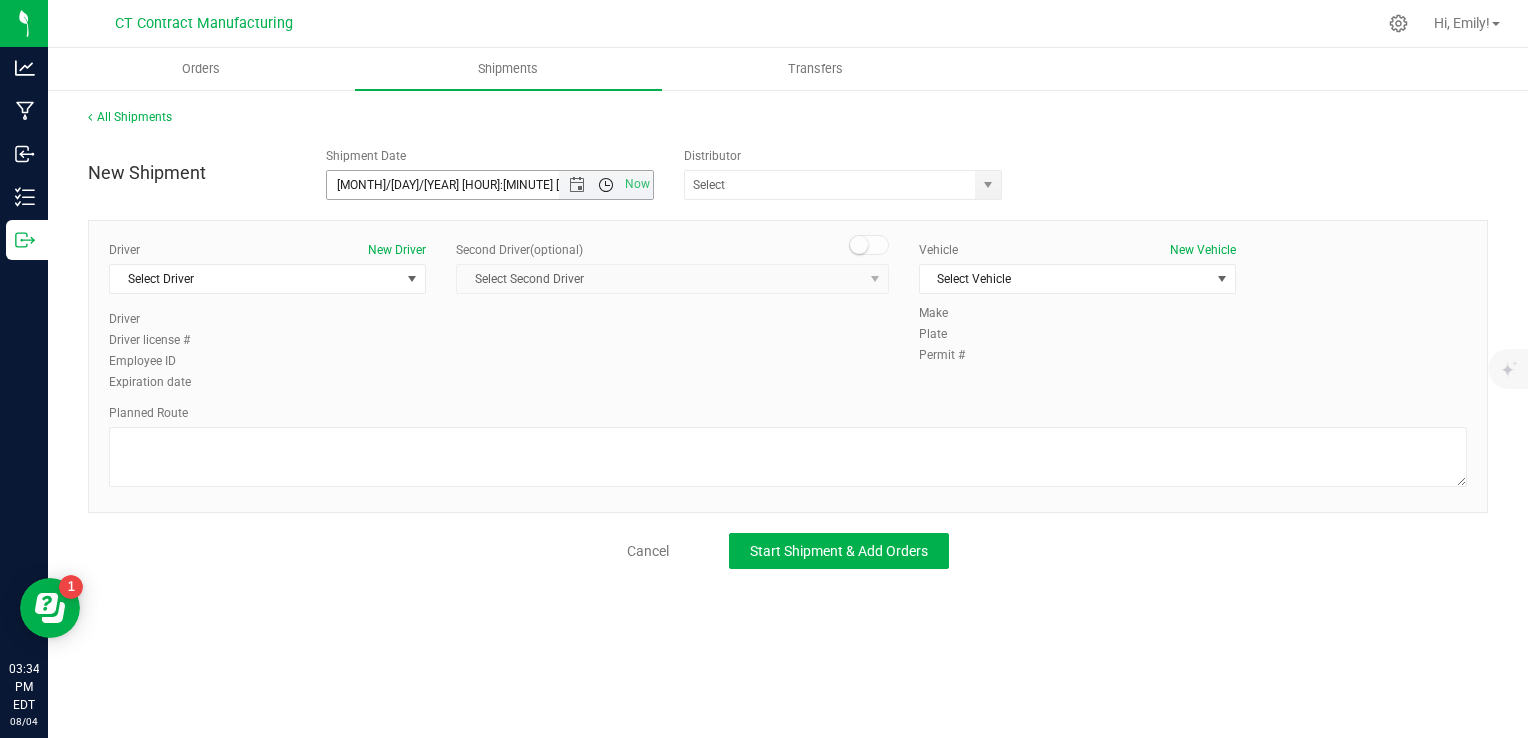 click at bounding box center (606, 185) 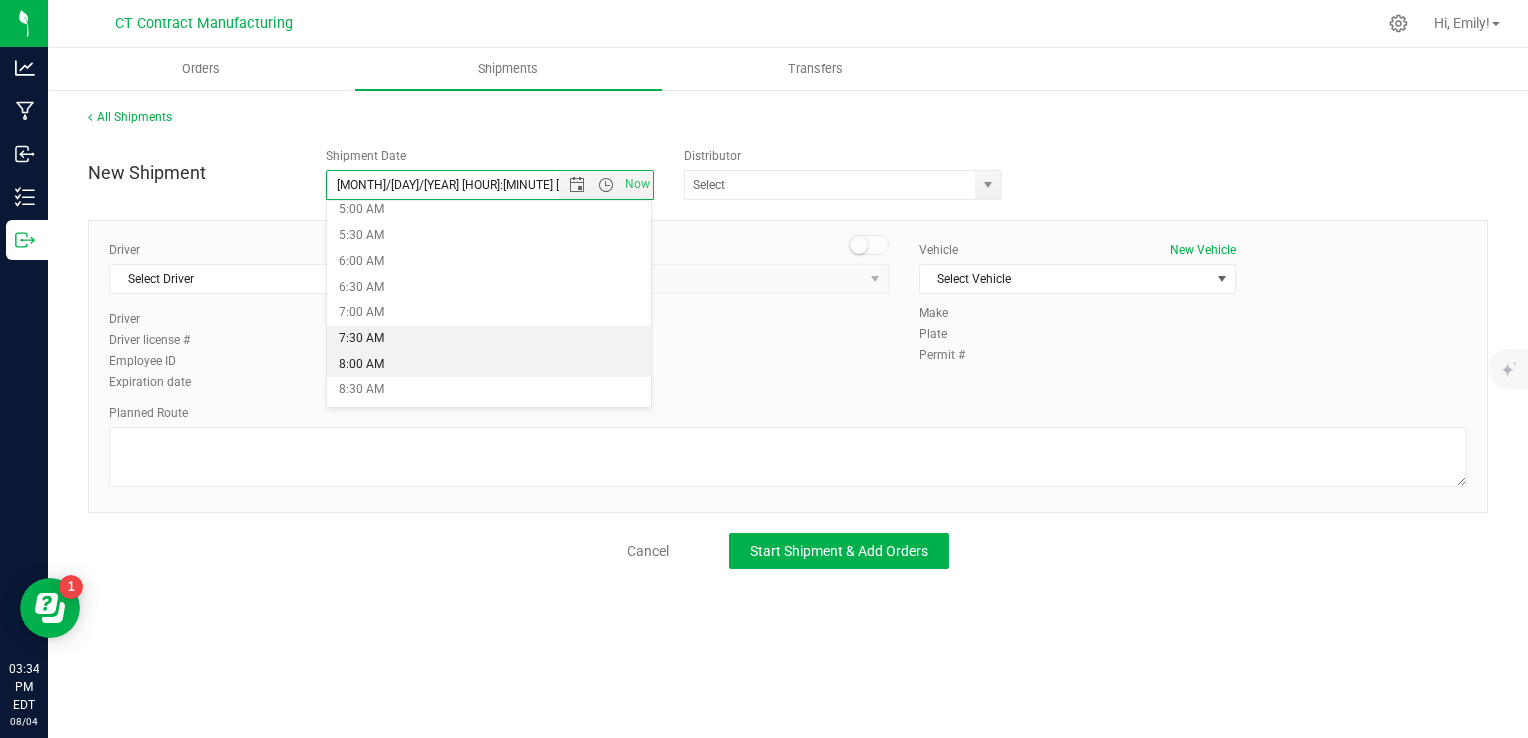 scroll, scrollTop: 300, scrollLeft: 0, axis: vertical 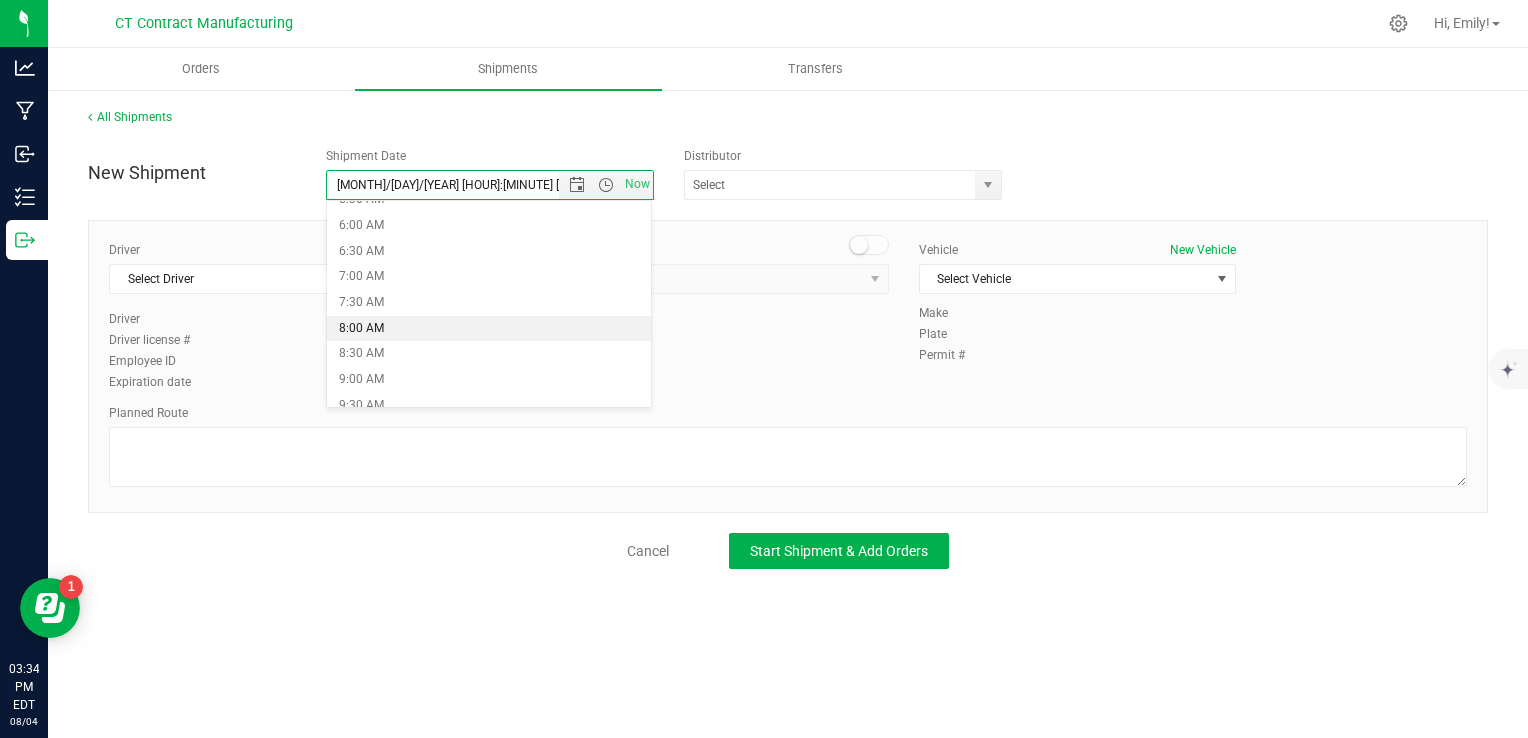 click on "8:00 AM" at bounding box center (489, 329) 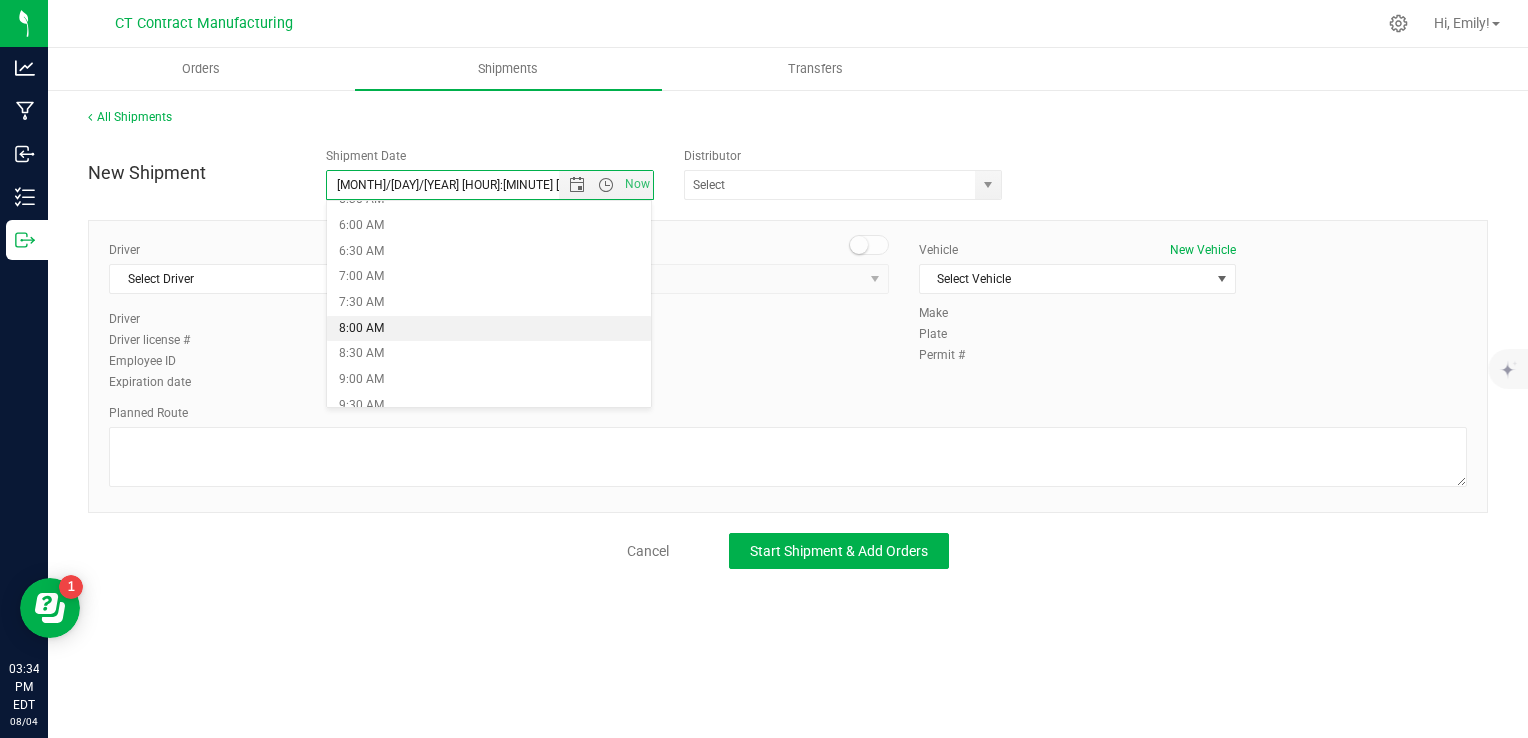 type on "[DATE] [TIME]" 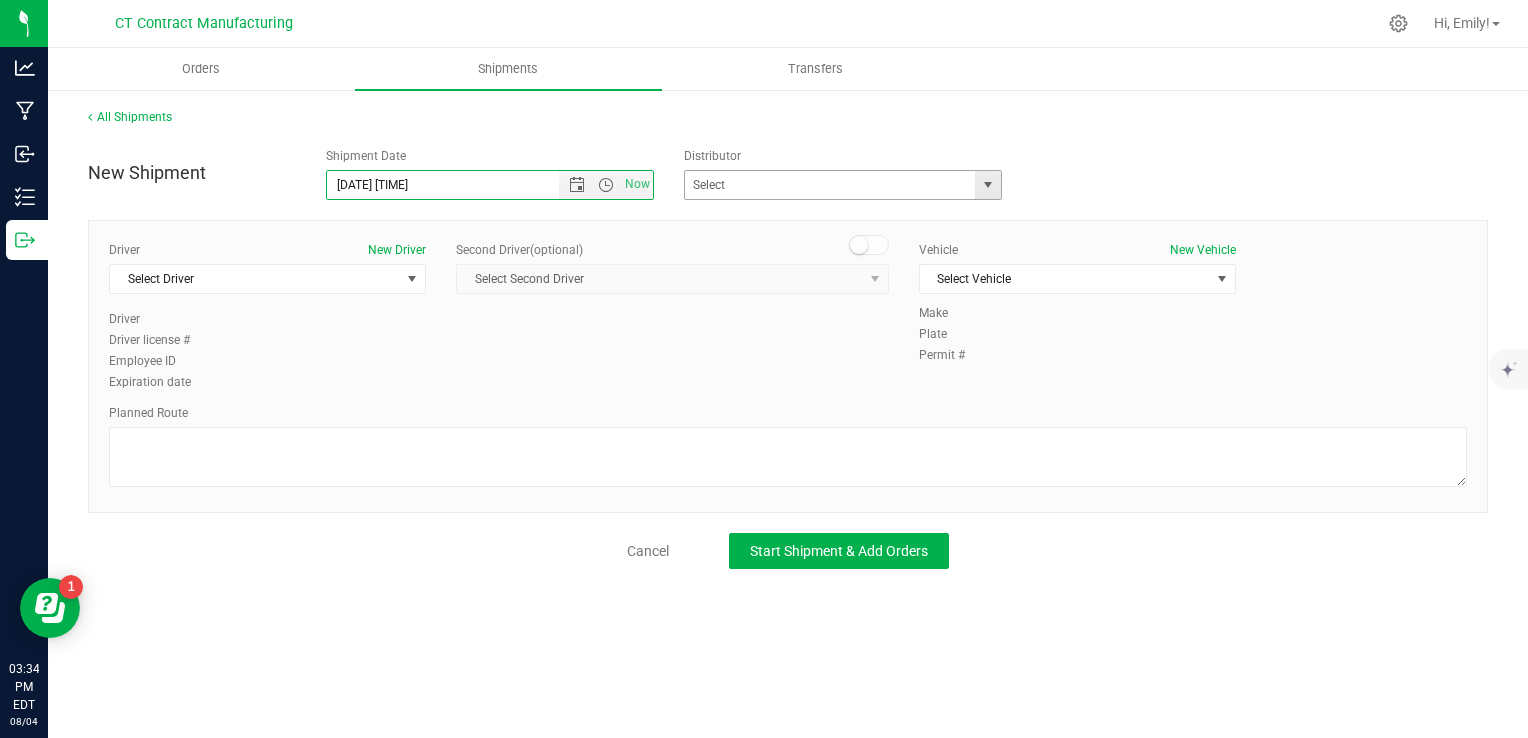 click at bounding box center [988, 185] 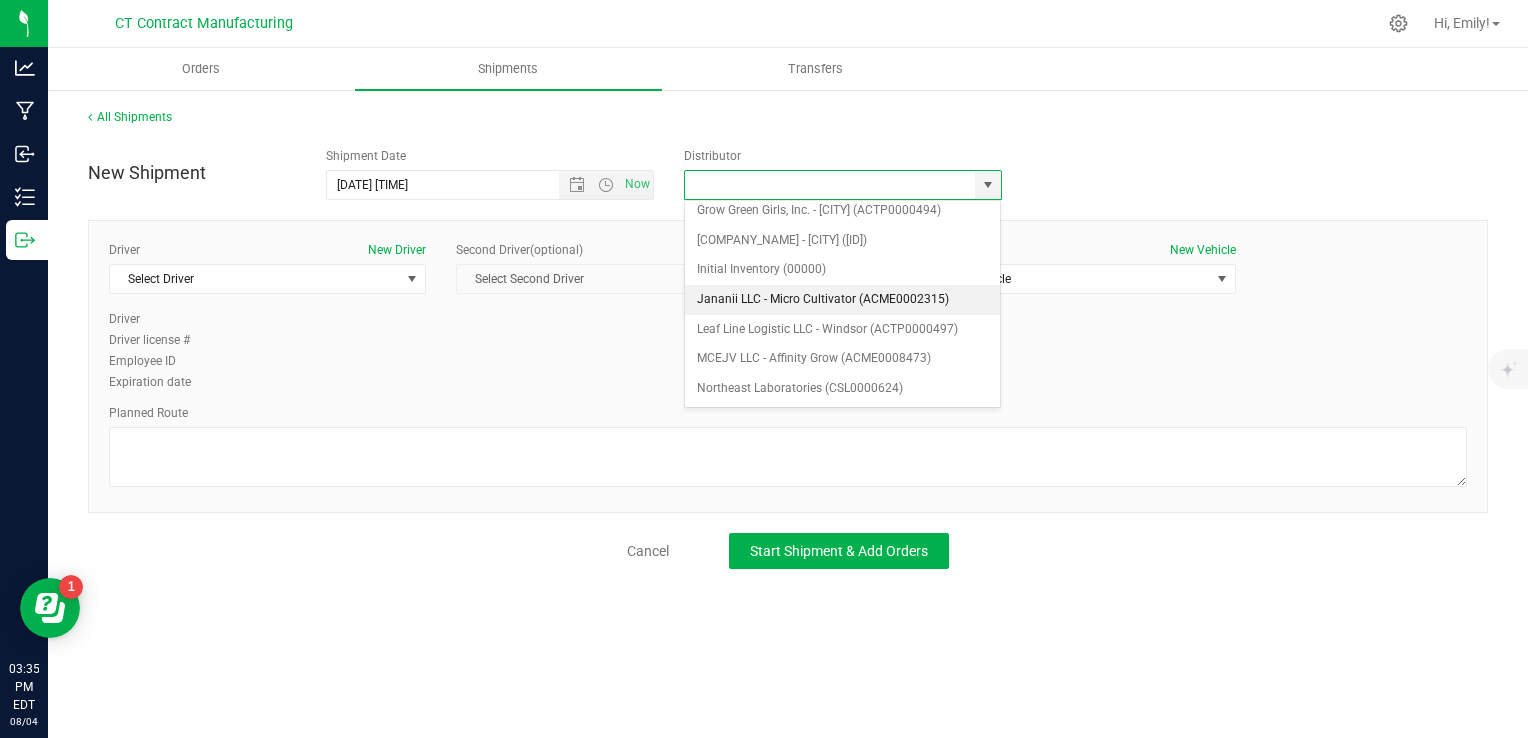 scroll, scrollTop: 300, scrollLeft: 0, axis: vertical 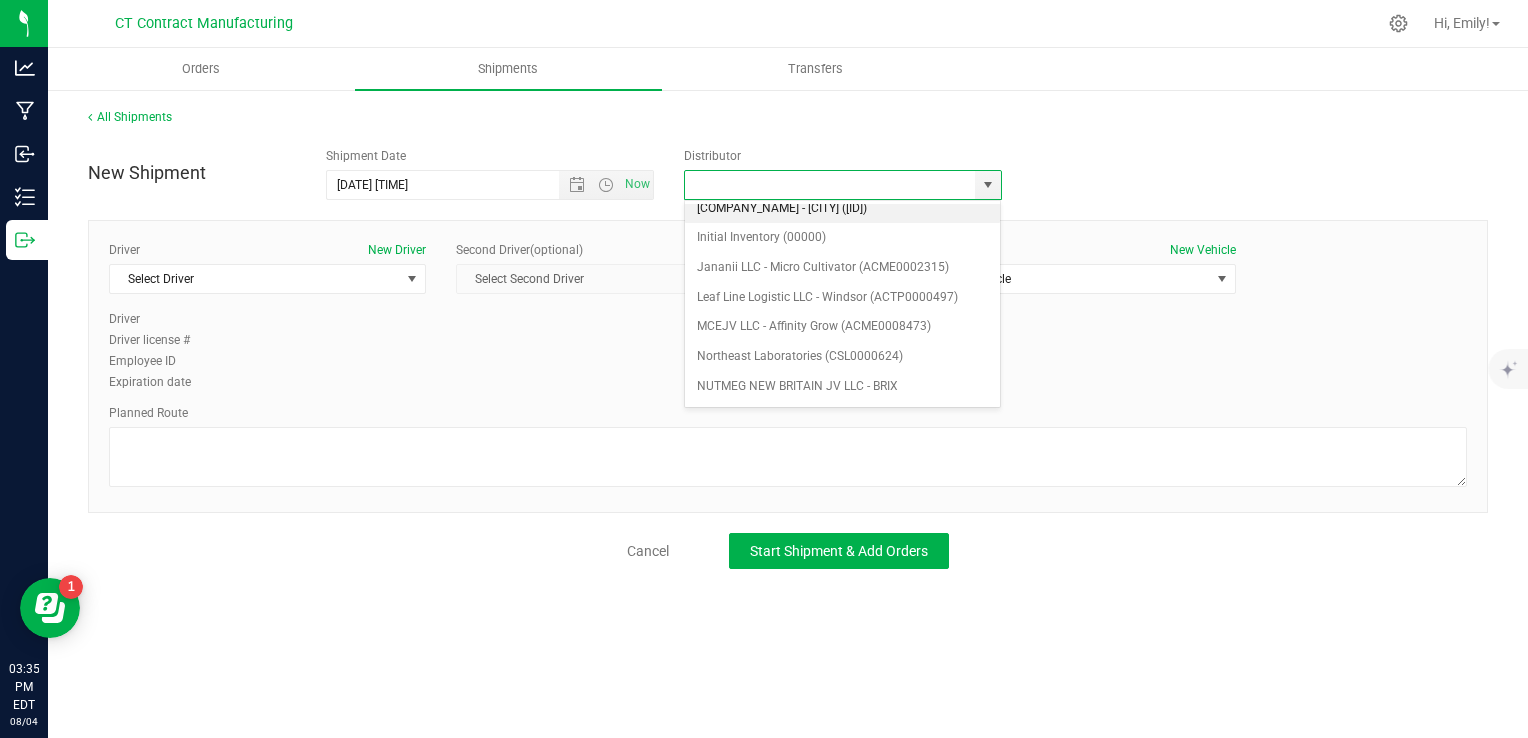 click on "[COMPANY_NAME] - [CITY] ([ID])" at bounding box center (843, 209) 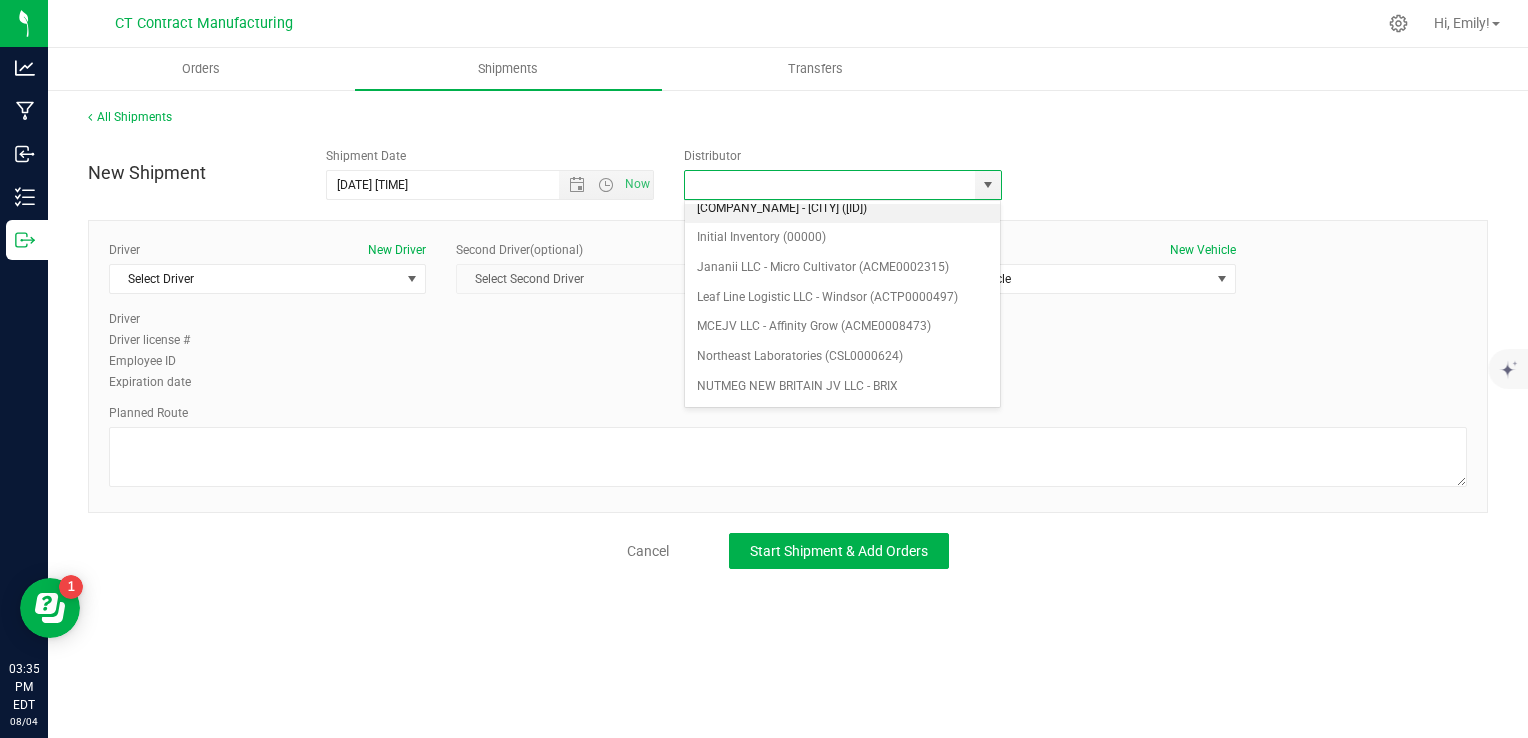 type on "[COMPANY_NAME] - [CITY] ([ID])" 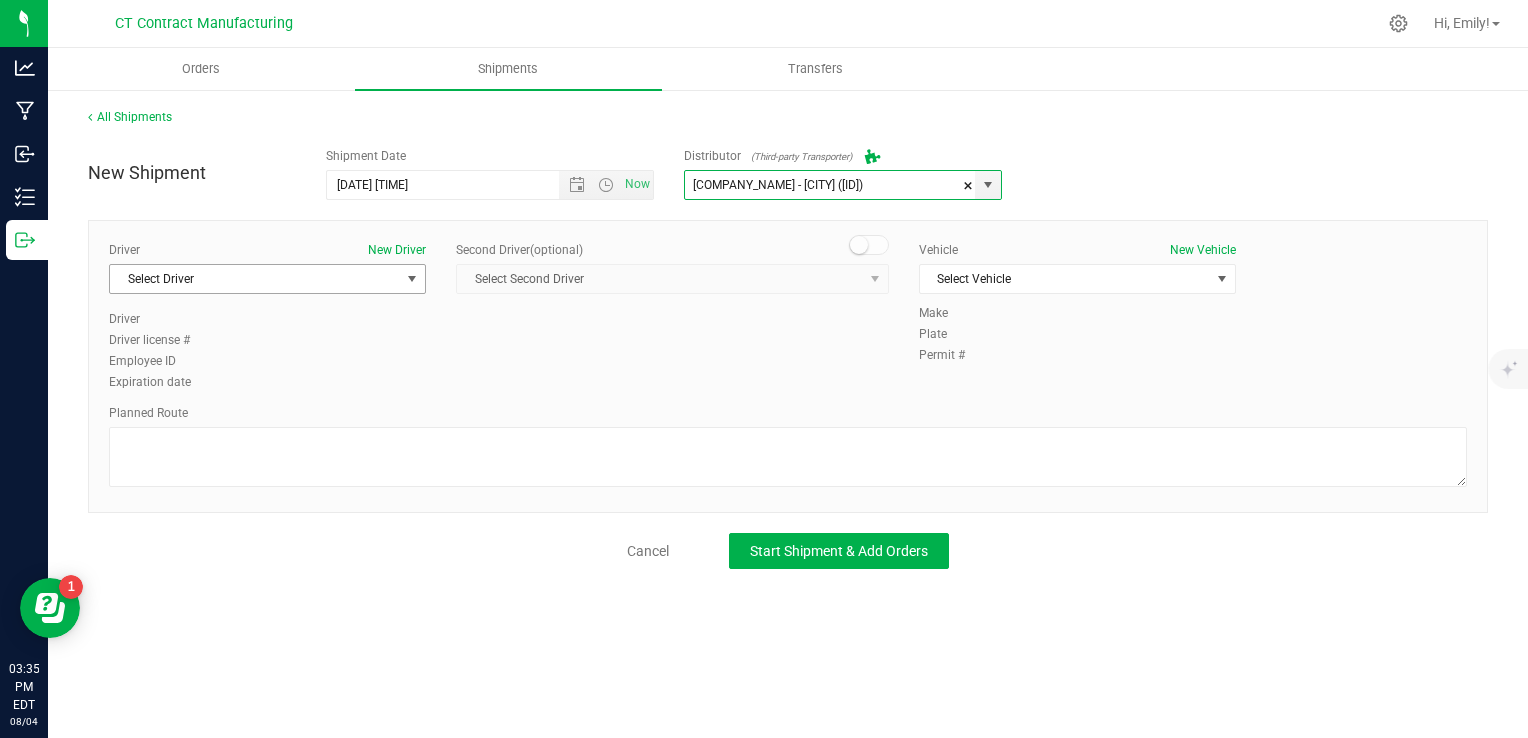 click on "Select Driver" at bounding box center (255, 279) 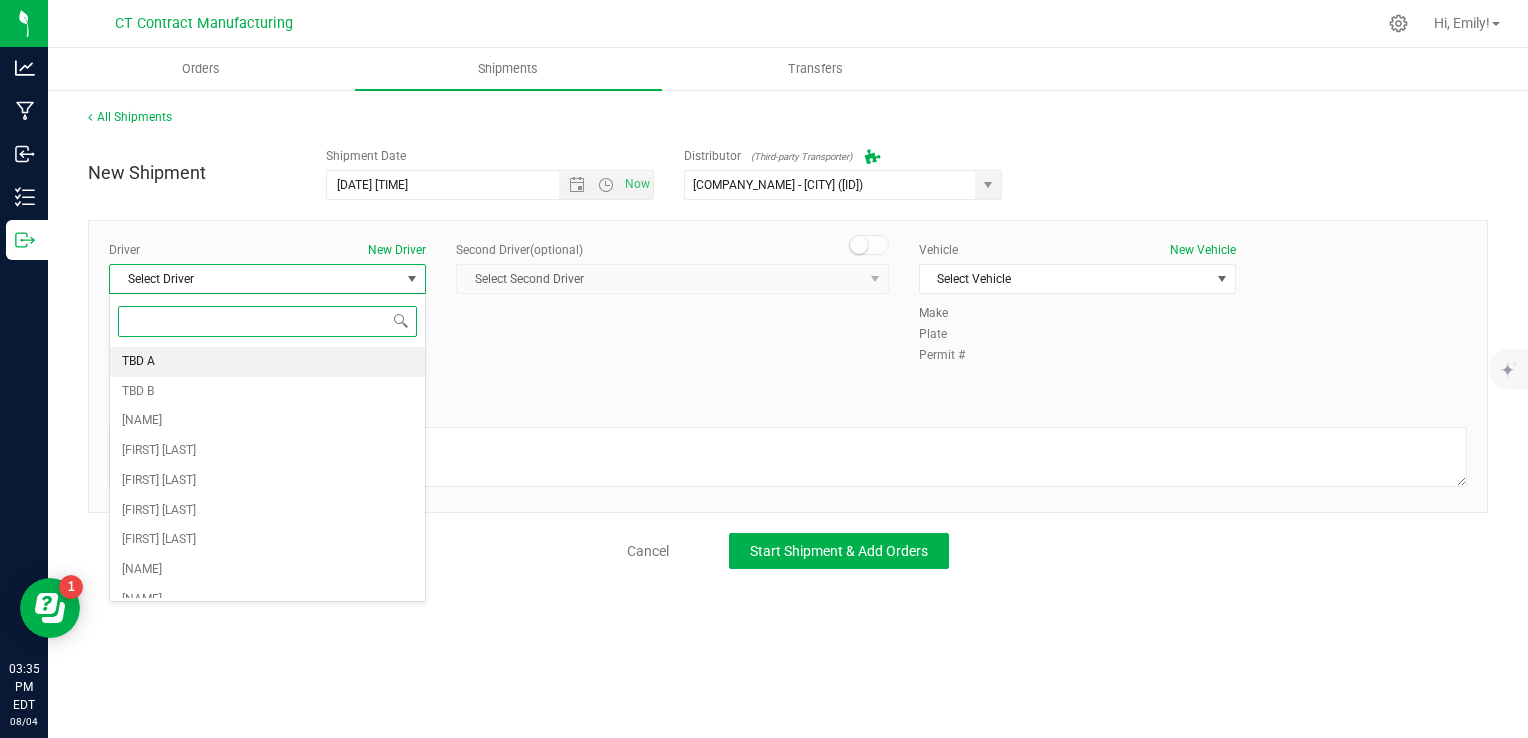 click on "TBD A" at bounding box center [267, 362] 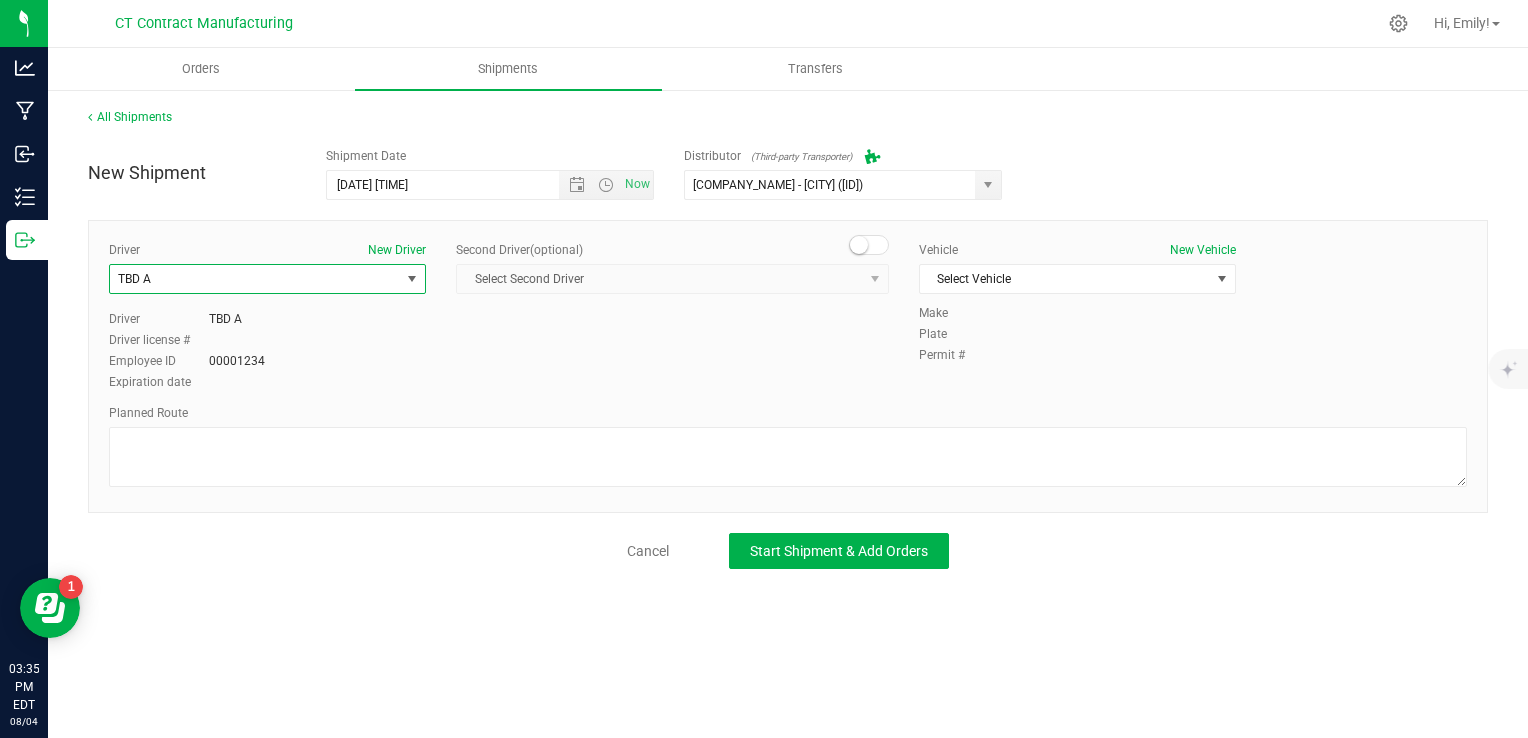 click at bounding box center (869, 245) 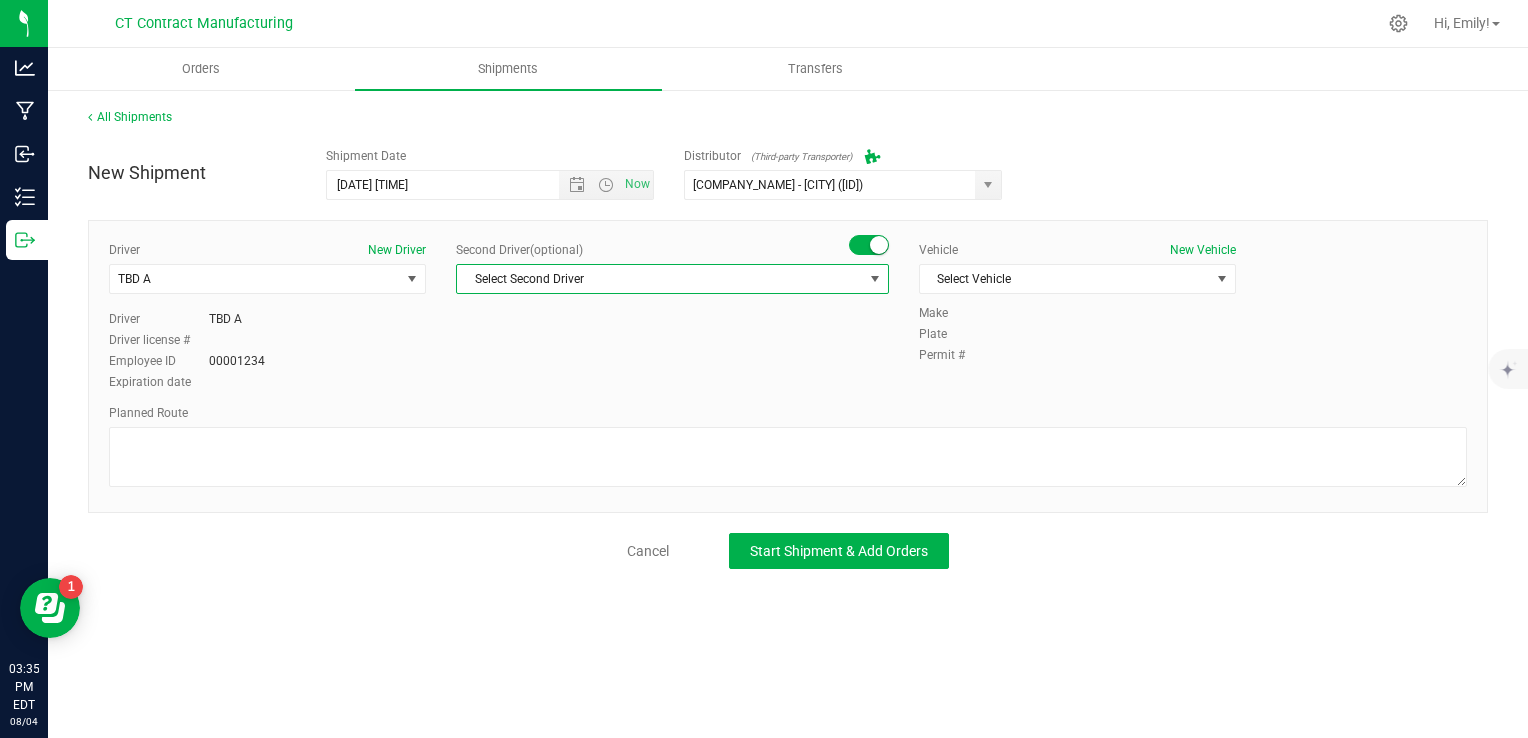 click on "Select Second Driver" at bounding box center [660, 279] 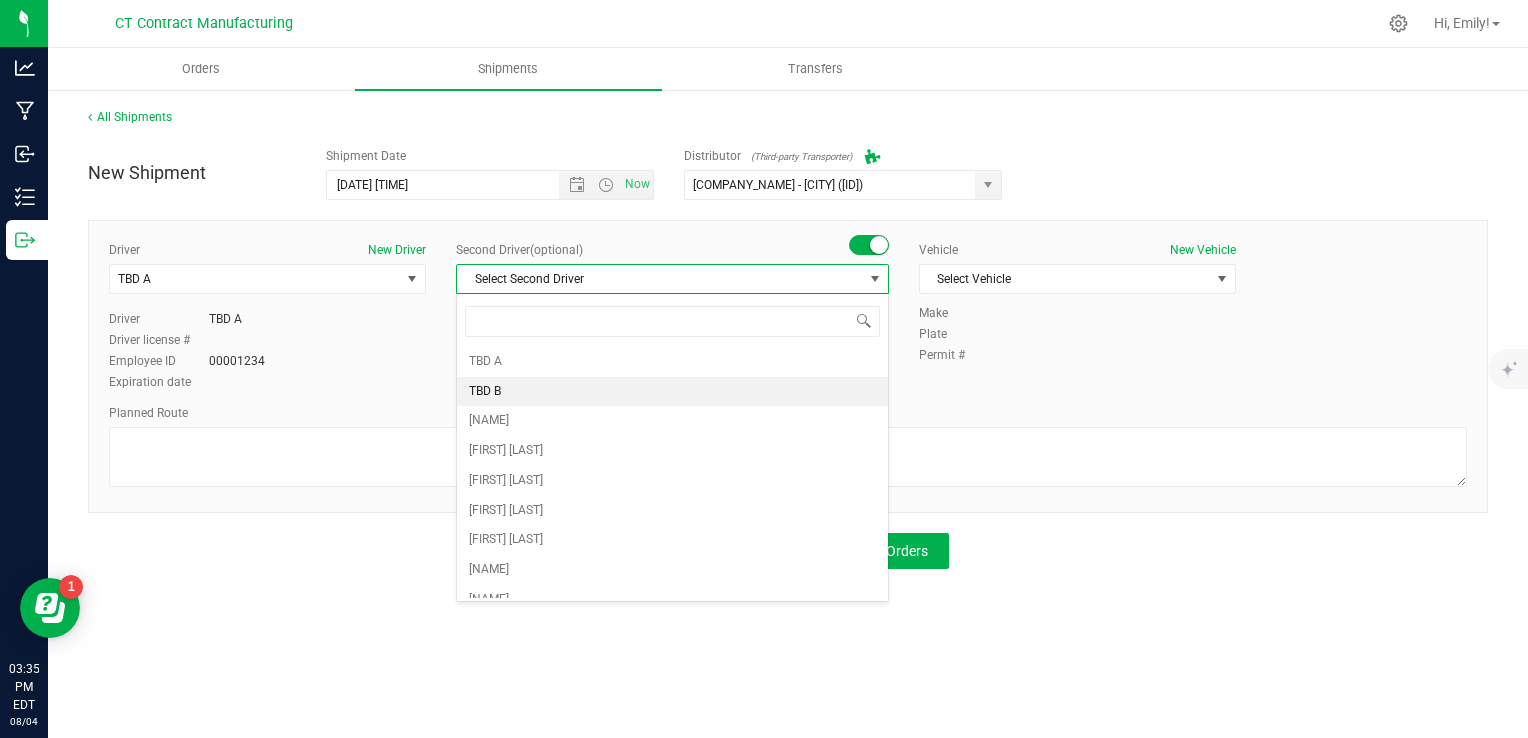 click on "TBD B" at bounding box center (672, 392) 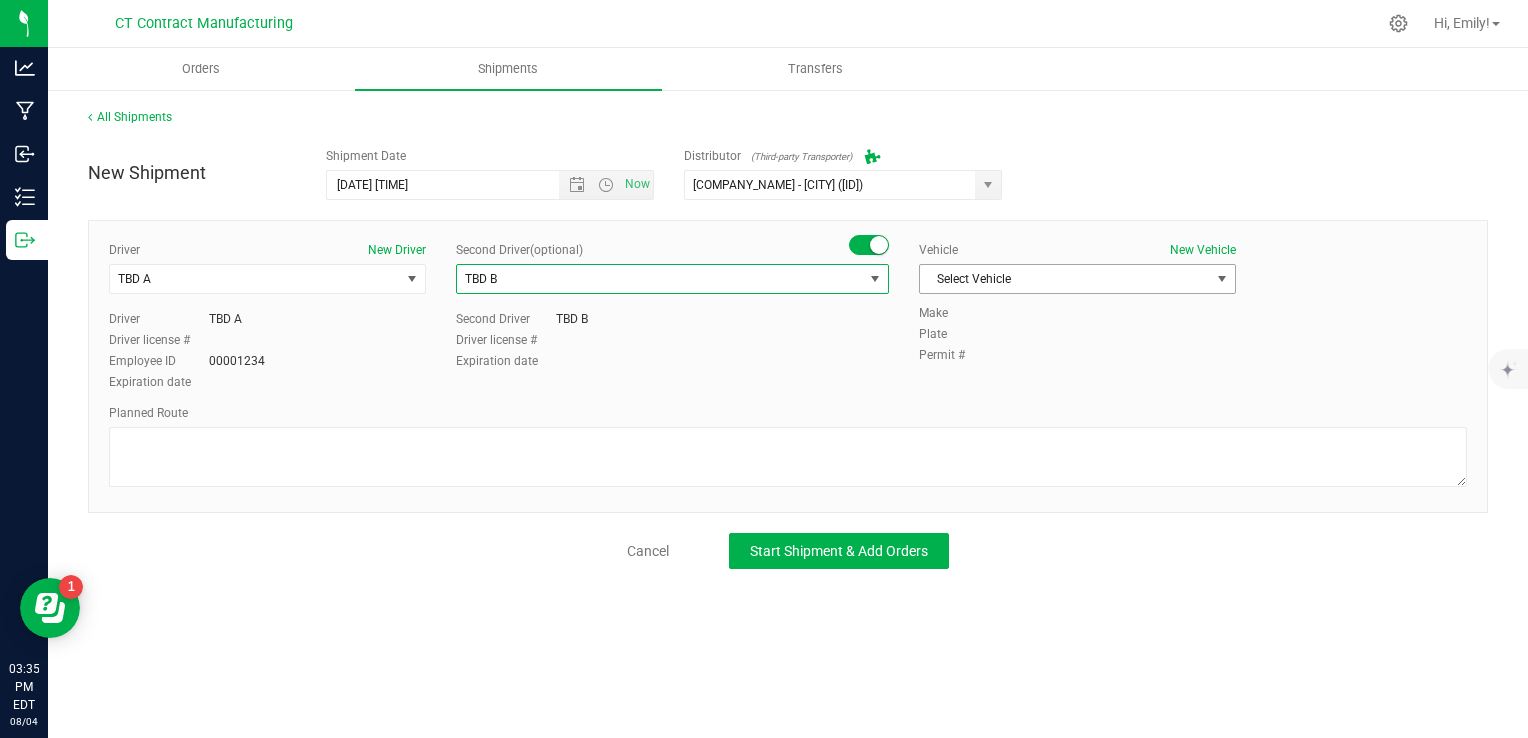 click on "Select Vehicle" at bounding box center [1065, 279] 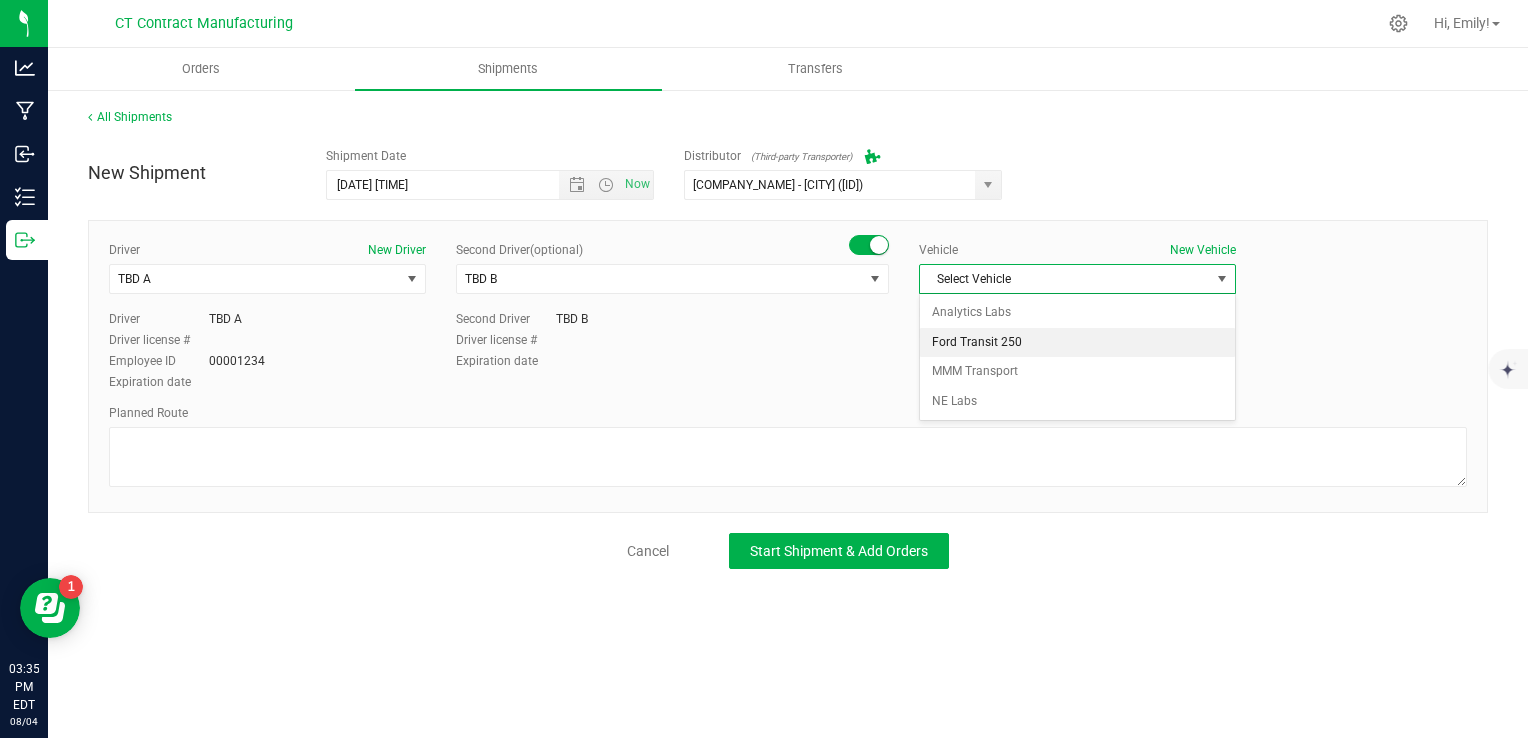 click on "Ford Transit 250" at bounding box center (1077, 343) 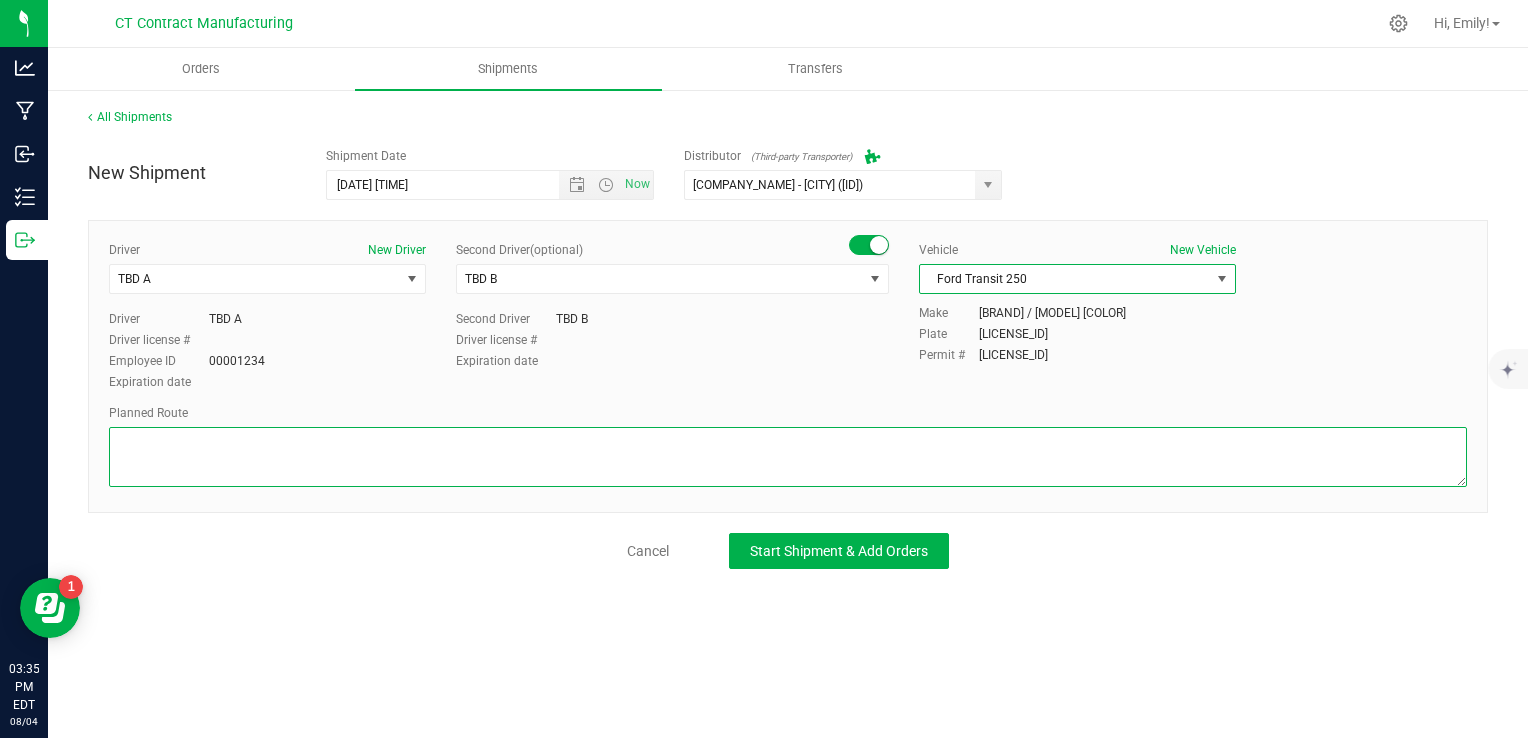 click at bounding box center [788, 457] 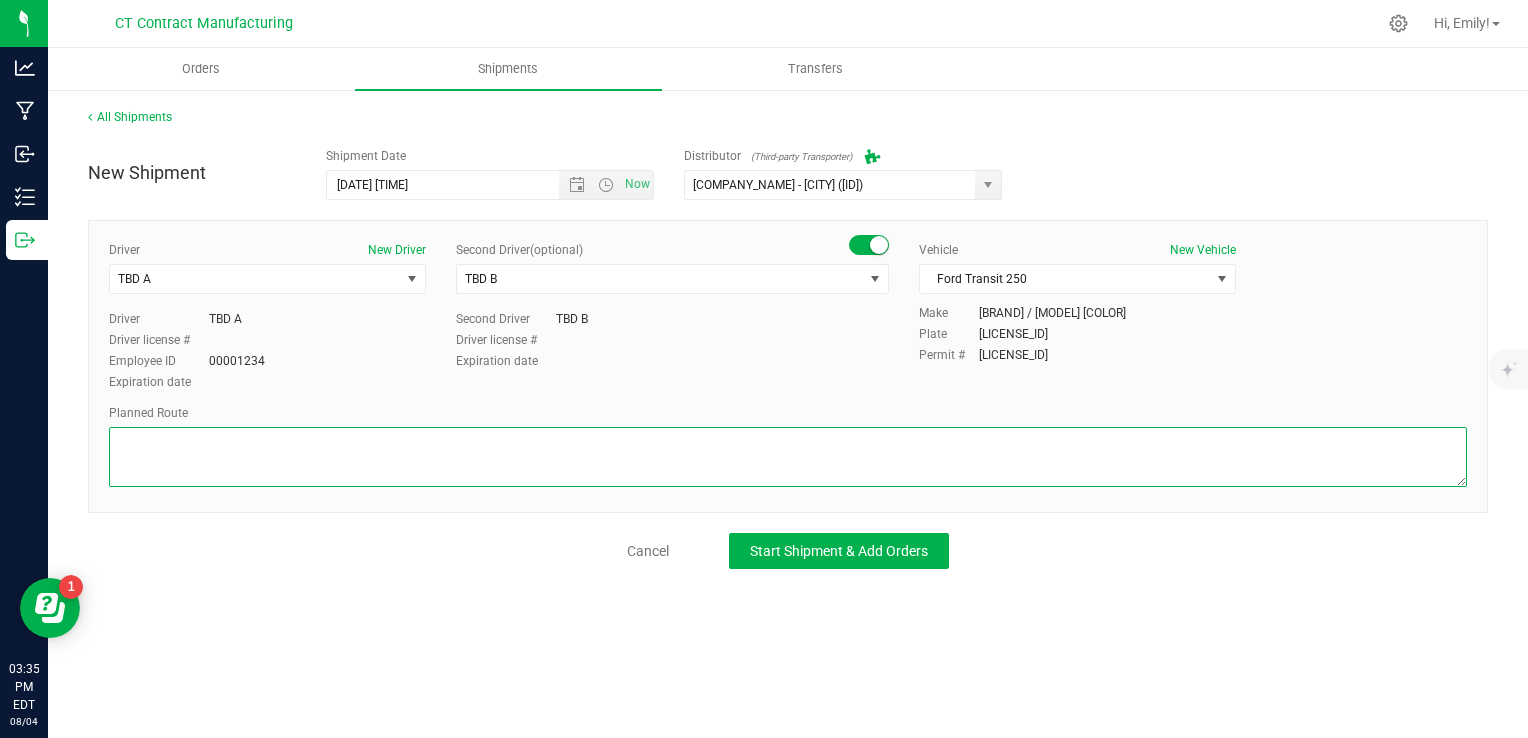 paste on "Randomized route via 3rd party transporter" 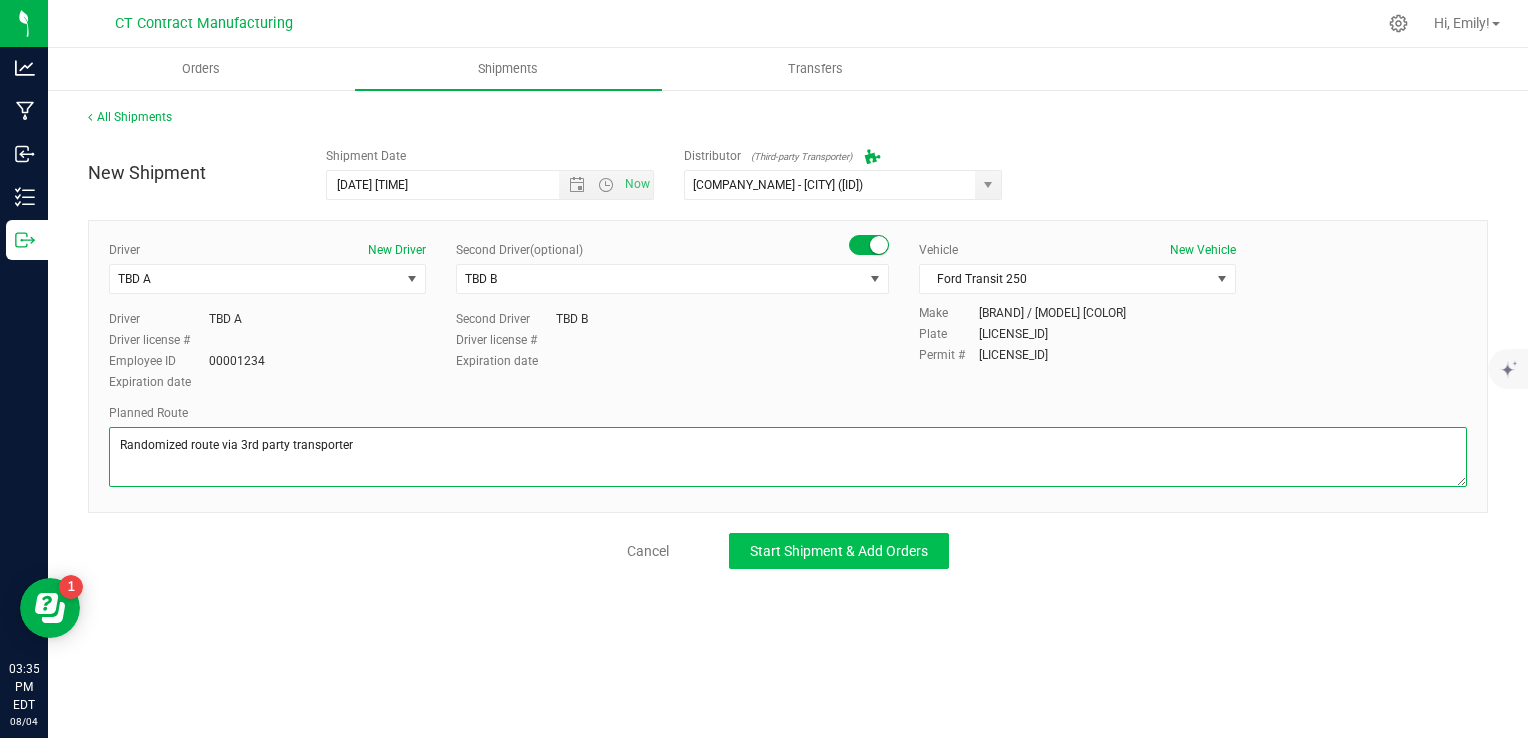 type on "Randomized route via 3rd party transporter" 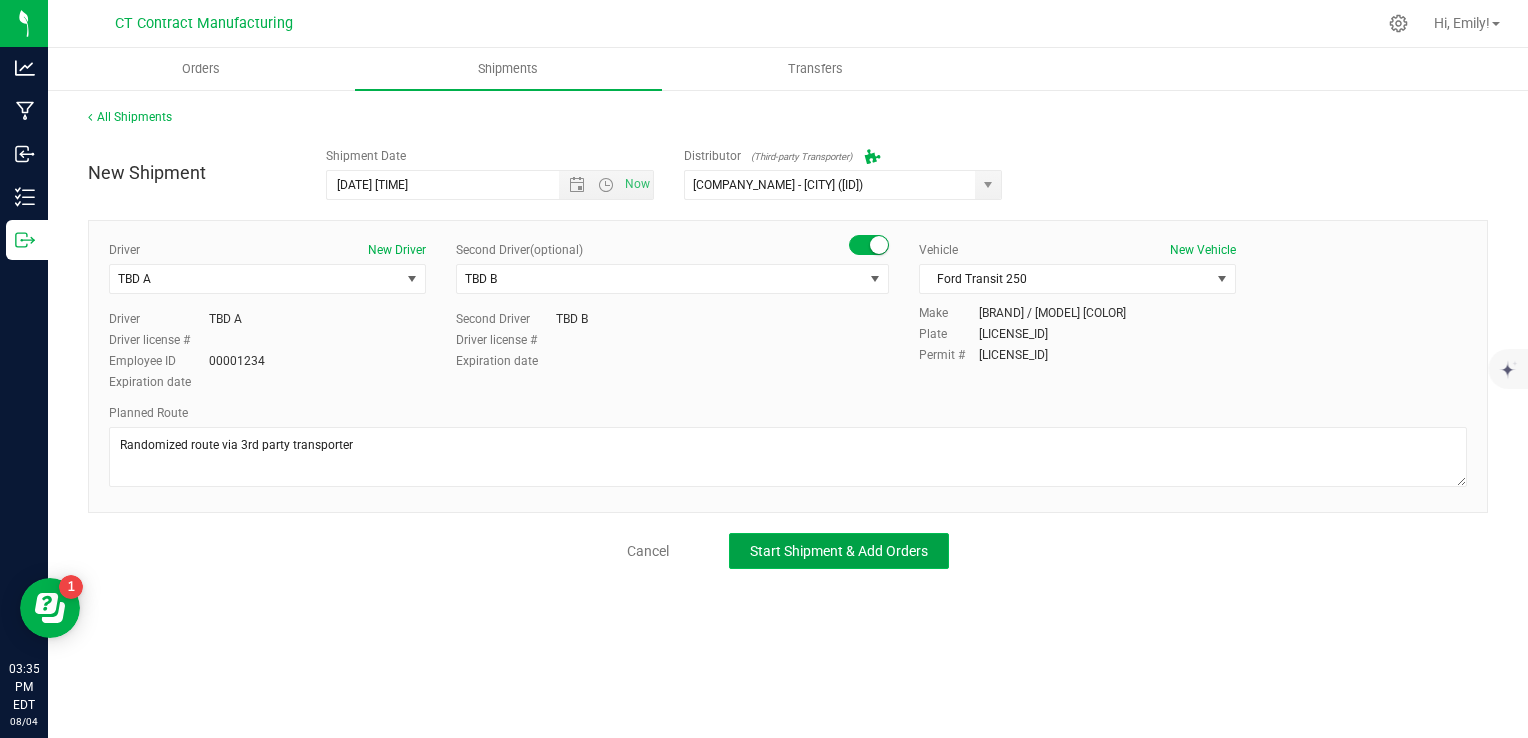 click on "Start Shipment & Add Orders" 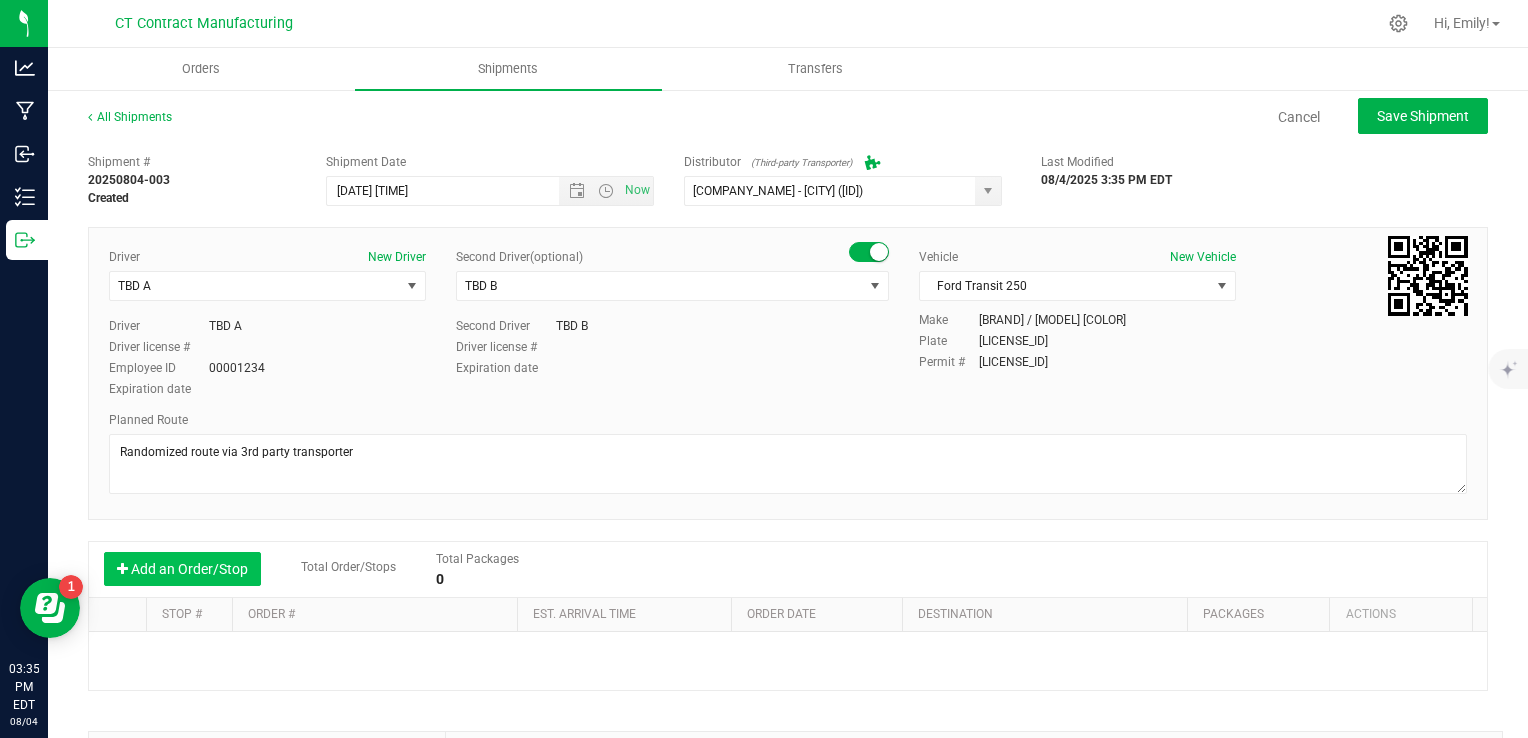 click on "Add an Order/Stop" at bounding box center [182, 569] 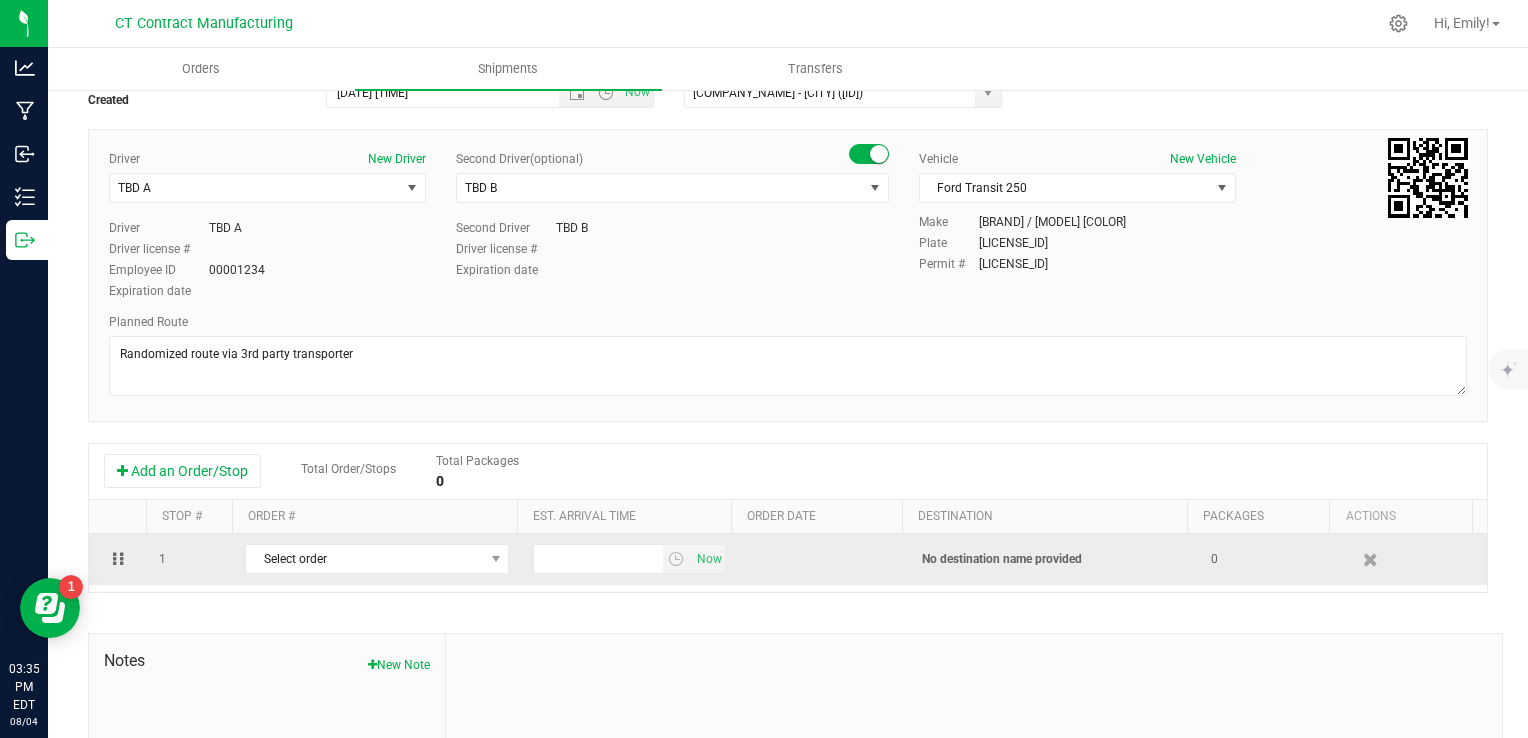 scroll, scrollTop: 200, scrollLeft: 0, axis: vertical 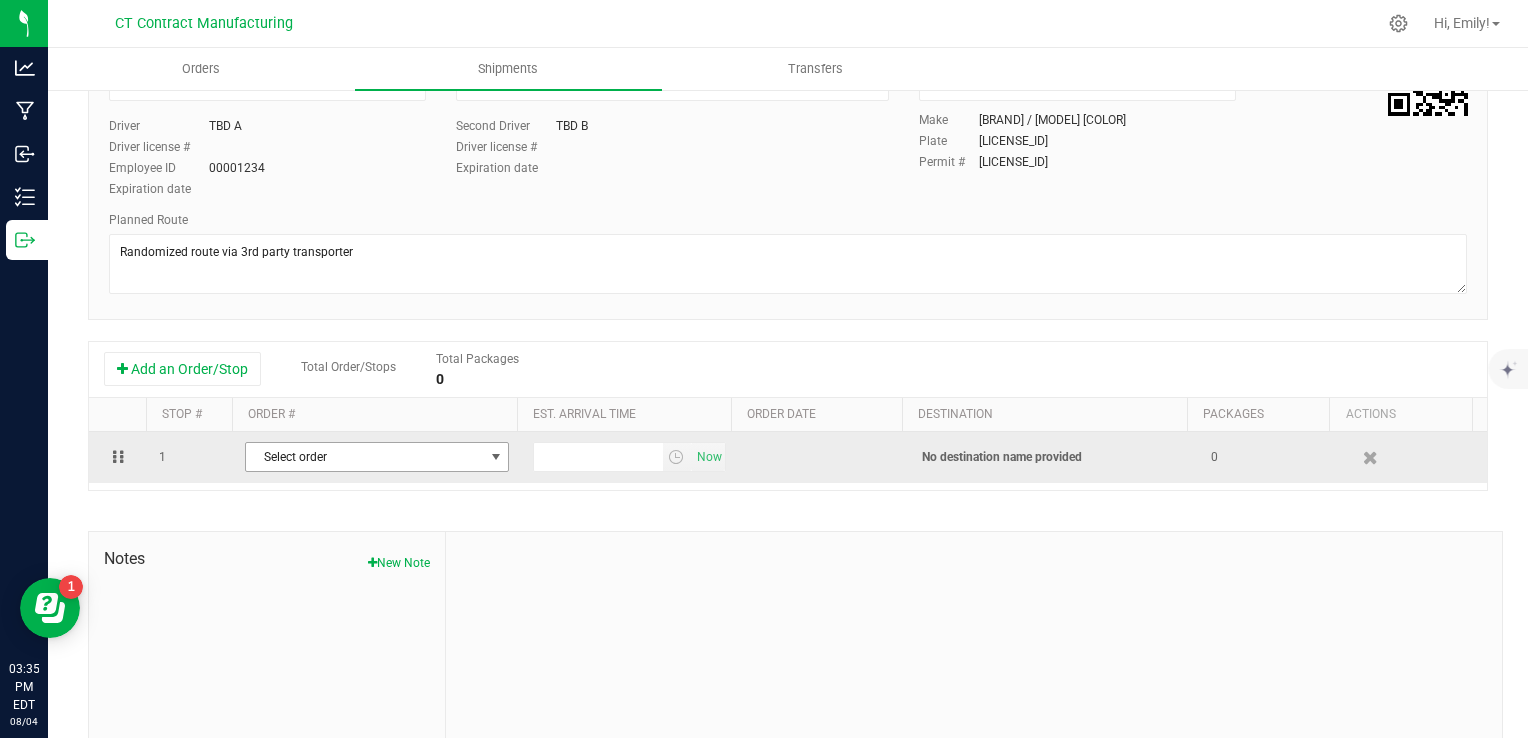 click on "Select order" at bounding box center [364, 457] 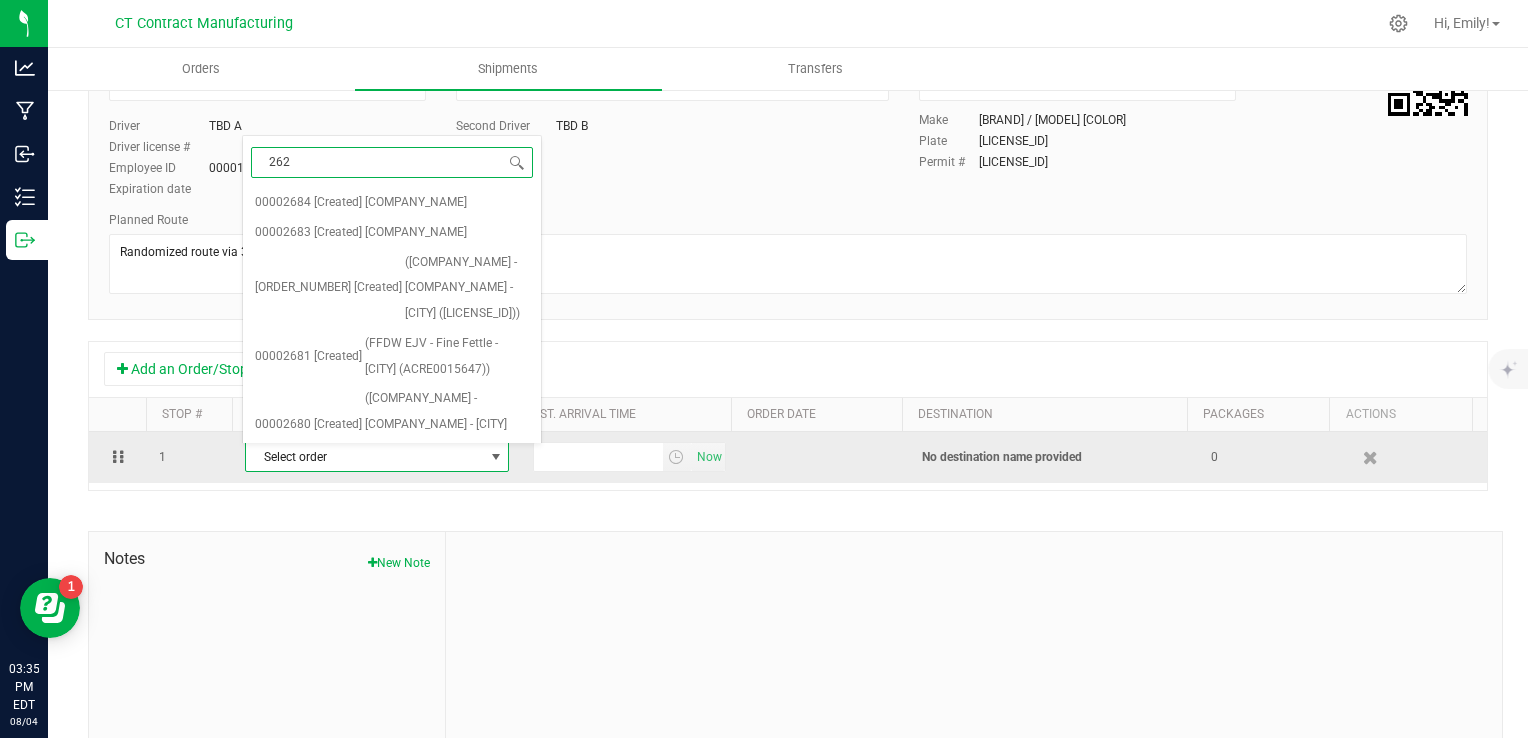 type on "2624" 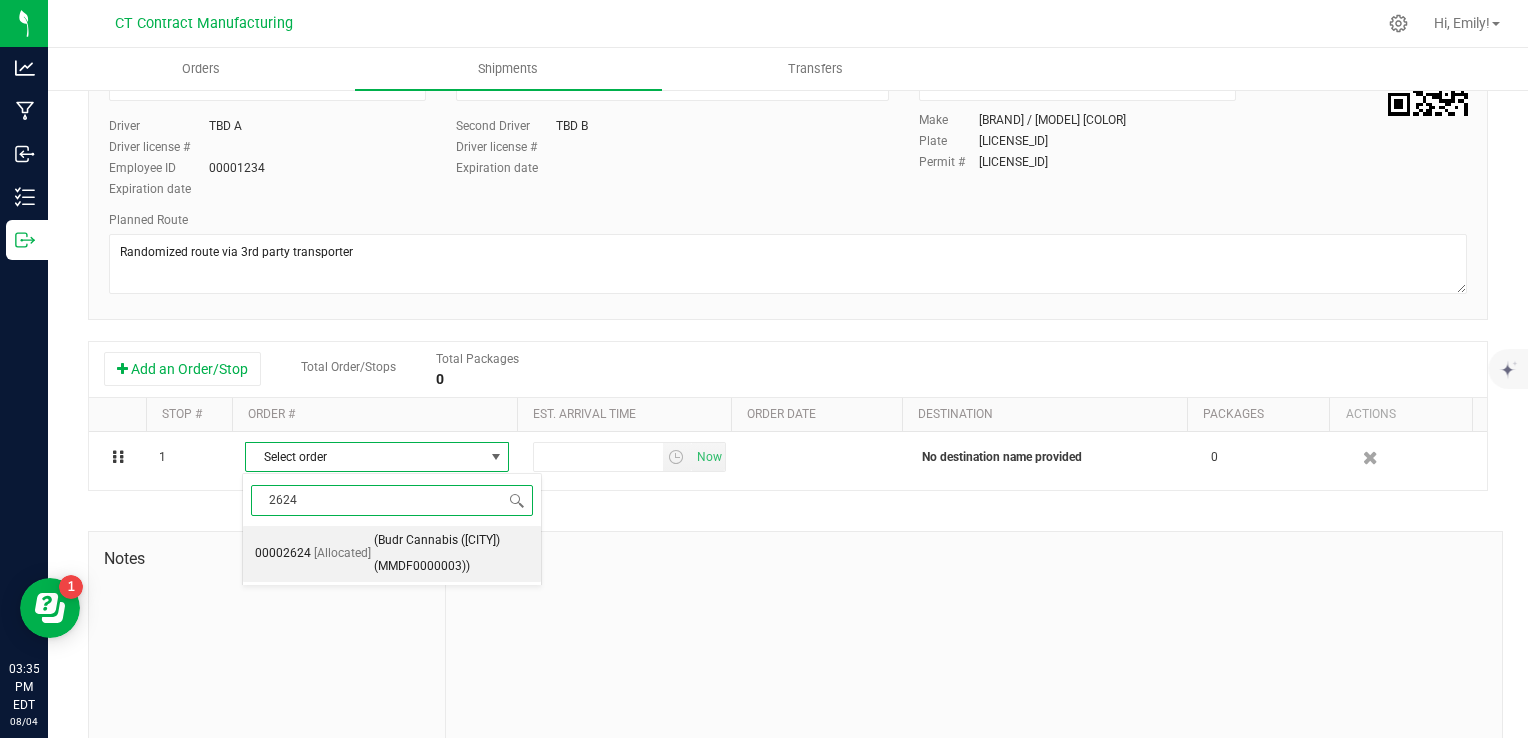 click on "[ID]
[Allocated]
([COMPANY_NAME] ([CITY]) ([ID]))" at bounding box center (392, 553) 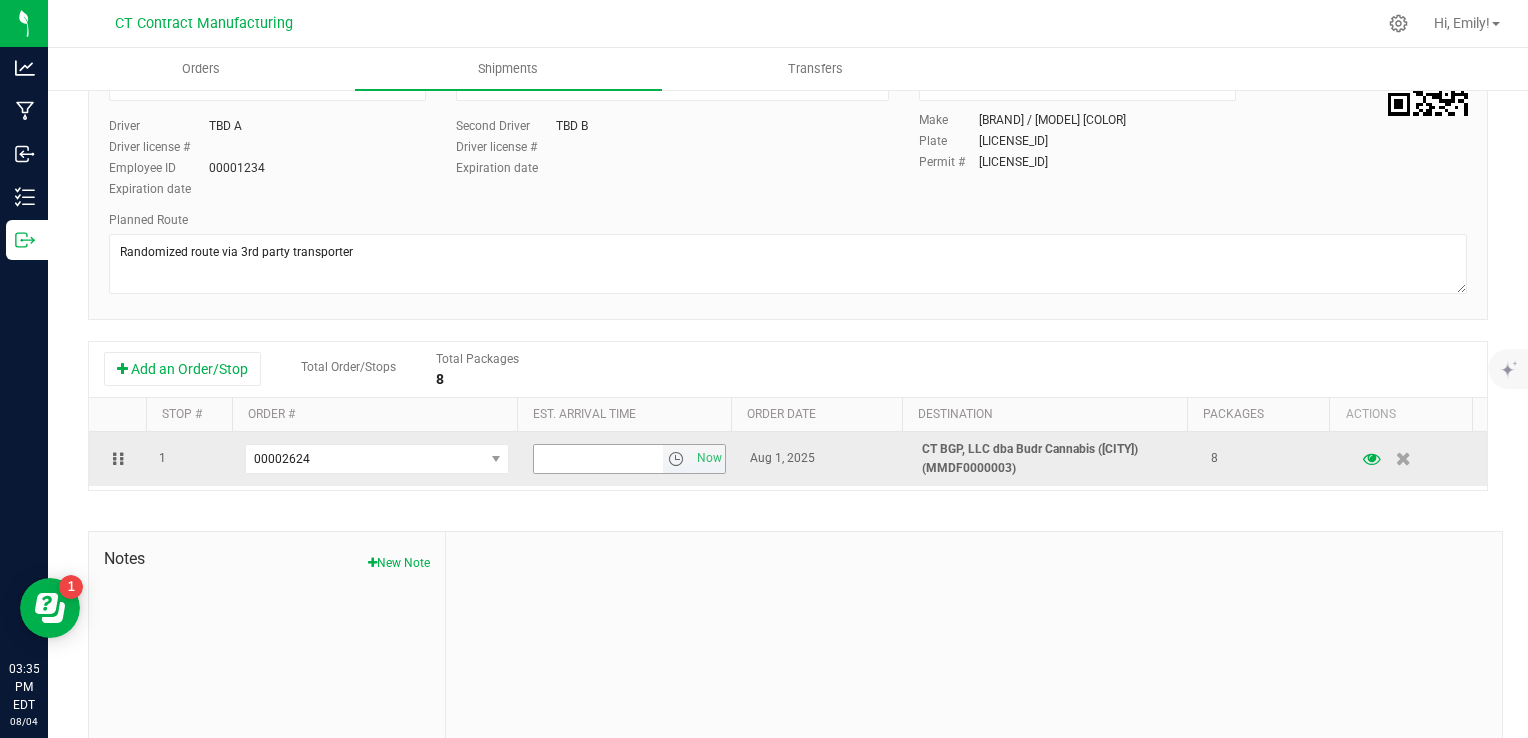 click at bounding box center [676, 459] 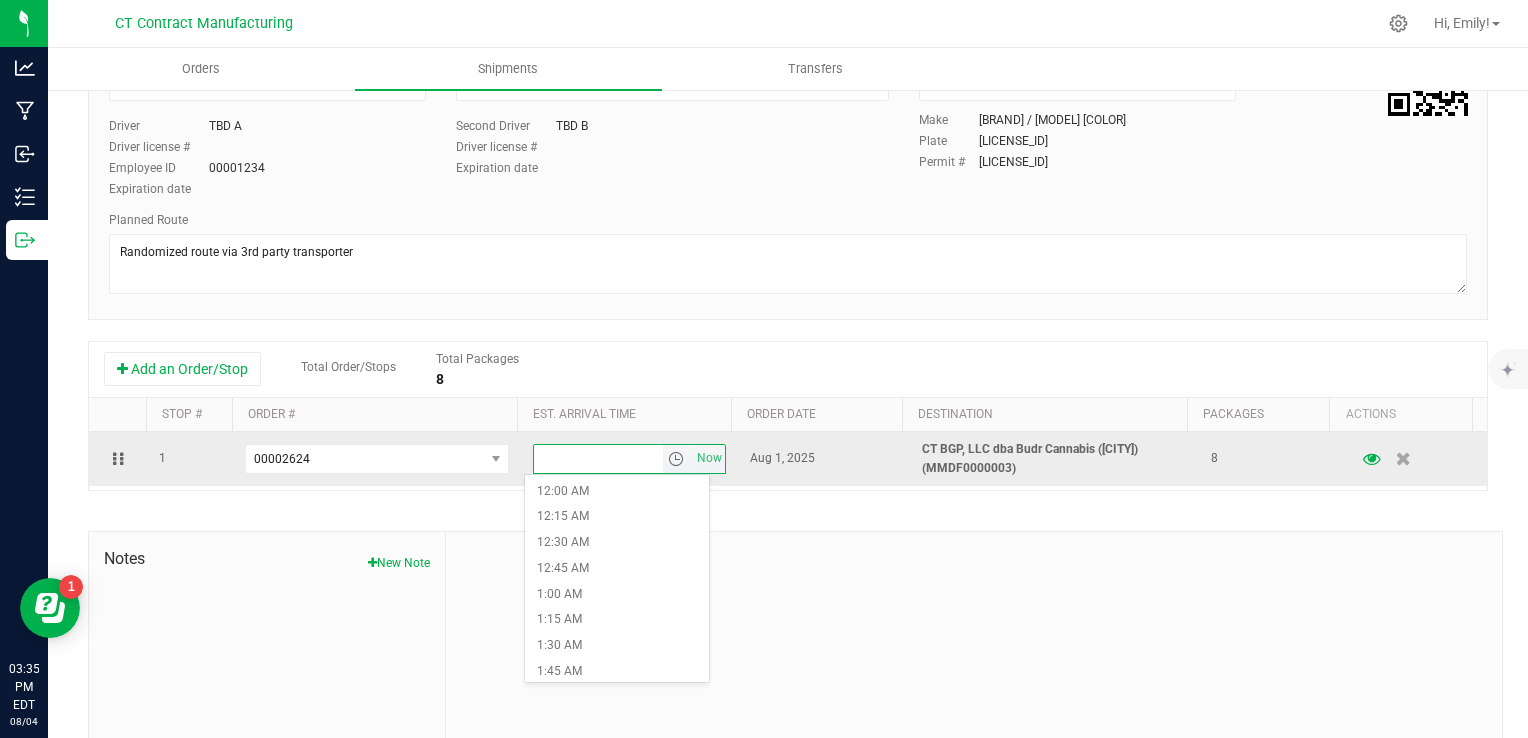scroll, scrollTop: 282, scrollLeft: 0, axis: vertical 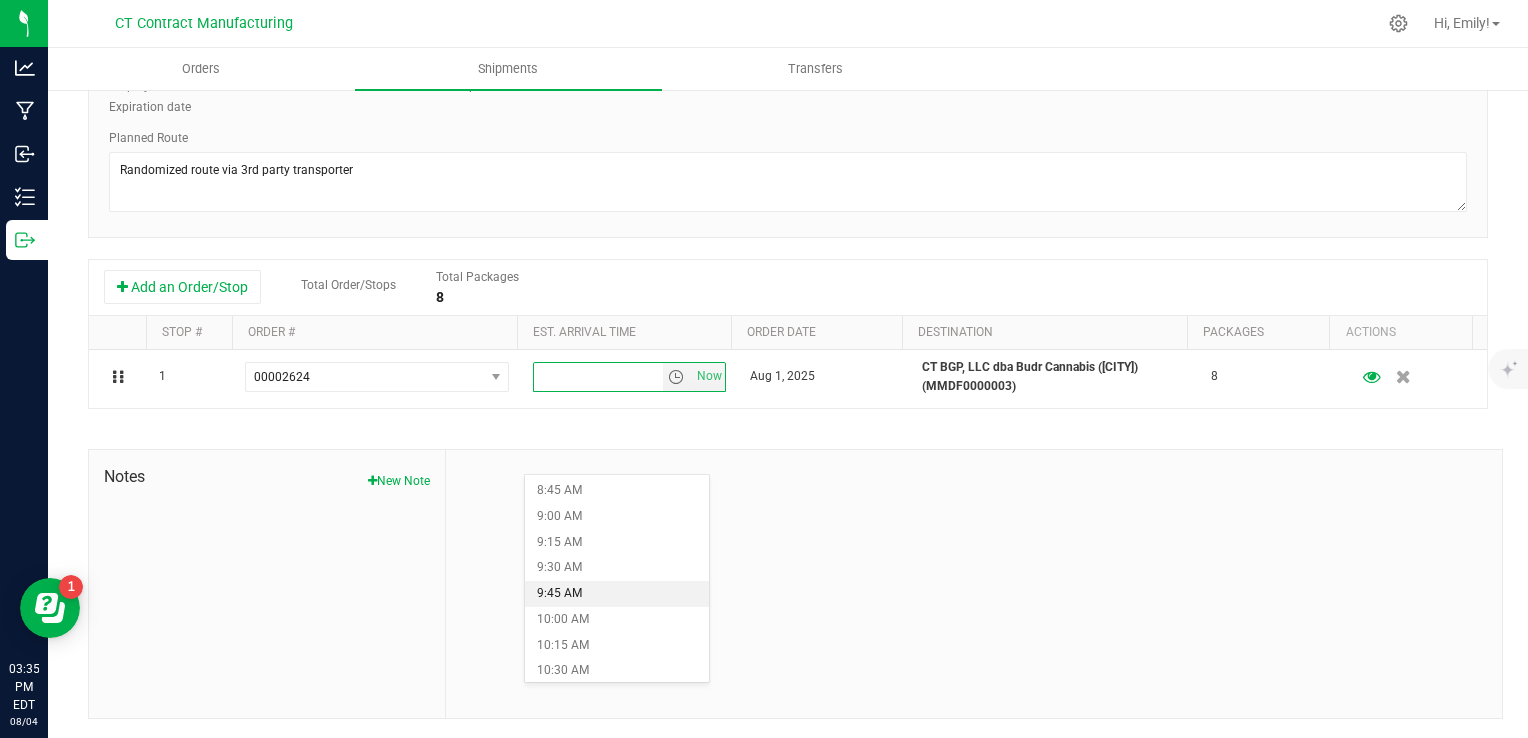 click on "9:45 AM" at bounding box center [617, 594] 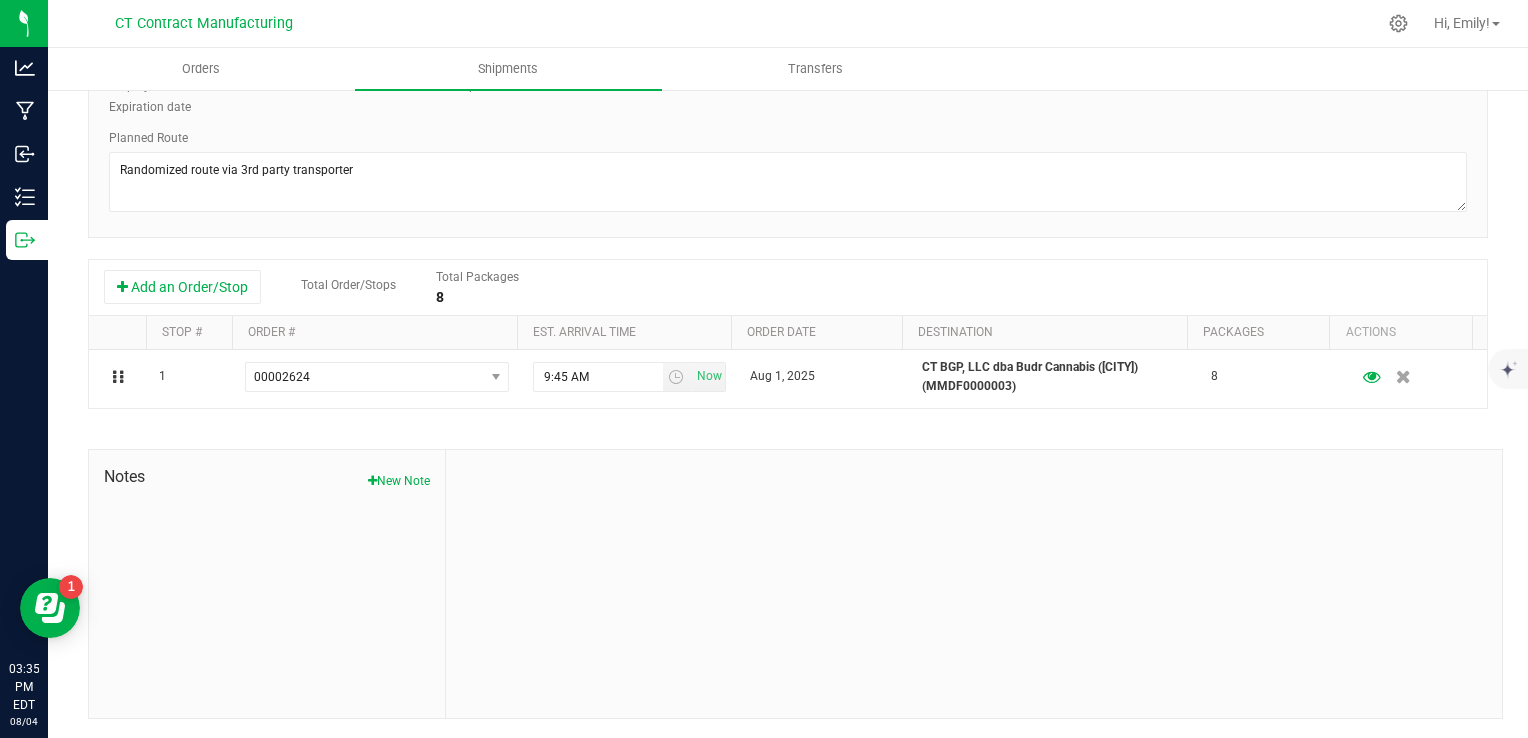 click on "Shipment #
20250804-003
Created
Shipment Date
8/5/2025 8:00 AM
Now
Distributor
(Third-party Transporter)
Grow Green Girls, Inc. - [CITY] (ACTP0000443) ALTASCI LABS (CSL0001049) Analytics Labs CT LLC (ACTL0000005) BLUEPOINT WELLNESS OF WESTPORT LLC (MMDF0000029) BT Lab (BTQA0001) Conn CM Transport Initial Inventory (00000)" at bounding box center (788, 290) 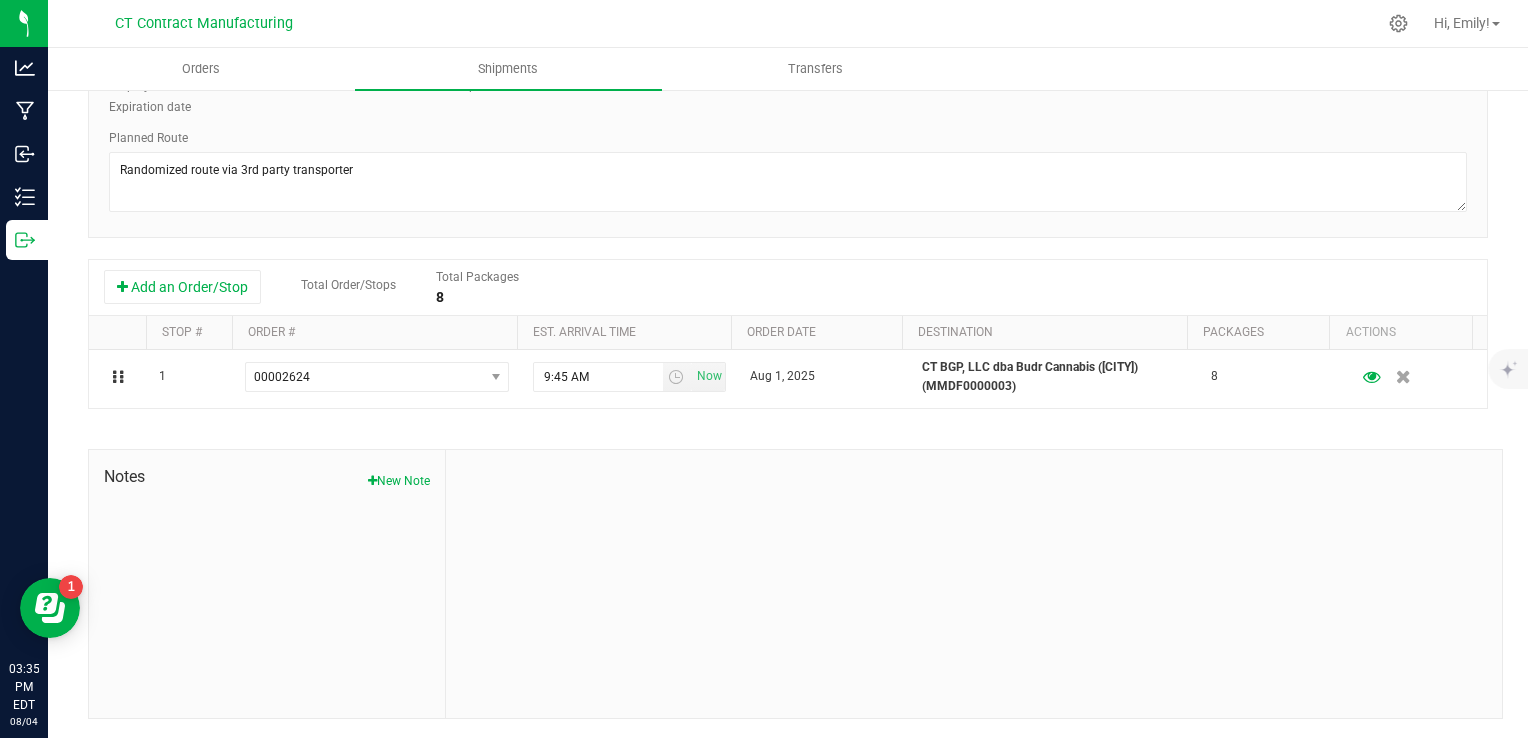 scroll, scrollTop: 0, scrollLeft: 0, axis: both 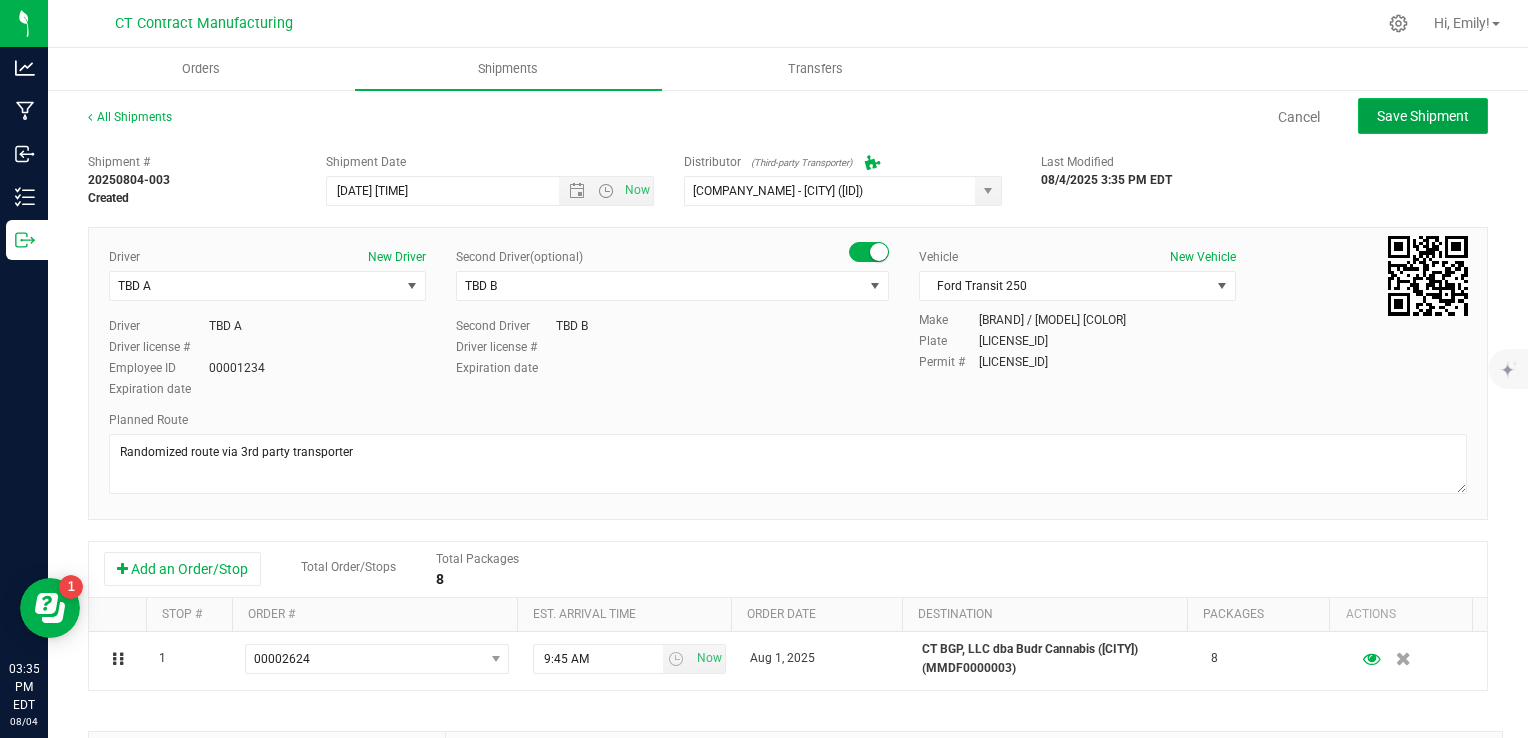 click on "Save Shipment" 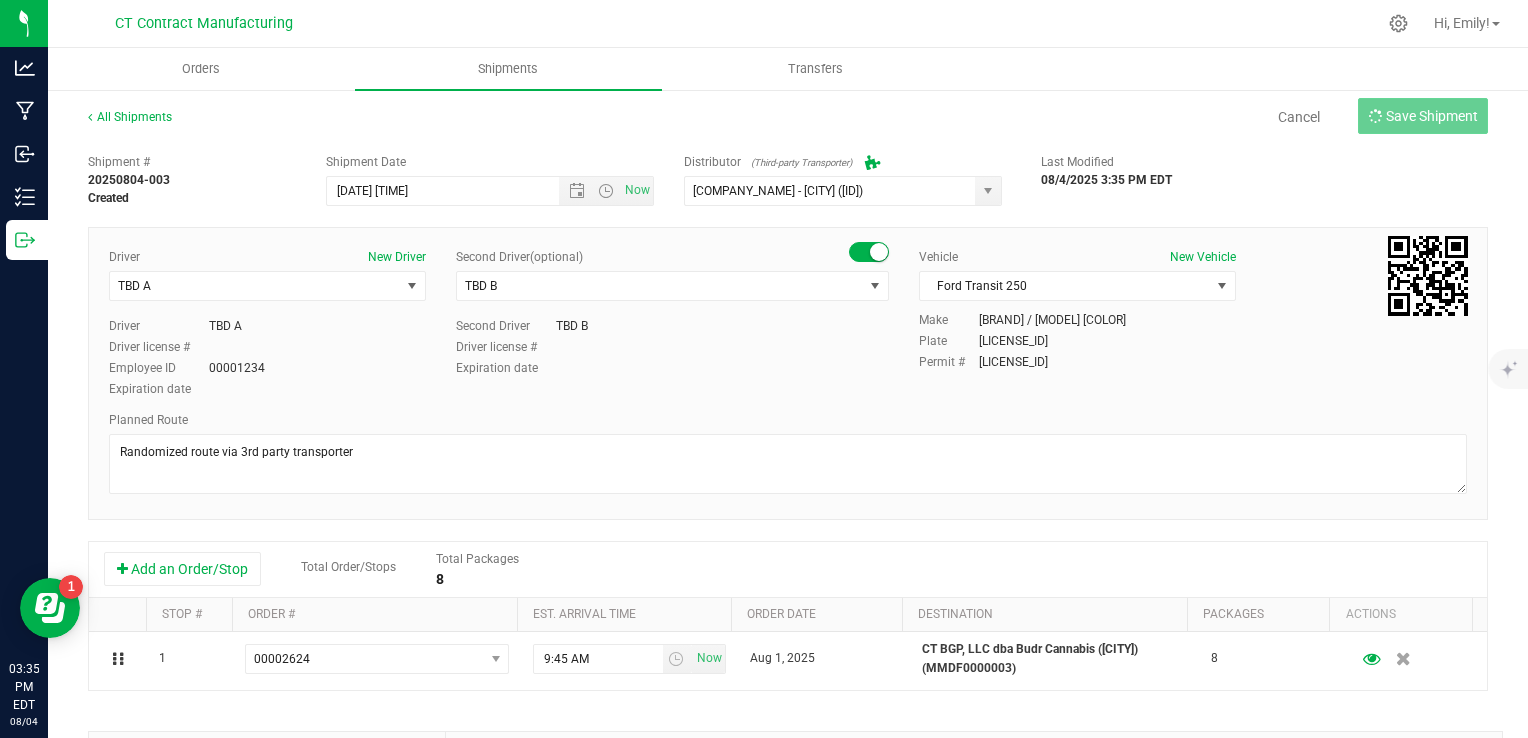 type on "[MONTH]/[DAY]/[YEAR] [TIME]" 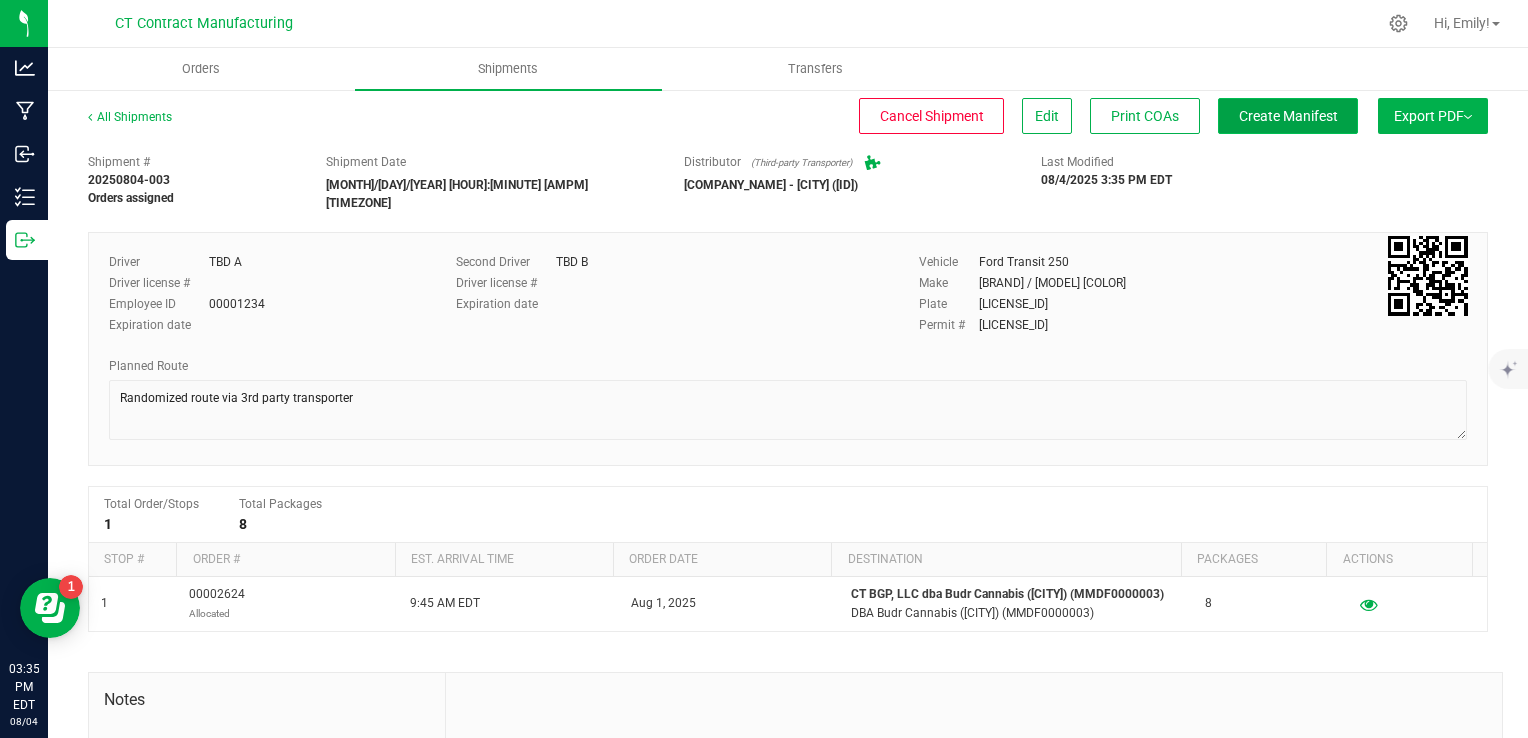 click on "Create Manifest" at bounding box center (1288, 116) 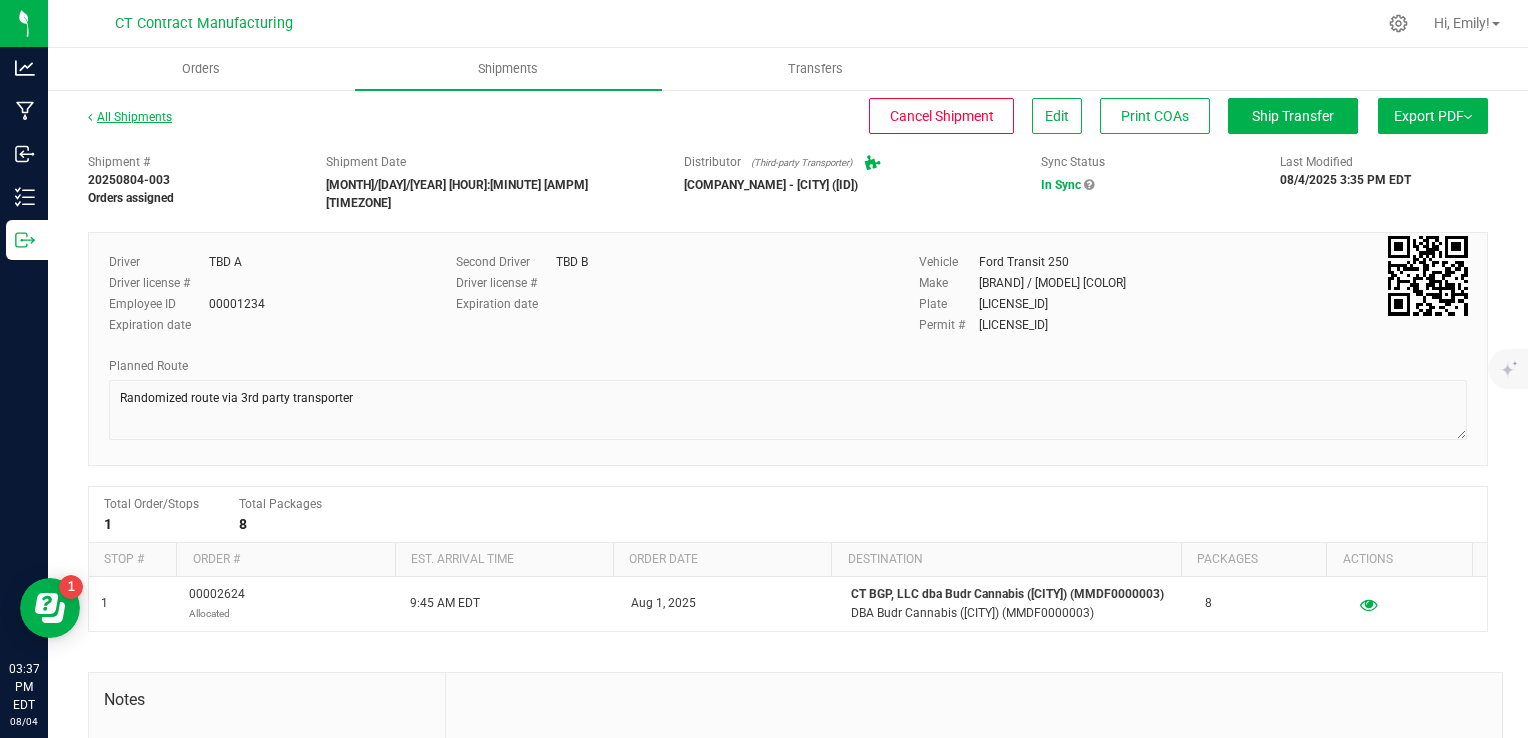 click on "All Shipments" at bounding box center (130, 117) 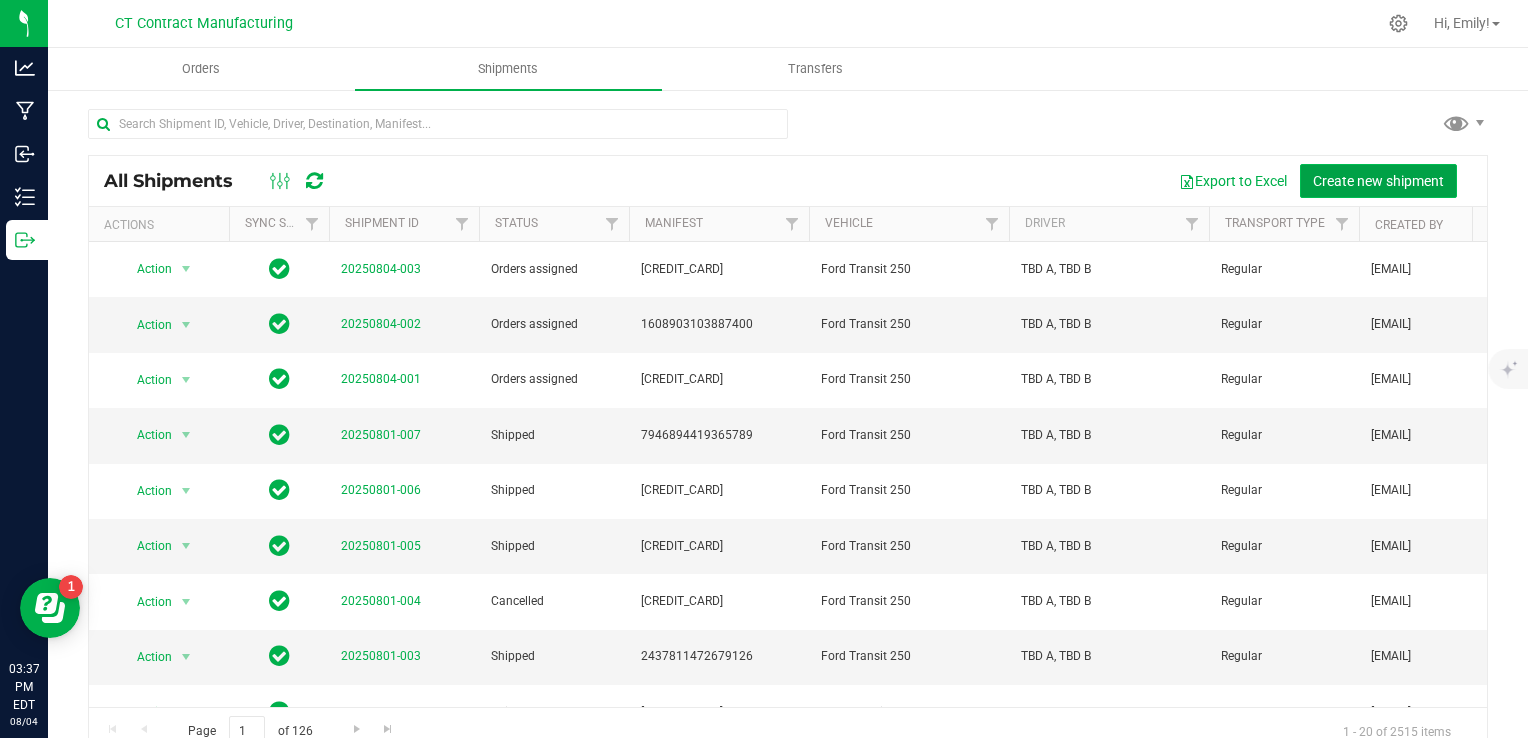 click on "Create new shipment" at bounding box center (1378, 181) 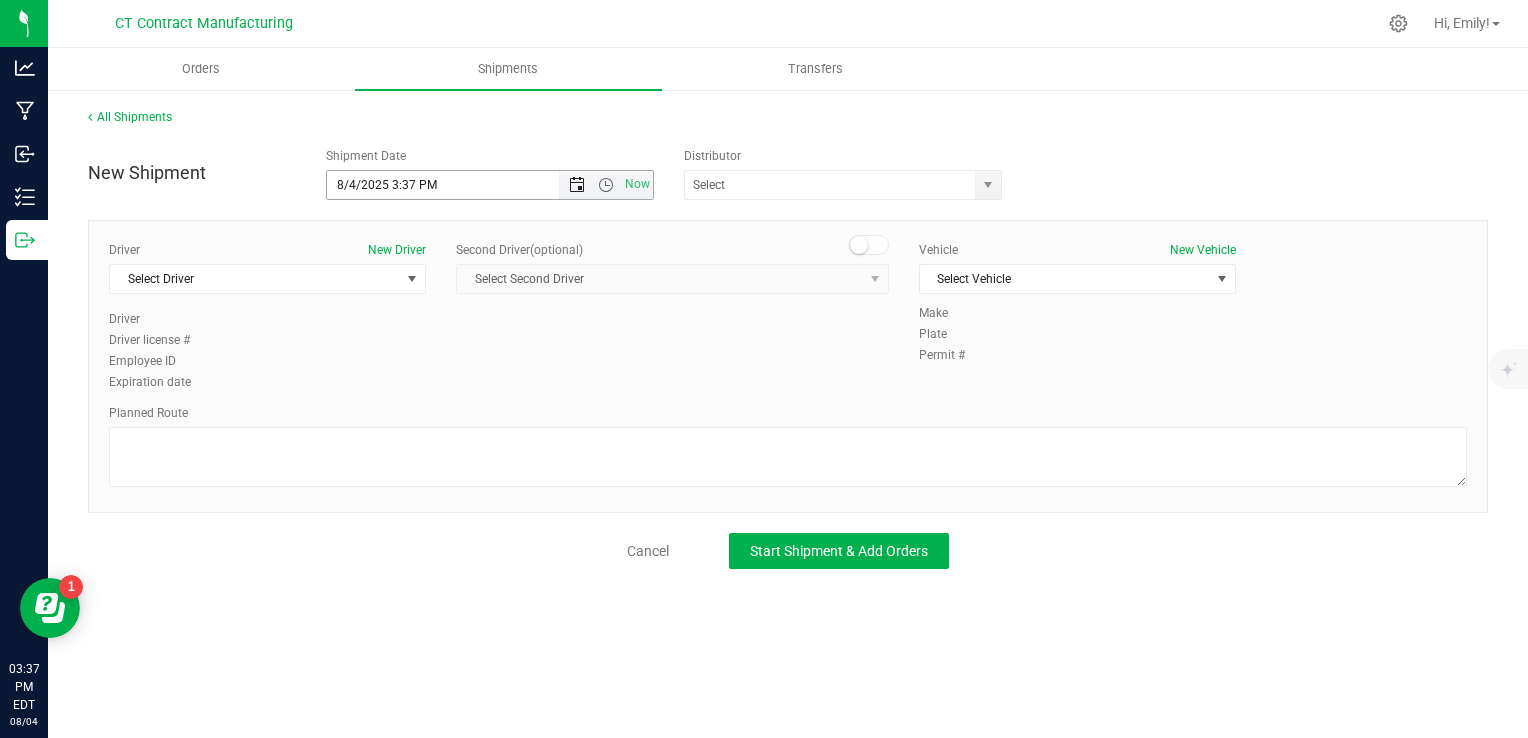 click at bounding box center (577, 185) 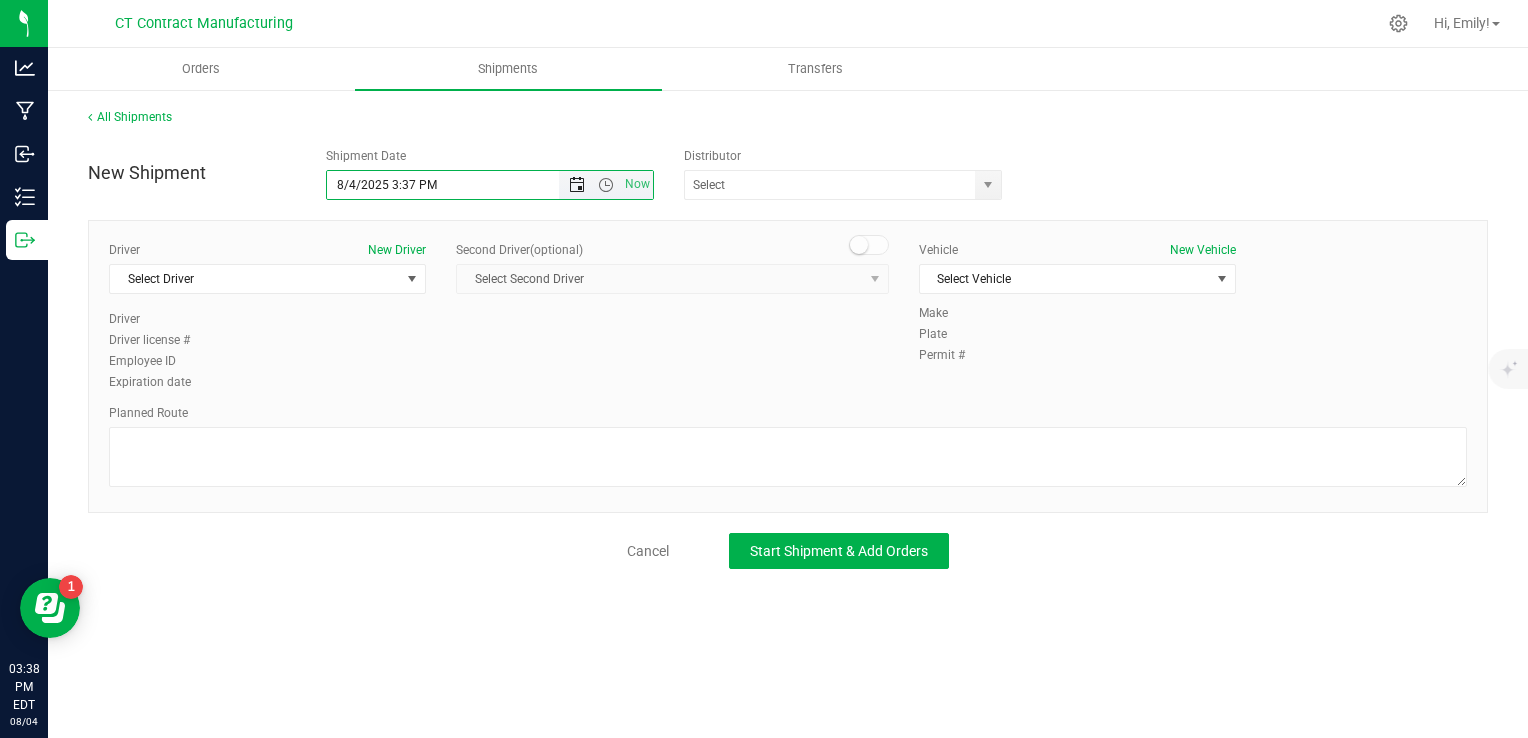 click at bounding box center (577, 185) 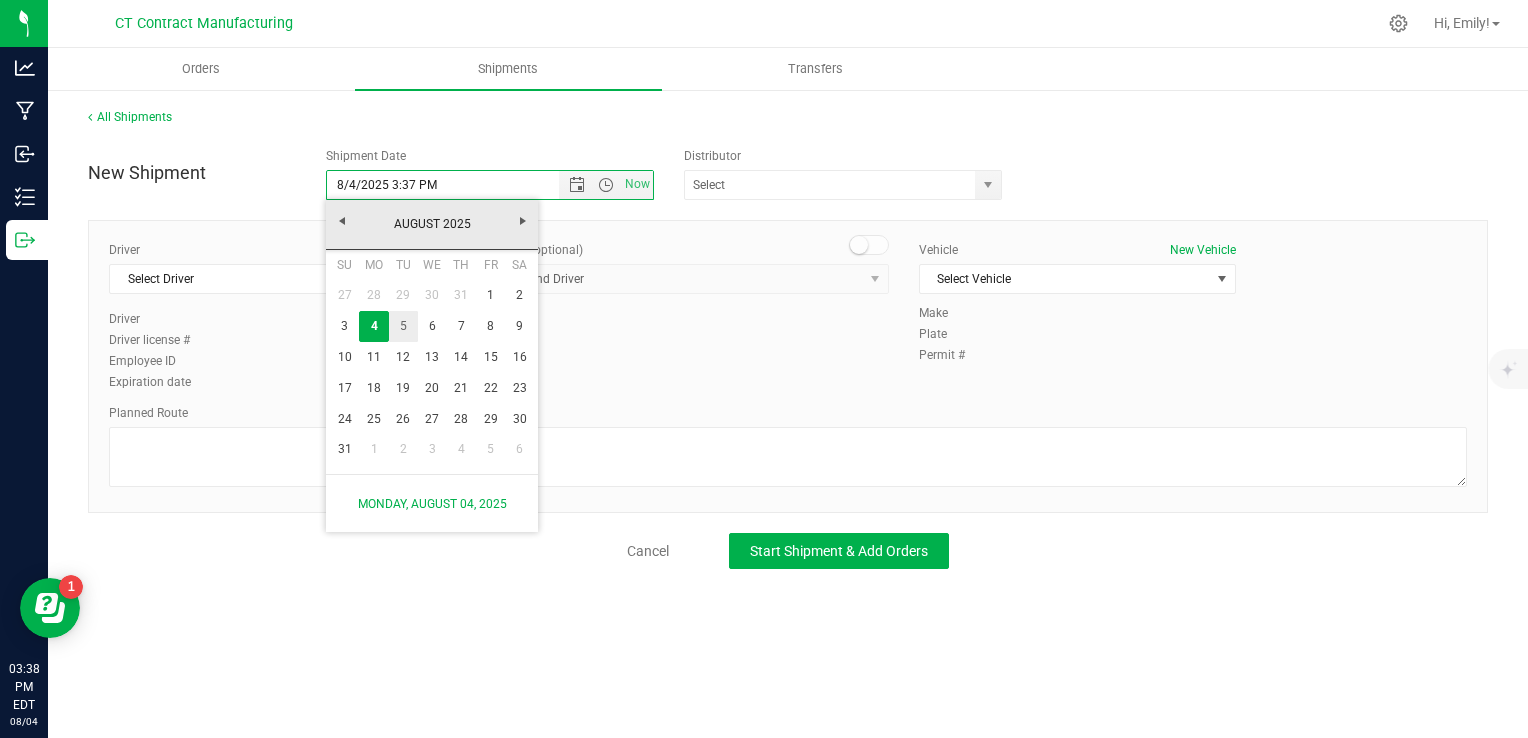 click on "5" at bounding box center [403, 326] 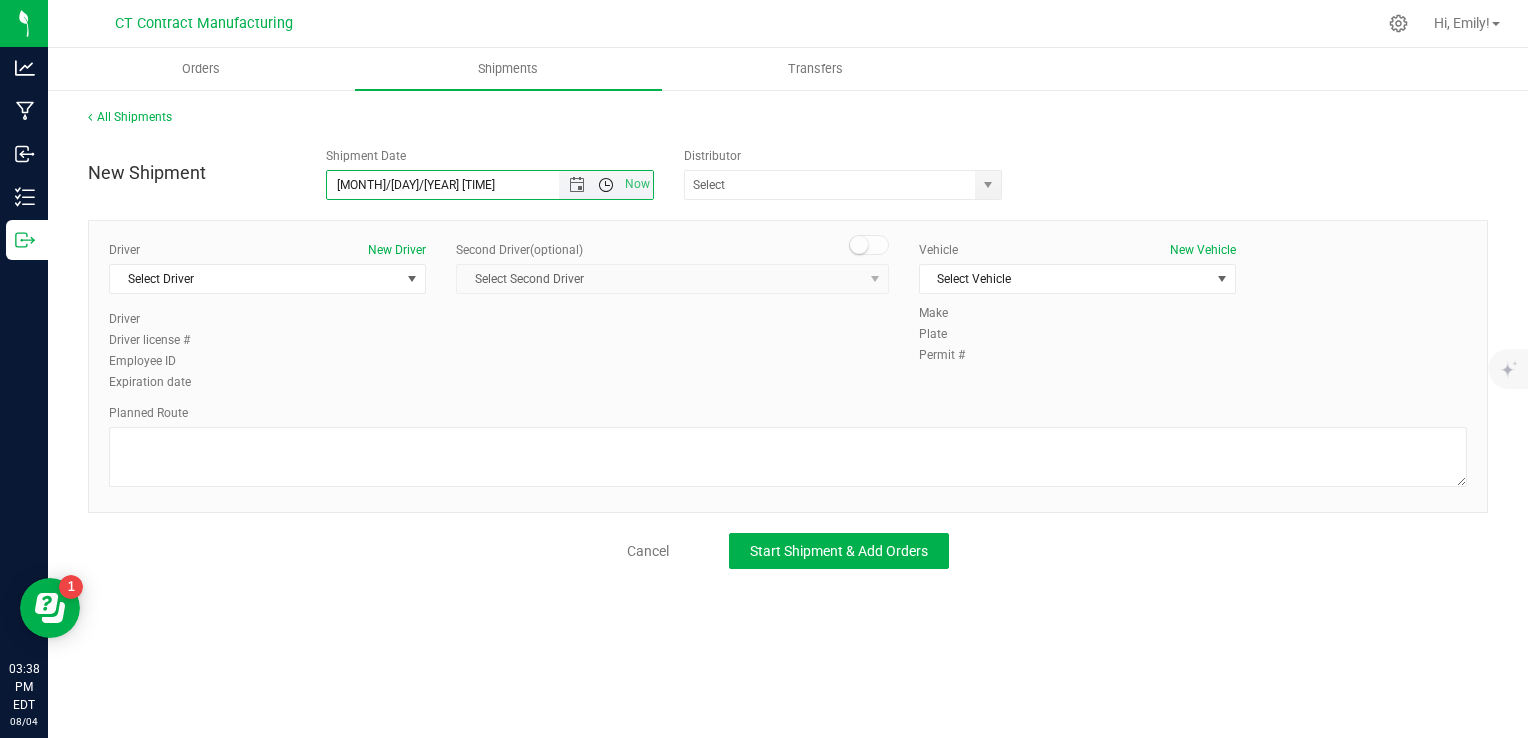 click at bounding box center [606, 185] 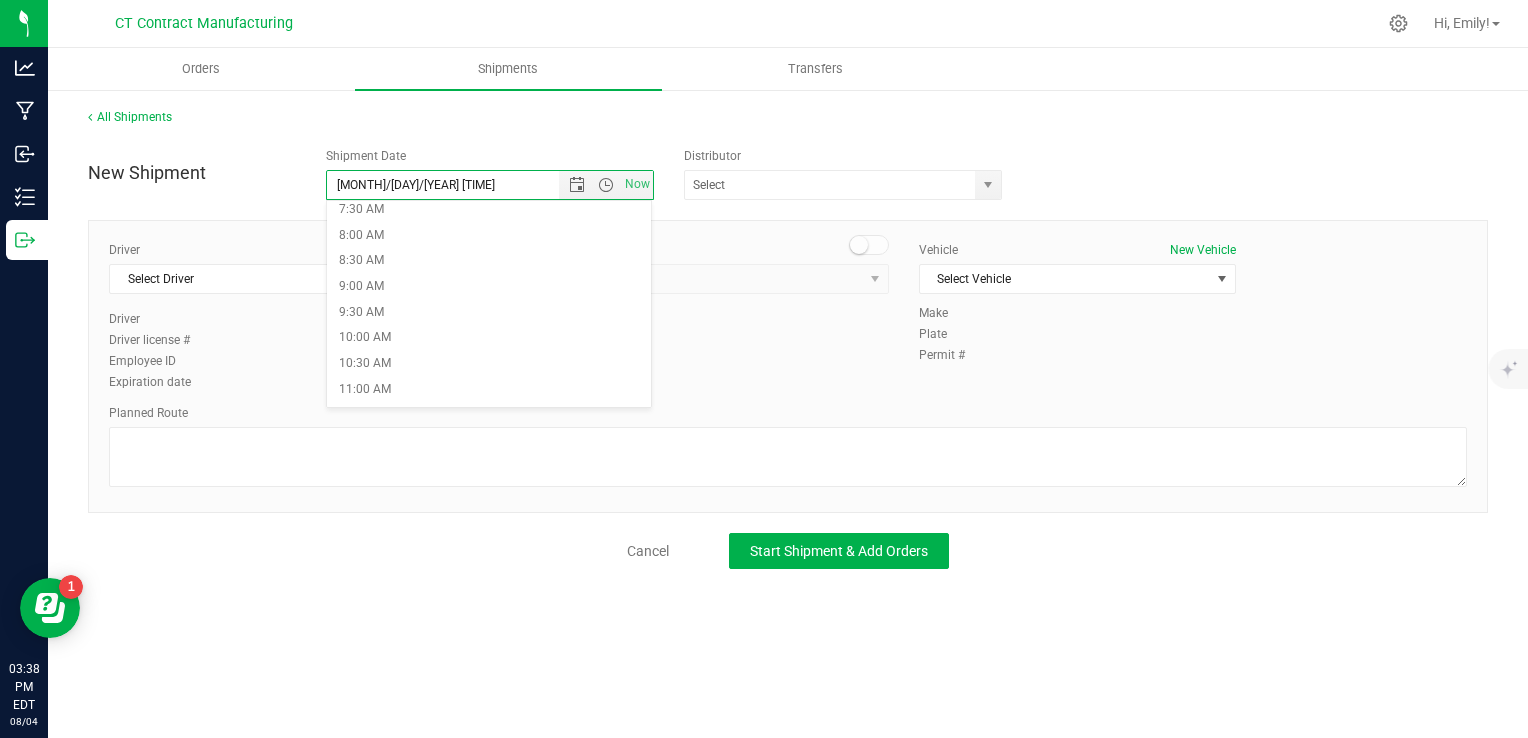 scroll, scrollTop: 400, scrollLeft: 0, axis: vertical 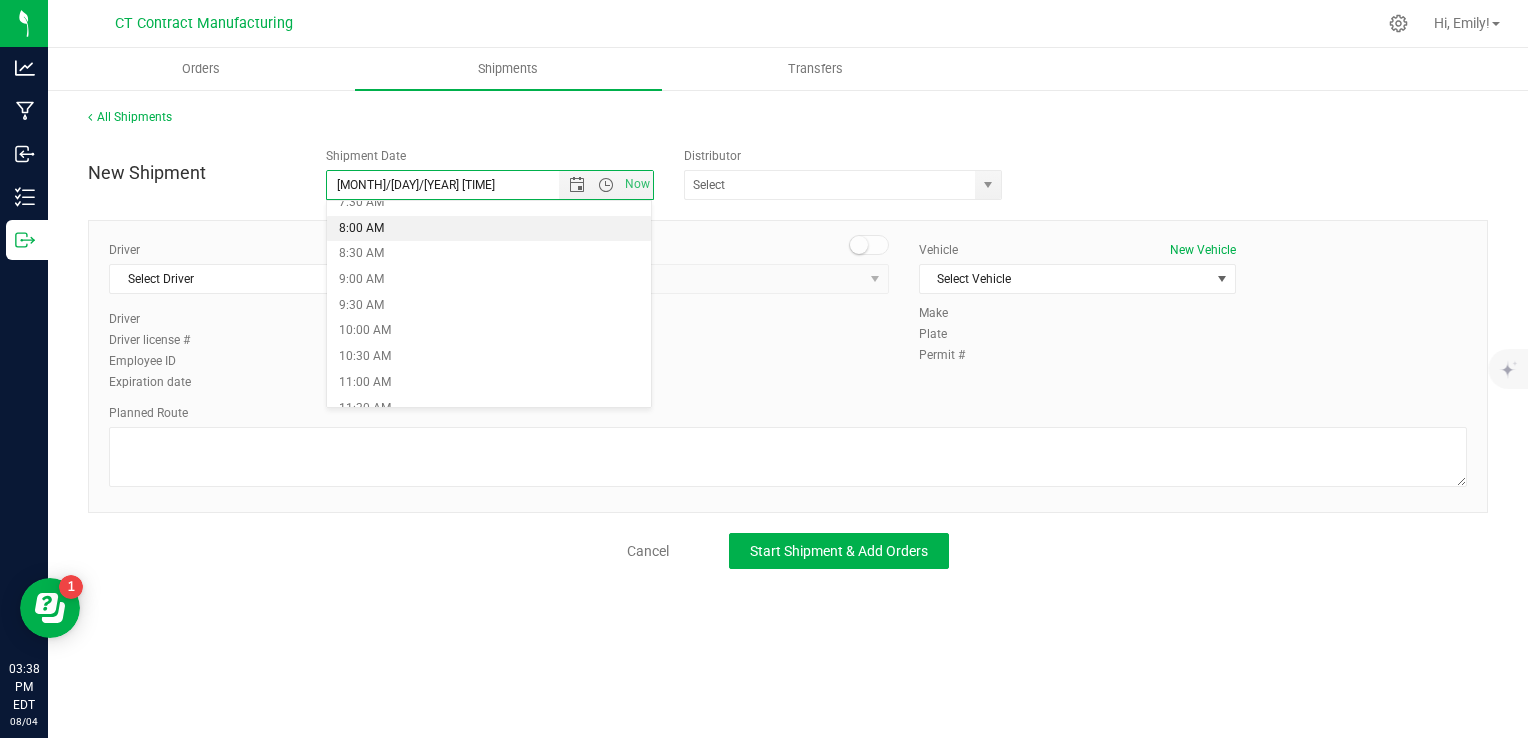 click on "8:00 AM" at bounding box center (489, 229) 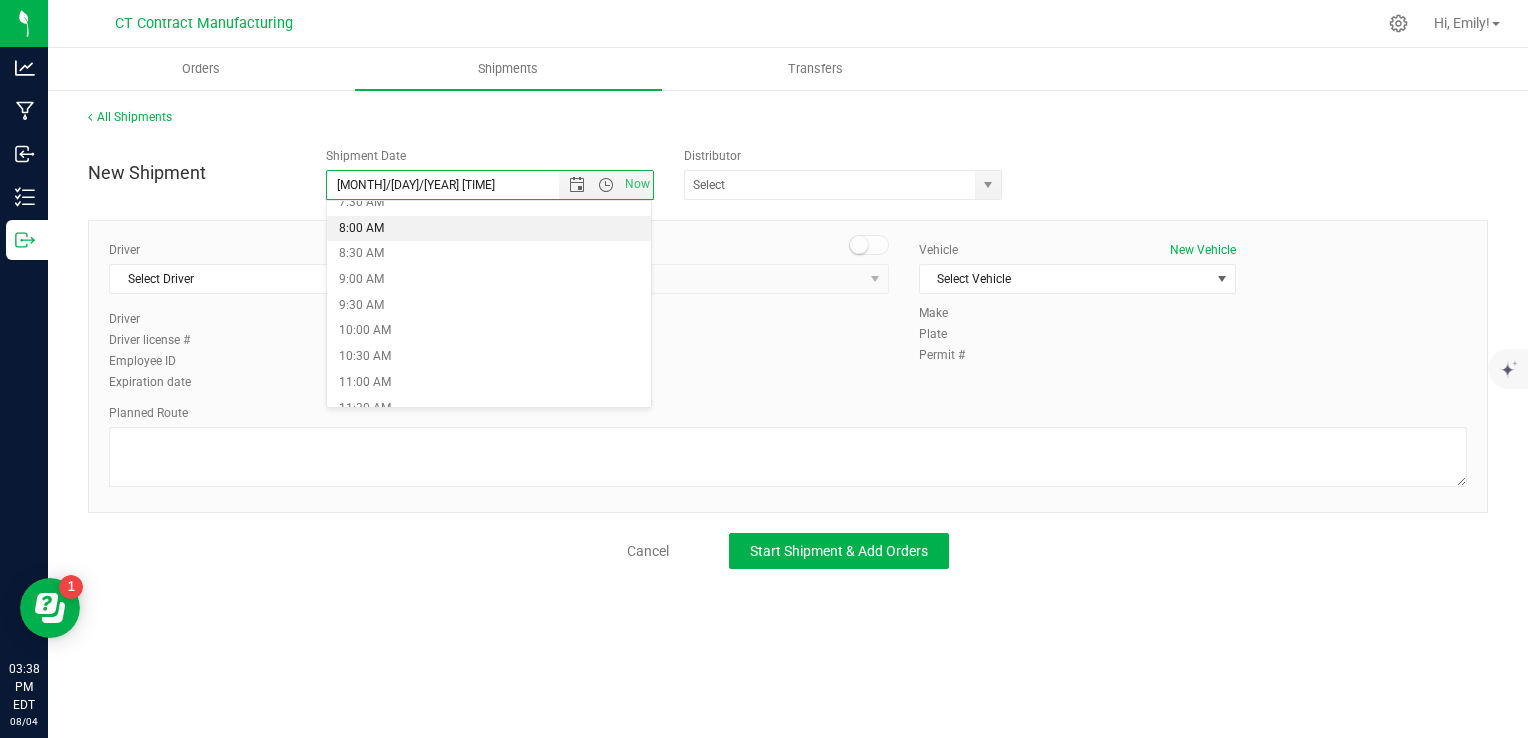 type on "[DATE] [TIME]" 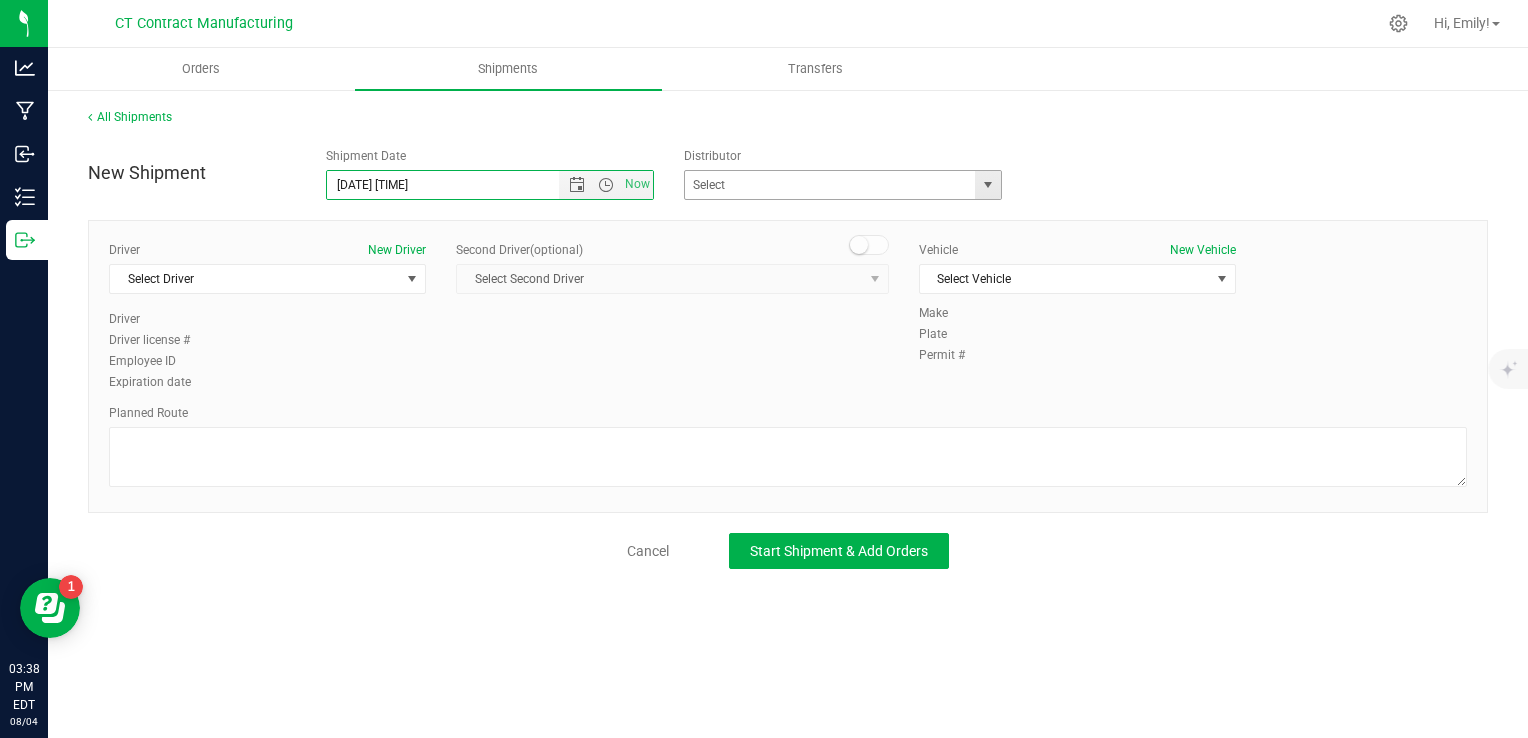 click at bounding box center (988, 185) 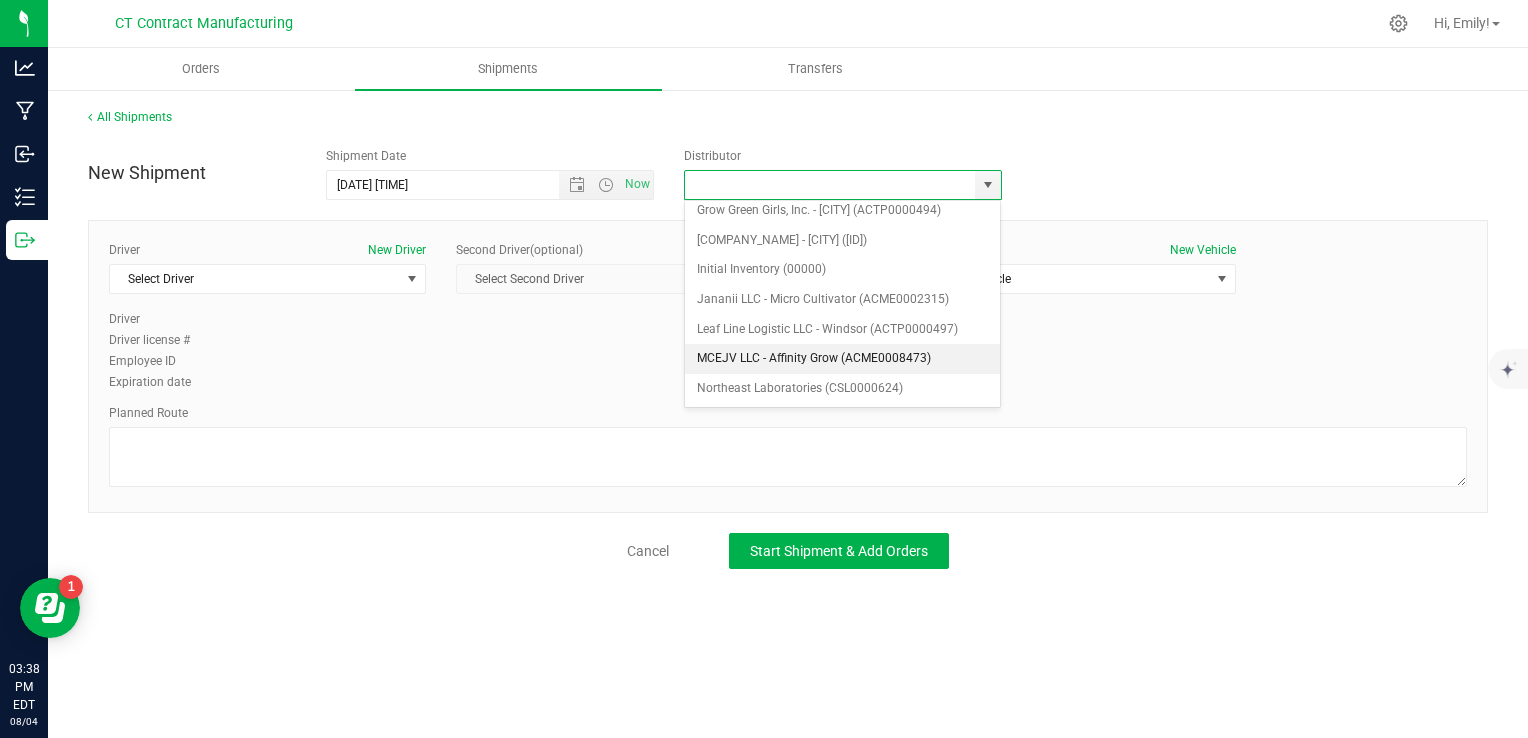 scroll, scrollTop: 300, scrollLeft: 0, axis: vertical 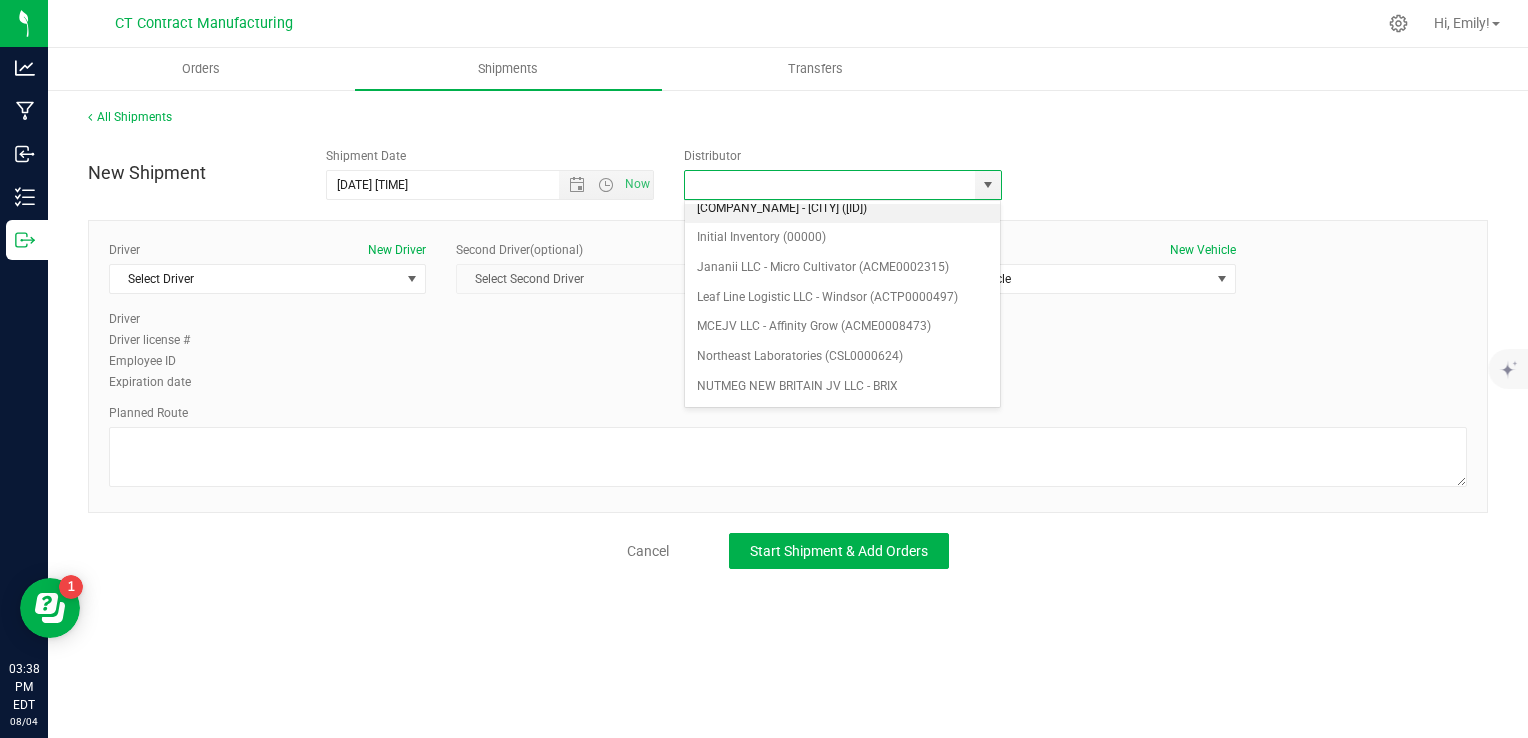 click on "[COMPANY_NAME] - [CITY] ([ID])" at bounding box center (843, 209) 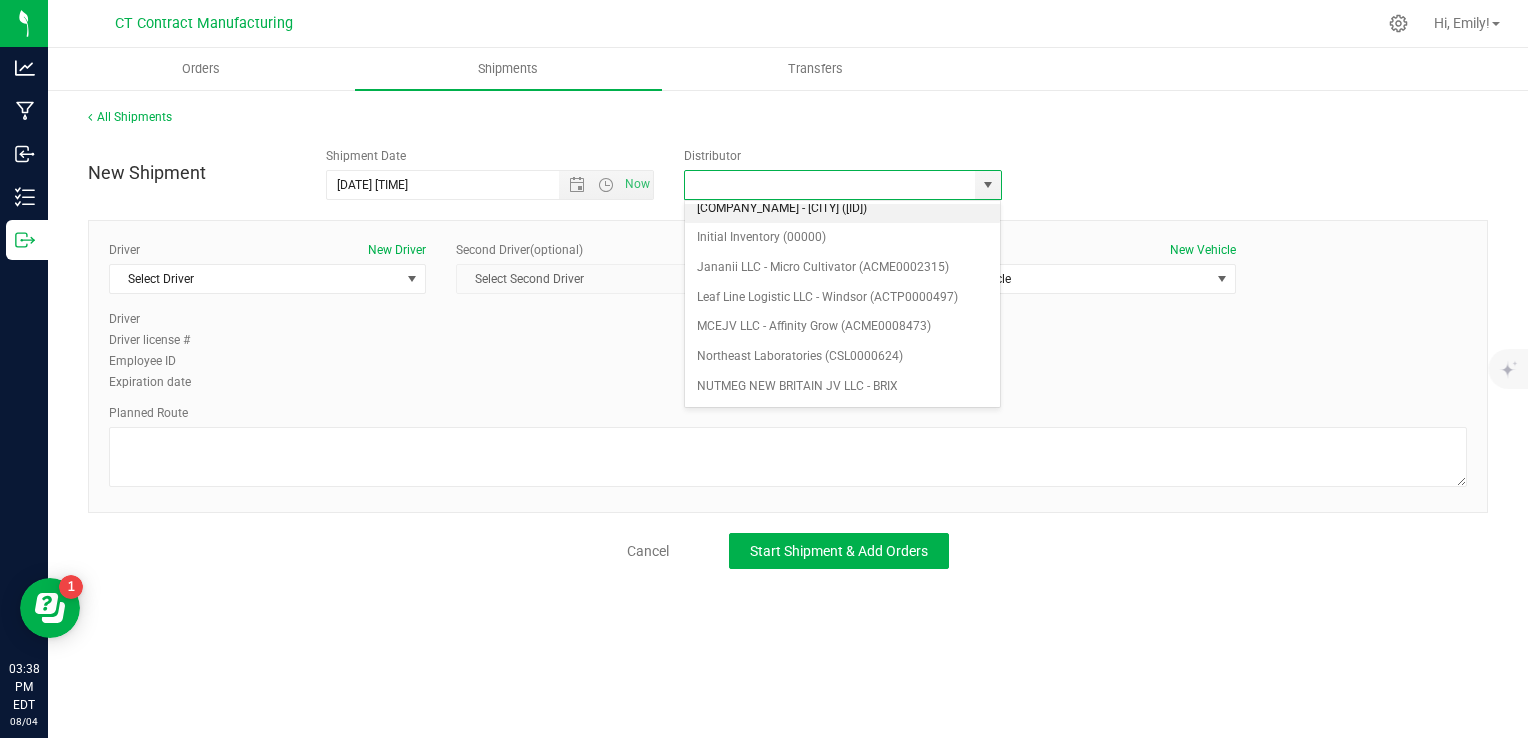 type on "[COMPANY_NAME] - [CITY] ([ID])" 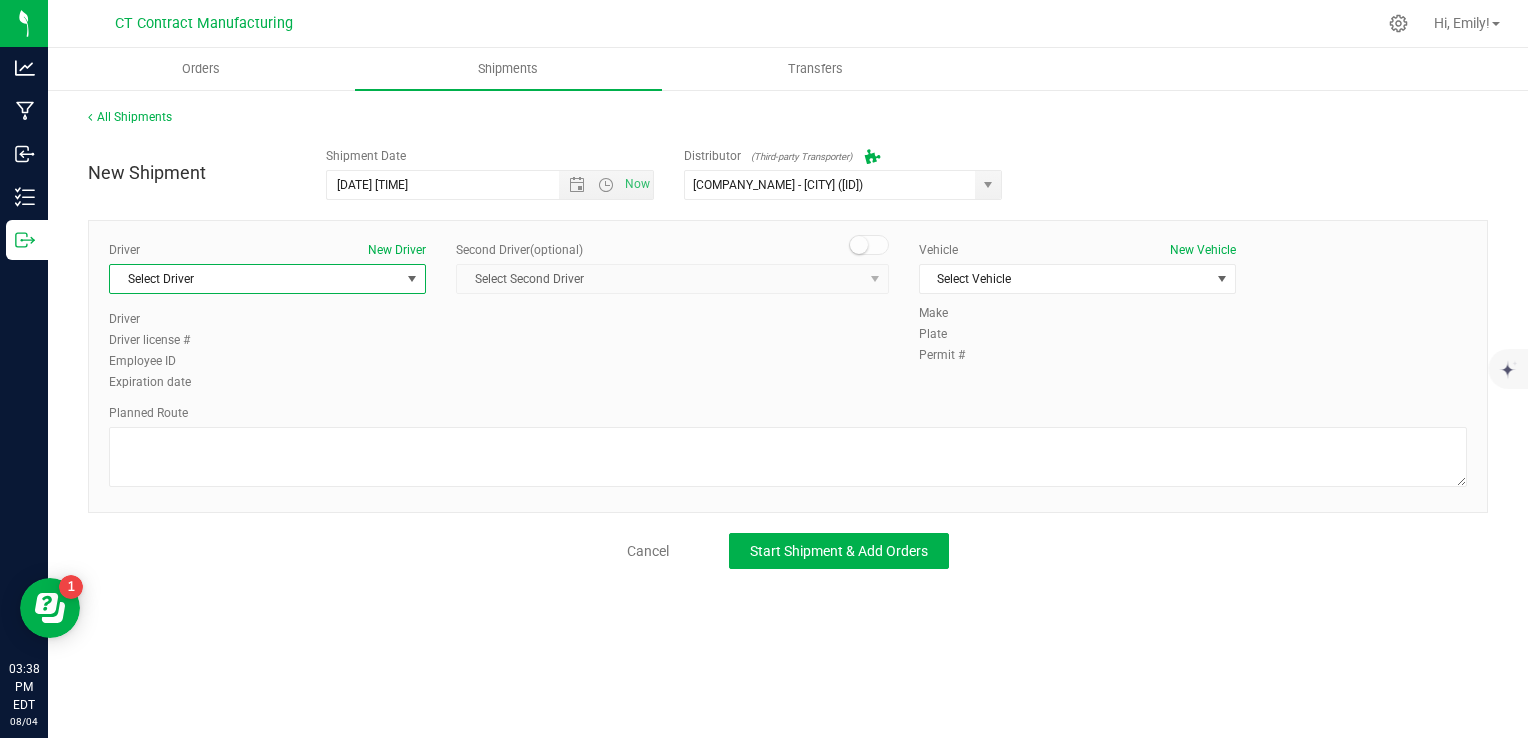 click at bounding box center [412, 279] 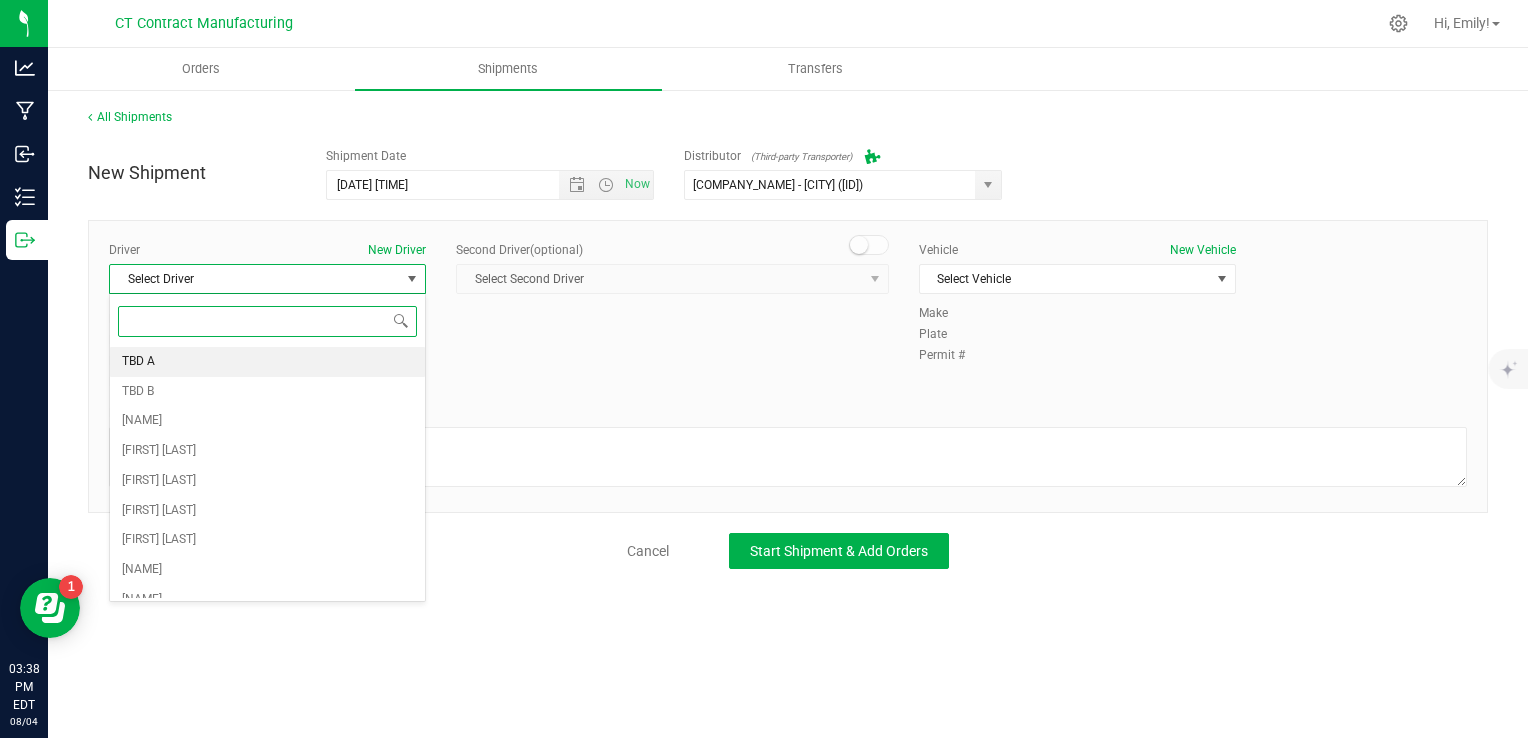 click on "TBD A" at bounding box center (267, 362) 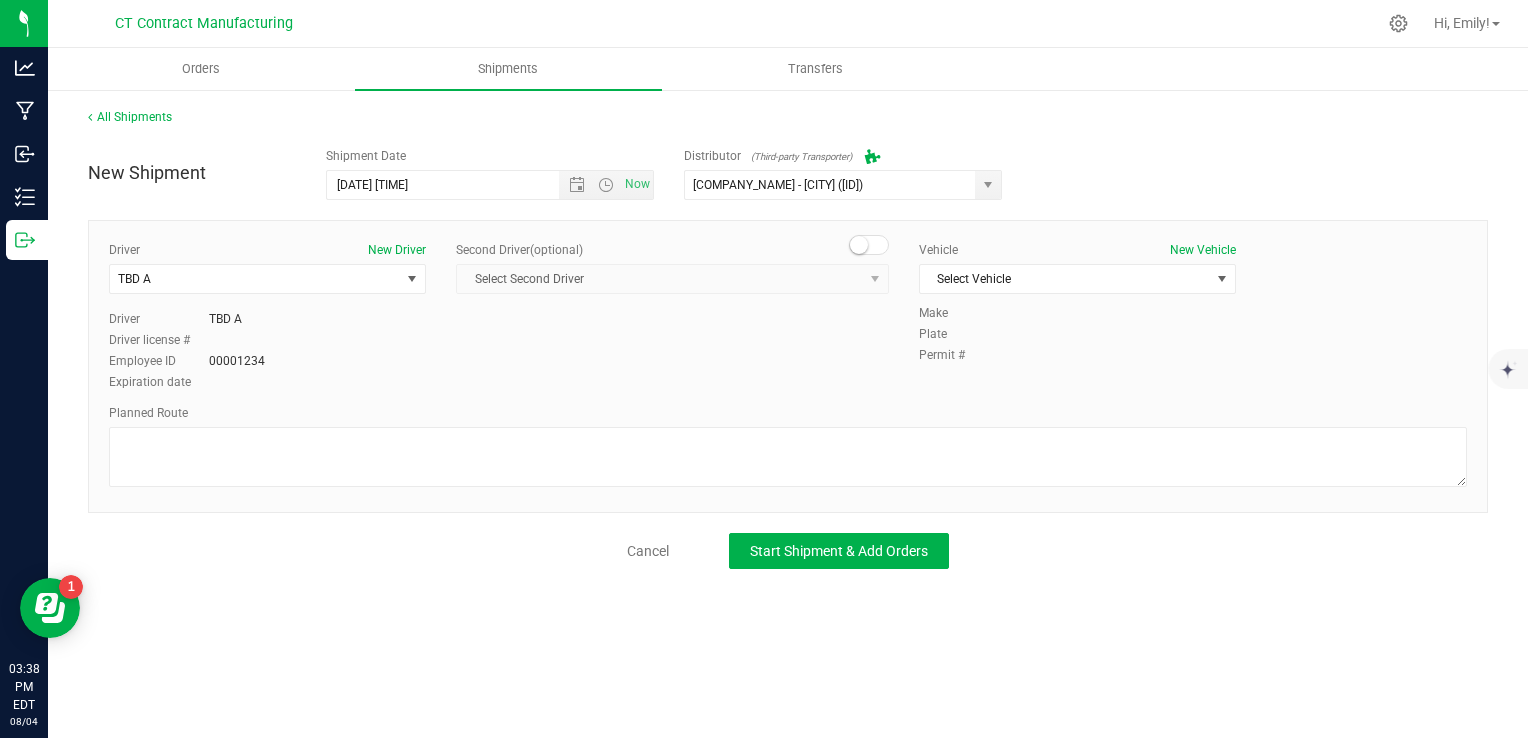 click at bounding box center (869, 245) 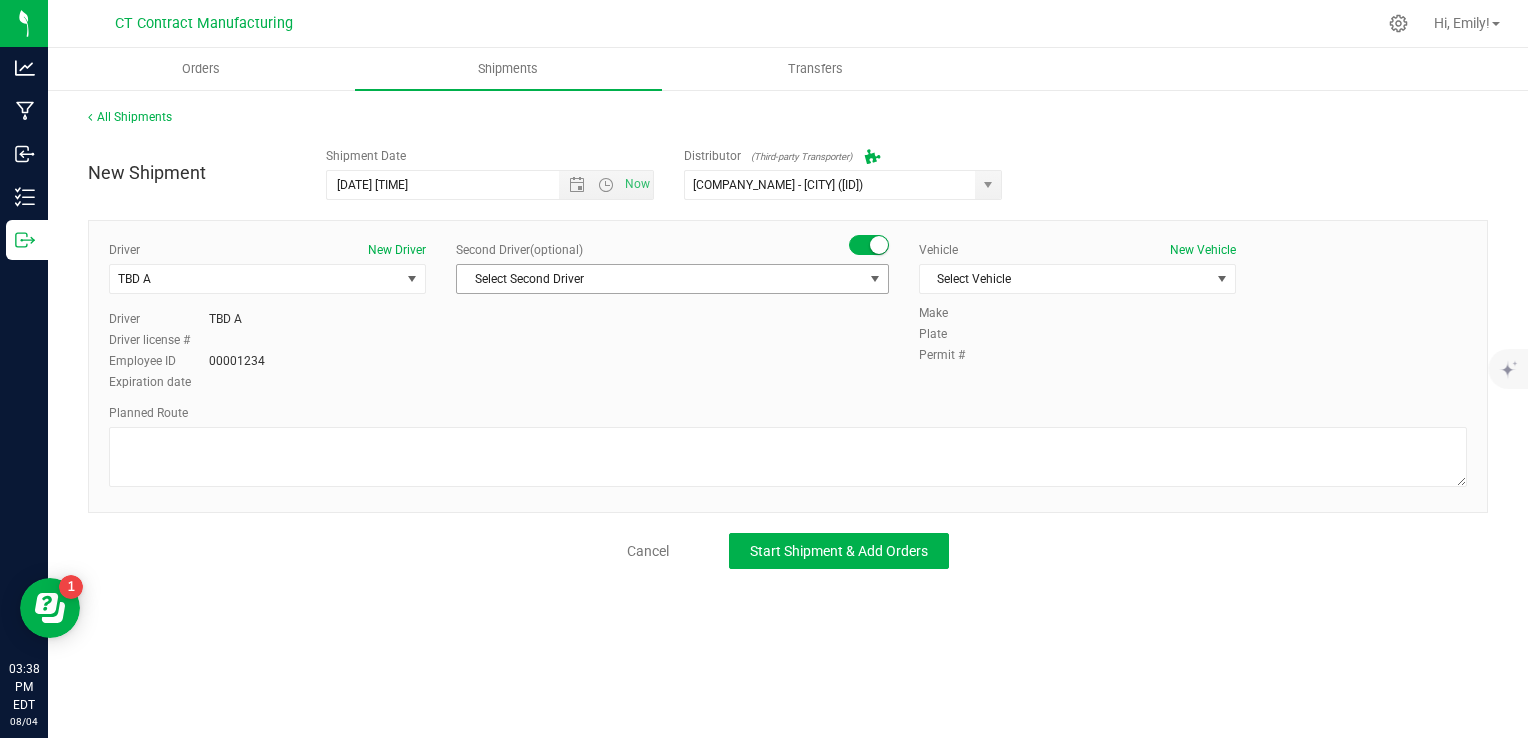 click on "Select Second Driver" at bounding box center [660, 279] 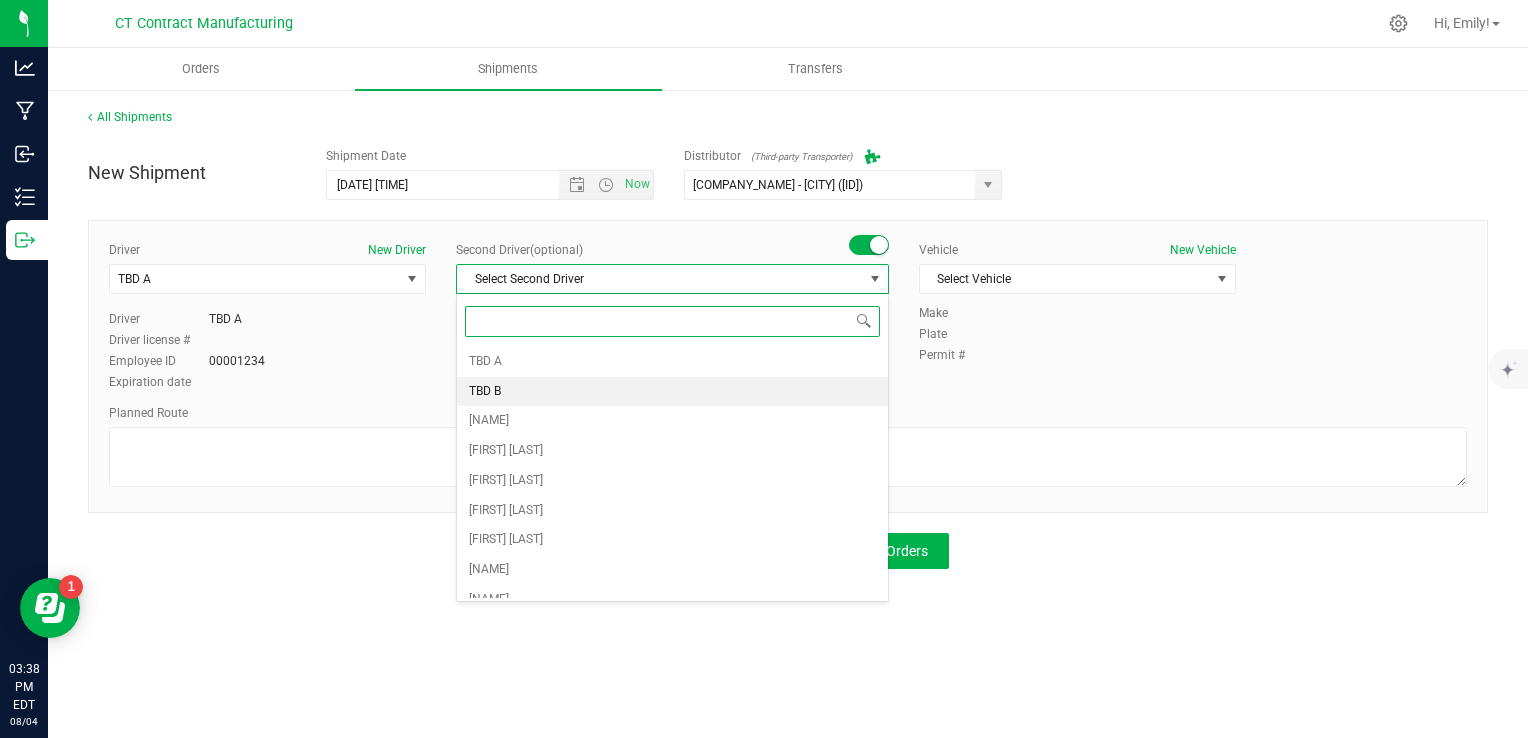 click on "TBD B" at bounding box center (672, 392) 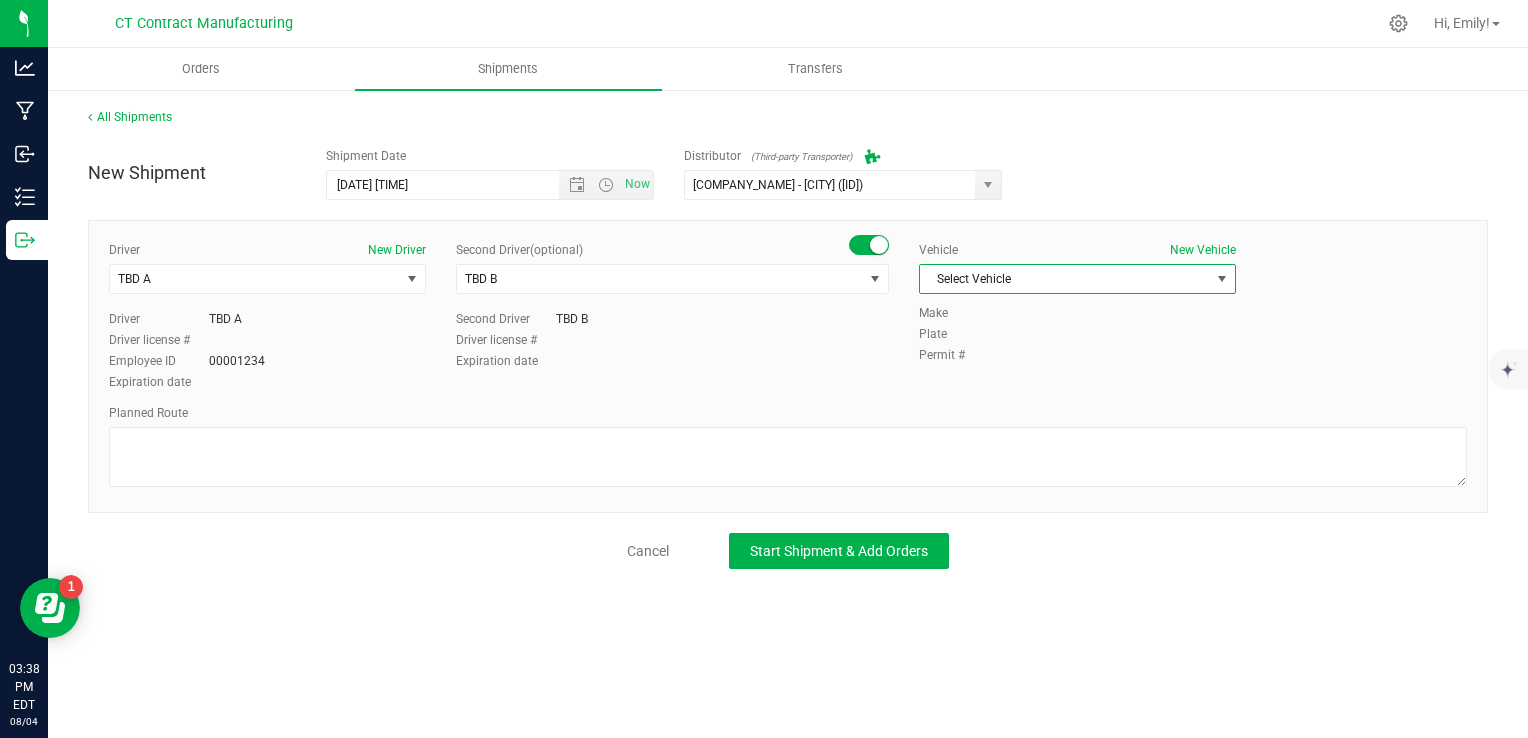 click on "Select Vehicle" at bounding box center [1065, 279] 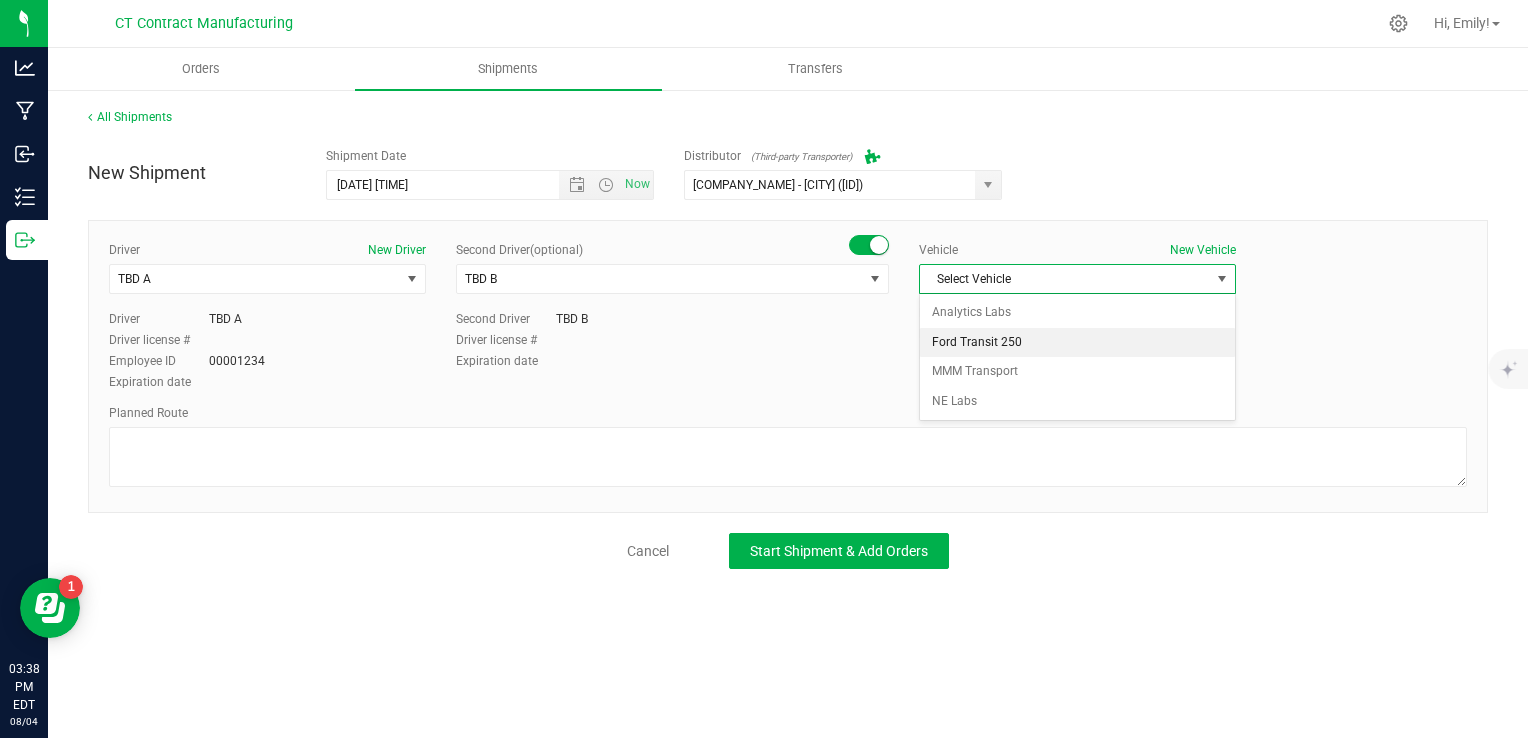 click on "Ford Transit 250" at bounding box center [1077, 343] 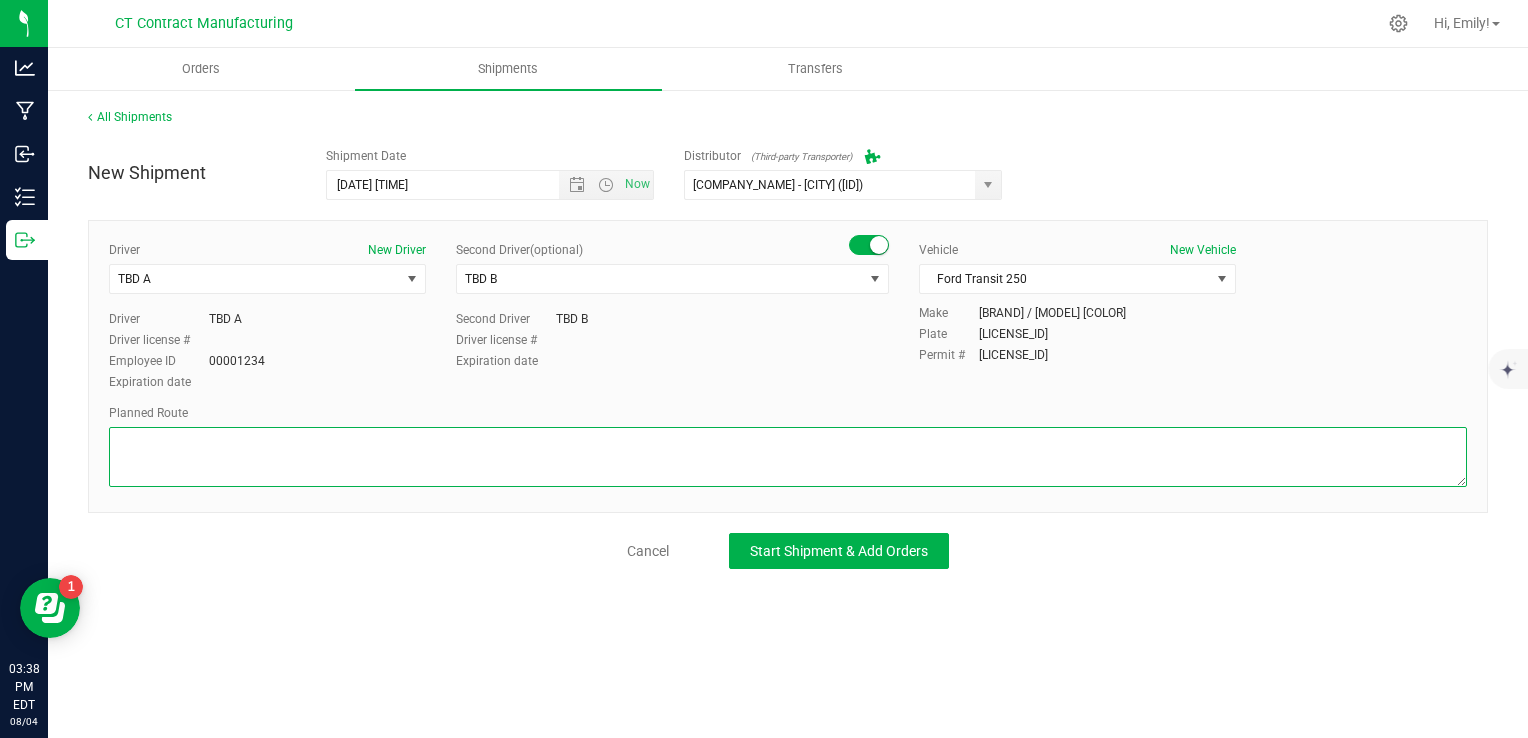 click at bounding box center [788, 457] 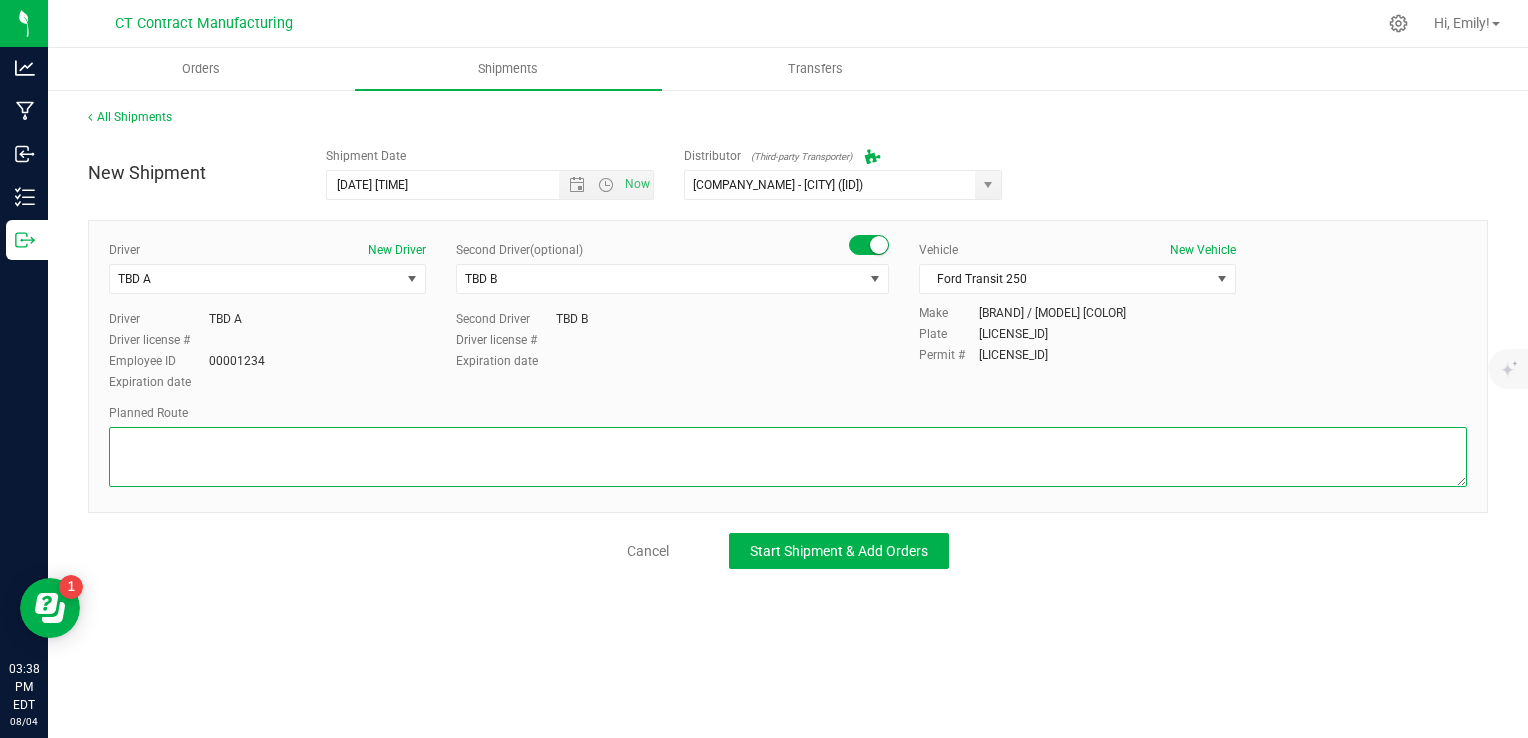 paste on "Randomized route via 3rd party transporter" 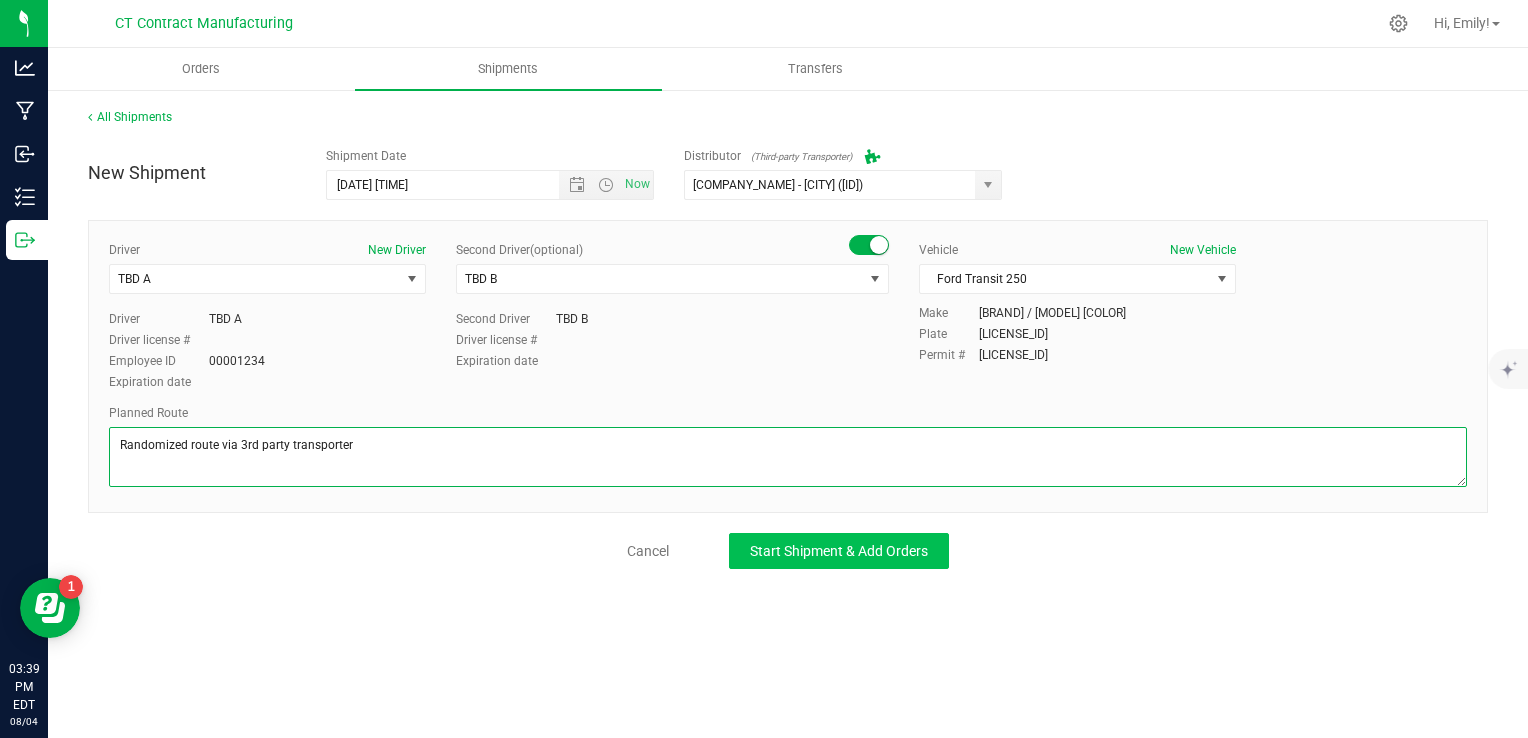 type on "Randomized route via 3rd party transporter" 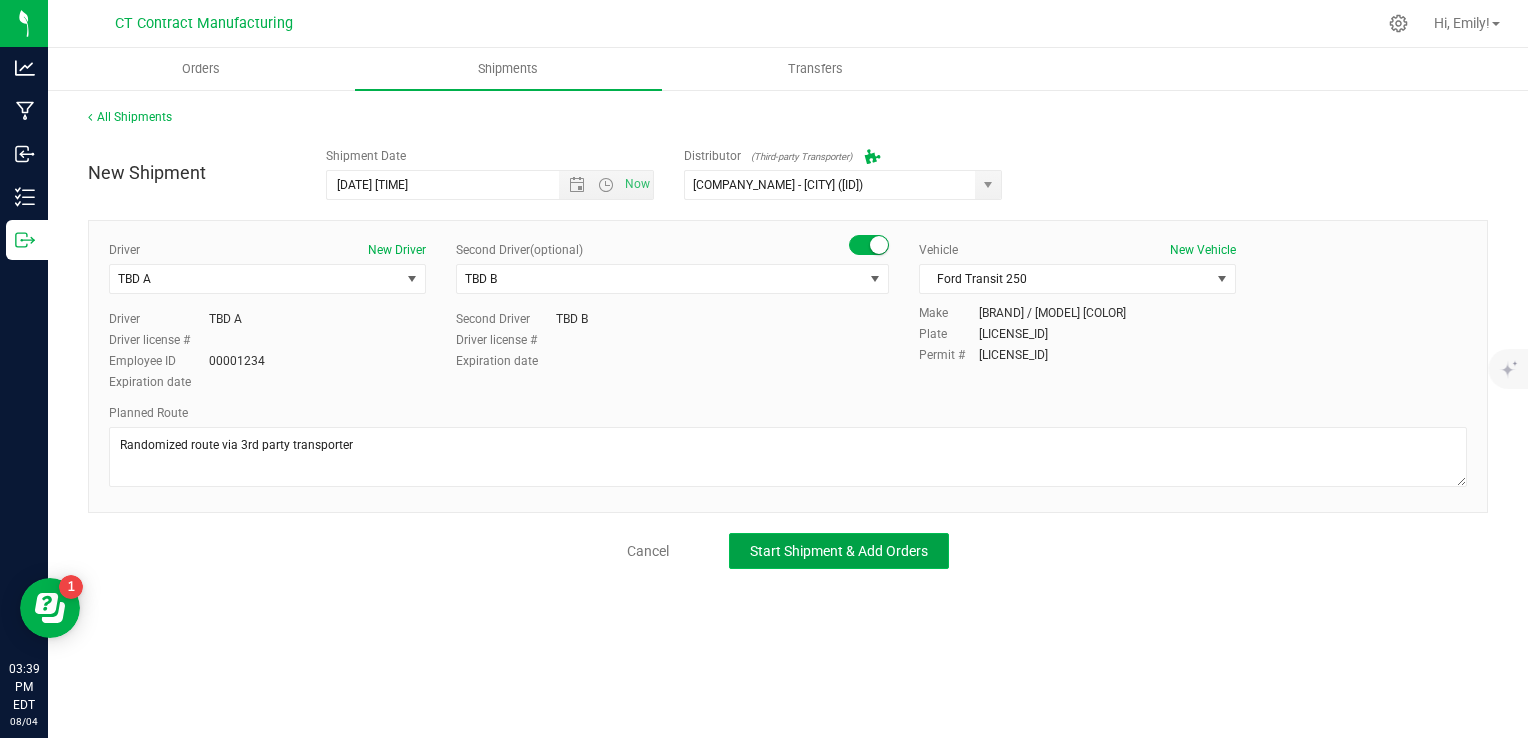 click on "Start Shipment & Add Orders" 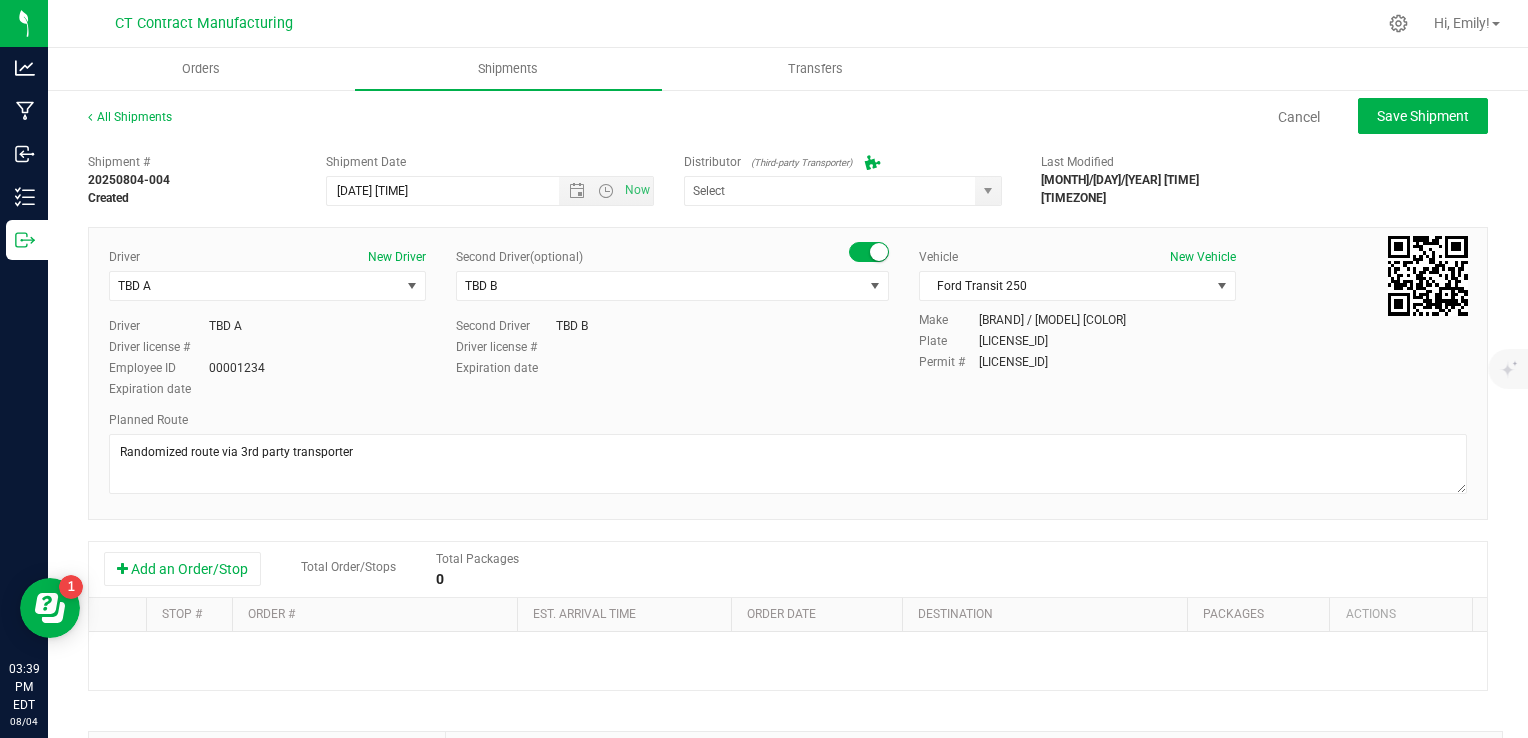 type on "[COMPANY_NAME] - [CITY] ([ID])" 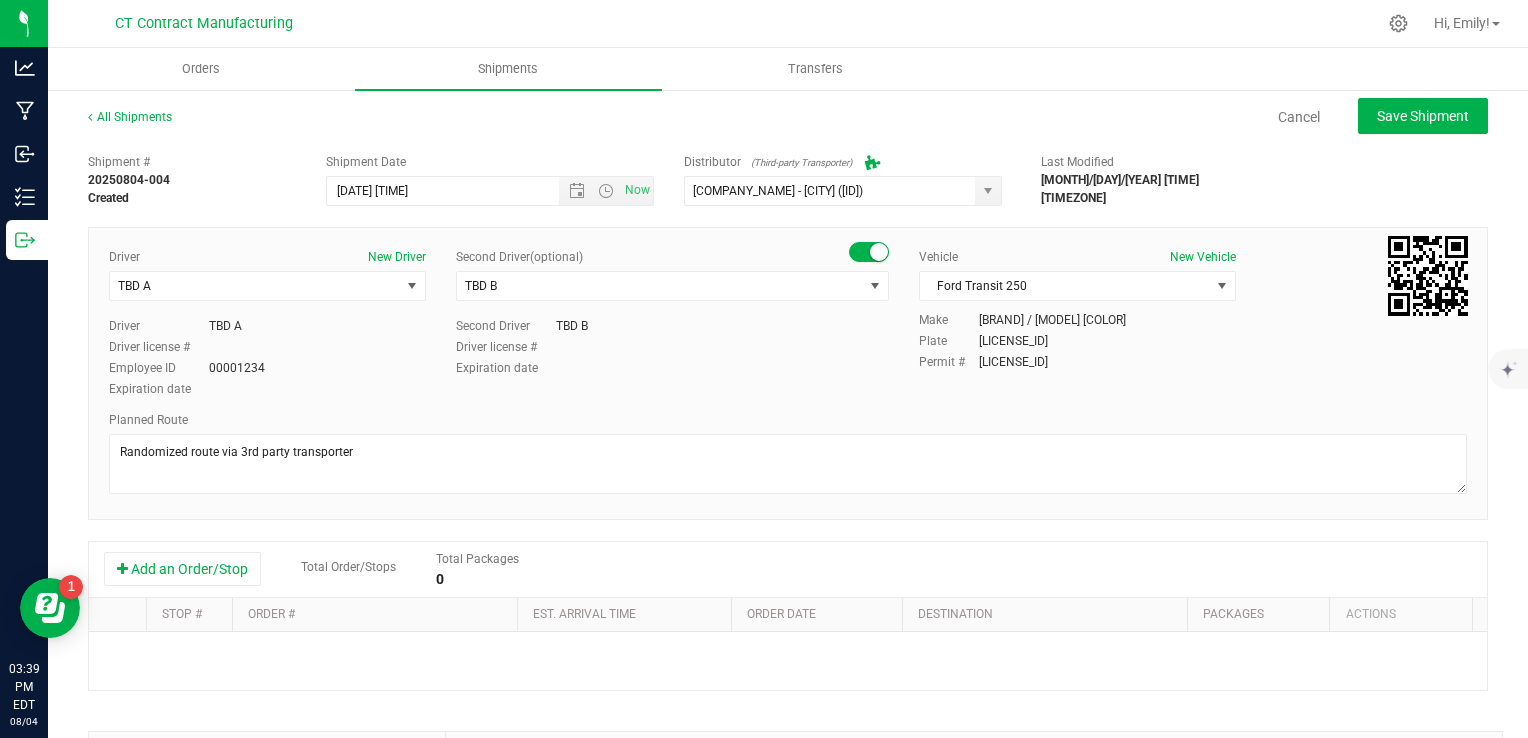 scroll, scrollTop: 200, scrollLeft: 0, axis: vertical 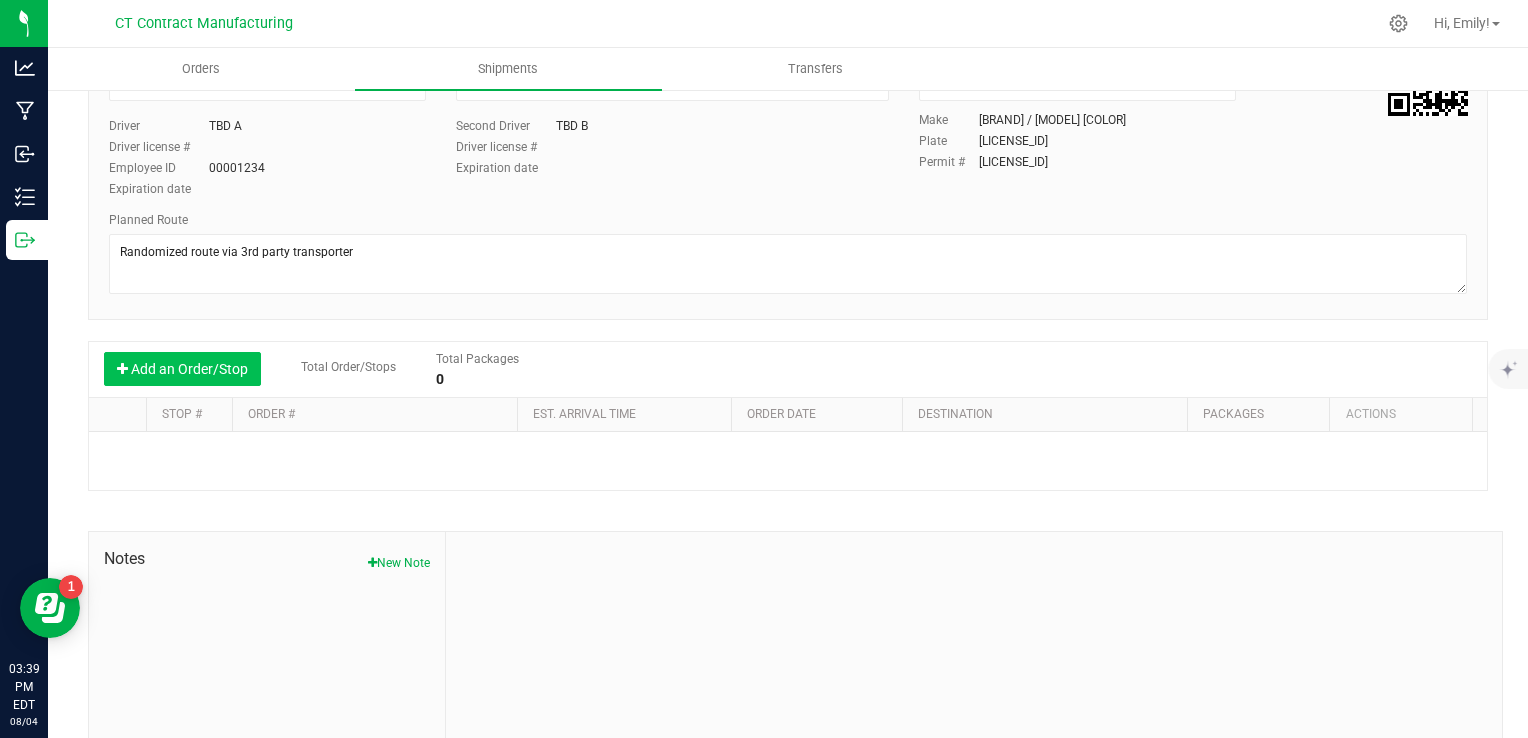 click on "Add an Order/Stop" at bounding box center (182, 369) 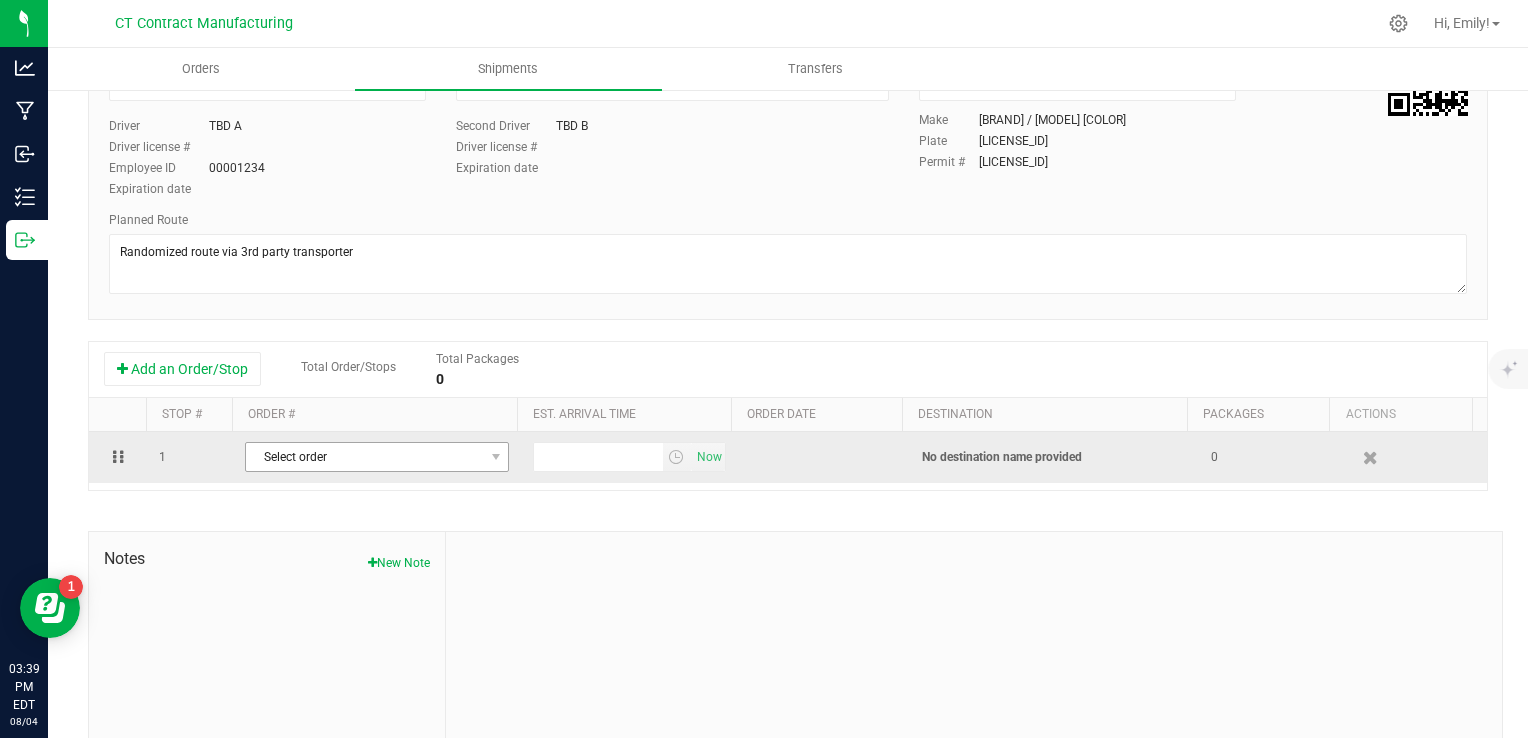 click on "Select order" at bounding box center (364, 457) 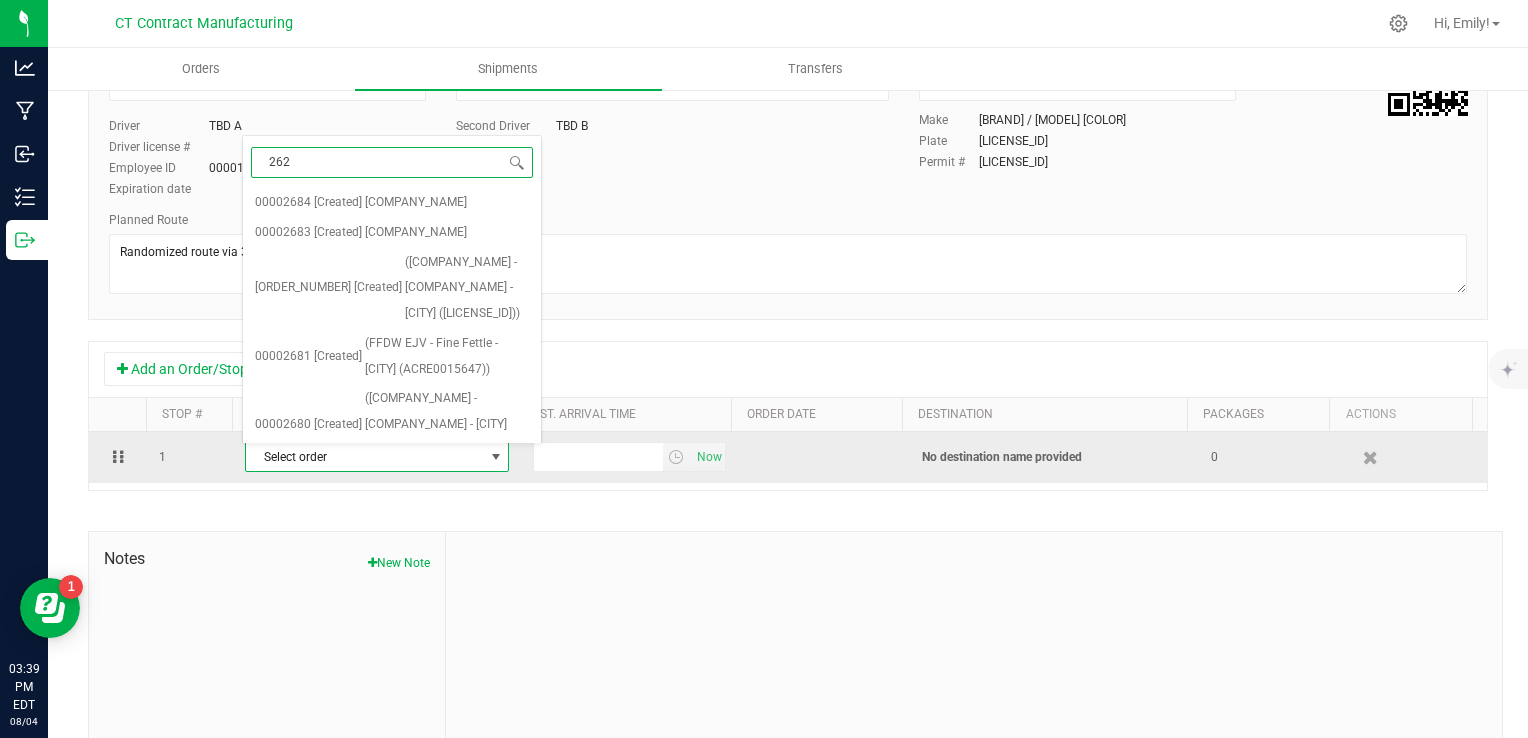 type on "2623" 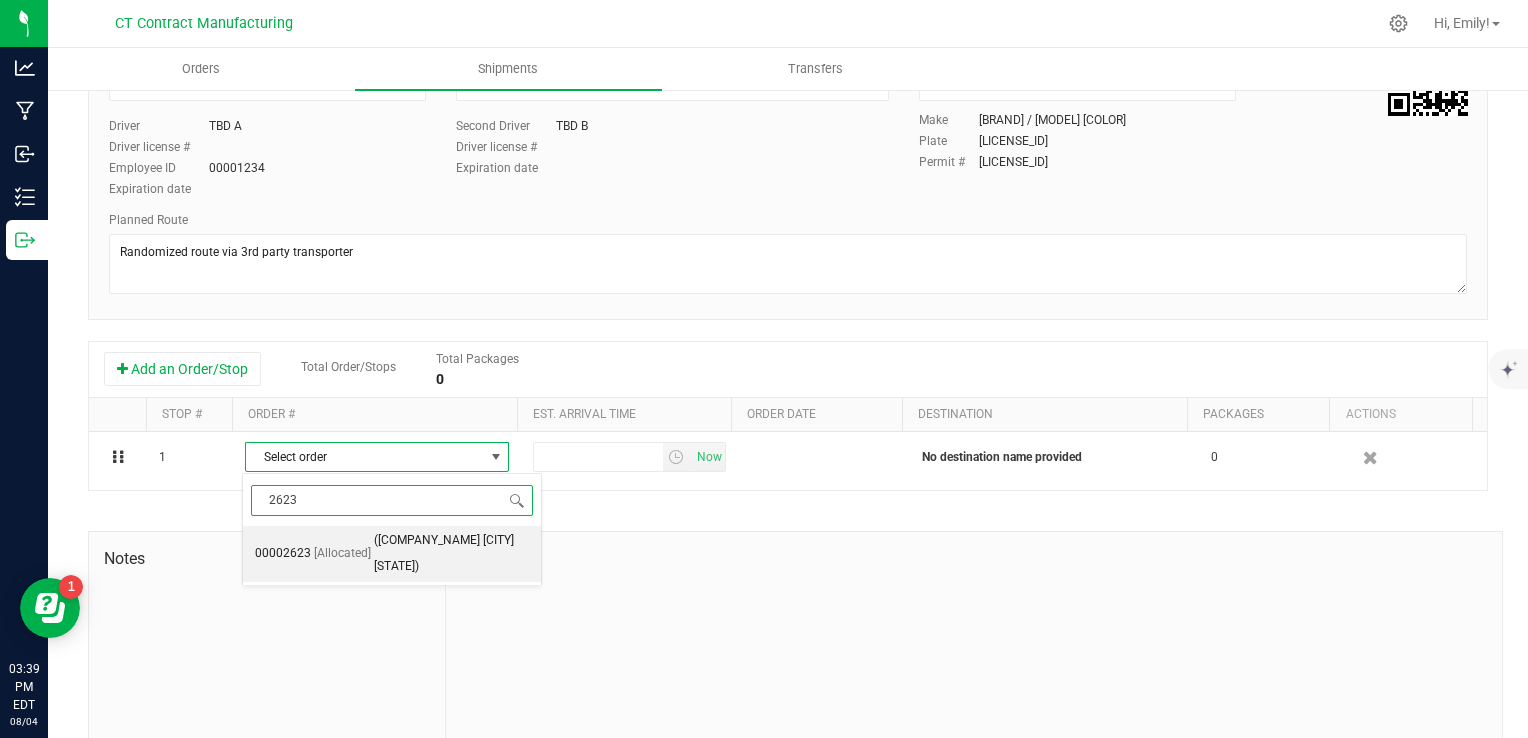click on "[ORDER_ID]
[STATUS]
[COMPANY_NAME]" at bounding box center [392, 553] 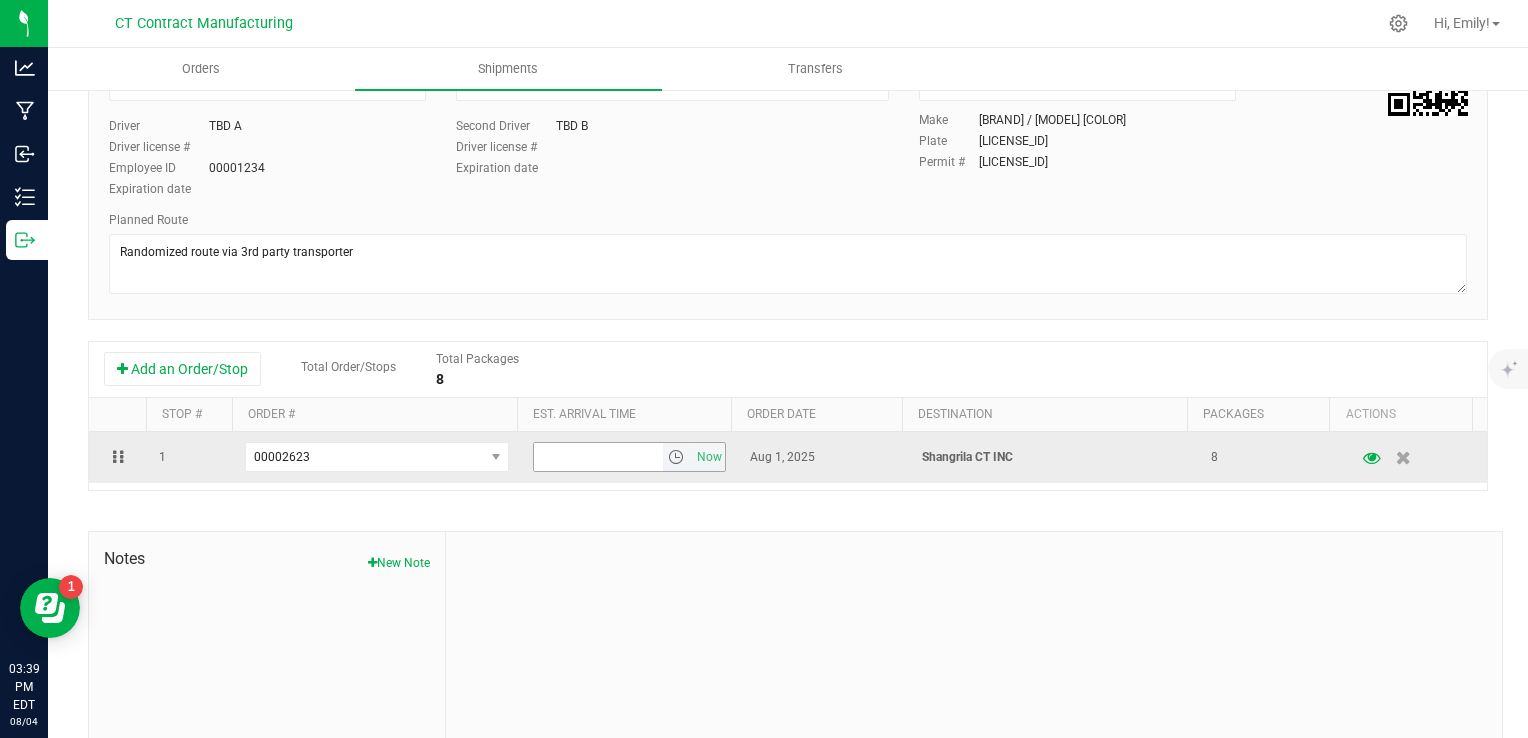 click at bounding box center (676, 457) 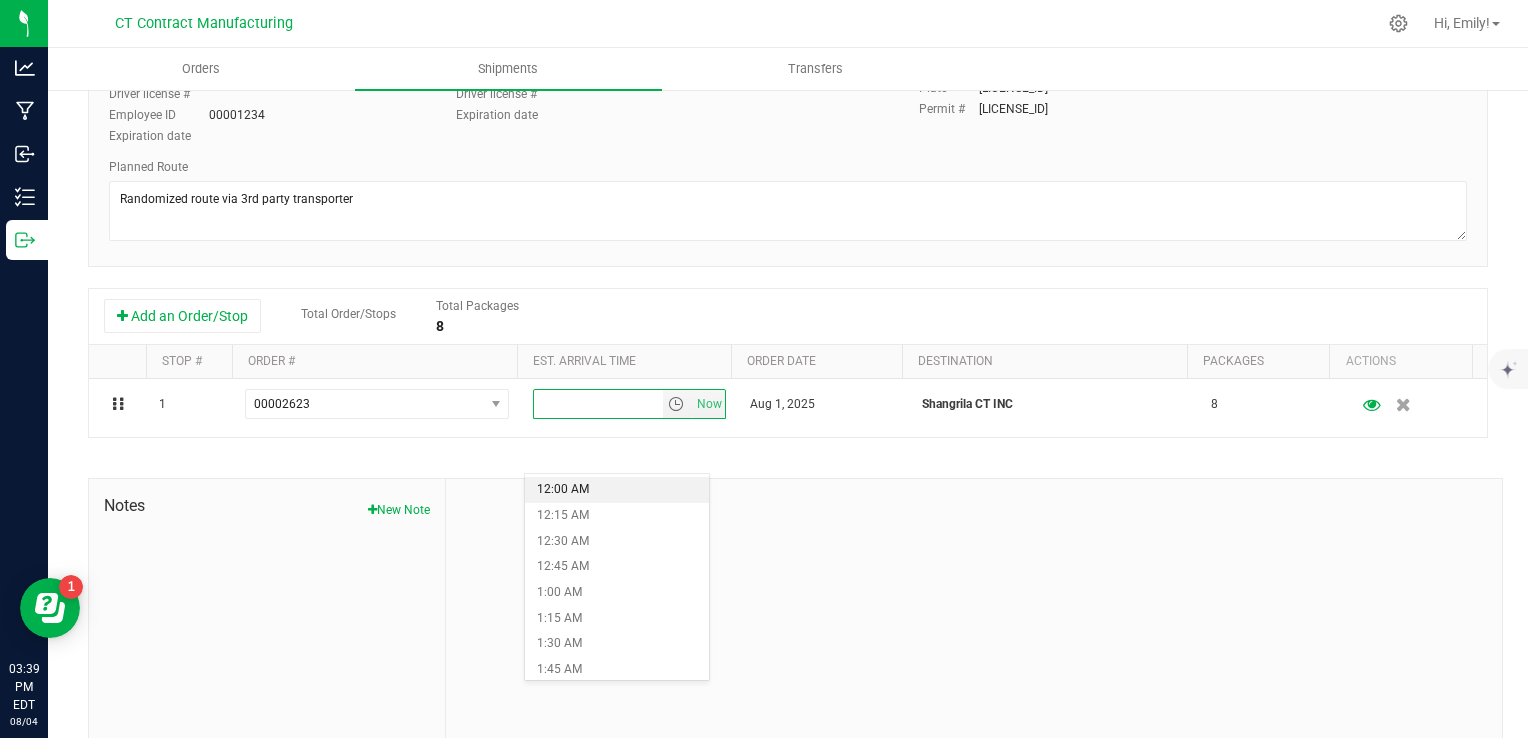 scroll, scrollTop: 282, scrollLeft: 0, axis: vertical 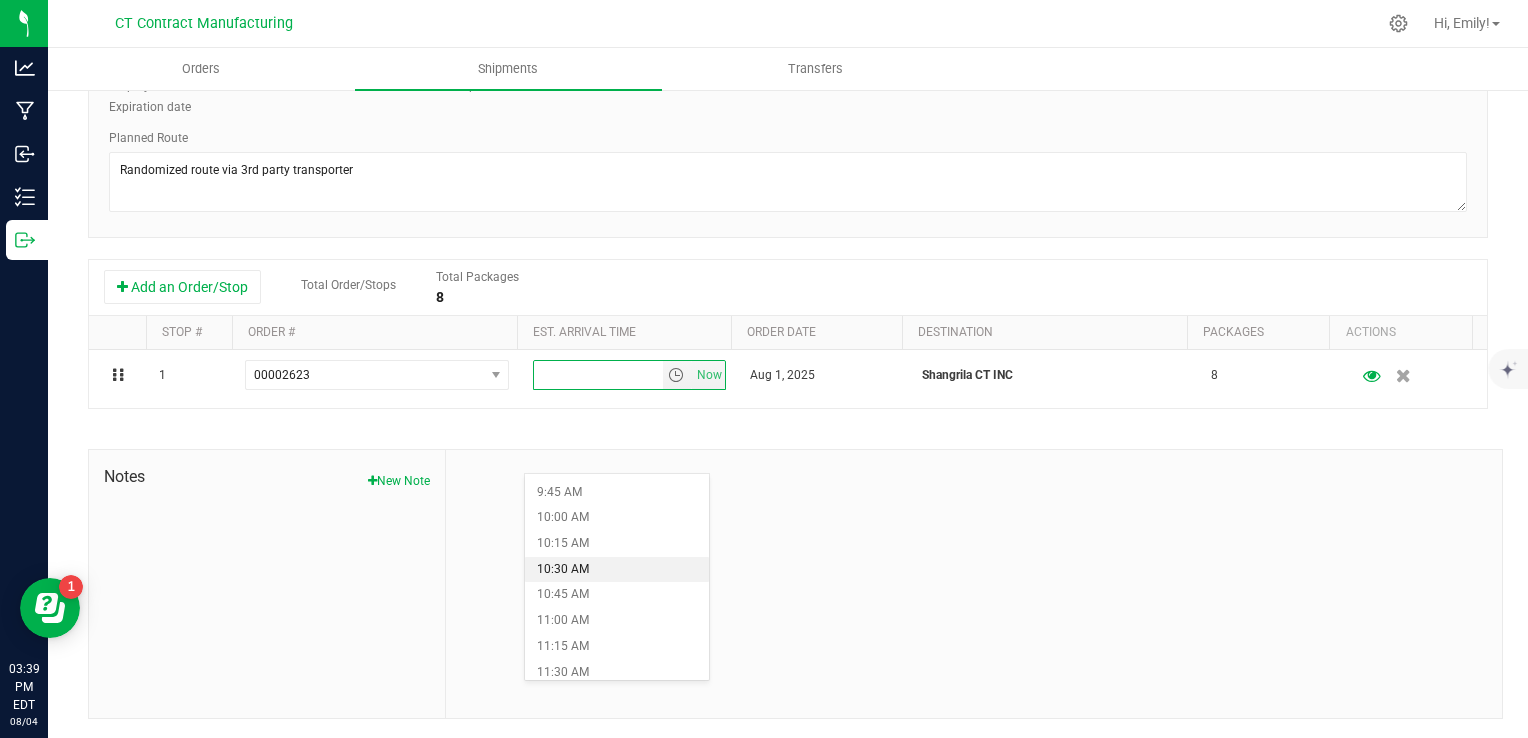 click on "10:30 AM" at bounding box center [617, 570] 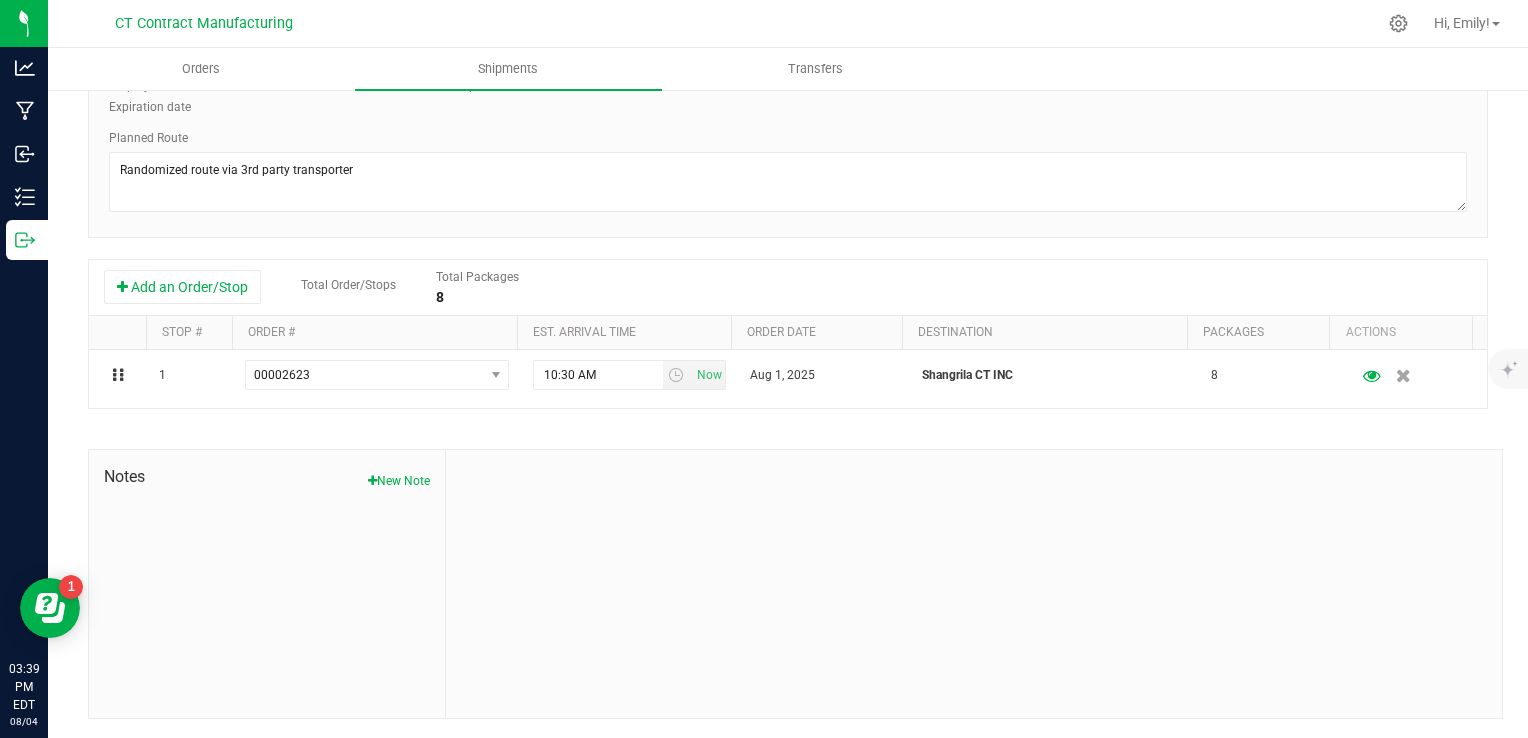 click on "Shipment #
[ID]
Created
Shipment Date
[MONTH]/[DAY]/[YEAR] [HOUR]:[MINUTE] [AMPM]
Now
Distributor
(Third-party Transporter)
[COMPANY_NAME] - [CITY] ([ID]) [COMPANY_NAME] ([ID]) [COMPANY_NAME] ([ID]) [COMPANY_NAME] ([ID]) [COMPANY_NAME] ([ID]) [COMPANY_NAME] ([ID])" at bounding box center [788, 290] 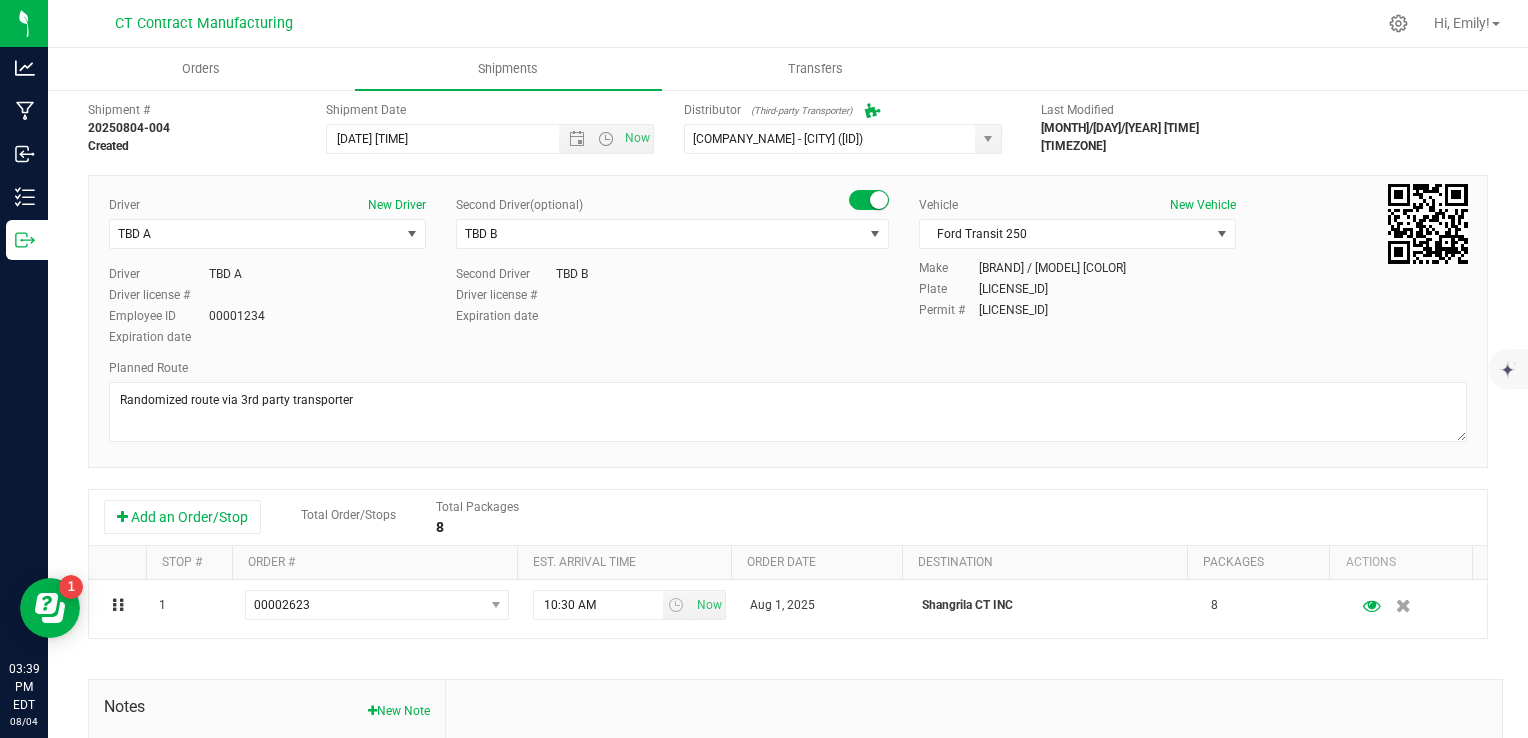 scroll, scrollTop: 0, scrollLeft: 0, axis: both 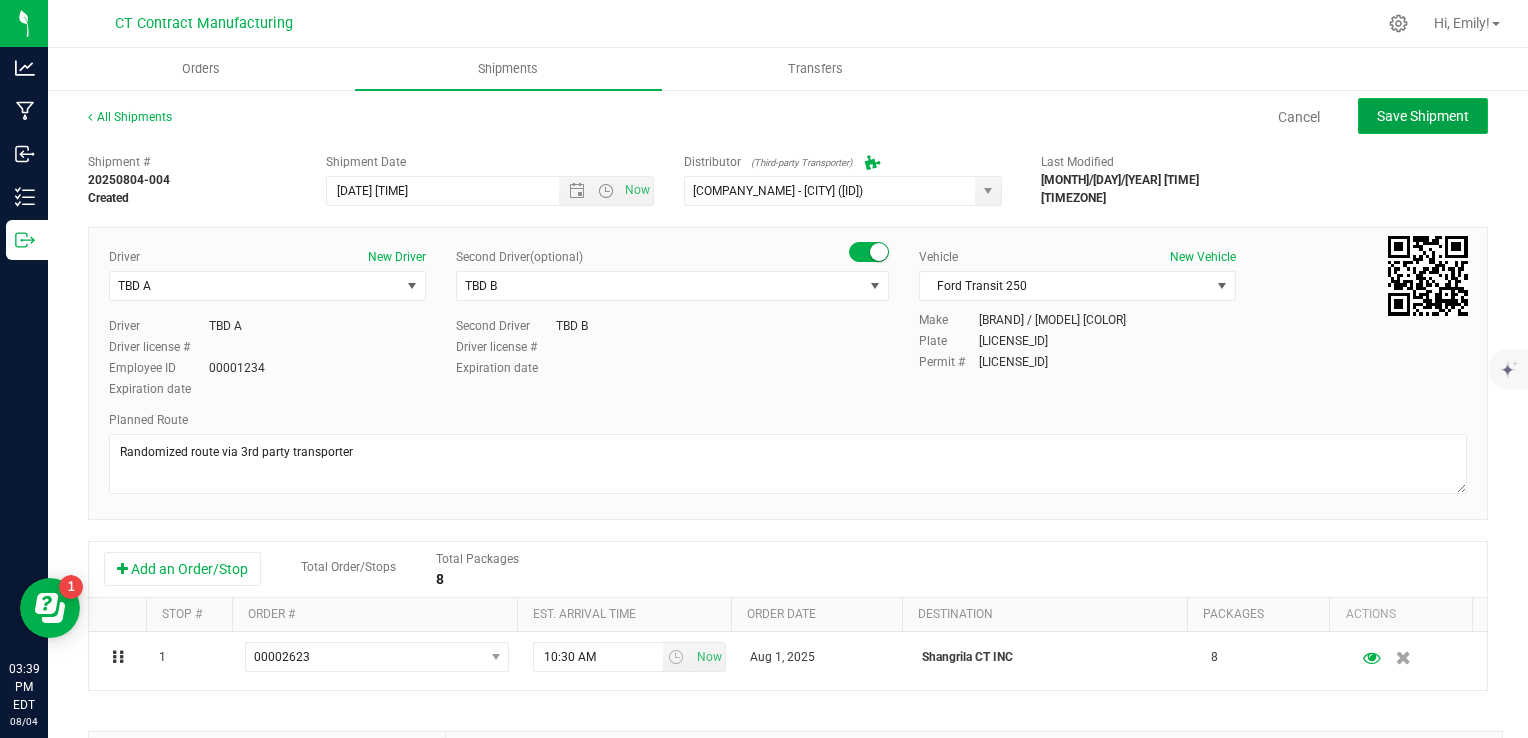 click on "Save Shipment" 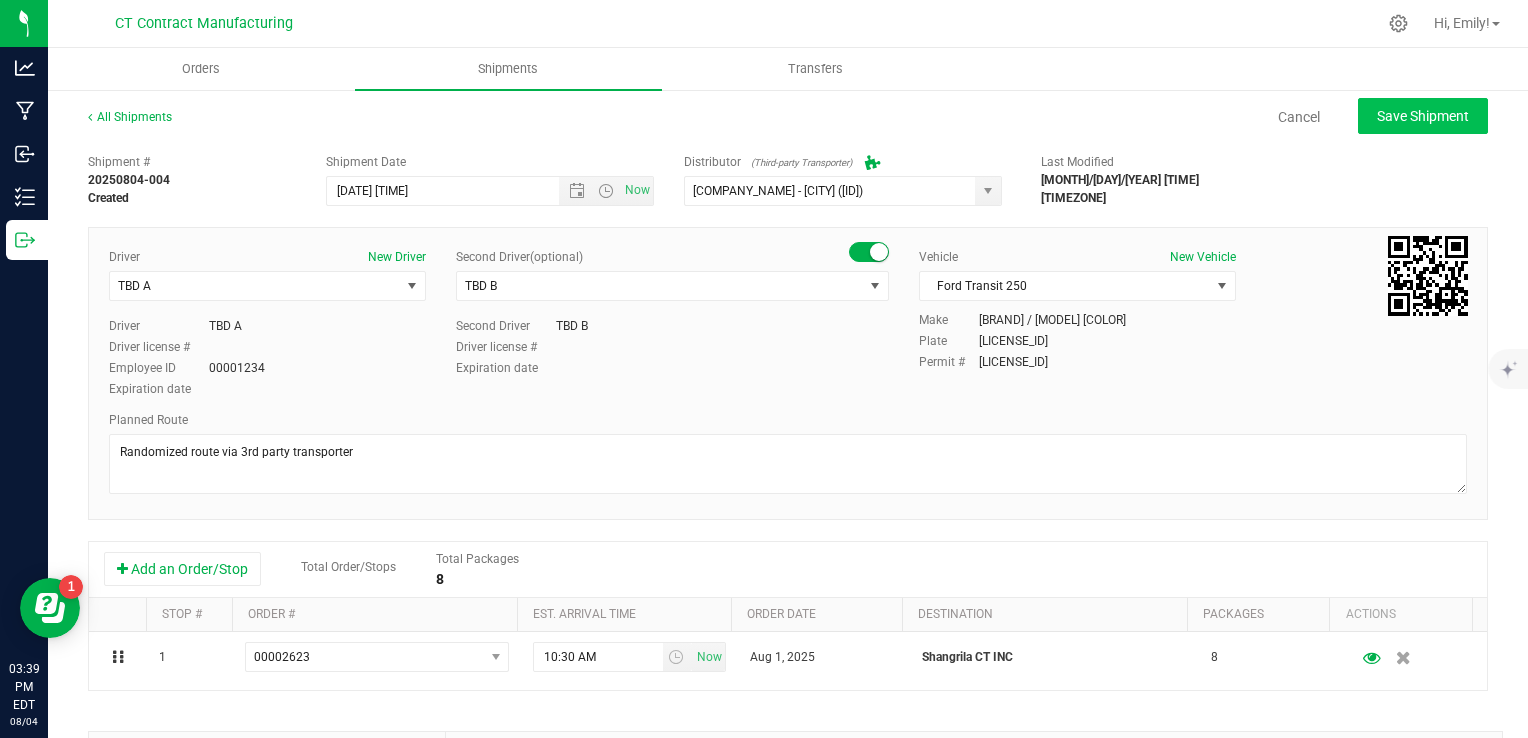 type on "[MONTH]/[DAY]/[YEAR] [TIME]" 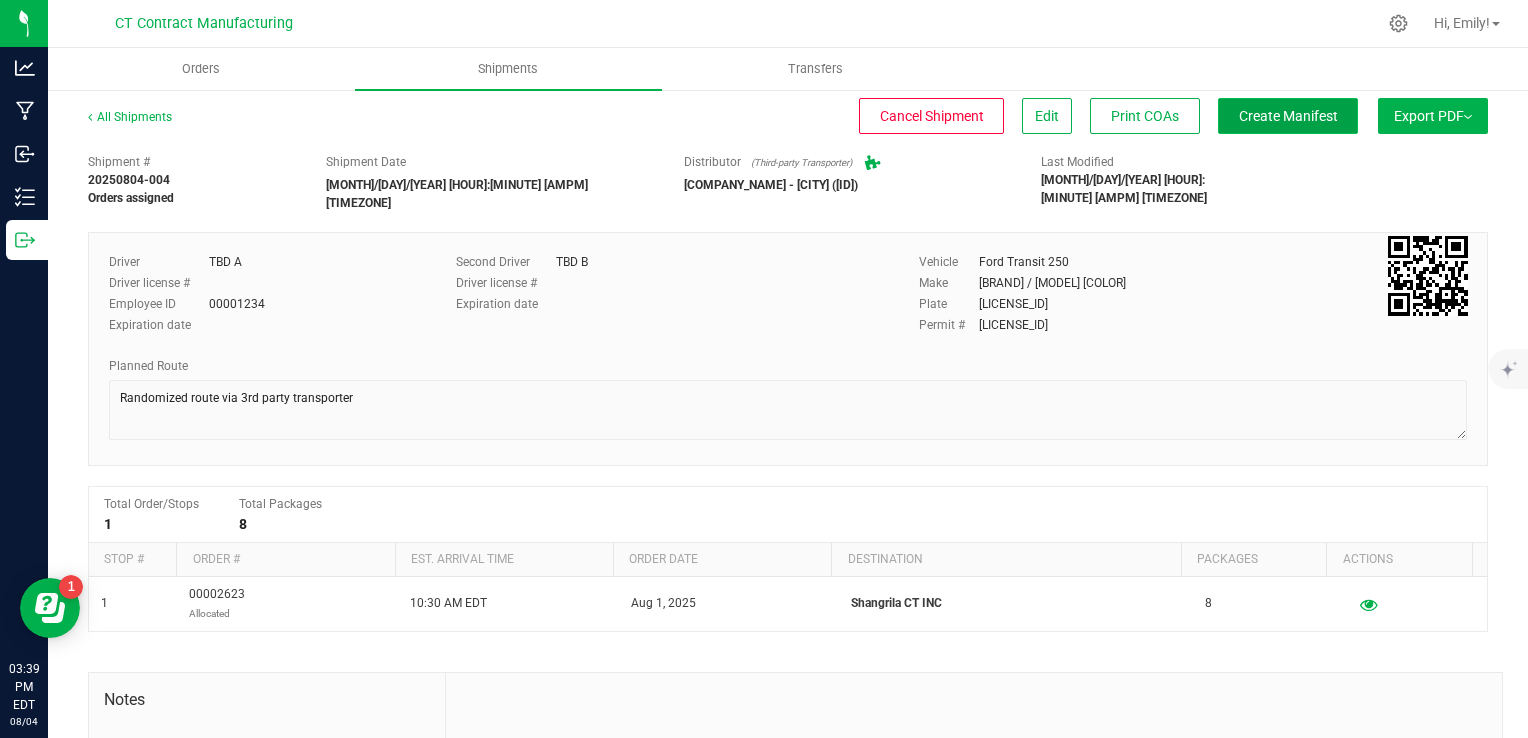 click on "Create Manifest" at bounding box center (1288, 116) 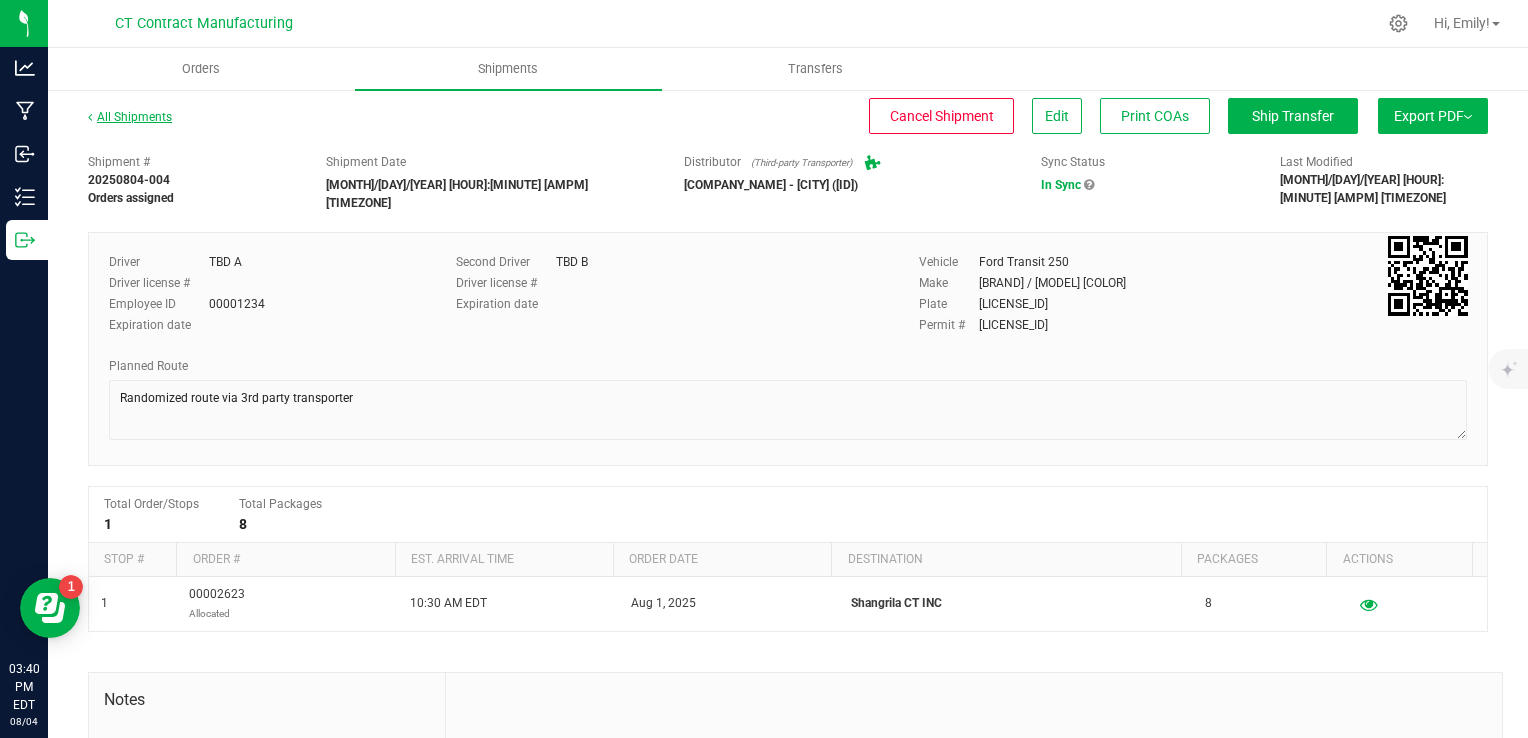 click on "All Shipments" at bounding box center (130, 117) 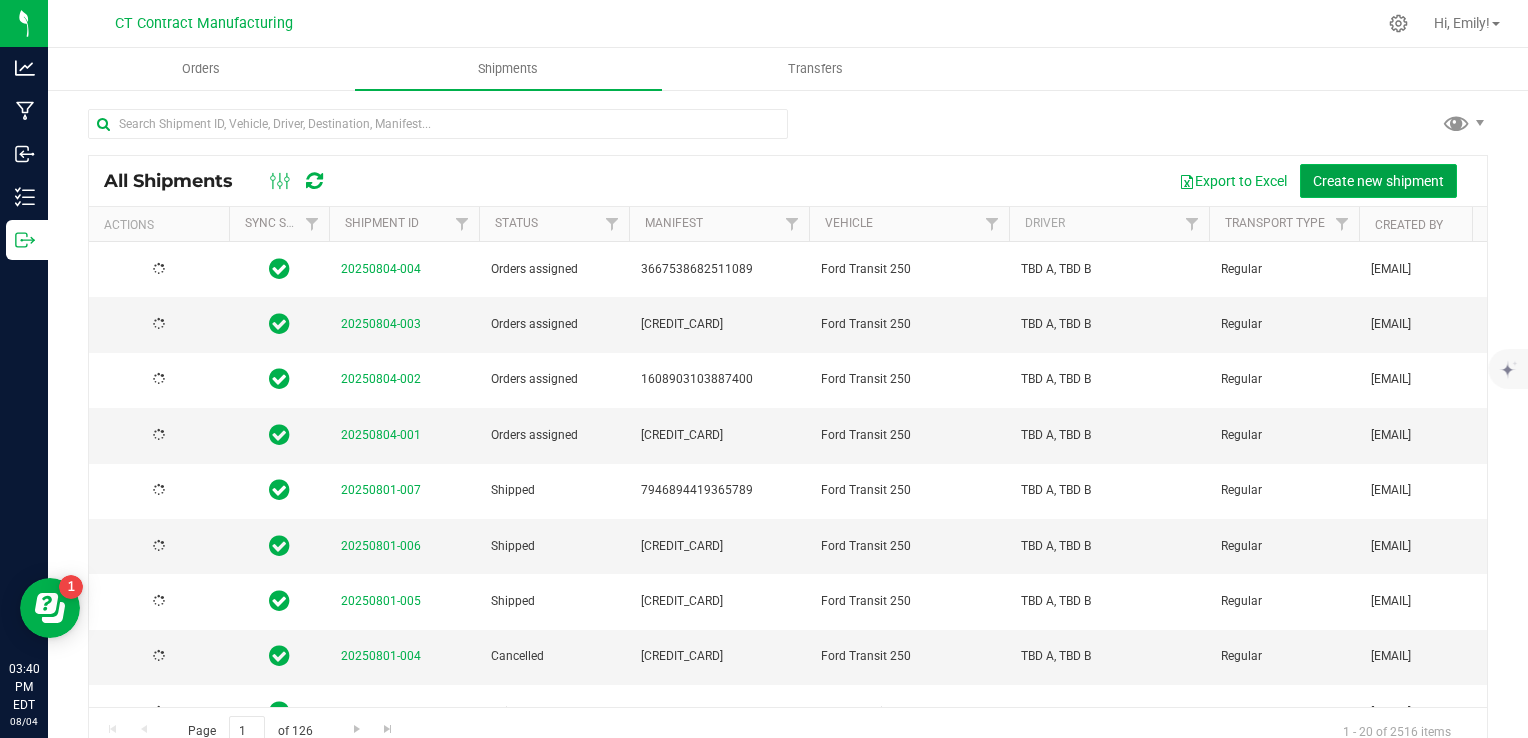 click on "Create new shipment" at bounding box center (1378, 181) 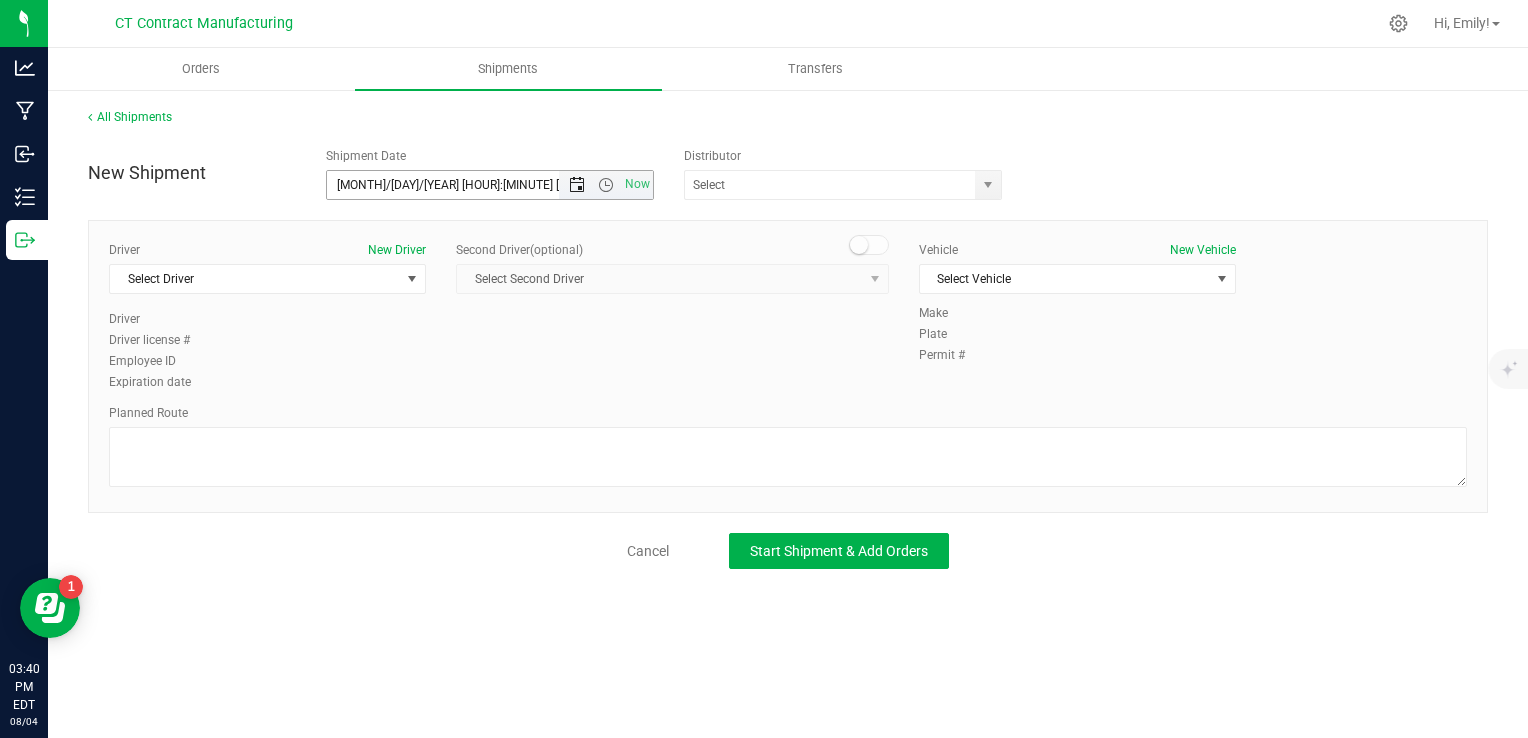 click at bounding box center [577, 185] 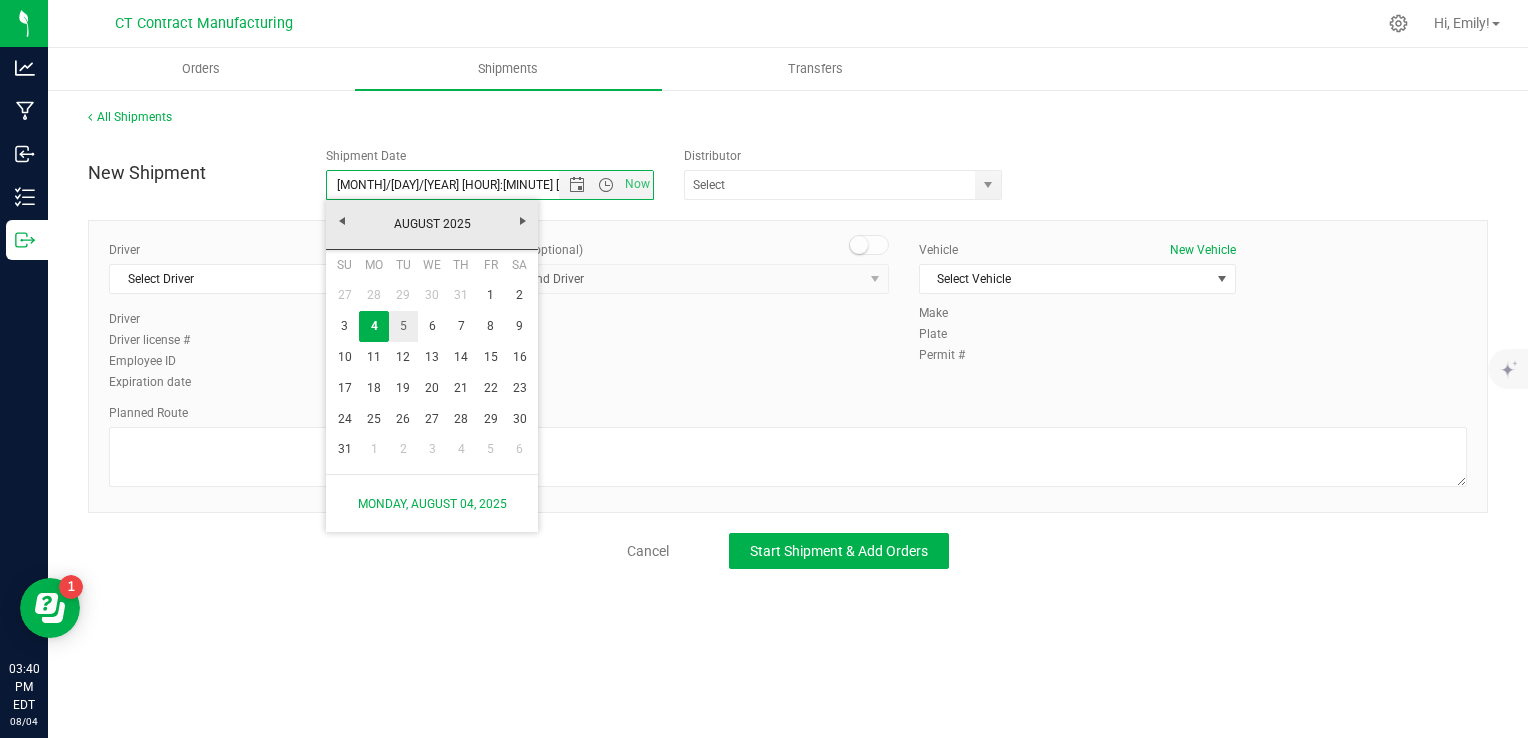 click on "5" at bounding box center (403, 326) 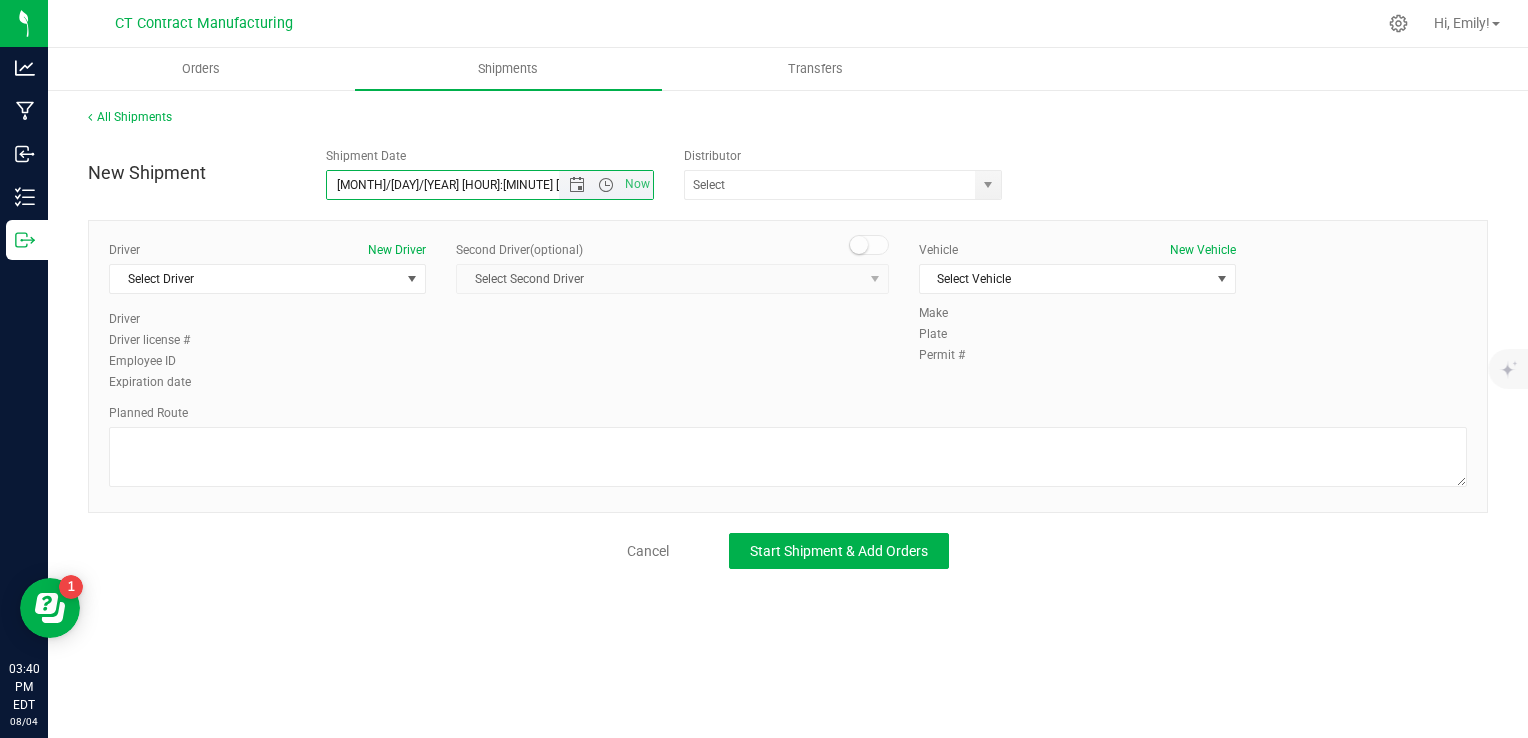 click on "Now" at bounding box center [606, 185] 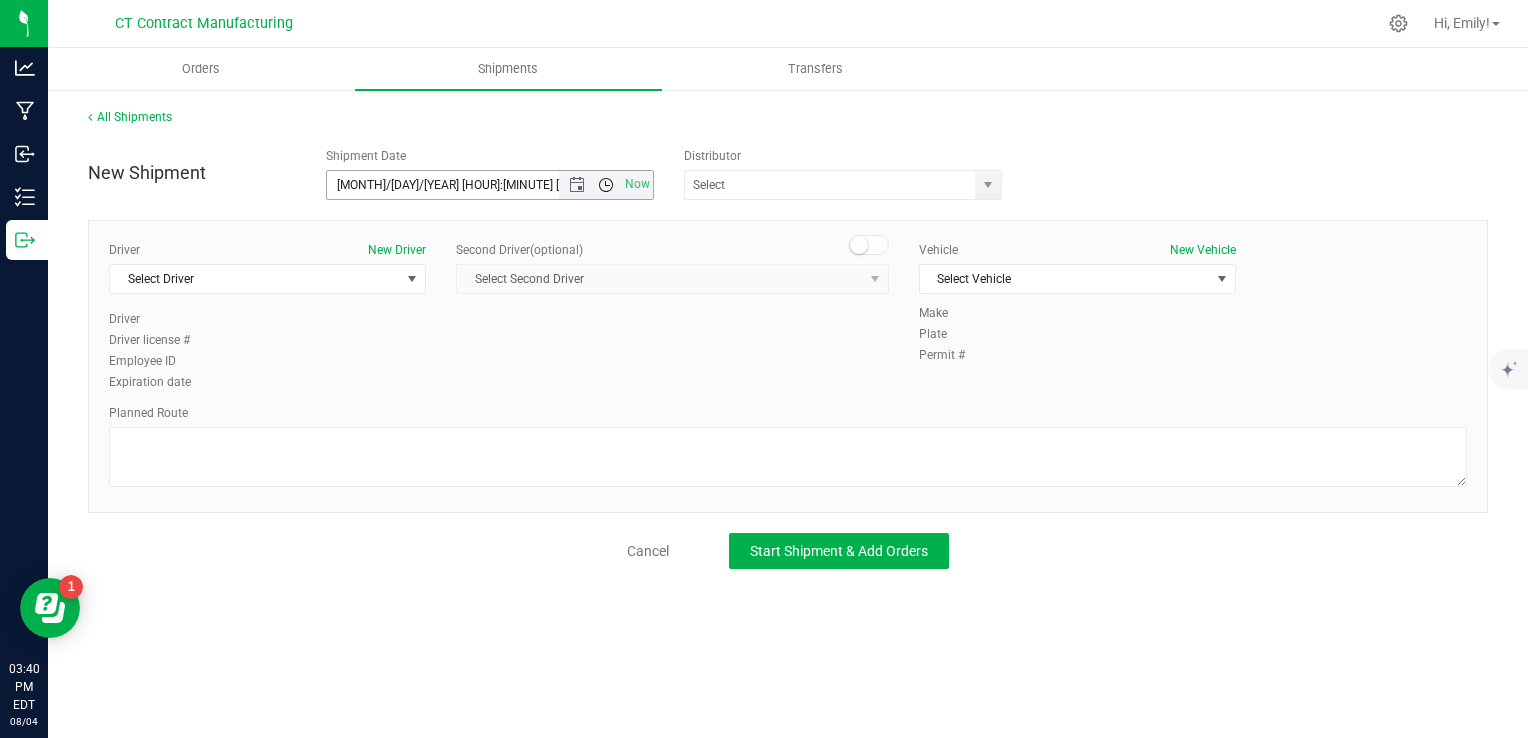 click at bounding box center [606, 185] 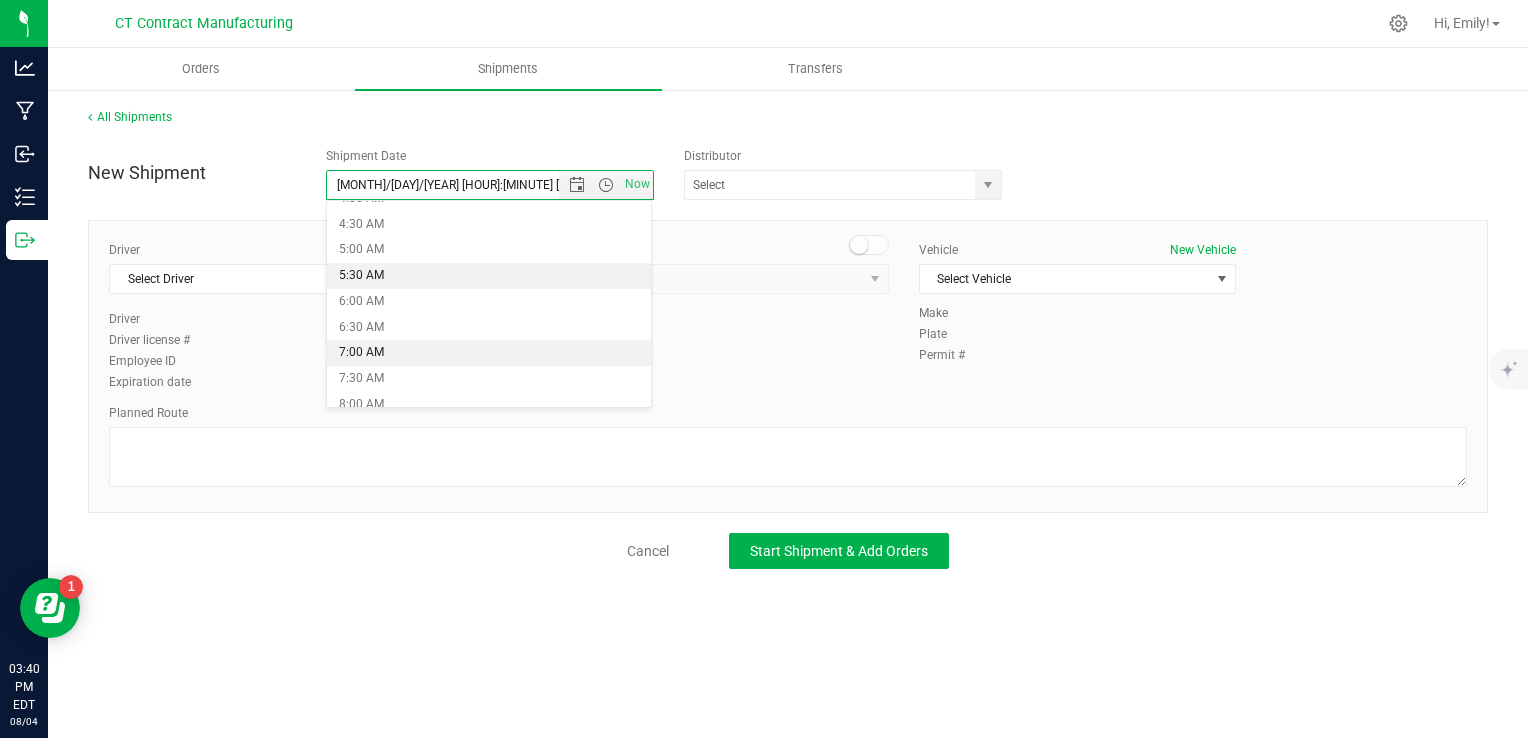 scroll, scrollTop: 300, scrollLeft: 0, axis: vertical 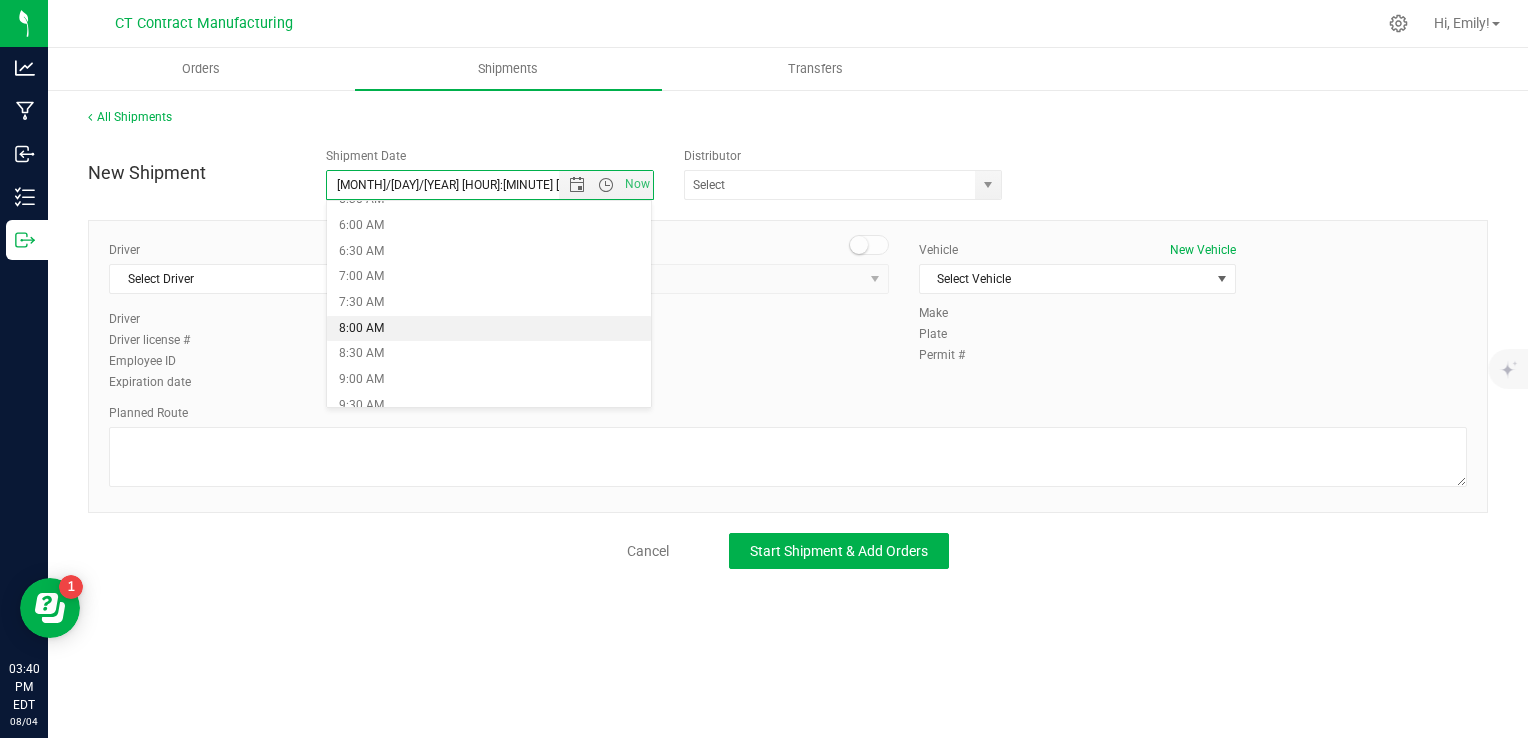 click on "8:00 AM" at bounding box center (489, 329) 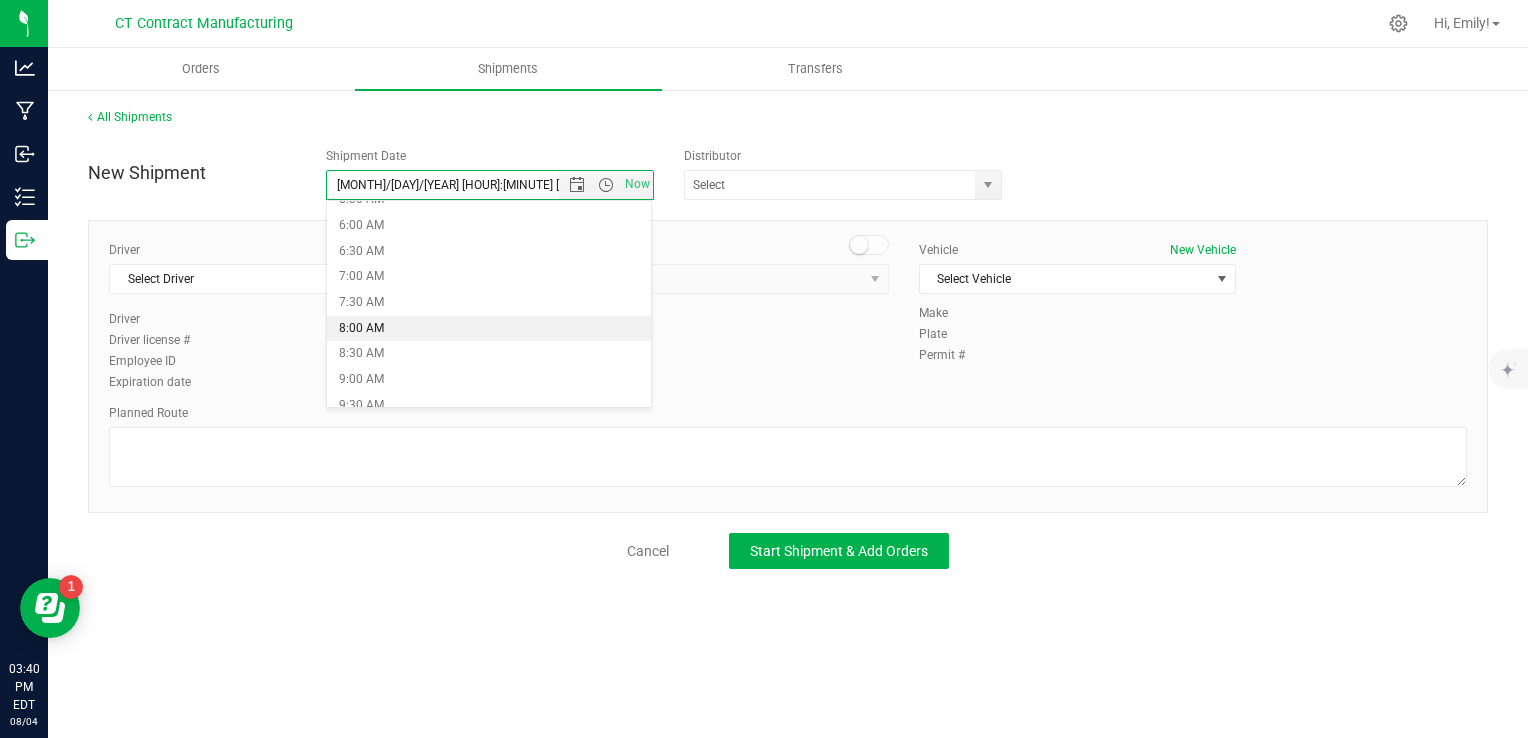 type on "[DATE] [TIME]" 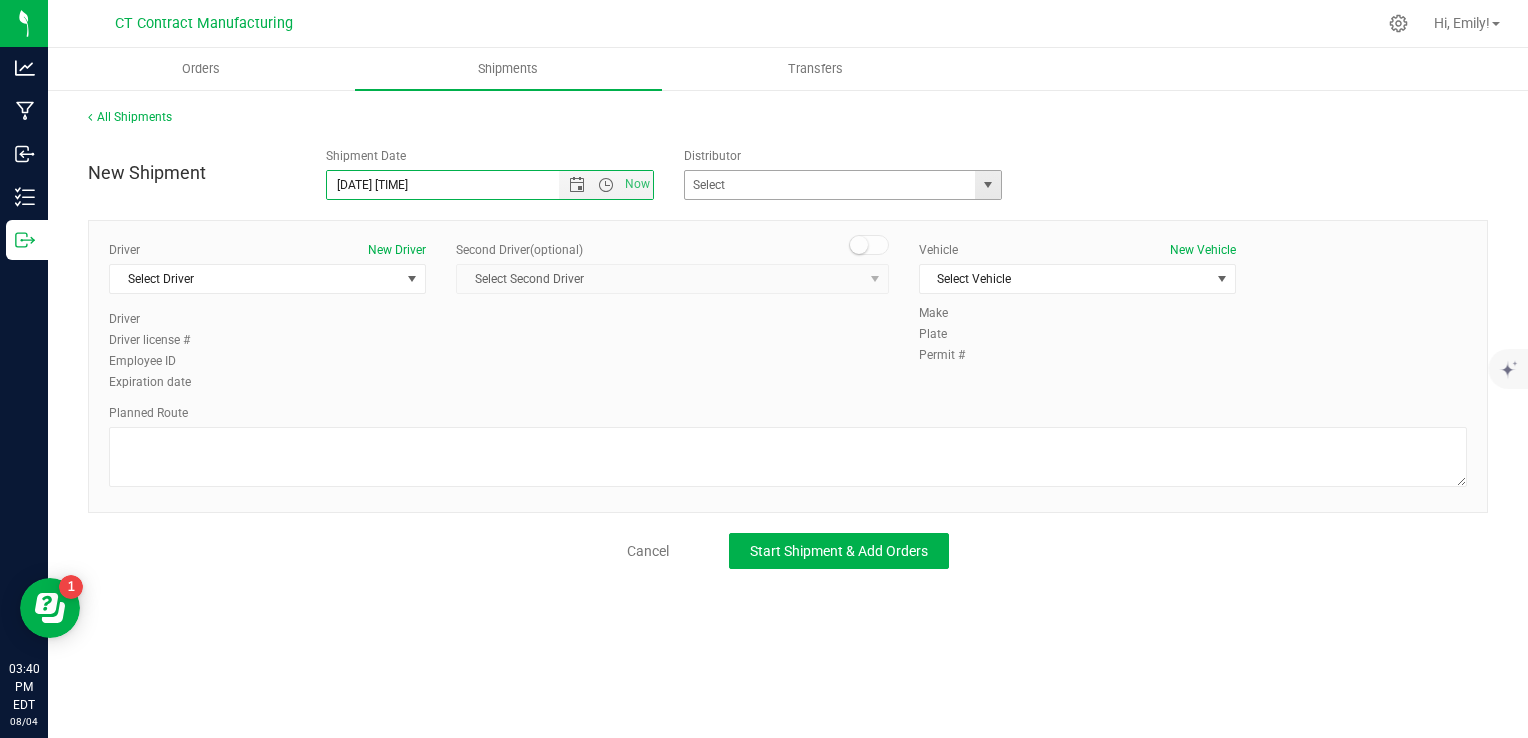 click at bounding box center (988, 185) 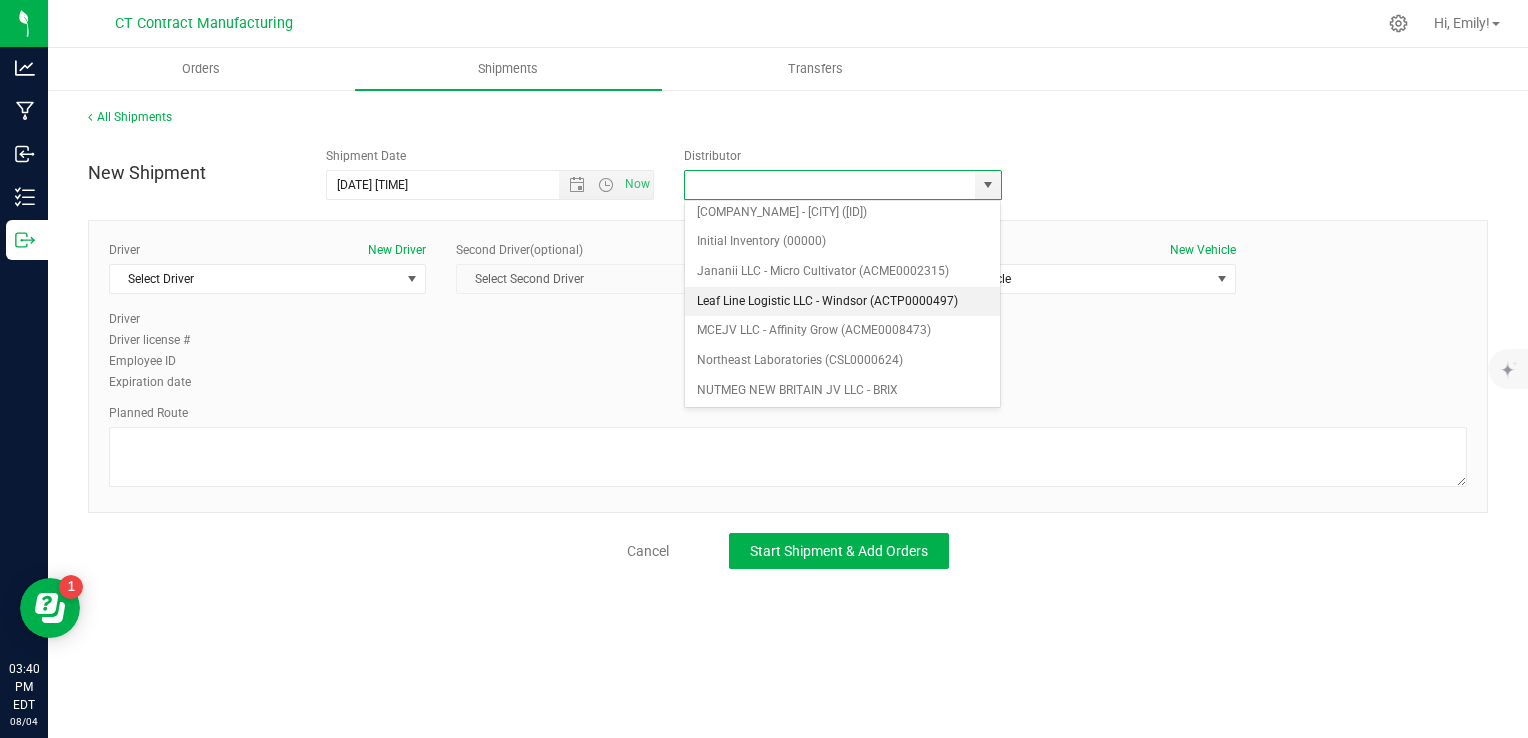 scroll, scrollTop: 300, scrollLeft: 0, axis: vertical 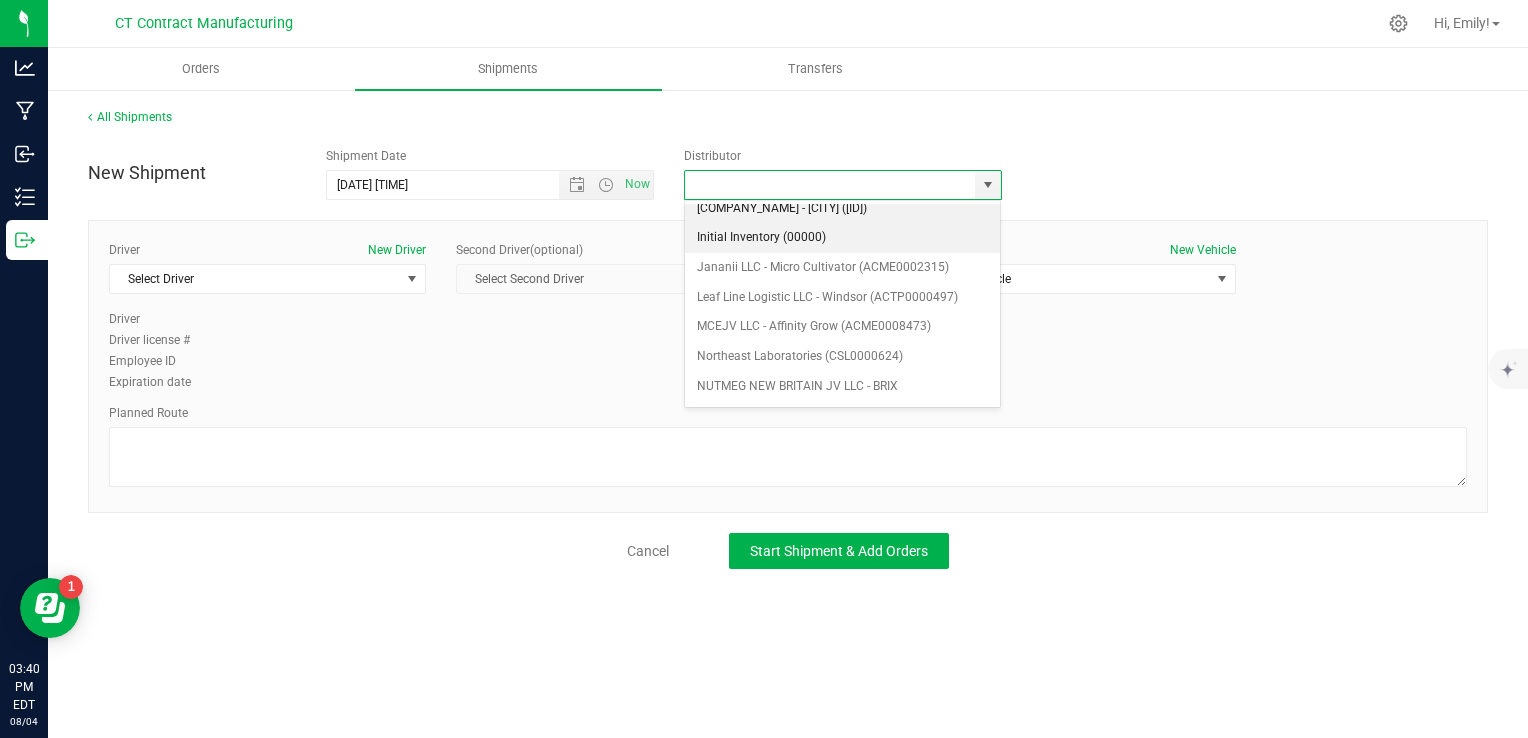 click on "[COMPANY_NAME] - [CITY] ([ID])" at bounding box center [843, 209] 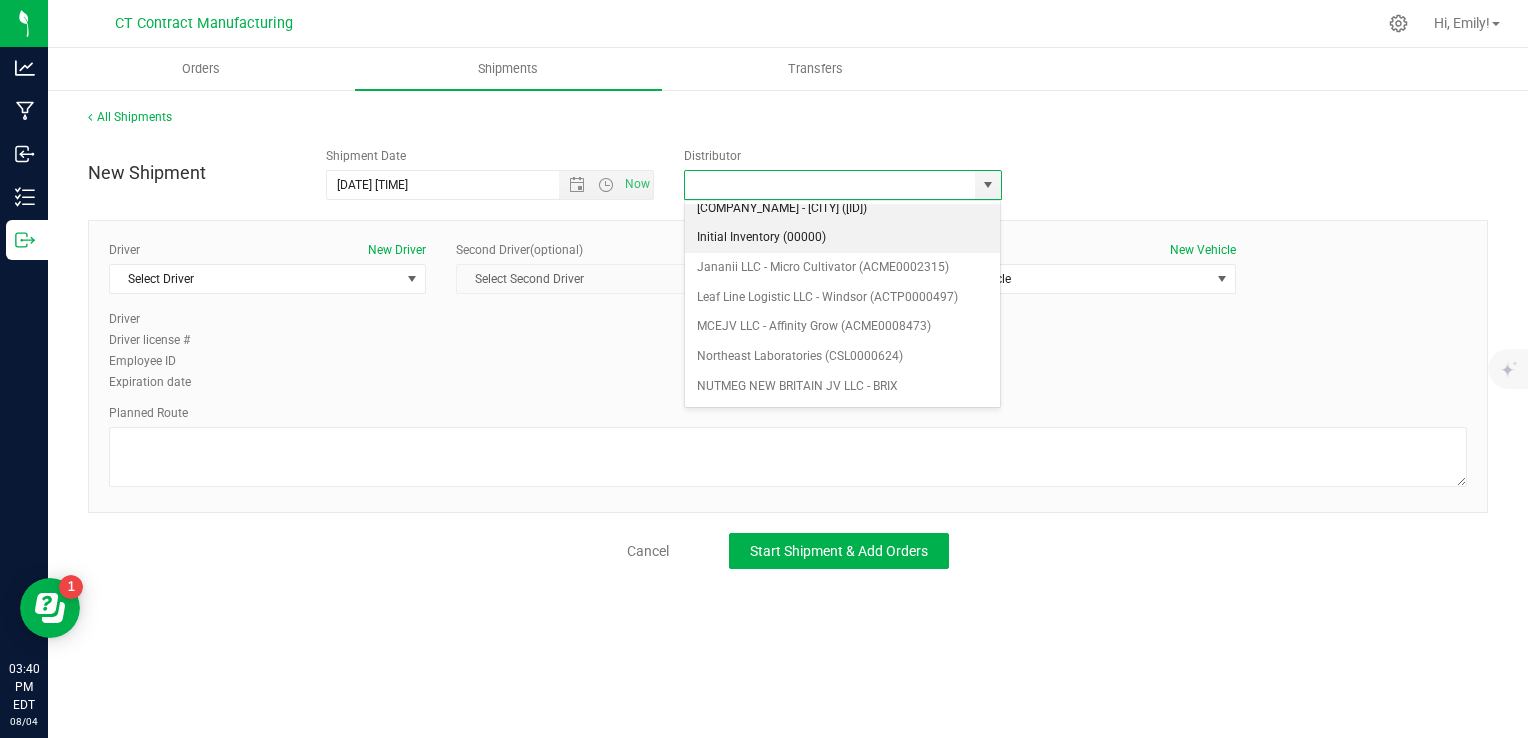 type on "[COMPANY_NAME] - [CITY] ([ID])" 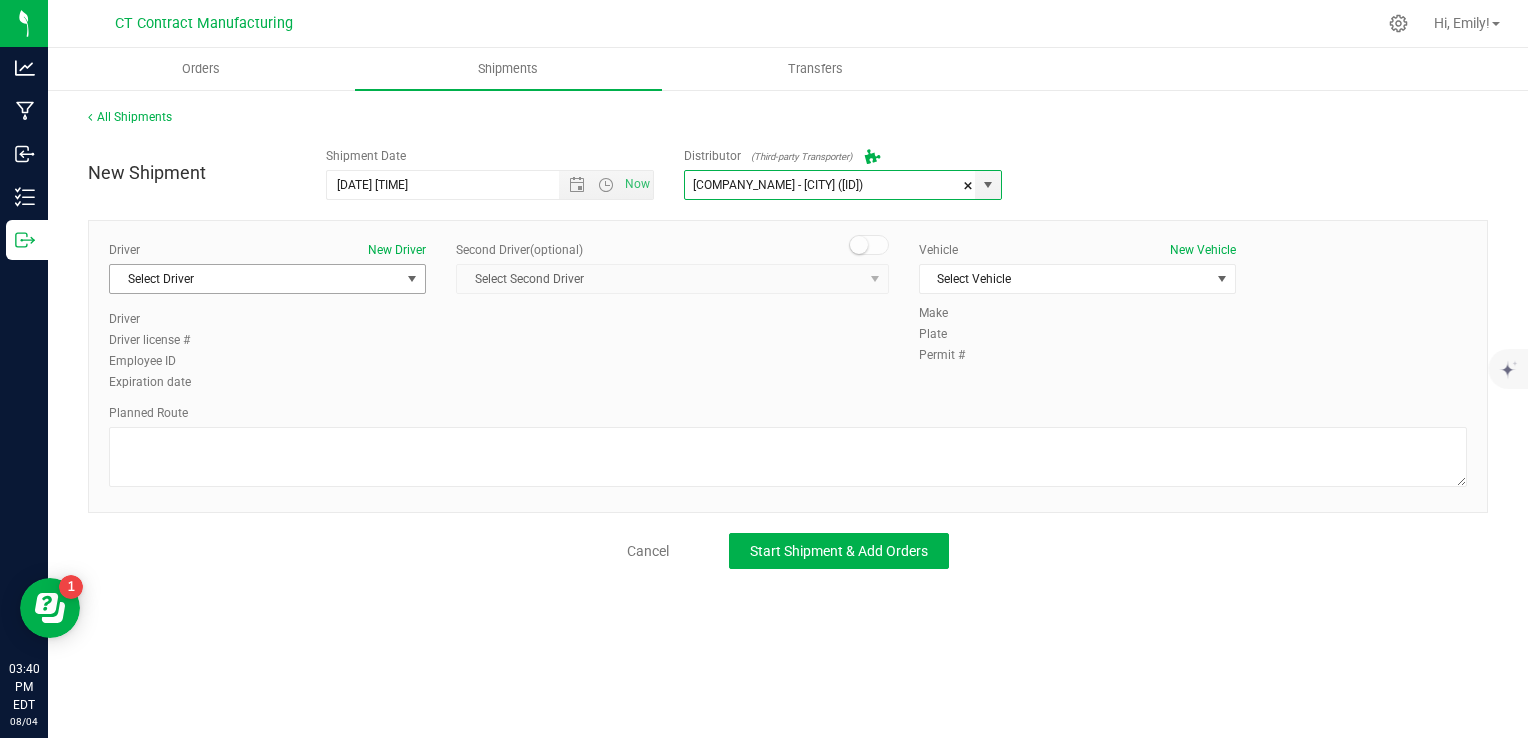 click on "Select Driver" at bounding box center [255, 279] 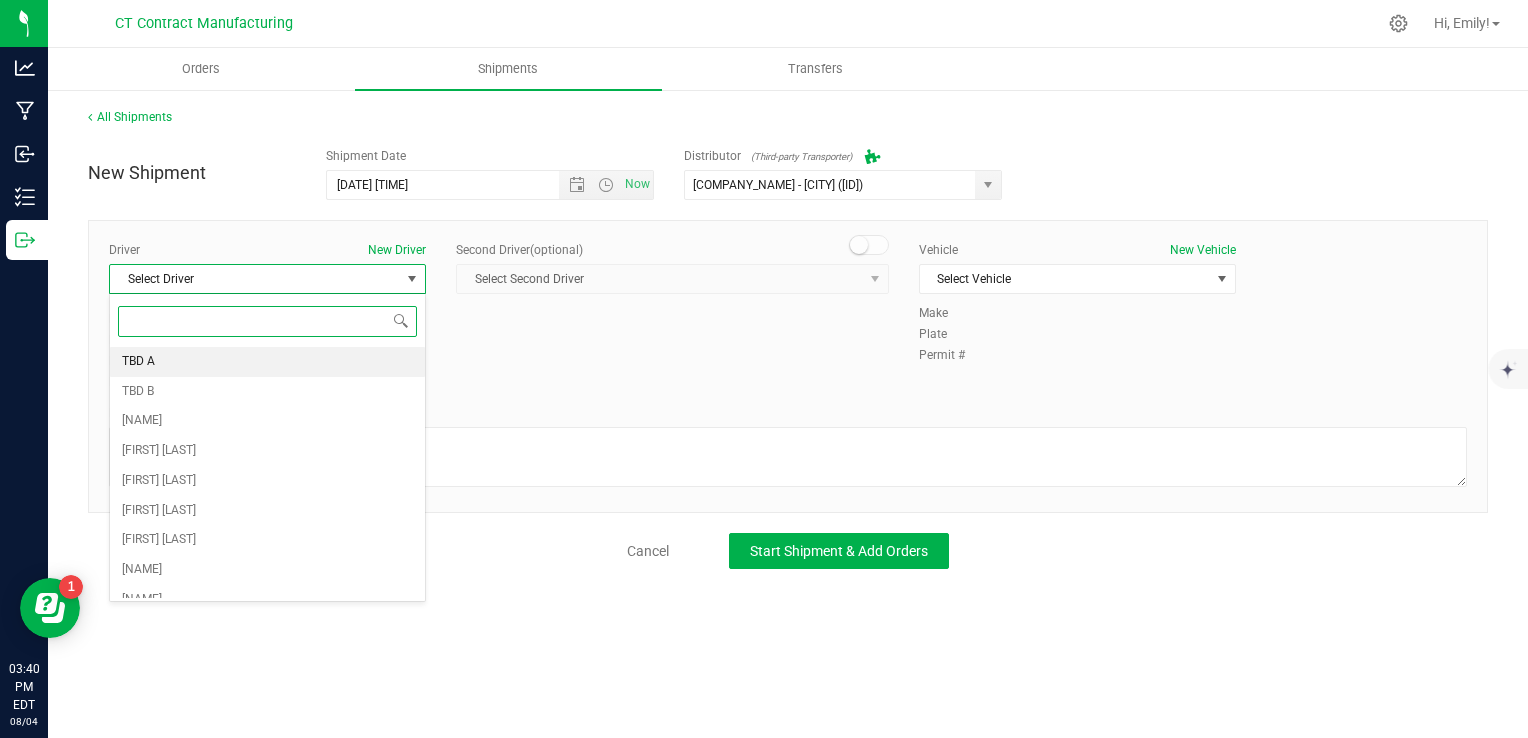 click on "TBD A" at bounding box center [267, 362] 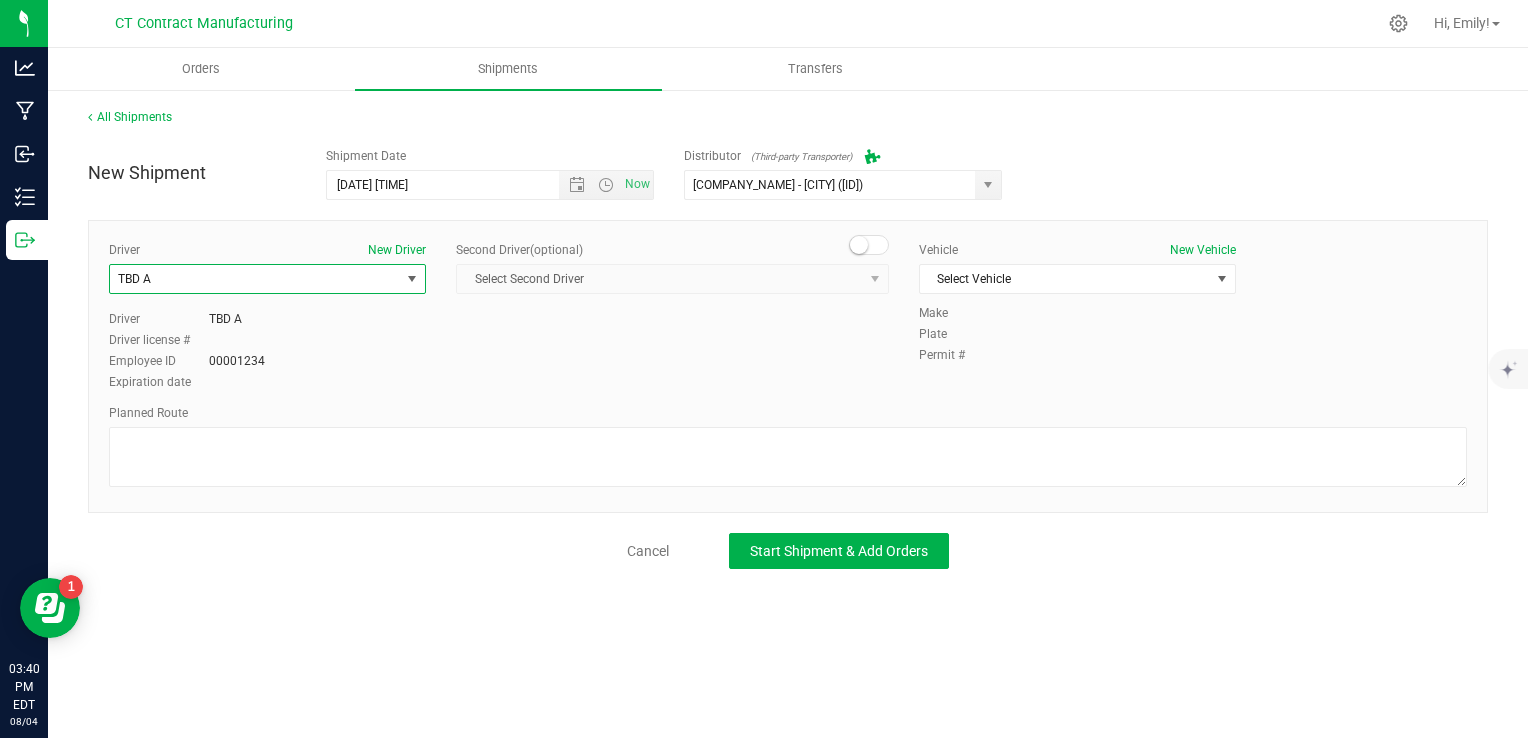 click at bounding box center [859, 245] 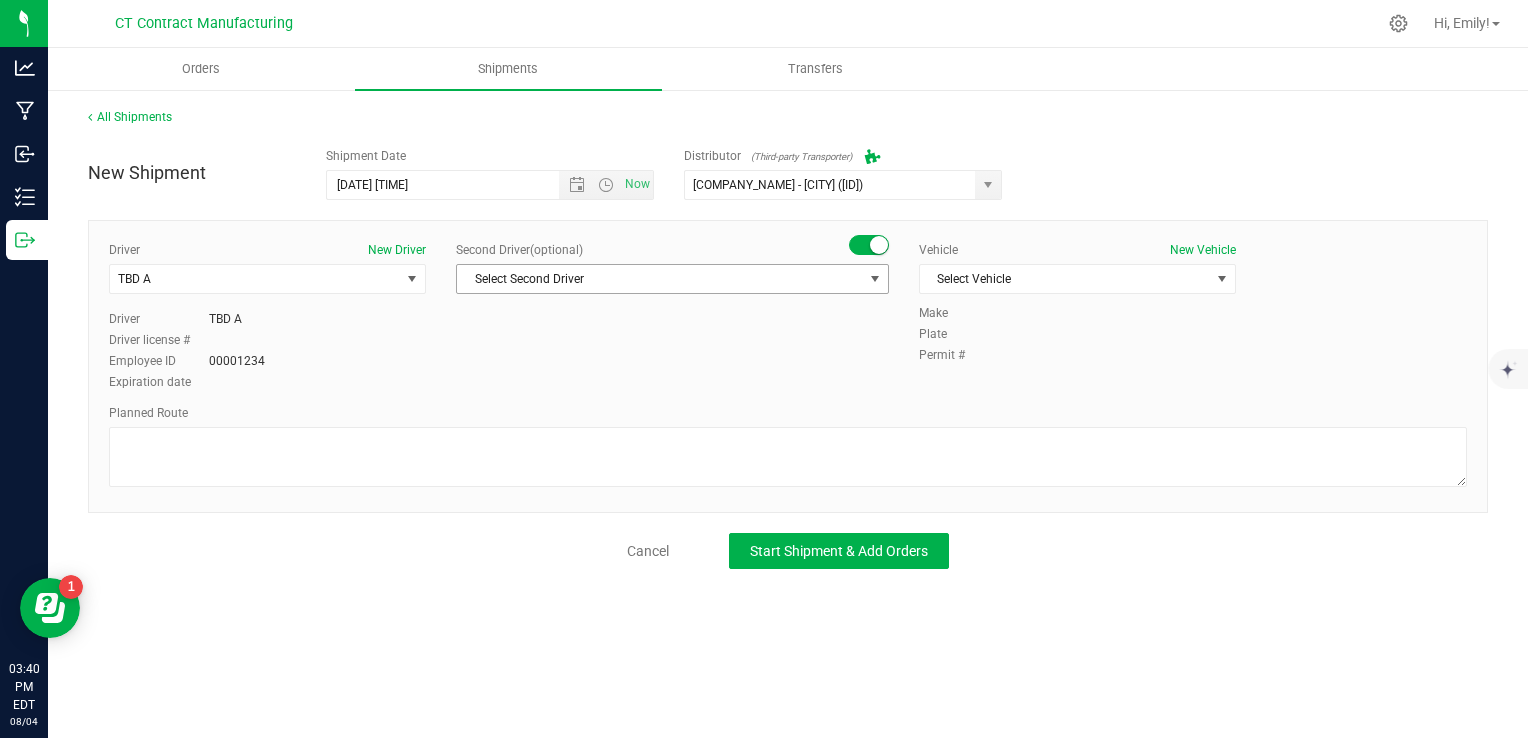 click on "Select Second Driver" at bounding box center [660, 279] 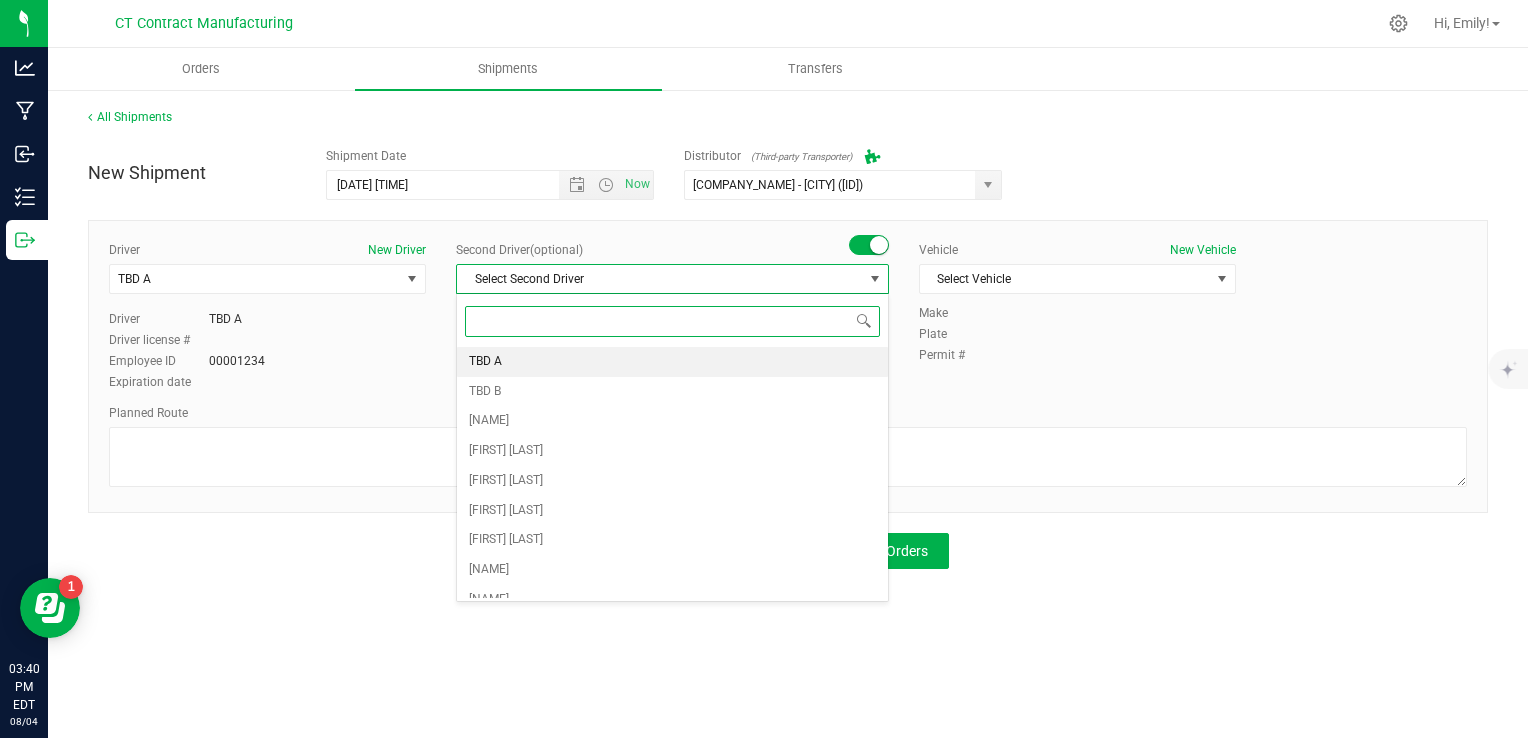 click on "TBD A" at bounding box center (672, 362) 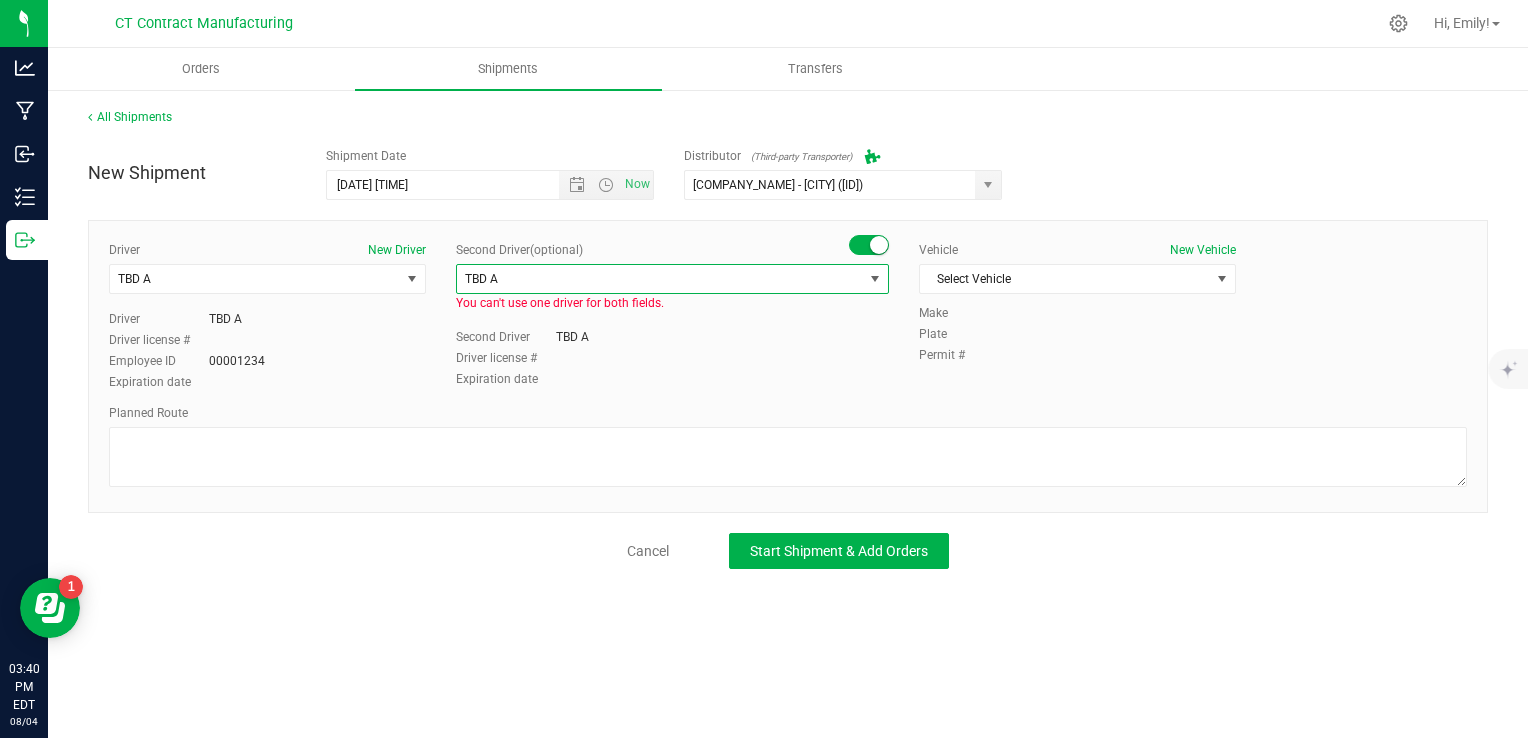 click on "TBD A" at bounding box center [660, 279] 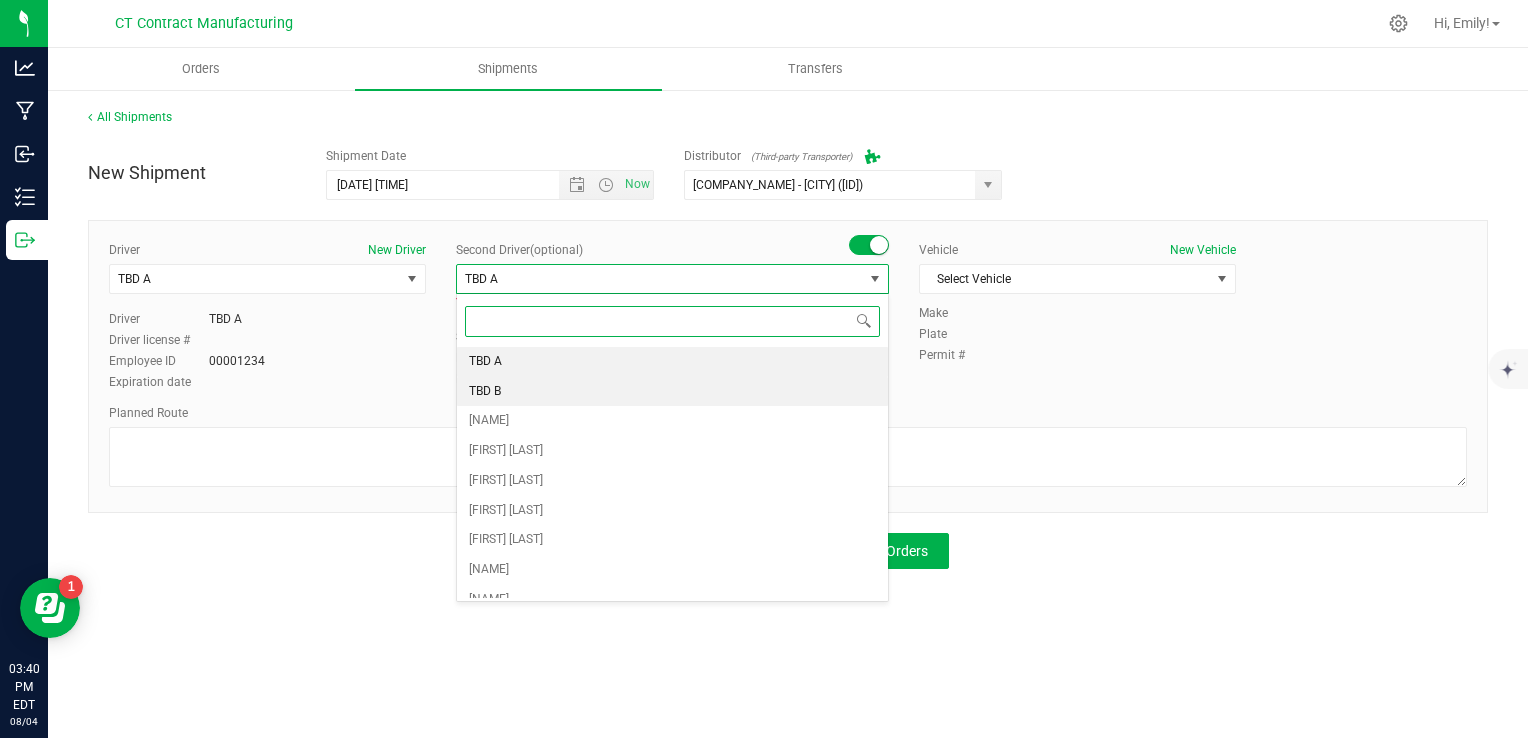 click on "TBD B" at bounding box center [485, 392] 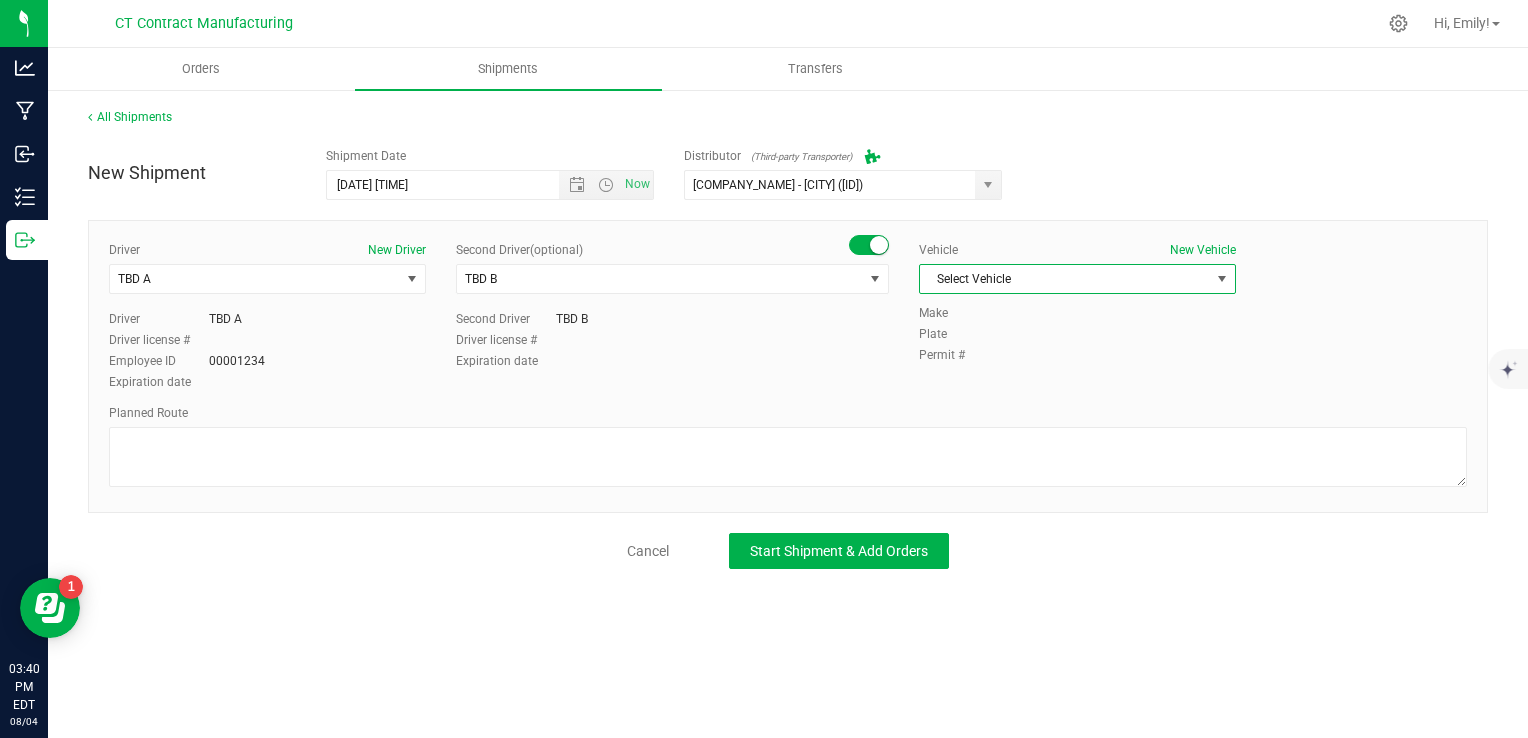 click on "Select Vehicle" at bounding box center (1065, 279) 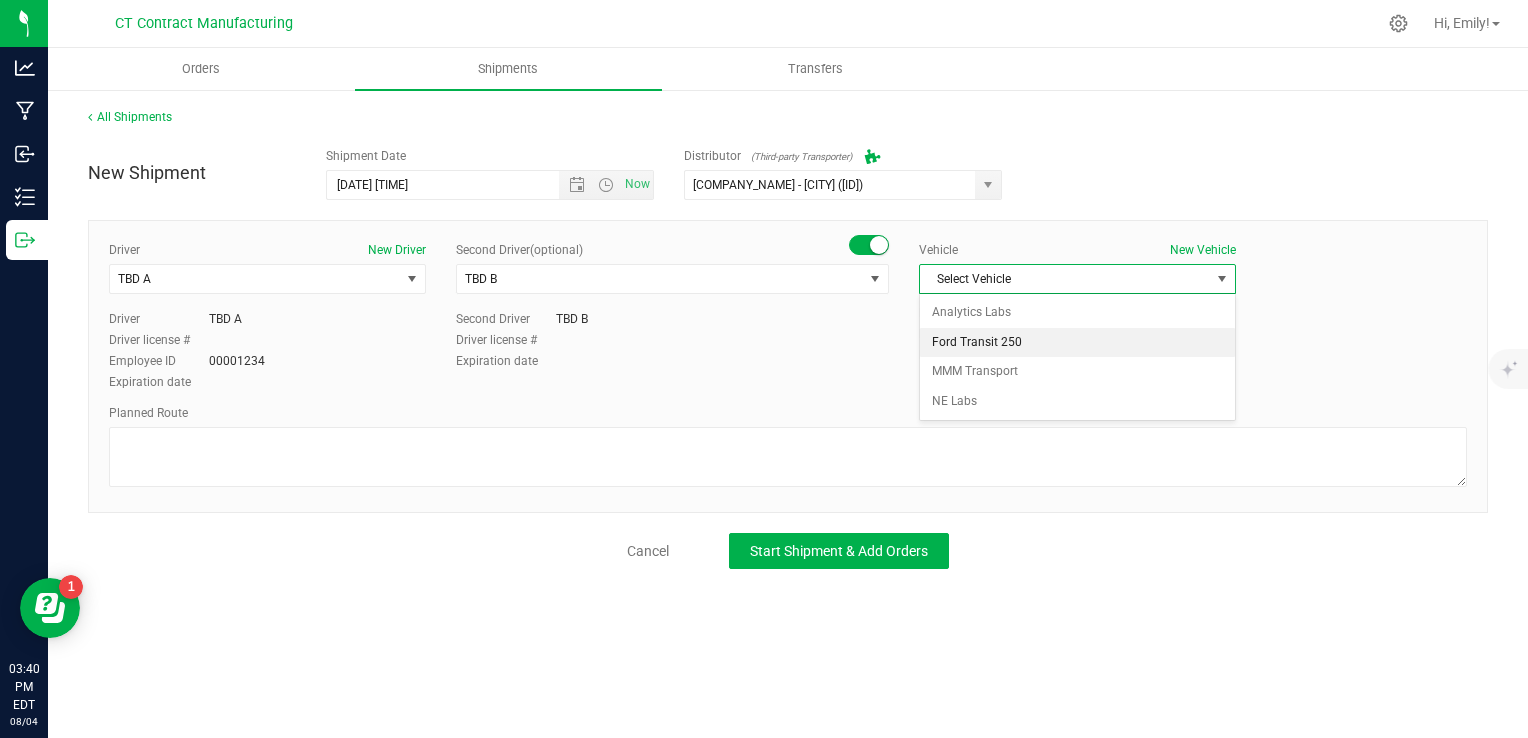 click on "Ford Transit 250" at bounding box center (1077, 343) 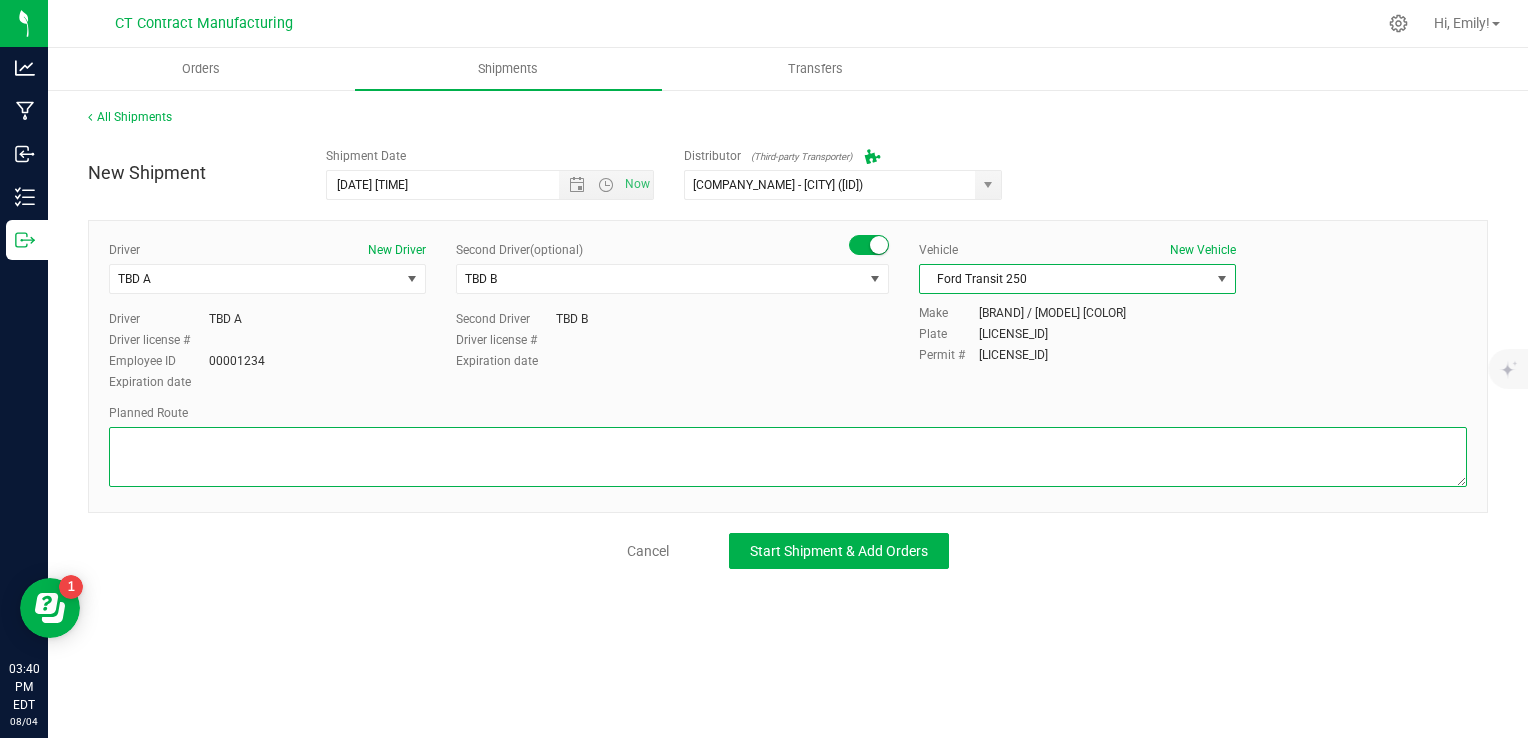 click at bounding box center (788, 457) 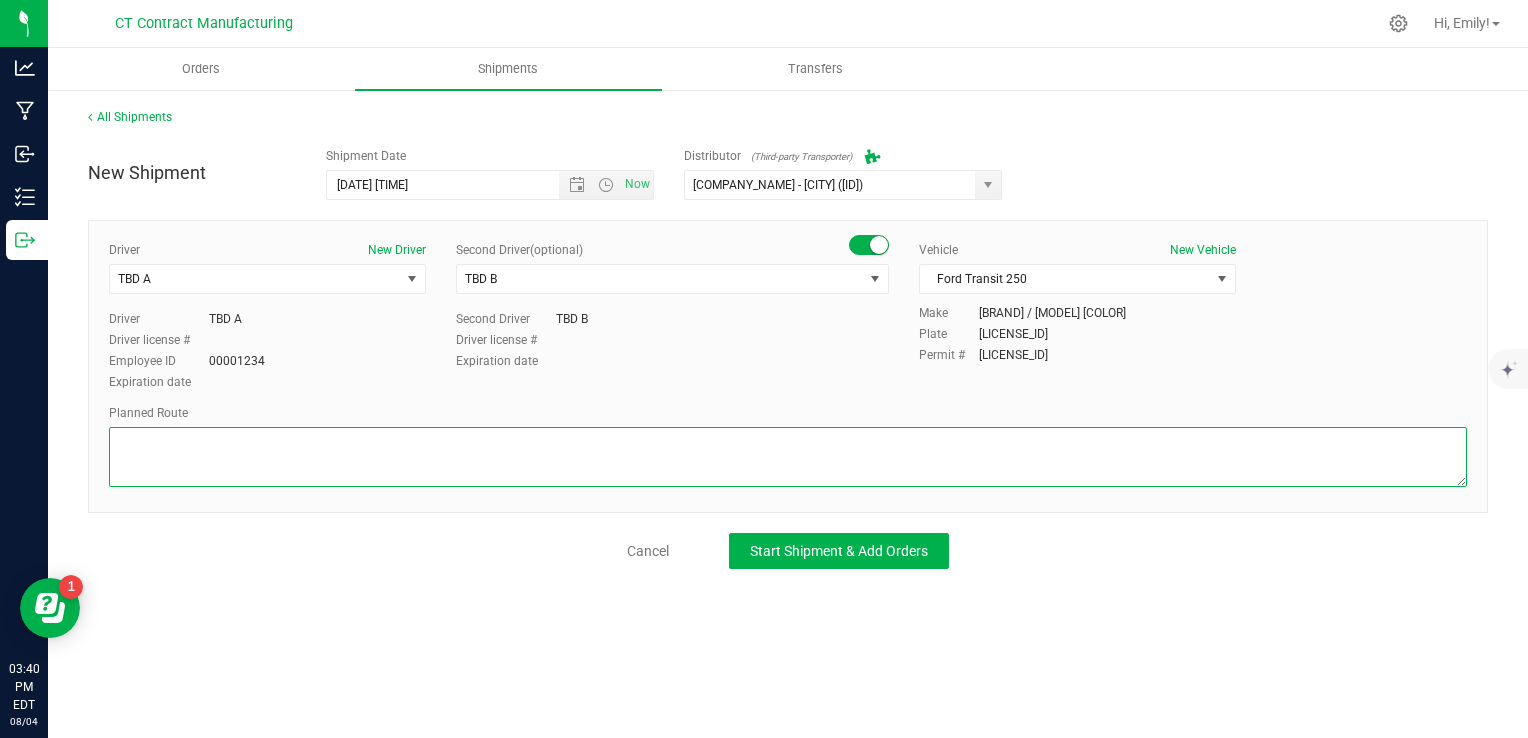 paste on "Randomized route via 3rd party transporter" 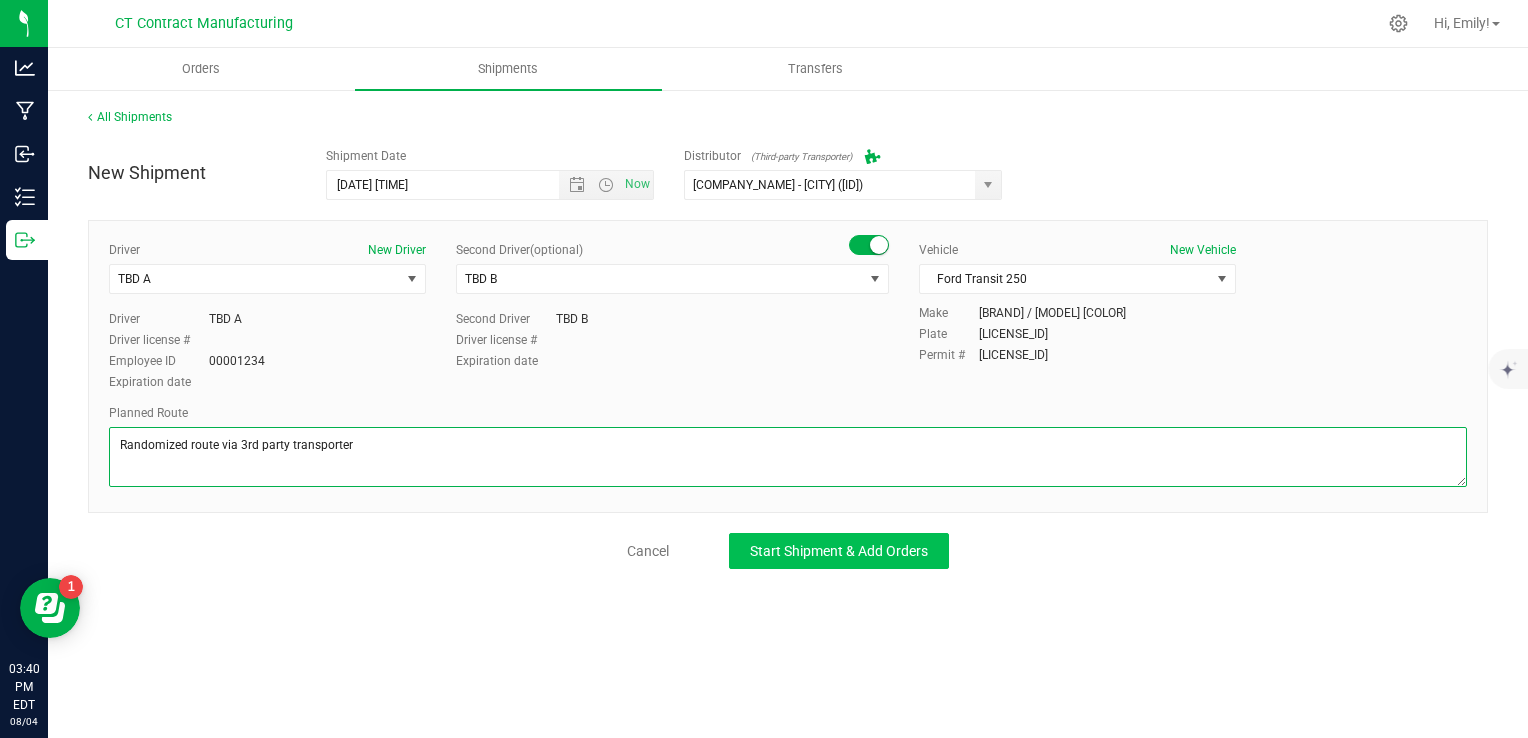type on "Randomized route via 3rd party transporter" 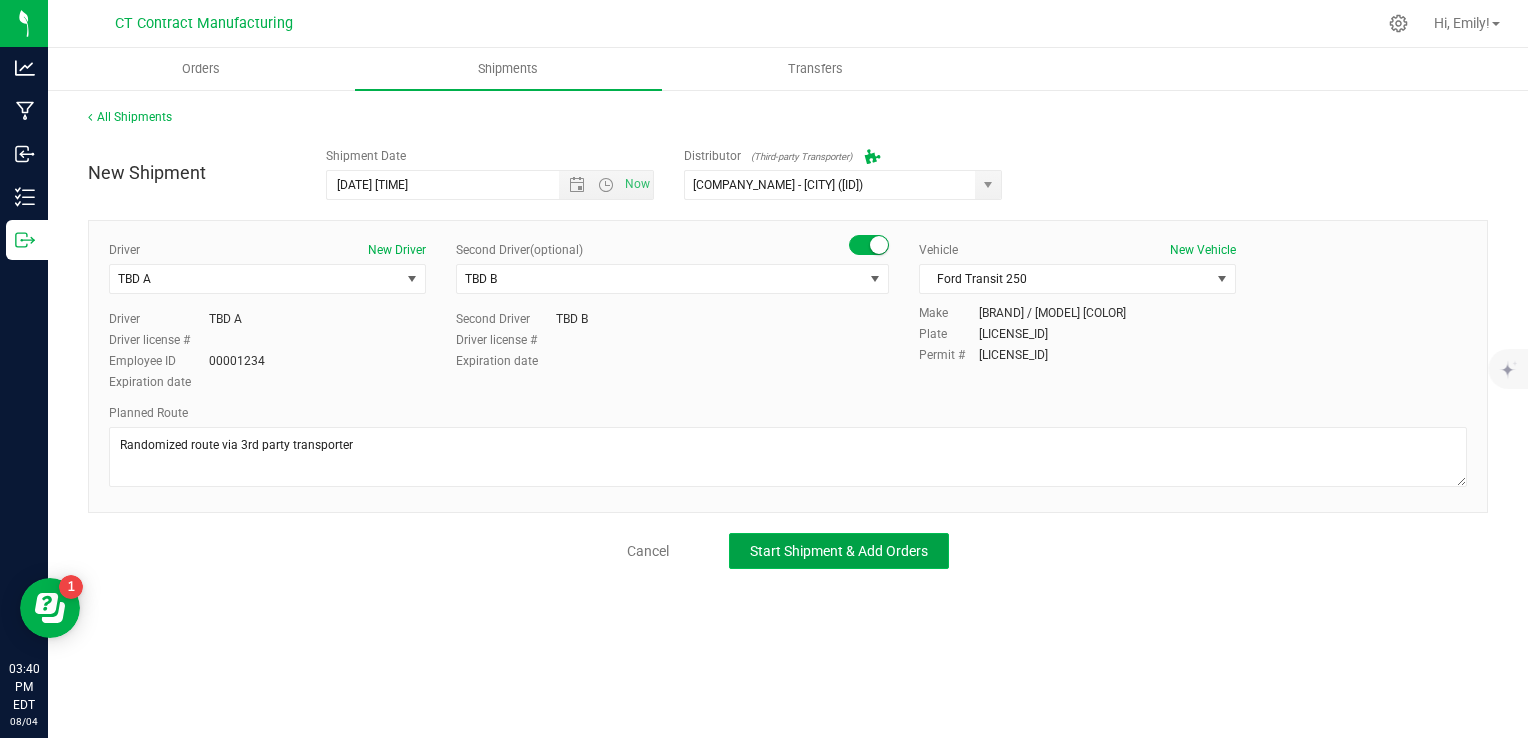 click on "Start Shipment & Add Orders" 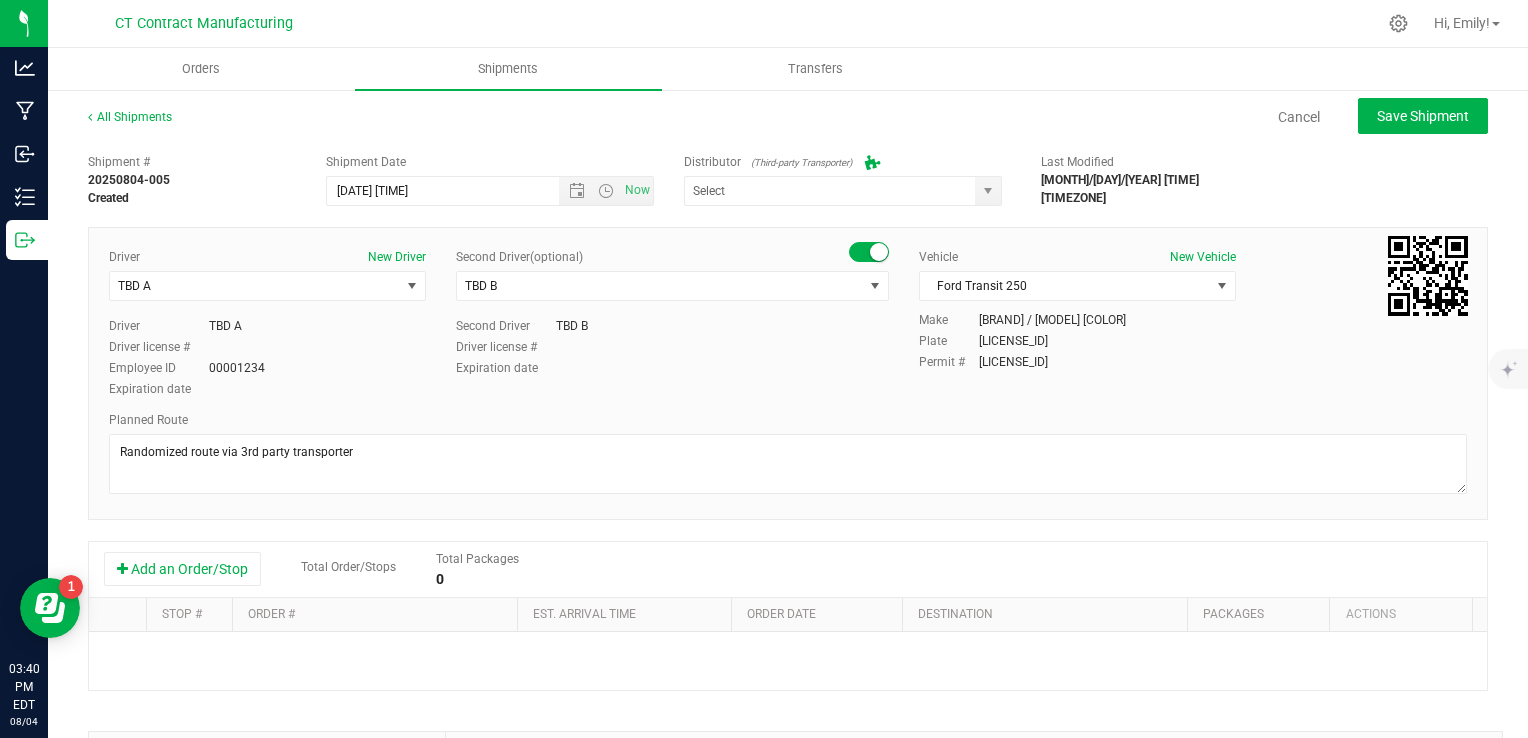type on "[COMPANY_NAME] - [CITY] ([ID])" 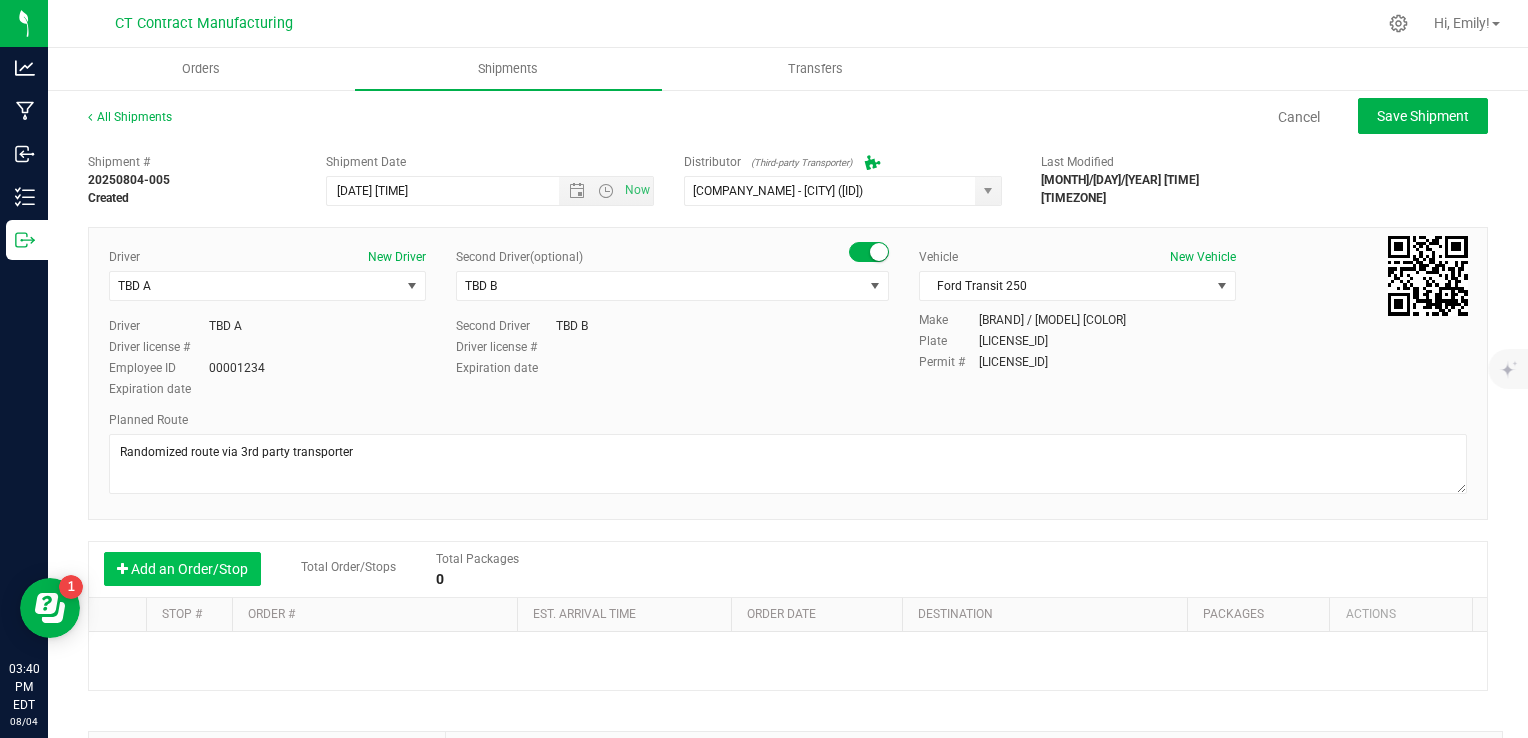 click on "Add an Order/Stop" at bounding box center [182, 569] 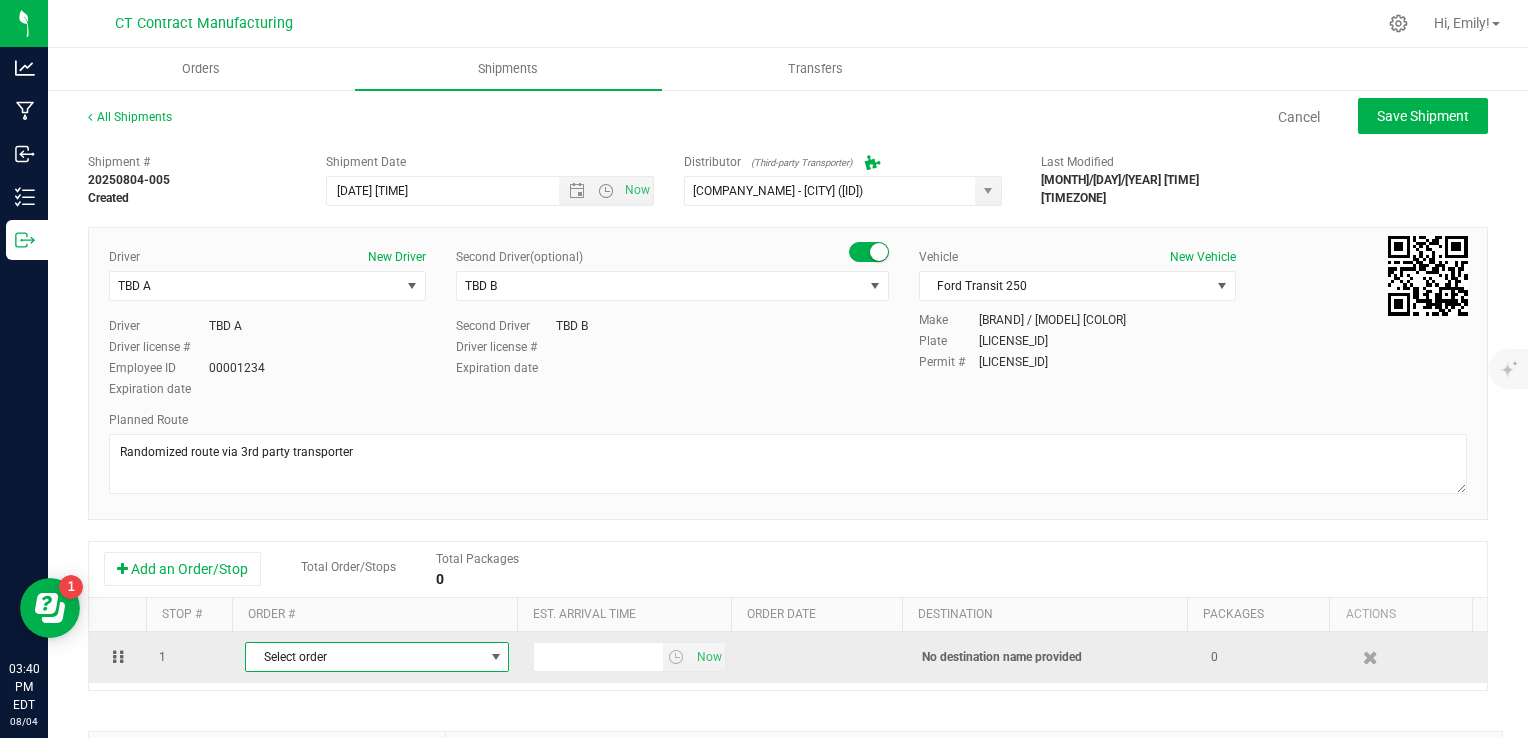 click on "Select order" at bounding box center (364, 657) 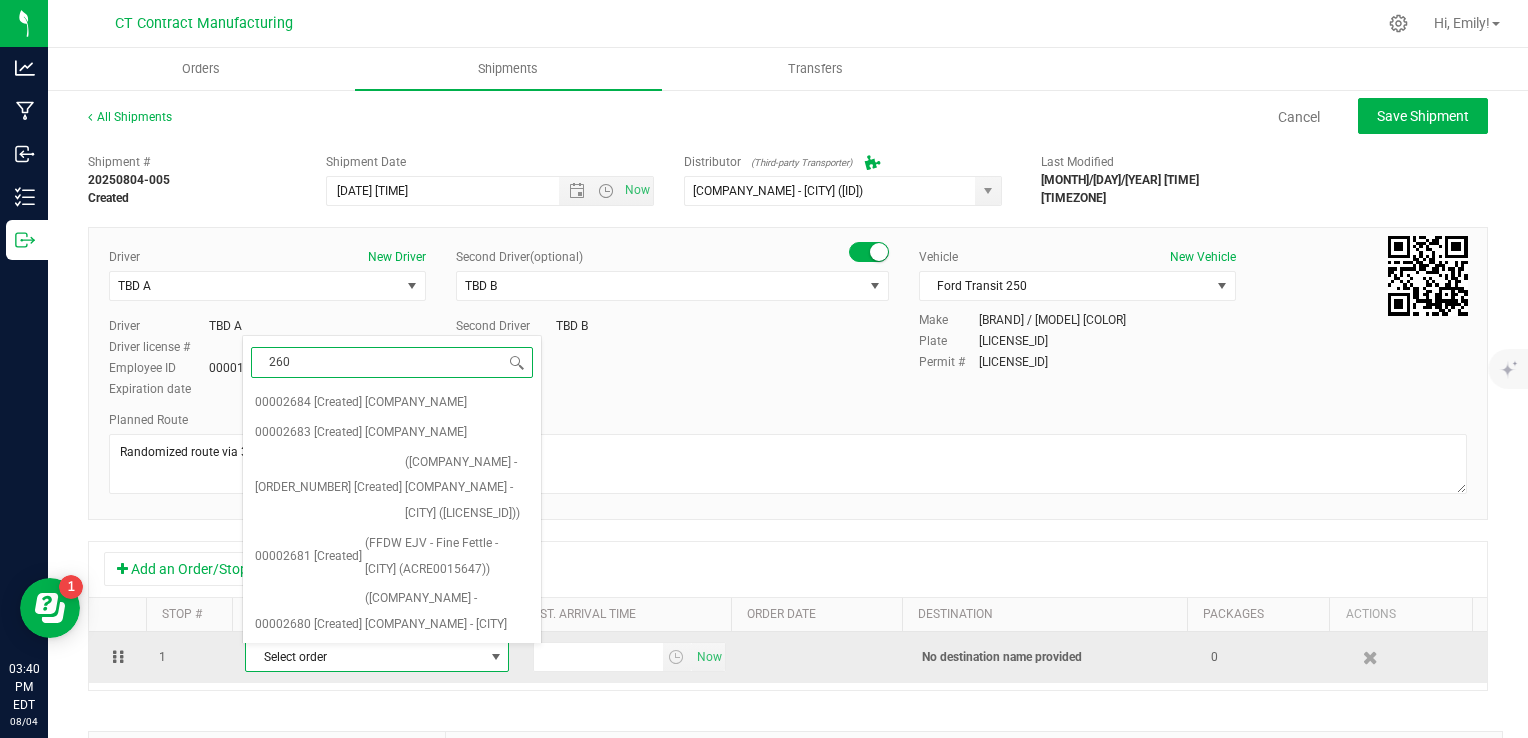 type on "2604" 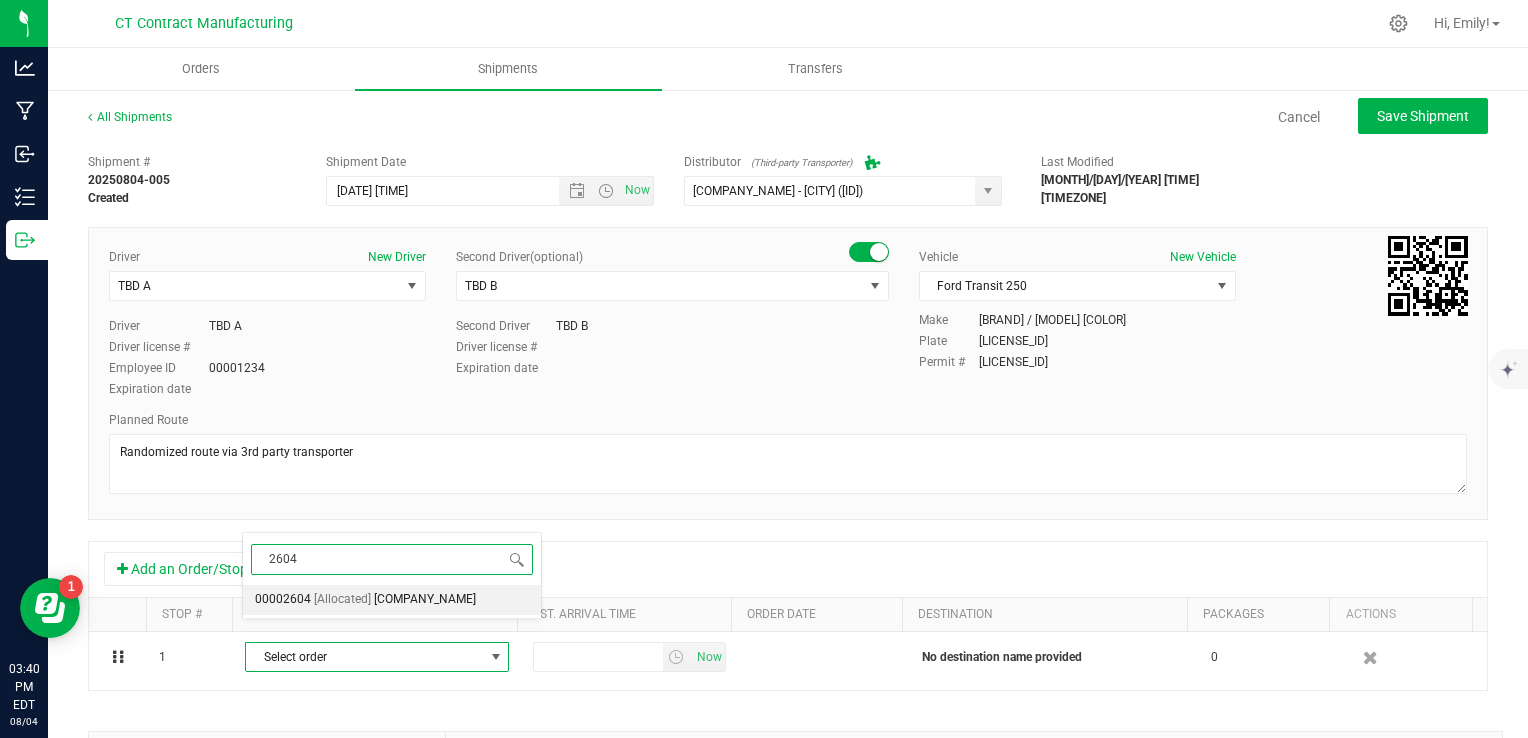 click on "[Allocated]" at bounding box center [342, 600] 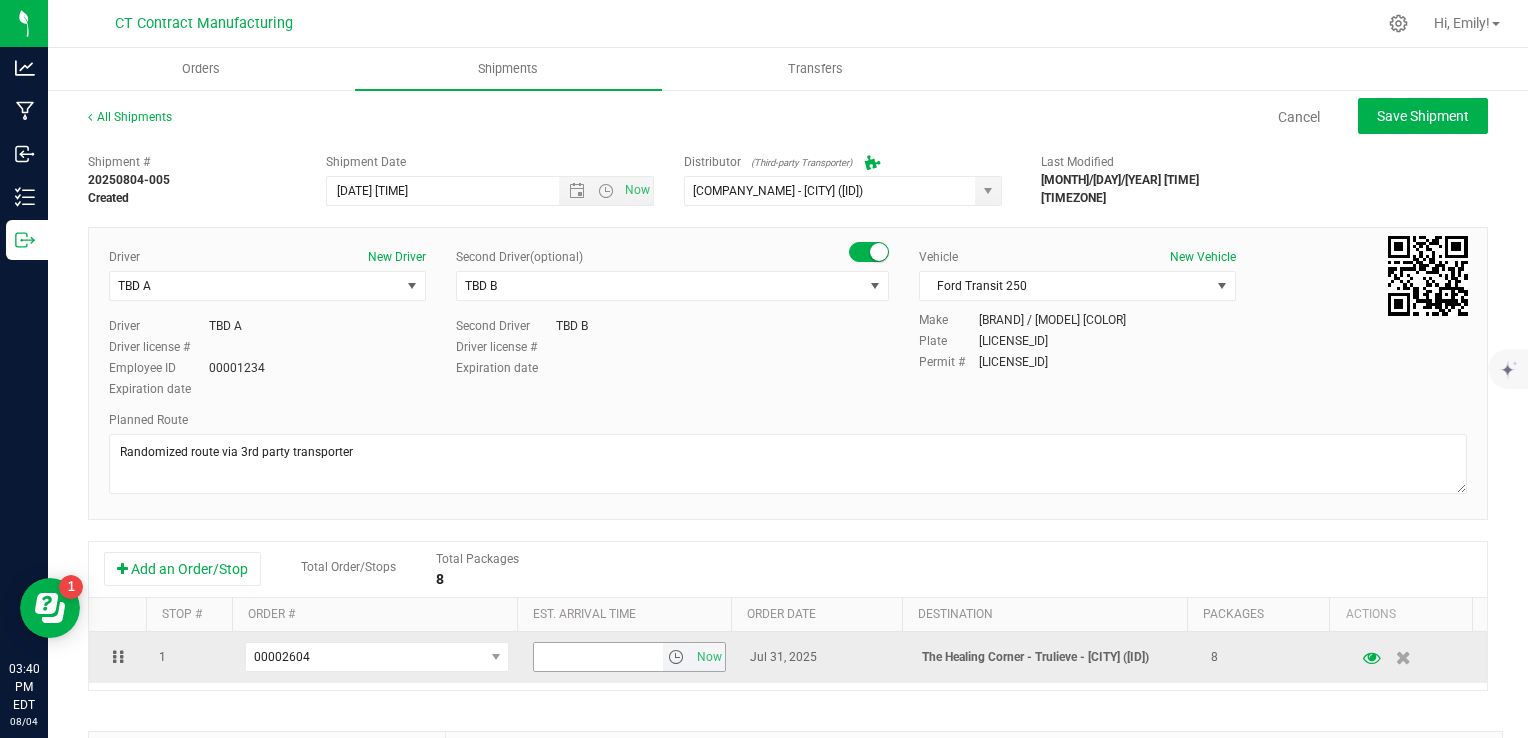 click at bounding box center (677, 657) 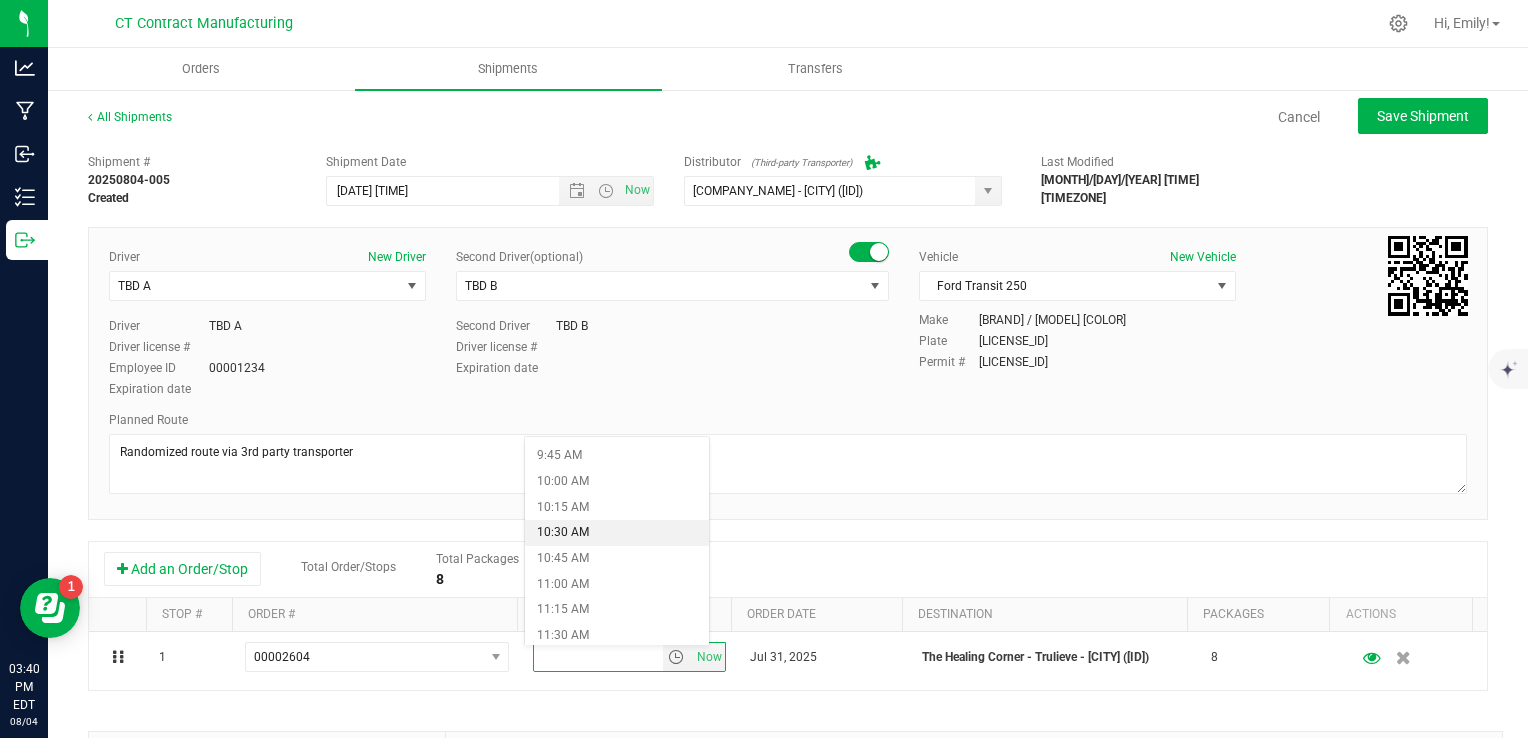 scroll, scrollTop: 1100, scrollLeft: 0, axis: vertical 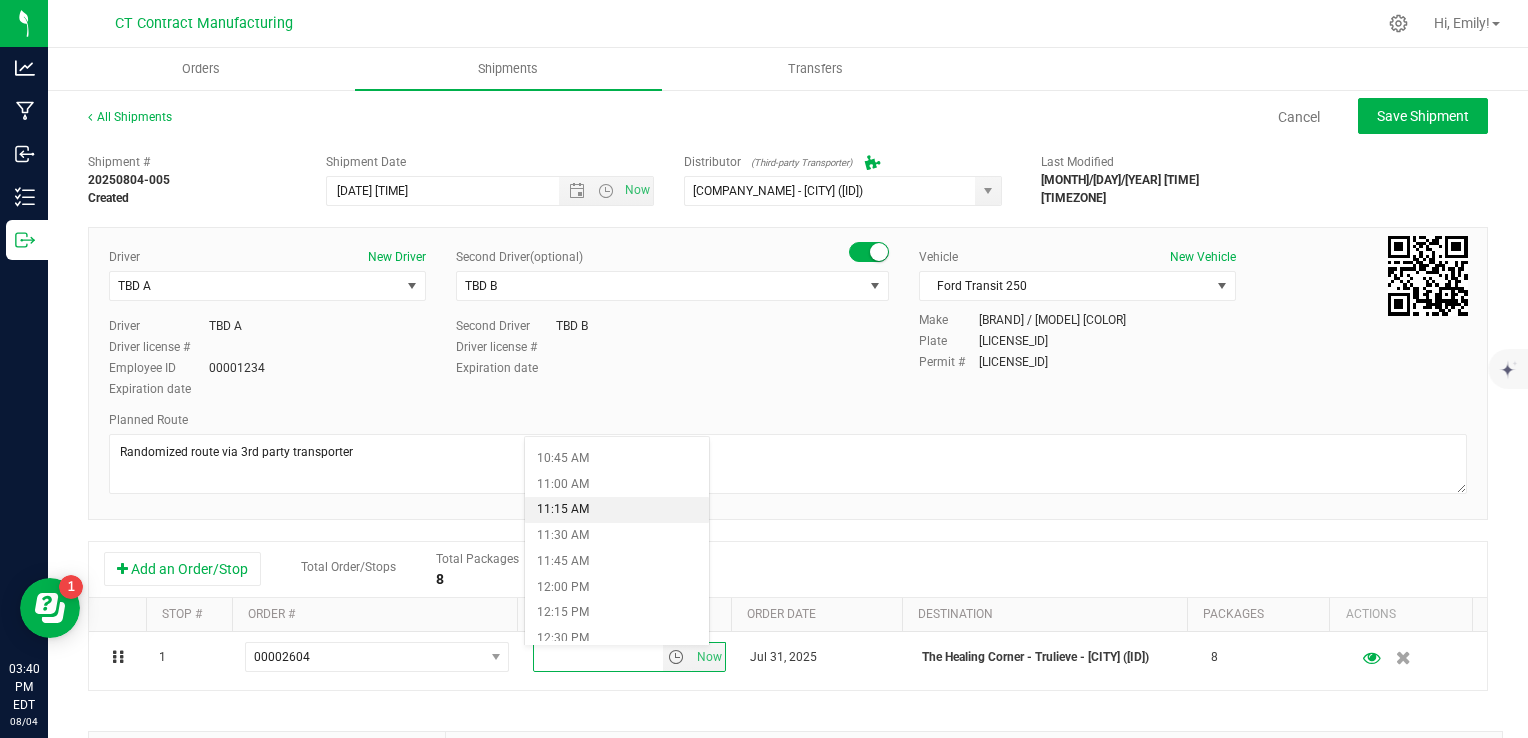 click on "11:15 AM" at bounding box center [617, 510] 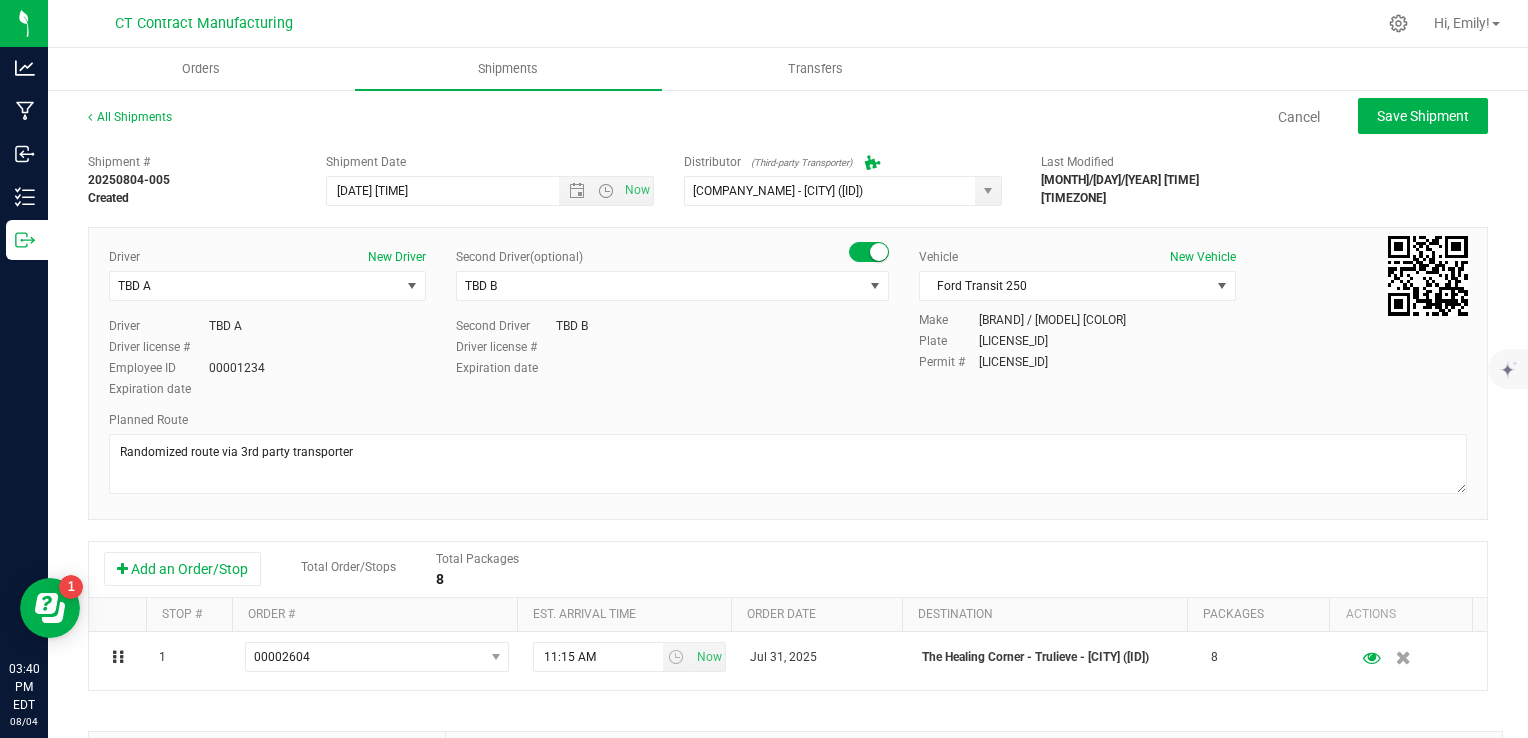 click on "Shipment #
20250804-005
Created
Shipment Date
8/5/2025 8:00 AM
Now
Distributor
(Third-party Transporter)
Grow Green Girls, Inc. - [CITY] (ACTP0000443) ALTASCI LABS (CSL0001049) Analytics Labs CT LLC (ACTL0000005) BLUEPOINT WELLNESS OF WESTPORT LLC (MMDF0000029) BT Lab (BTQA0001) Conn CM Transport Initial Inventory (00000)" at bounding box center (788, 572) 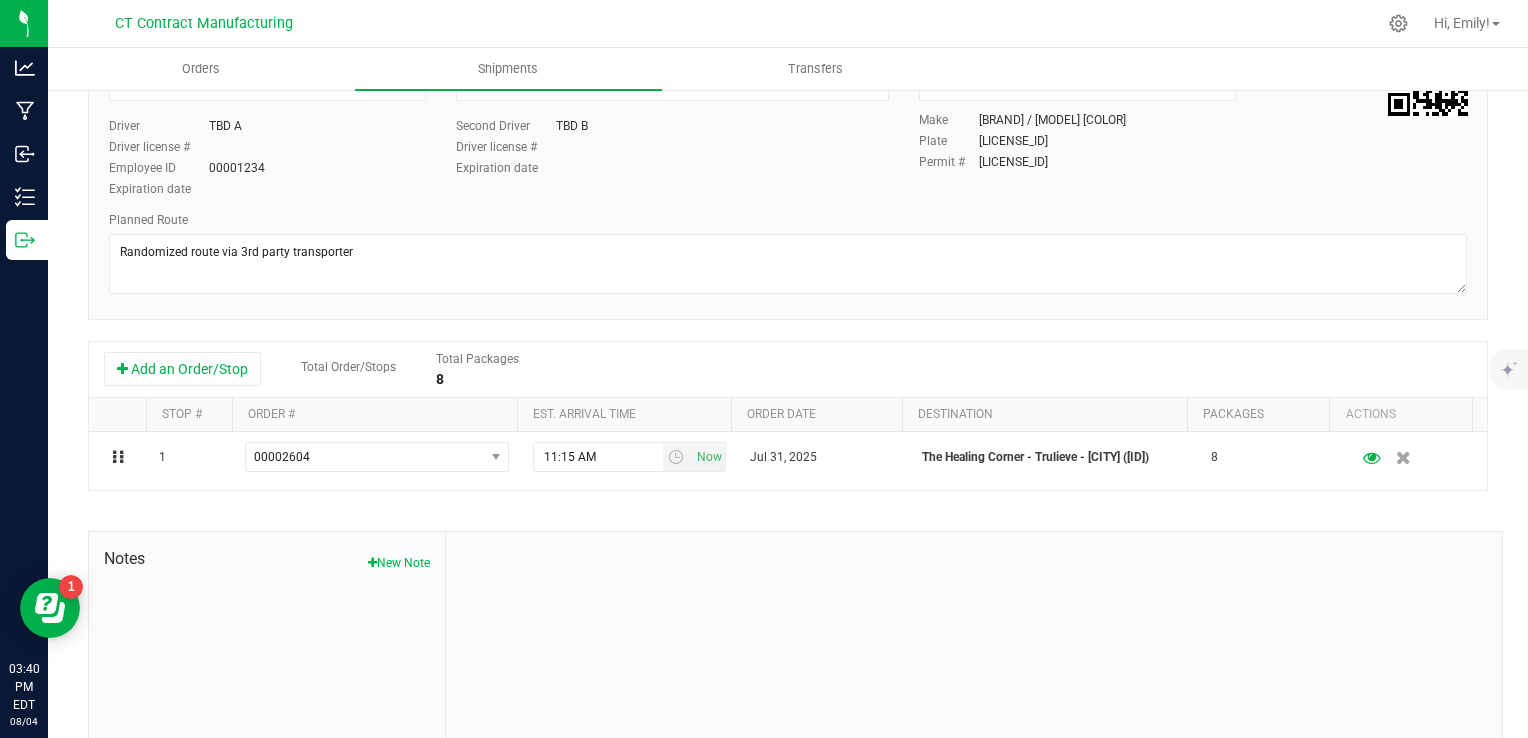 scroll, scrollTop: 0, scrollLeft: 0, axis: both 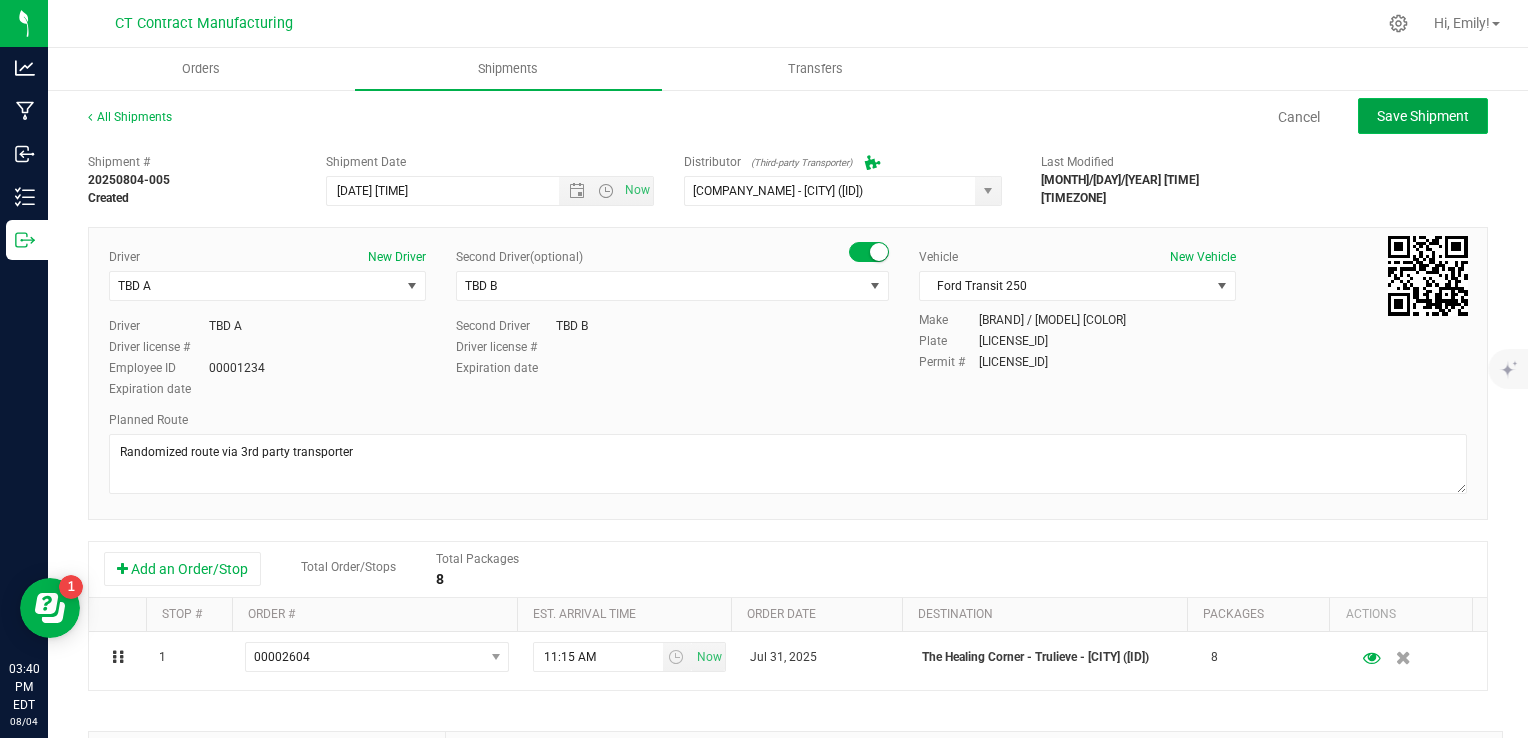 click on "Save Shipment" 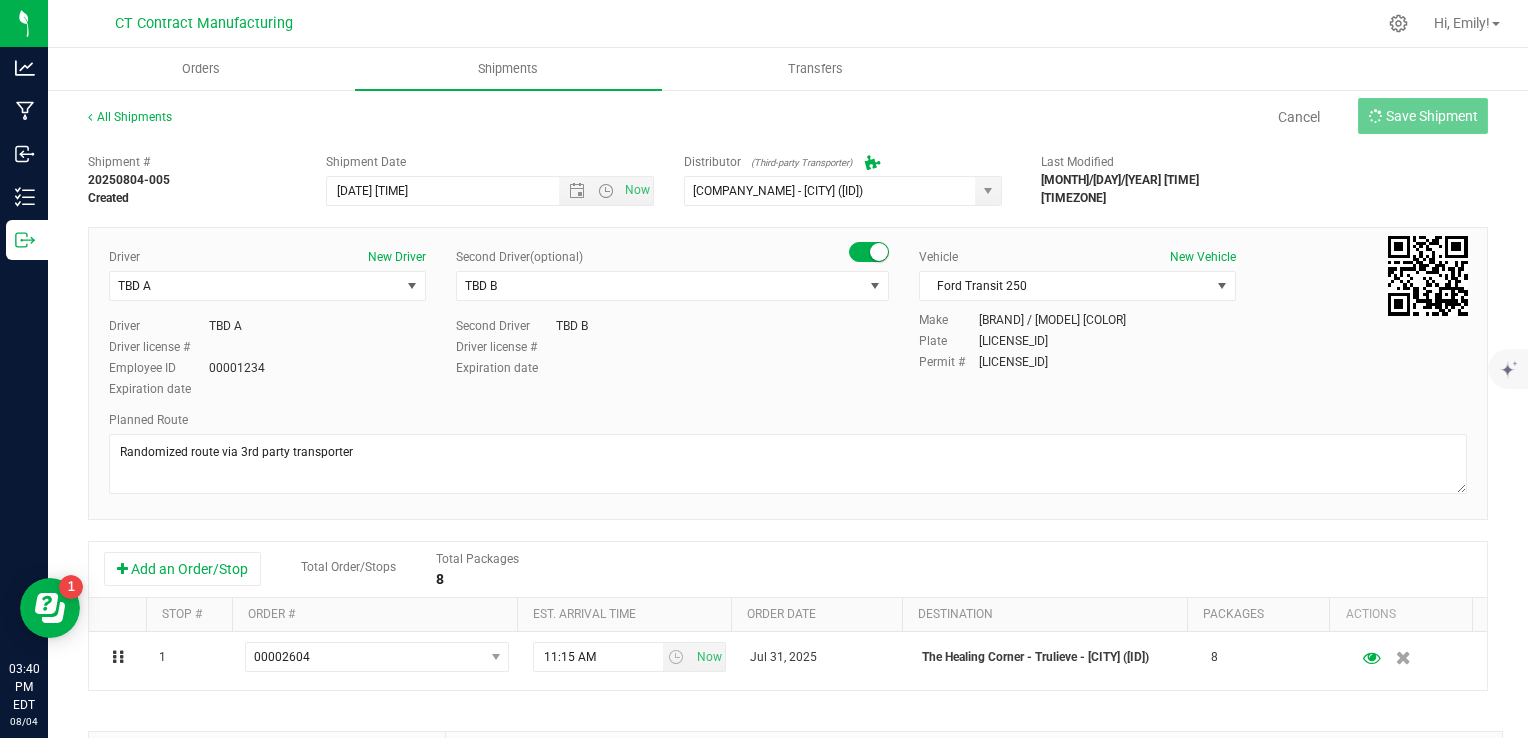 type on "[MONTH]/[DAY]/[YEAR] [TIME]" 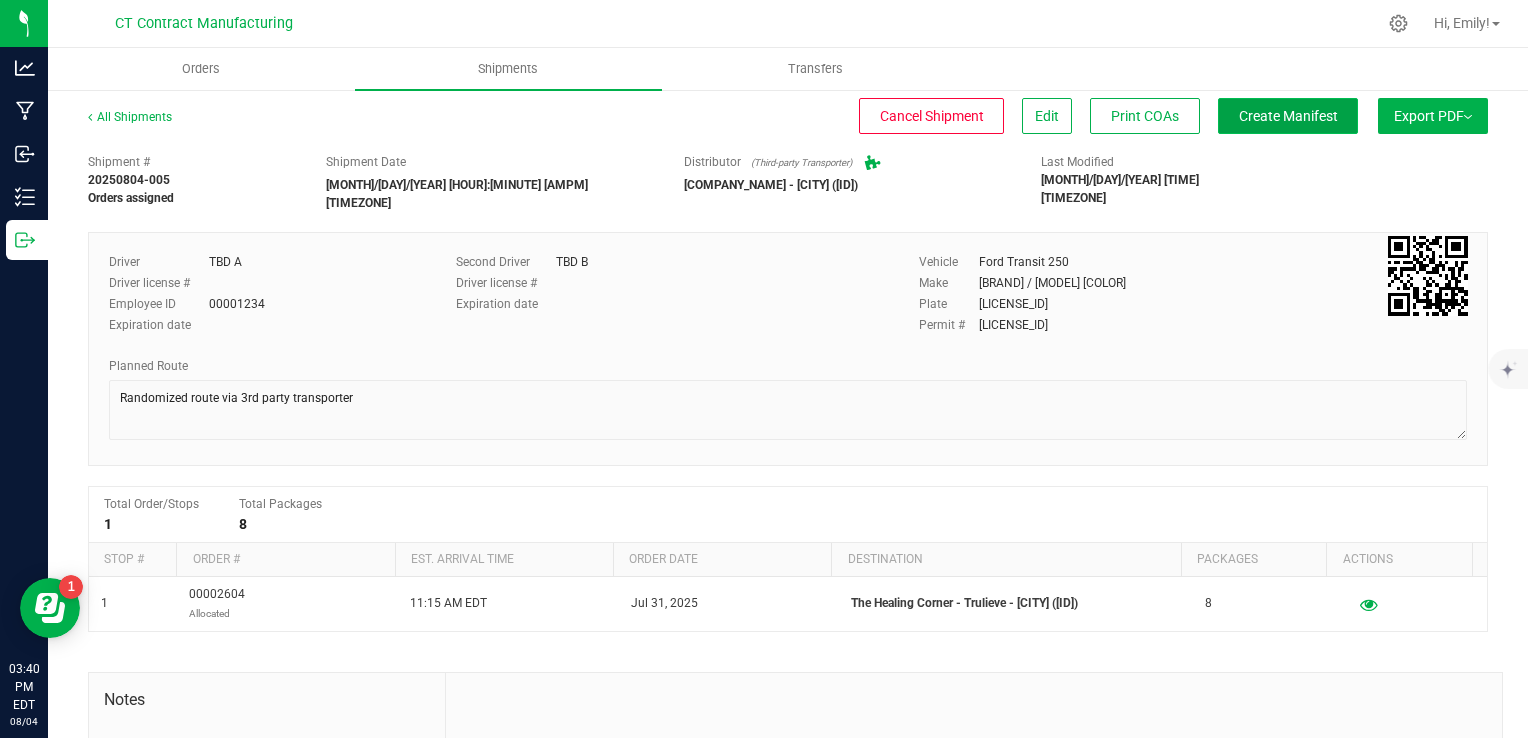 click on "Create Manifest" at bounding box center (1288, 116) 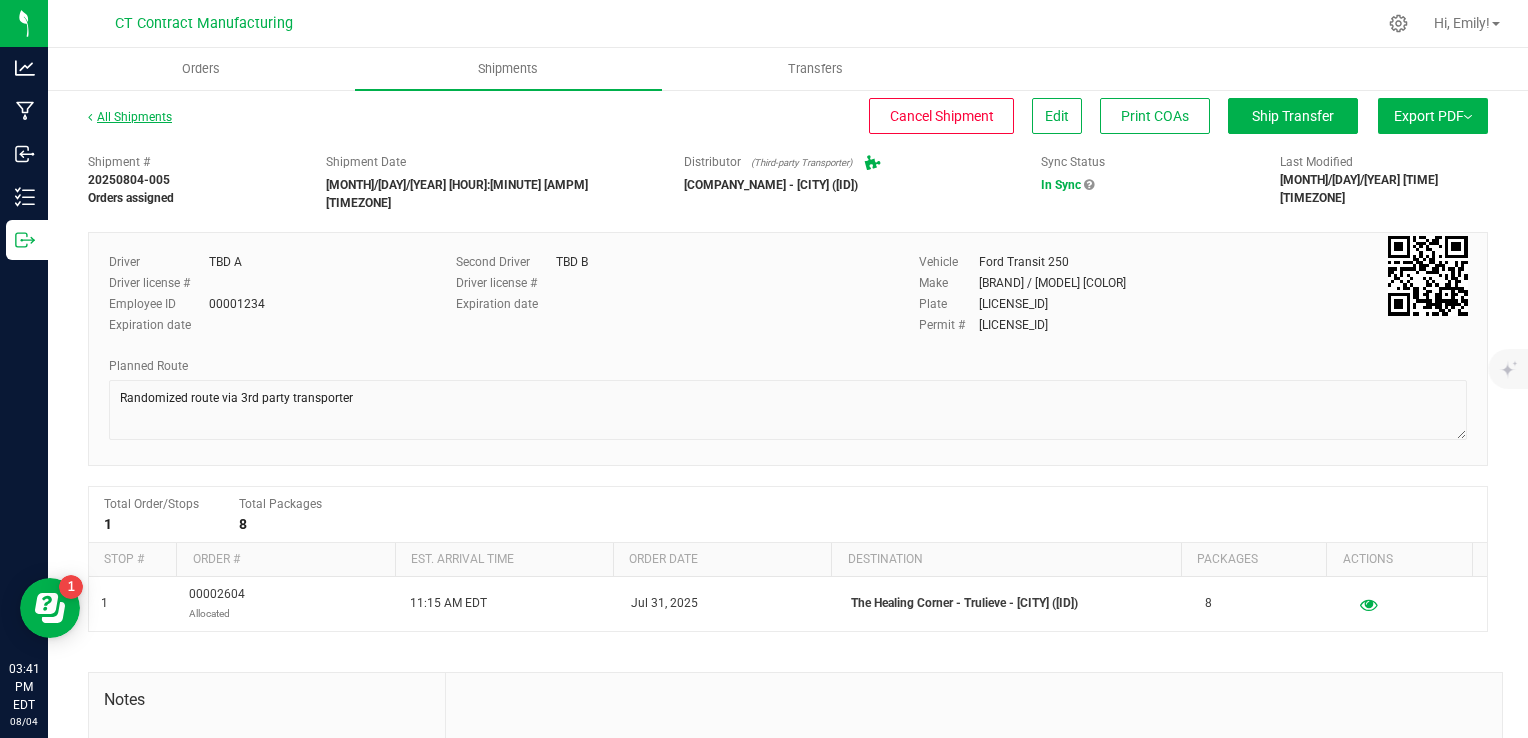 click on "All Shipments" at bounding box center (130, 117) 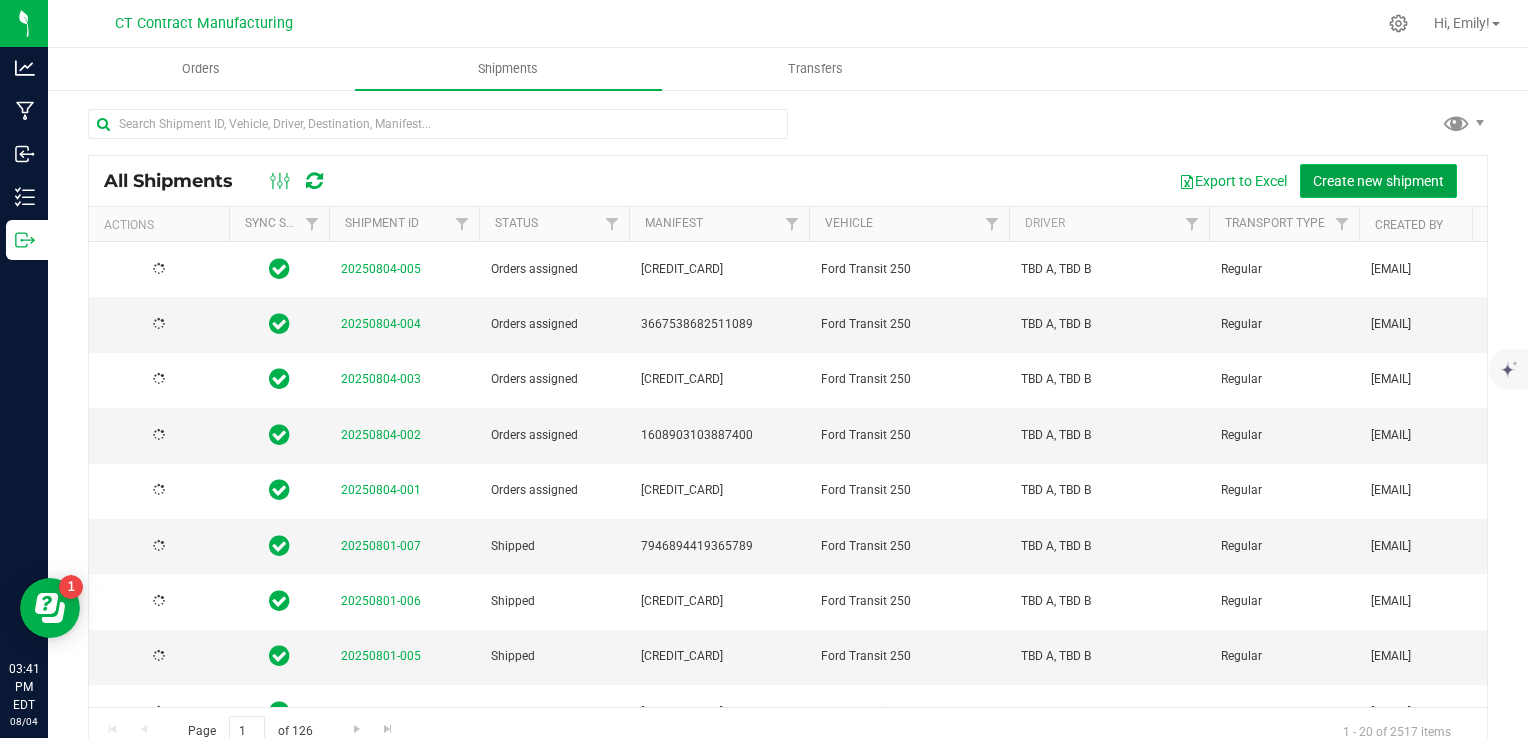 click on "Create new shipment" at bounding box center [1378, 181] 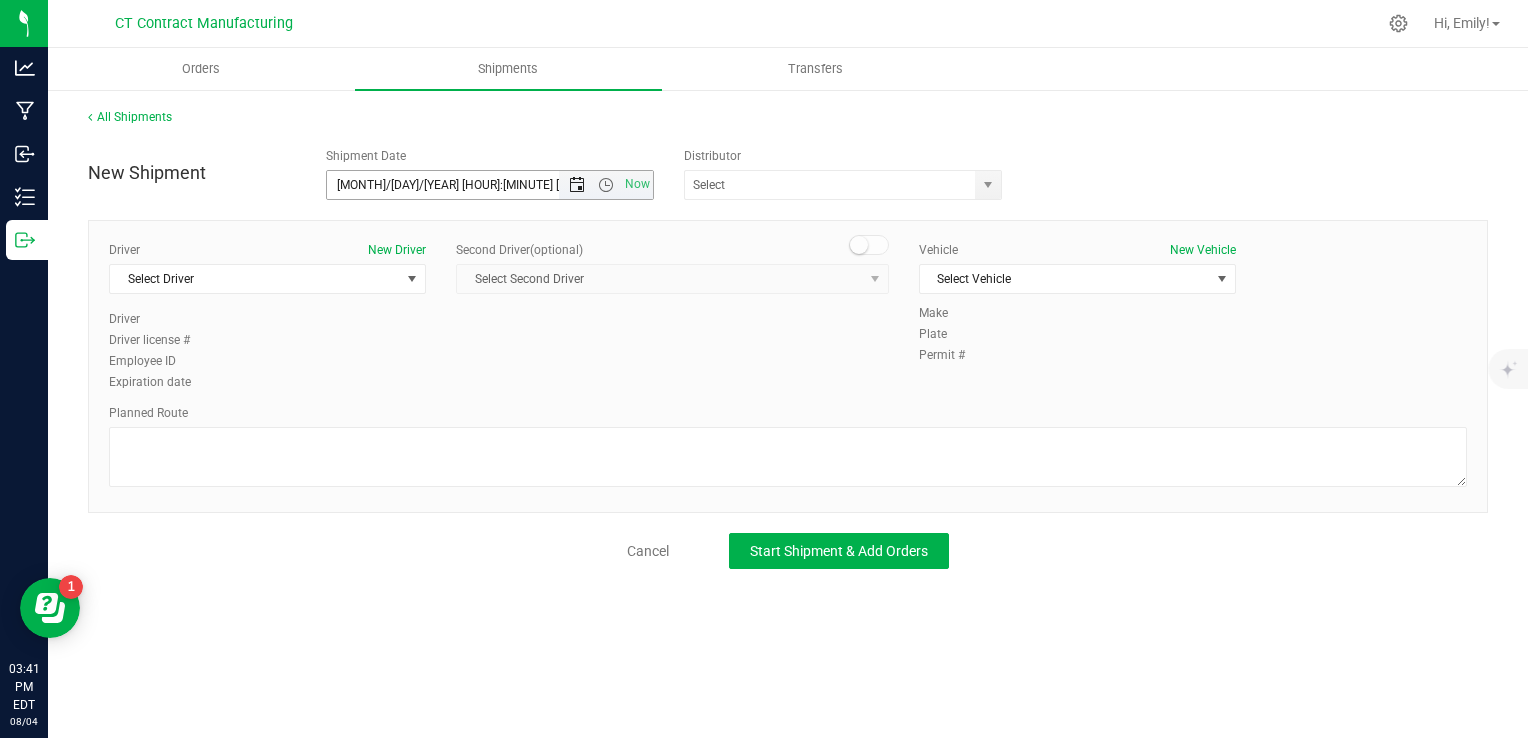 click at bounding box center (577, 185) 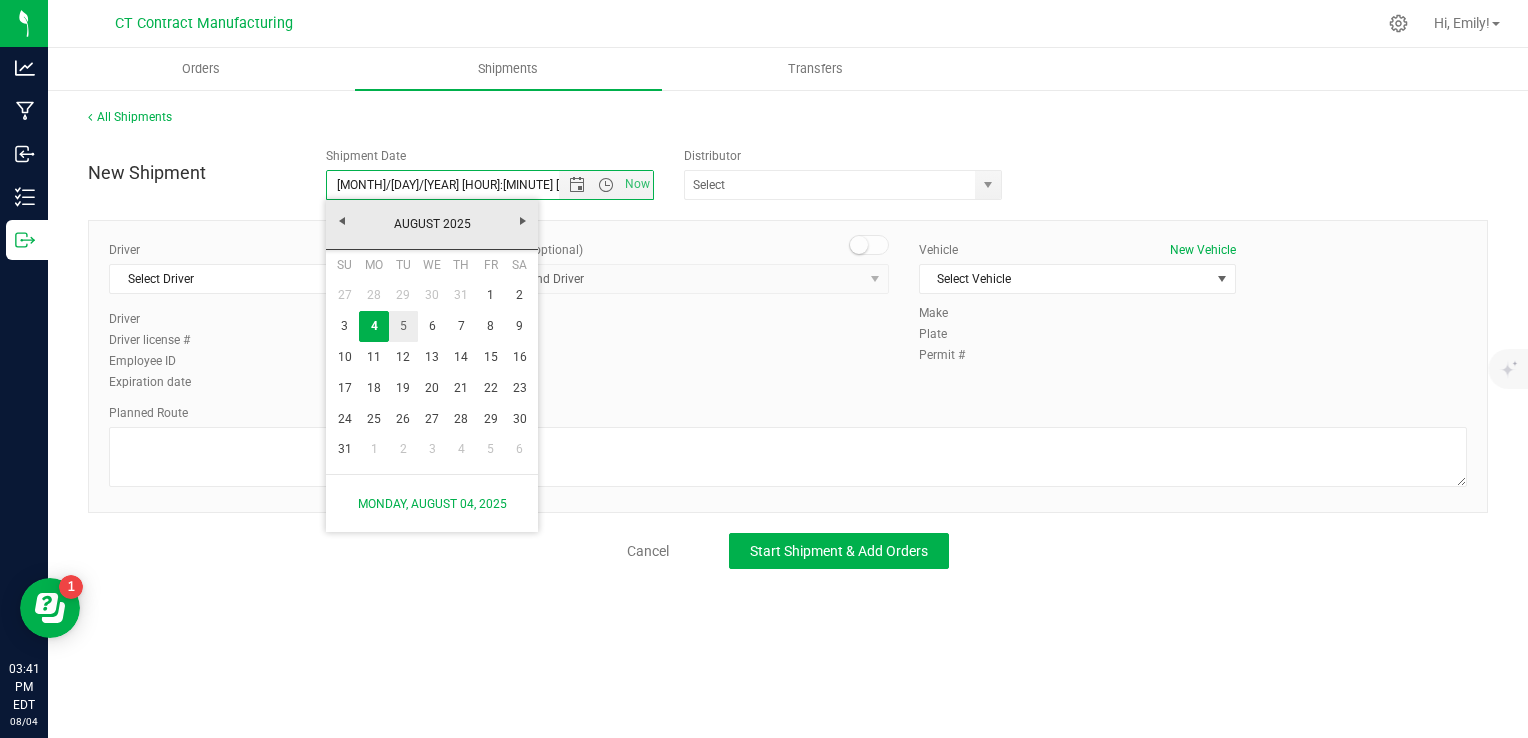 click on "5" at bounding box center [403, 326] 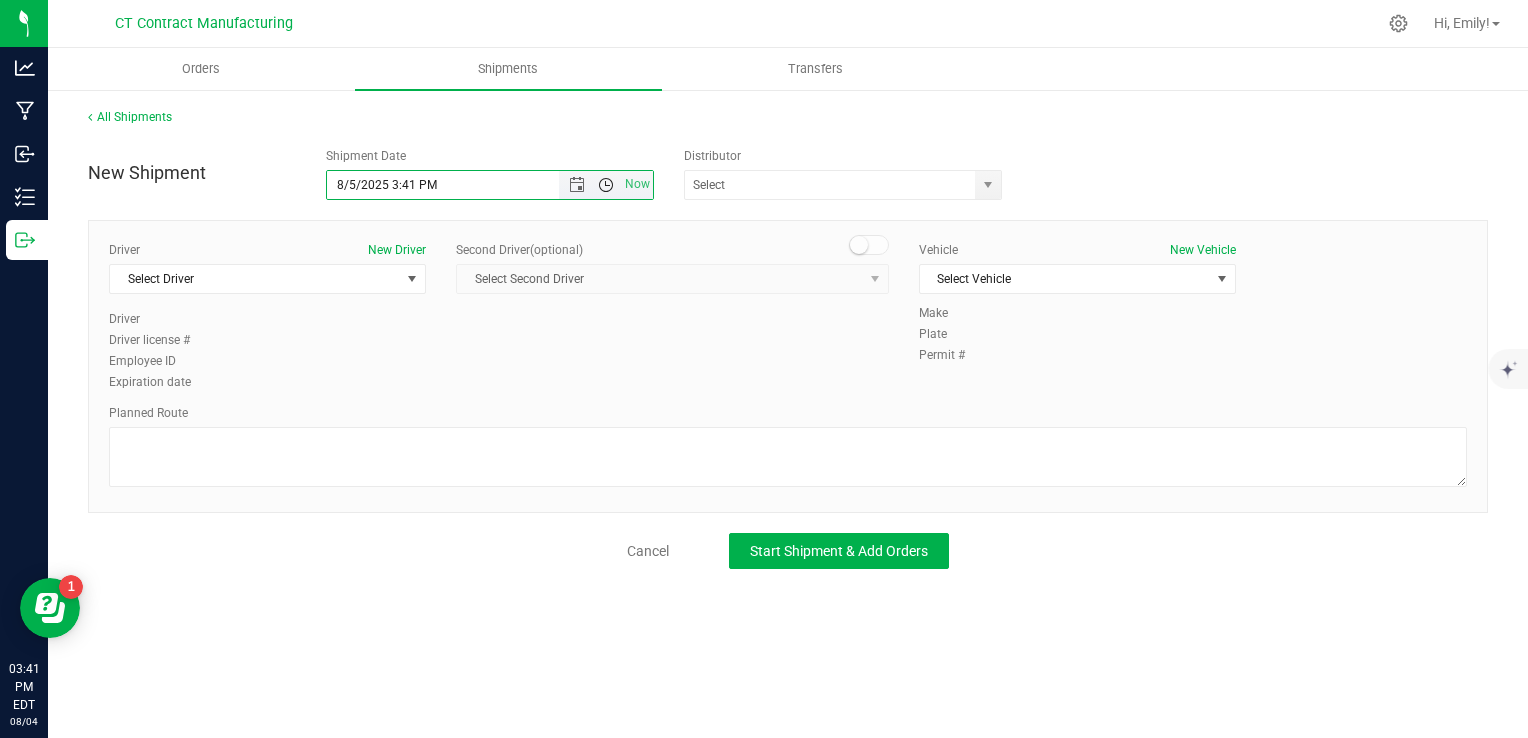 click at bounding box center [606, 185] 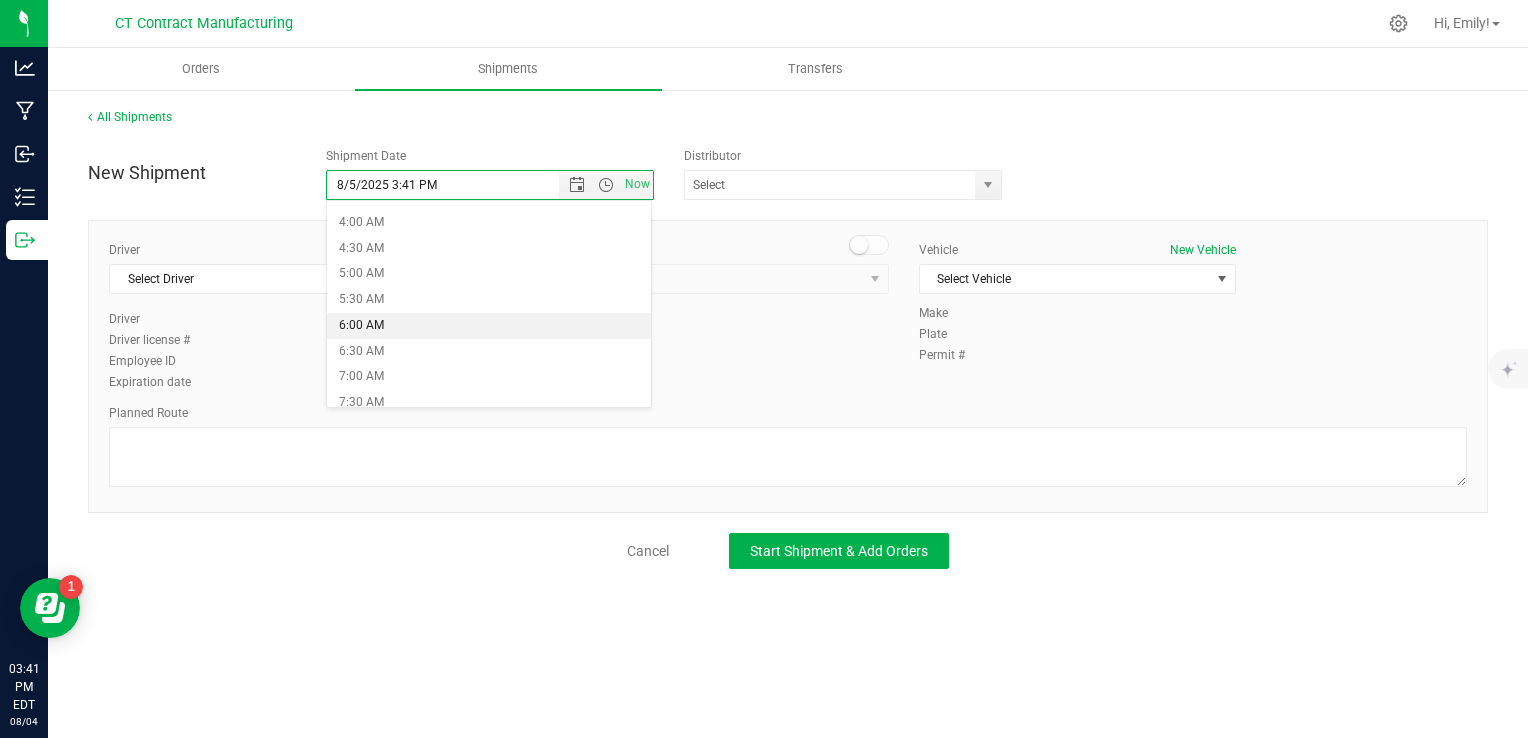 scroll, scrollTop: 300, scrollLeft: 0, axis: vertical 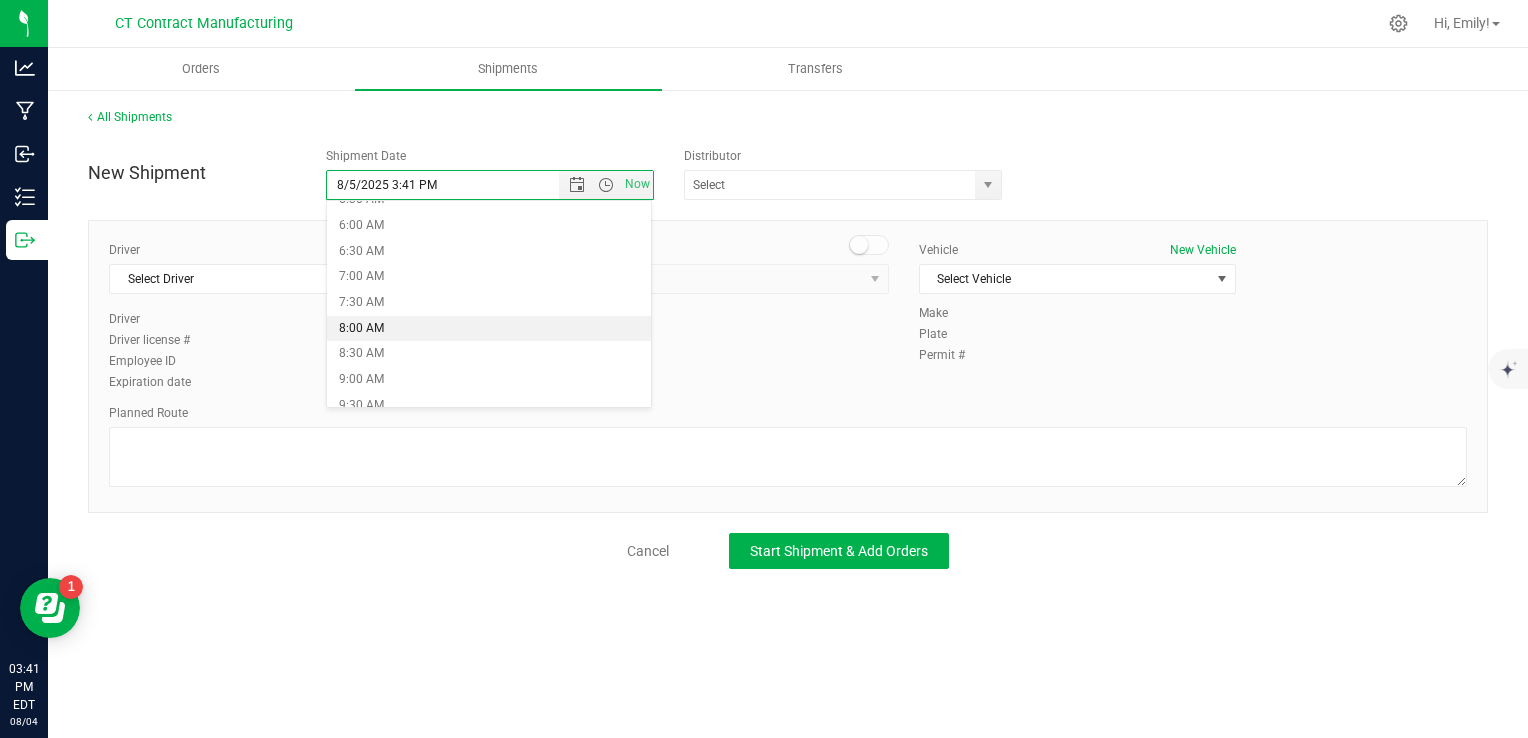 click on "8:00 AM" at bounding box center [489, 329] 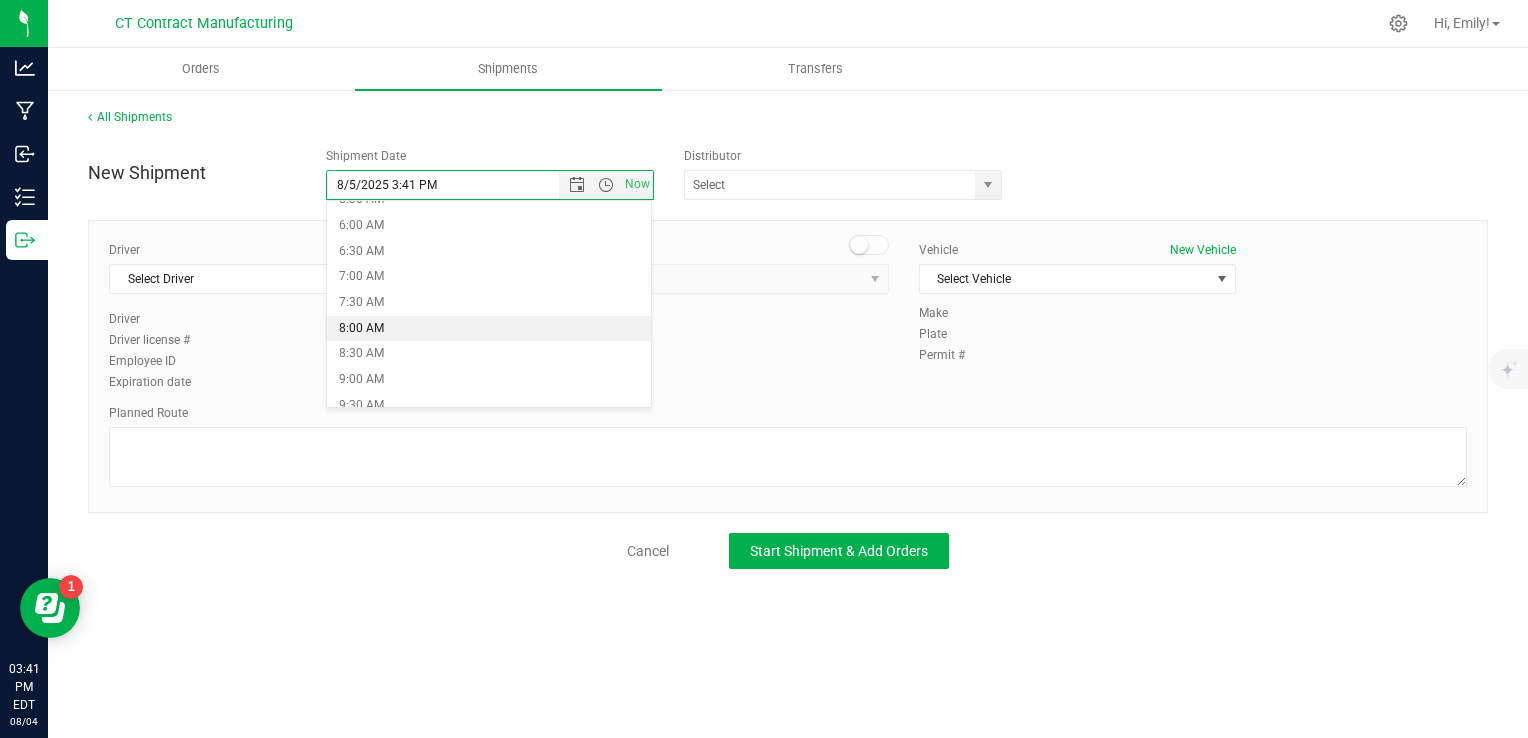 type on "[DATE] [TIME]" 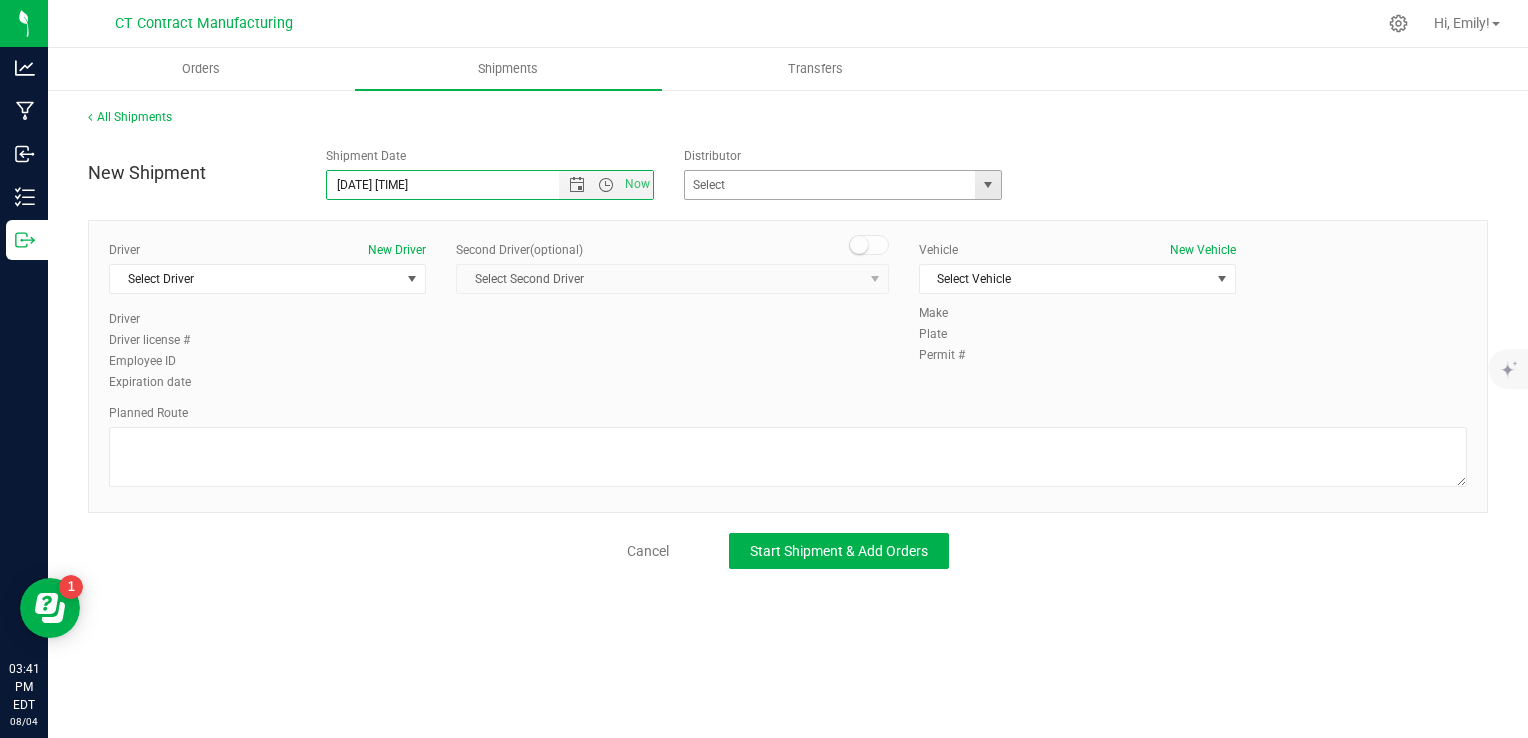 click at bounding box center [988, 185] 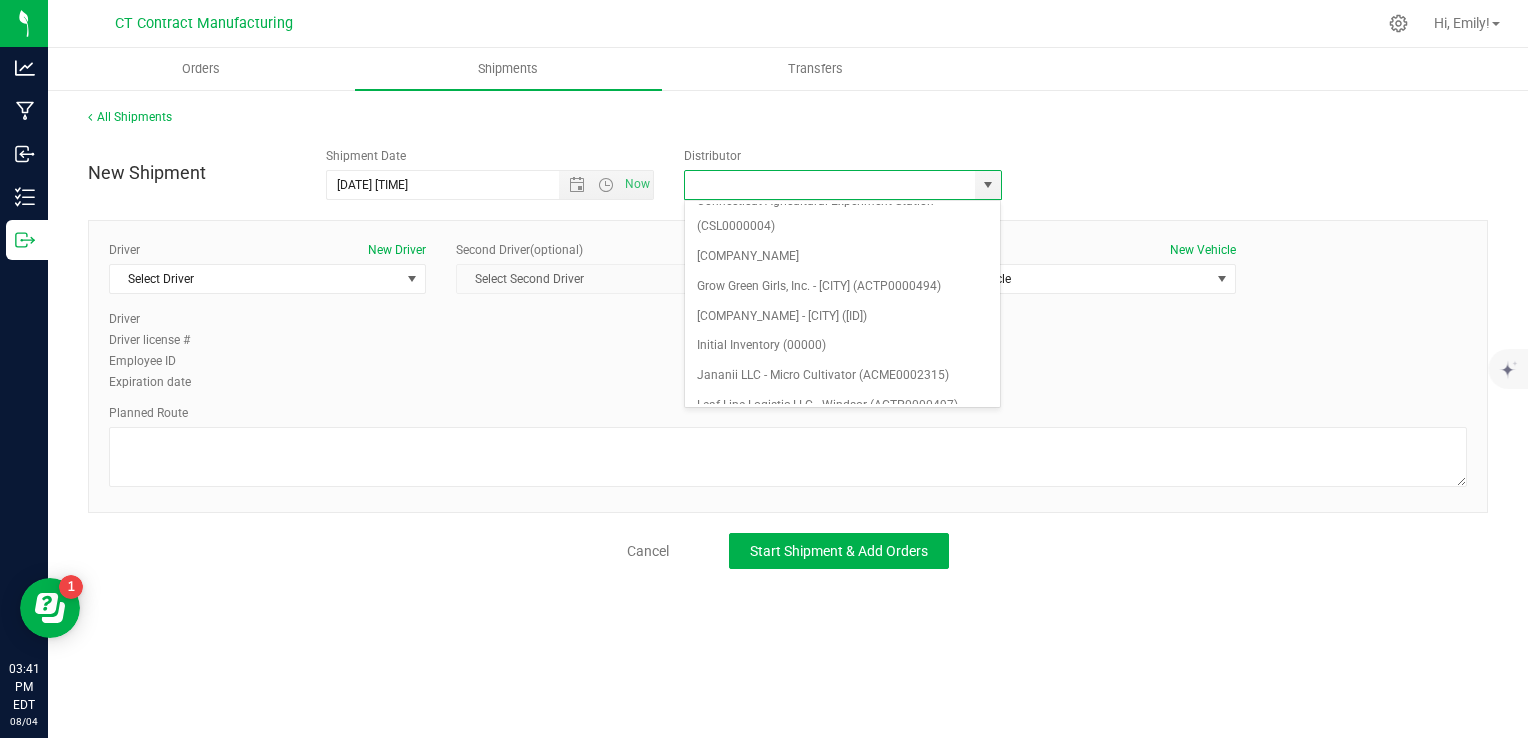 scroll, scrollTop: 200, scrollLeft: 0, axis: vertical 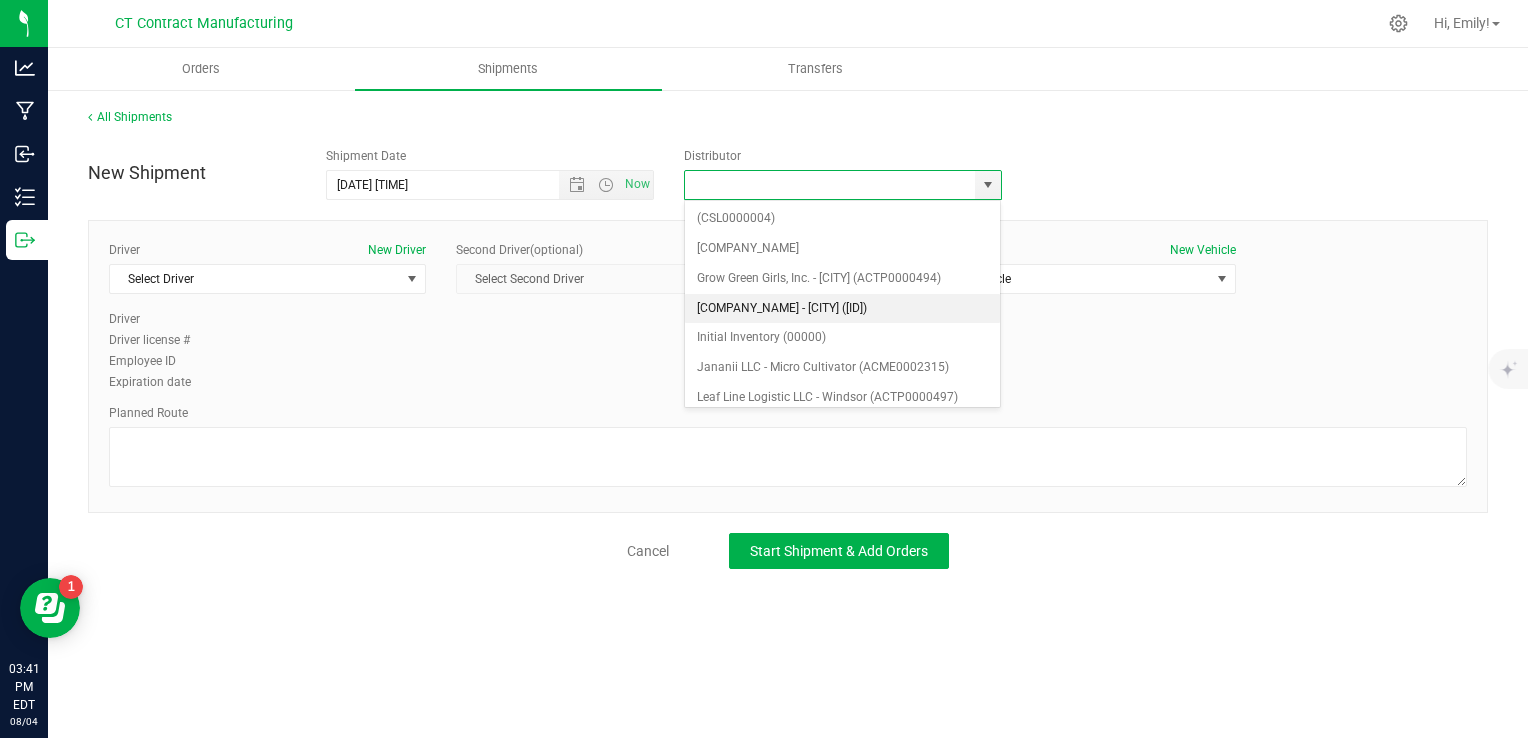 click on "[COMPANY_NAME] - [CITY] ([ID])" at bounding box center (843, 309) 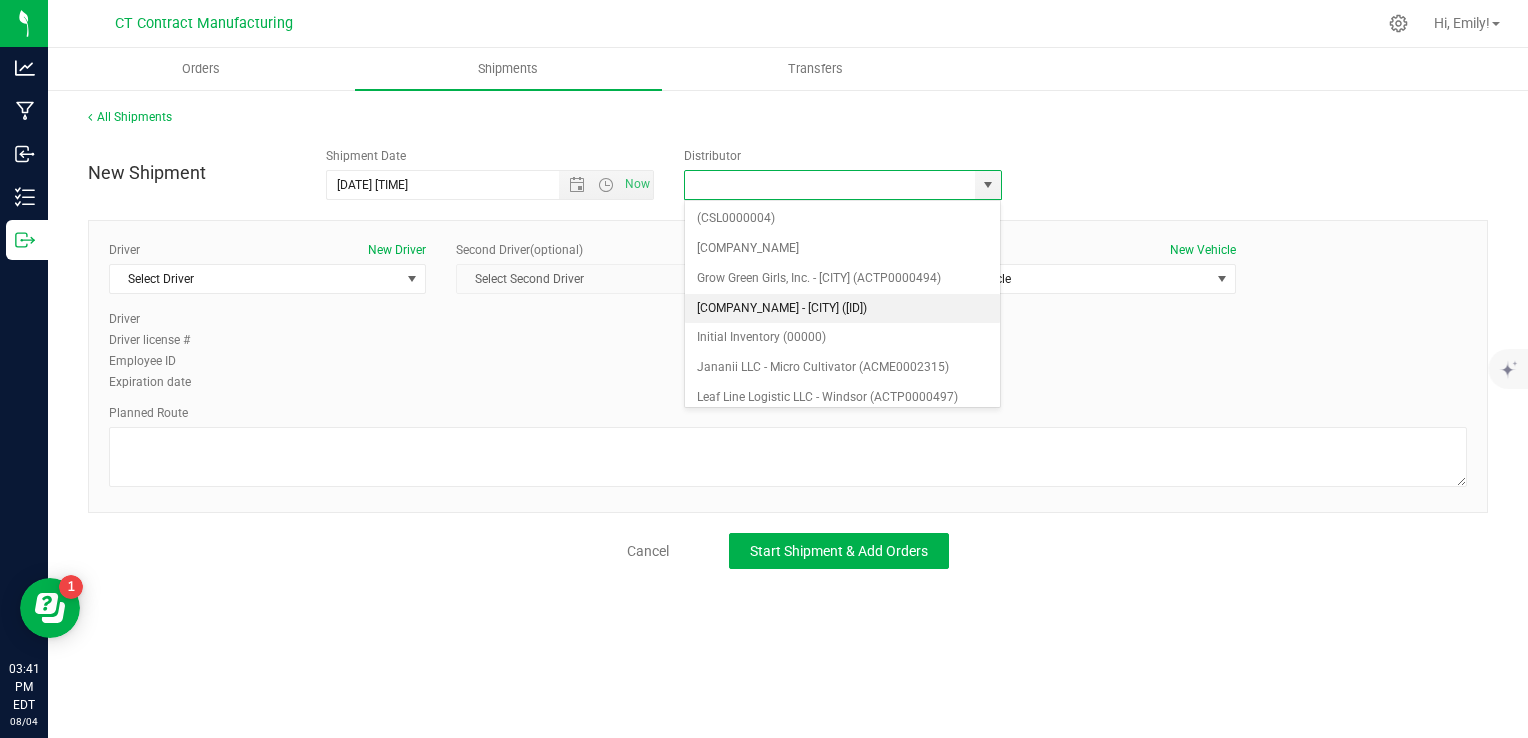 type on "[COMPANY_NAME] - [CITY] ([ID])" 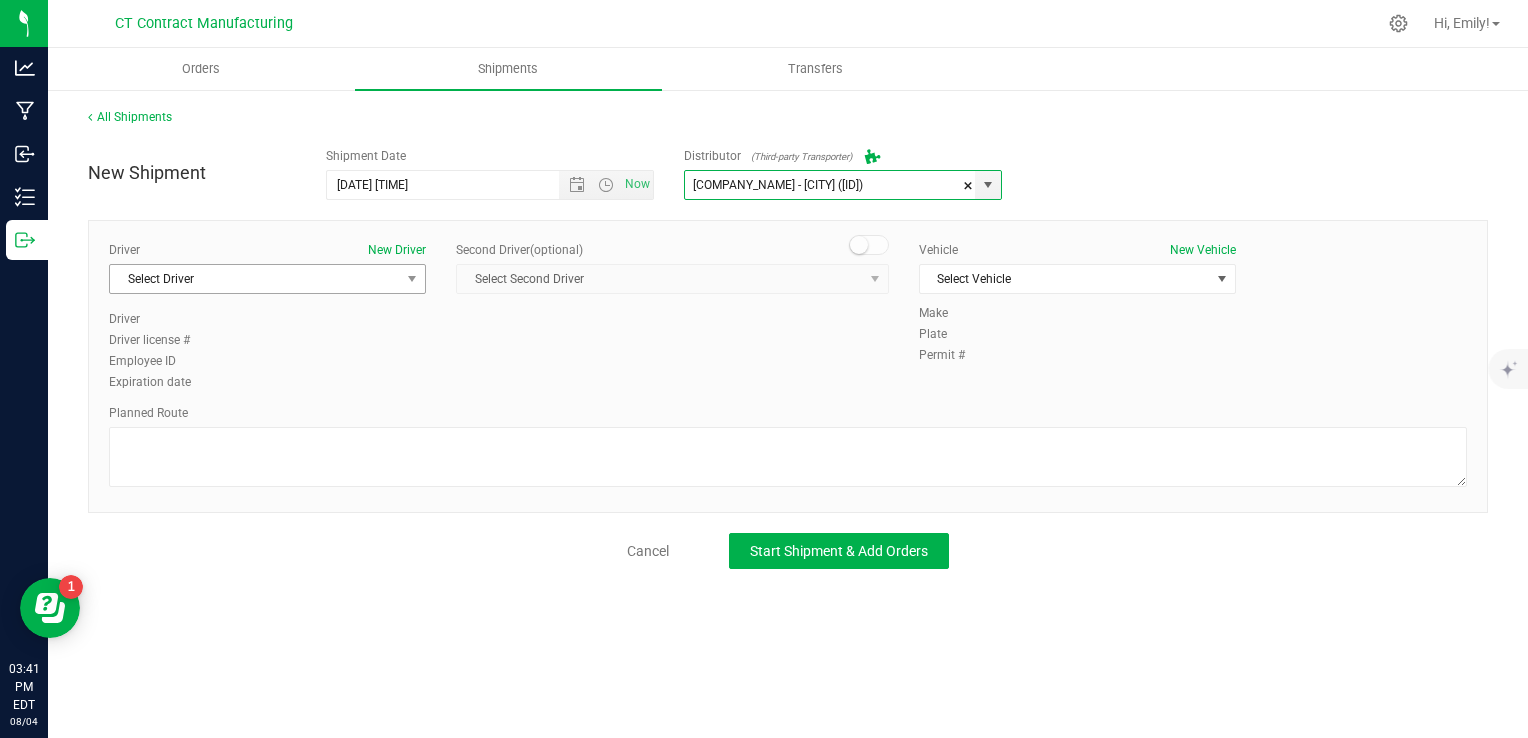 click on "Select Driver" at bounding box center [255, 279] 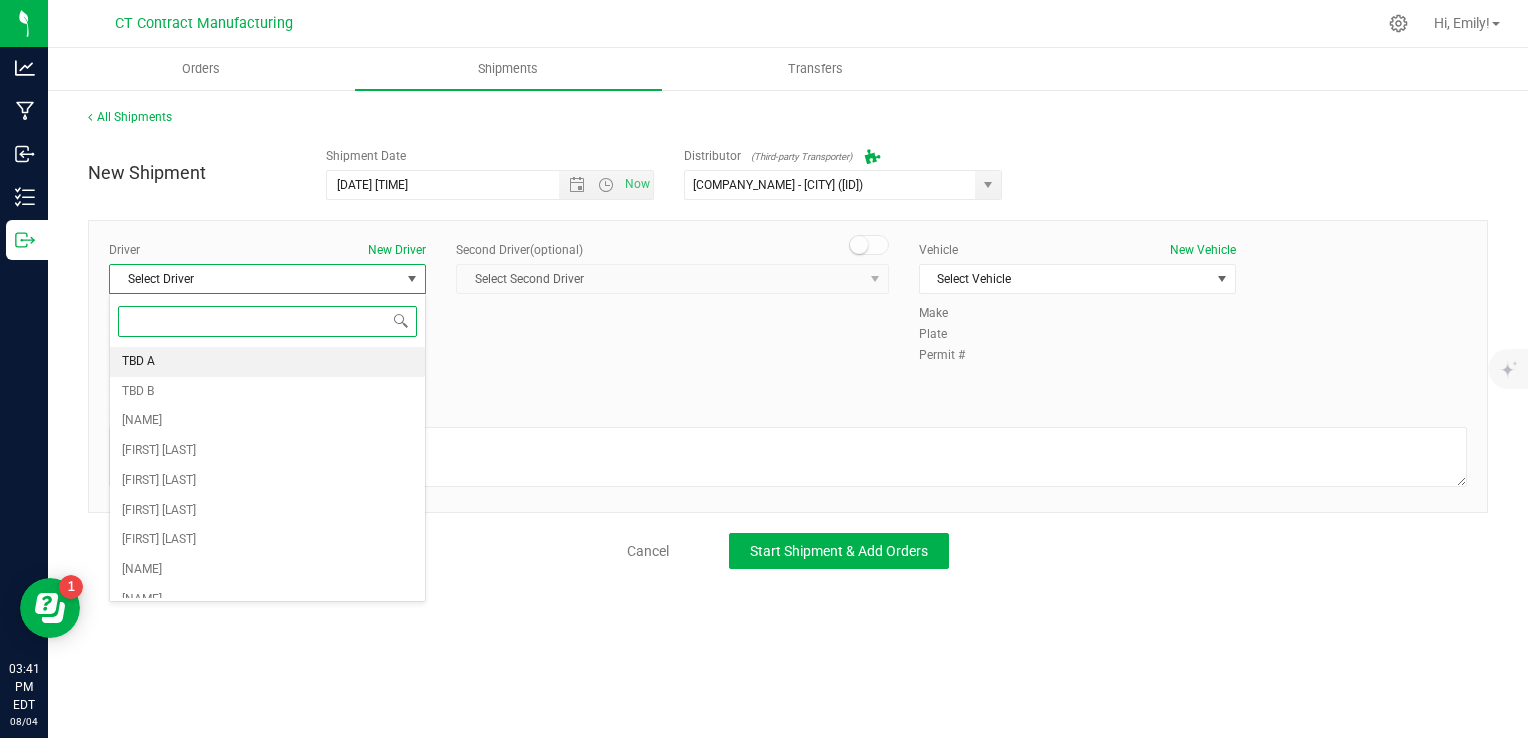 click on "TBD A" at bounding box center [267, 362] 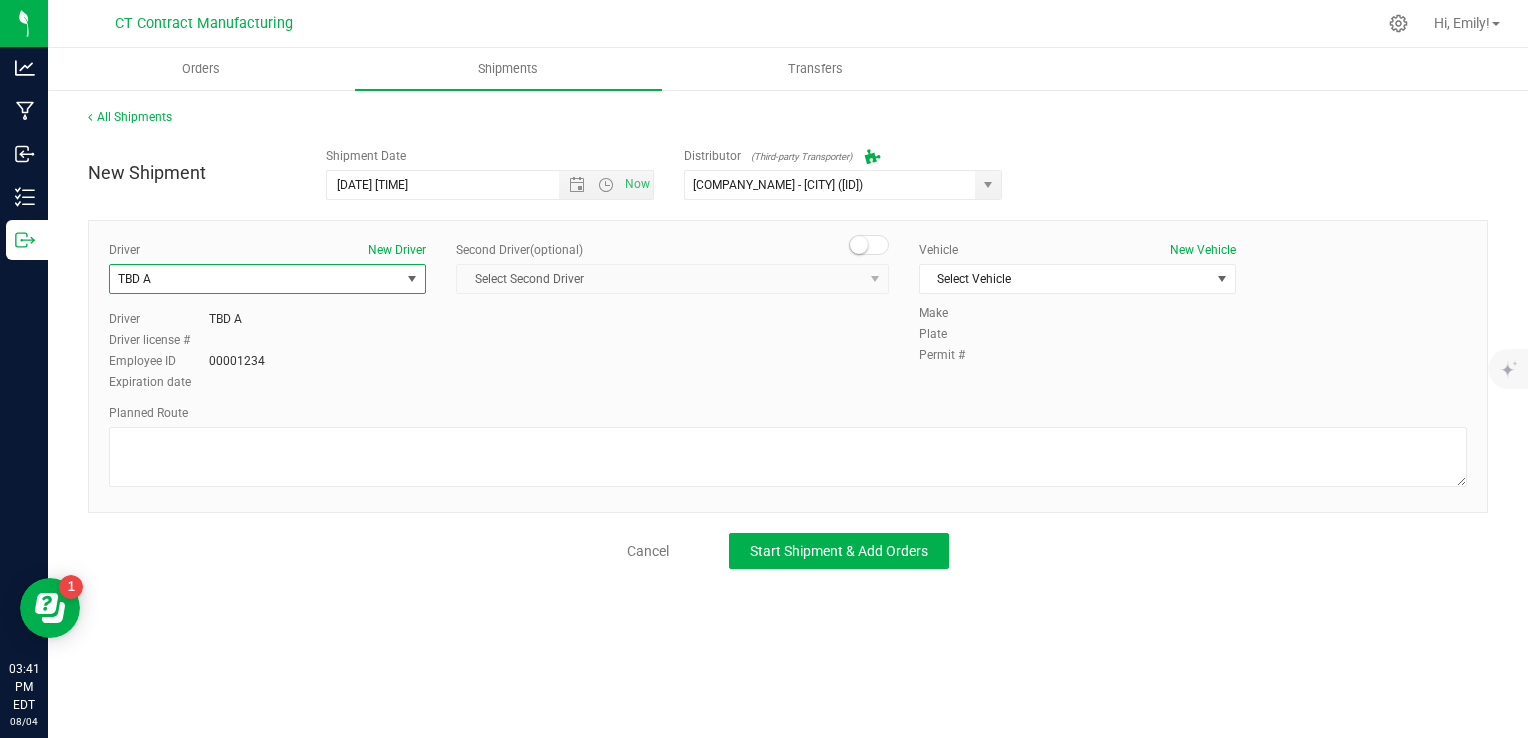 click at bounding box center (859, 245) 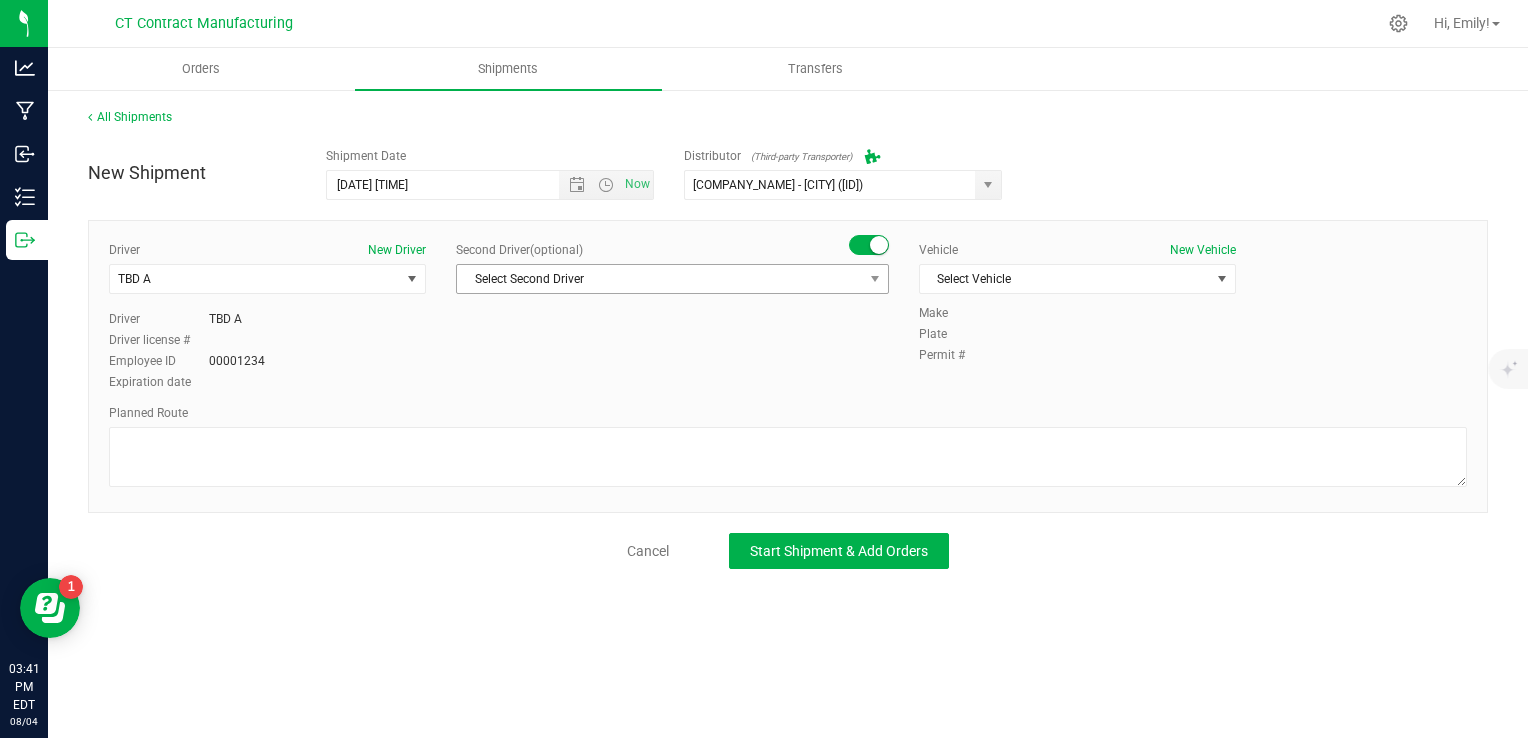click on "Select Second Driver" at bounding box center [660, 279] 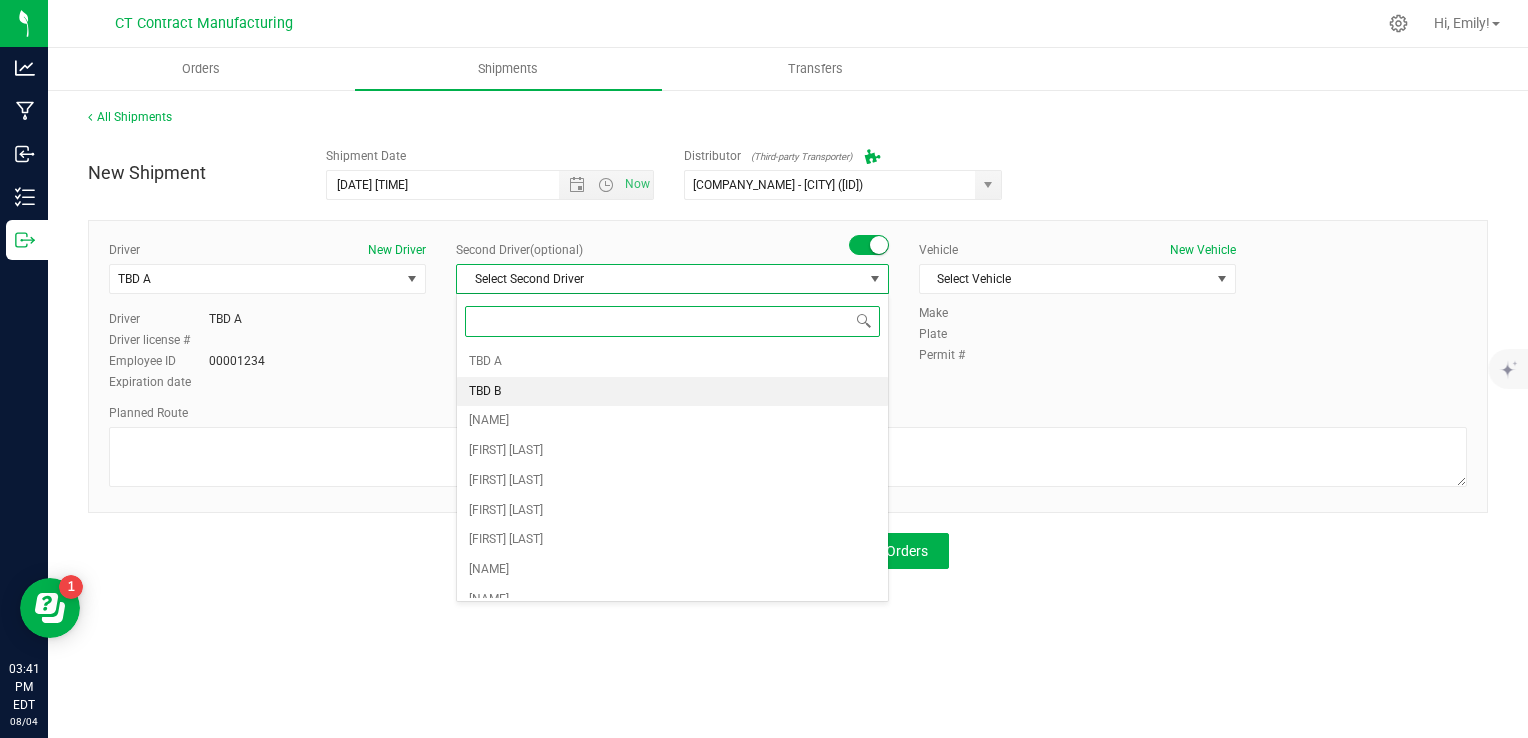 click on "TBD B" at bounding box center (672, 392) 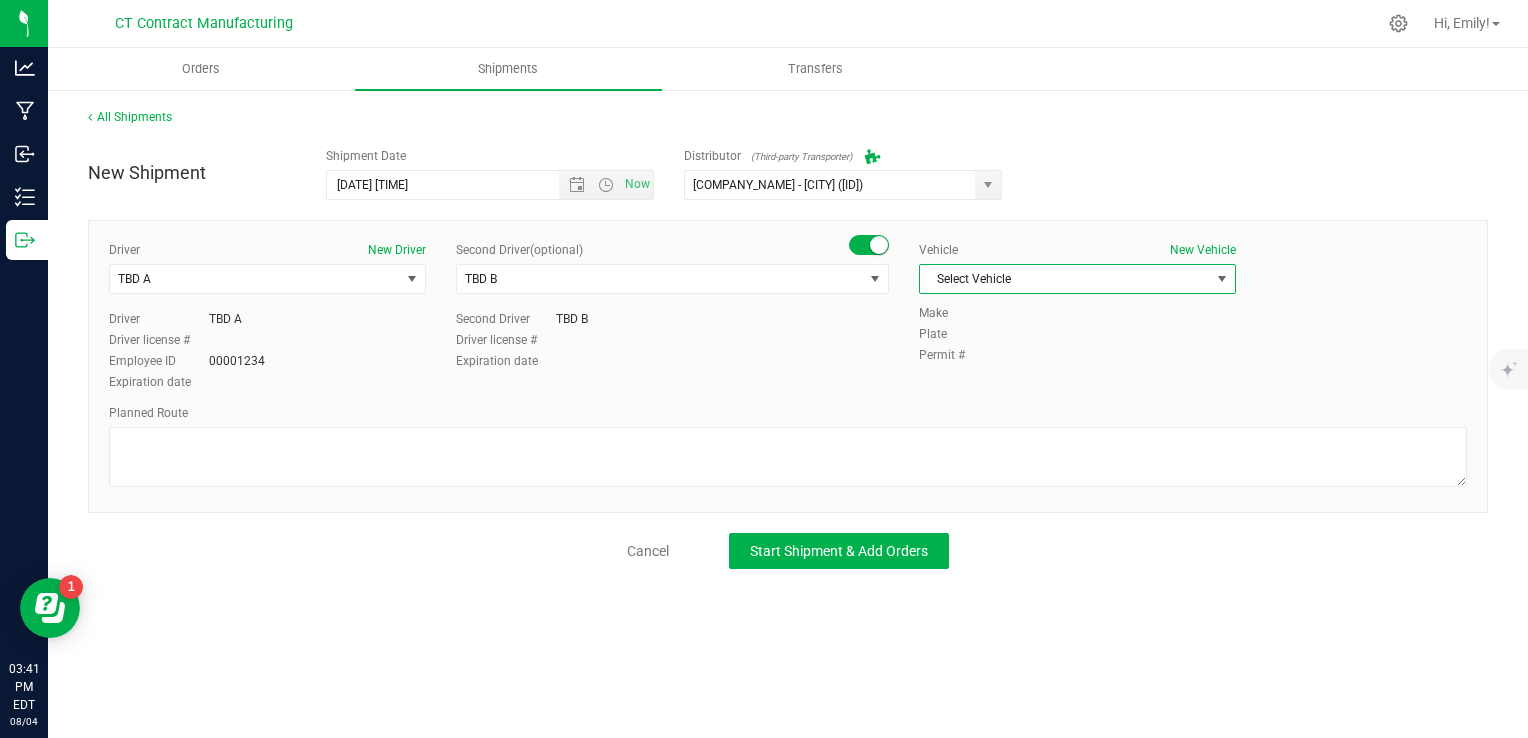 click on "Select Vehicle" at bounding box center [1065, 279] 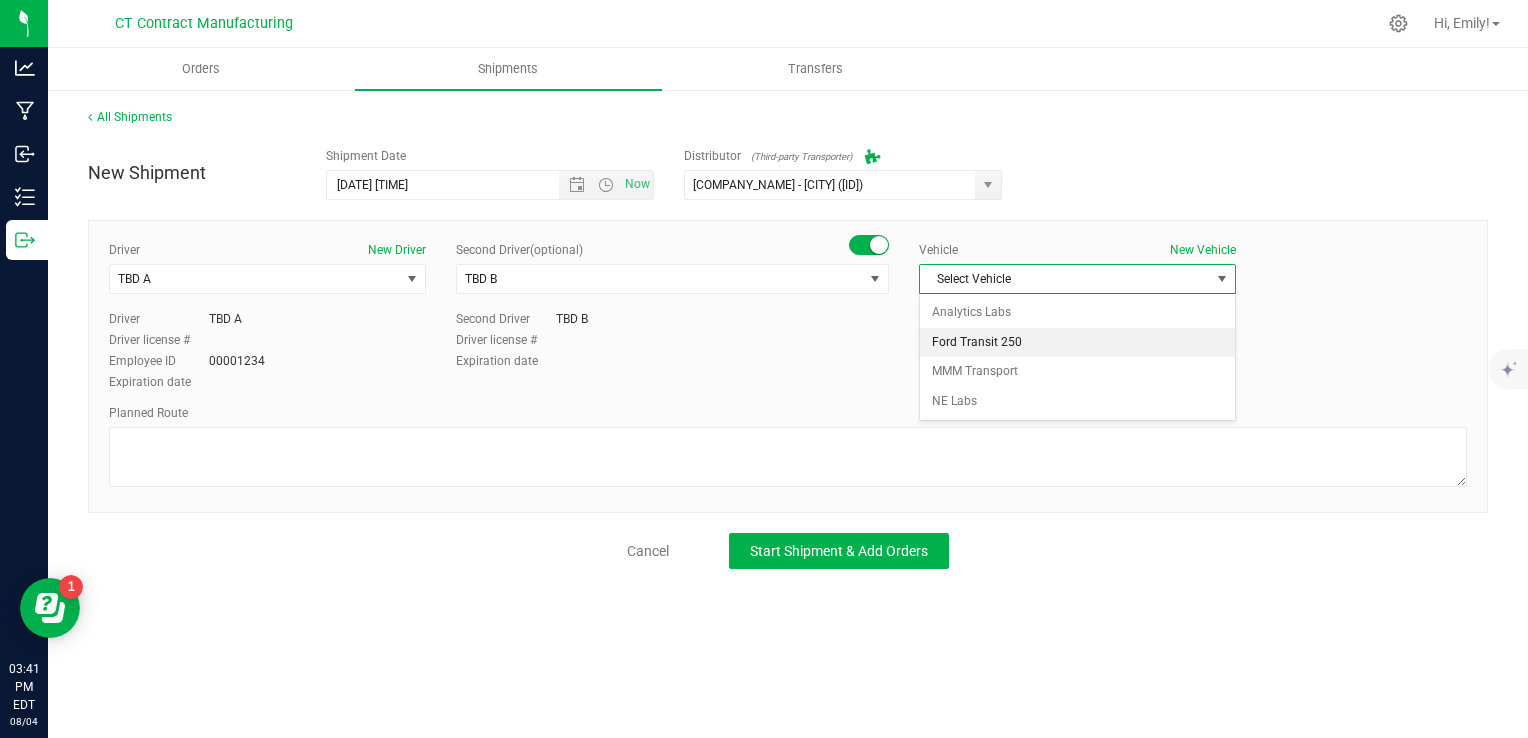 click on "Ford Transit 250" at bounding box center [1077, 343] 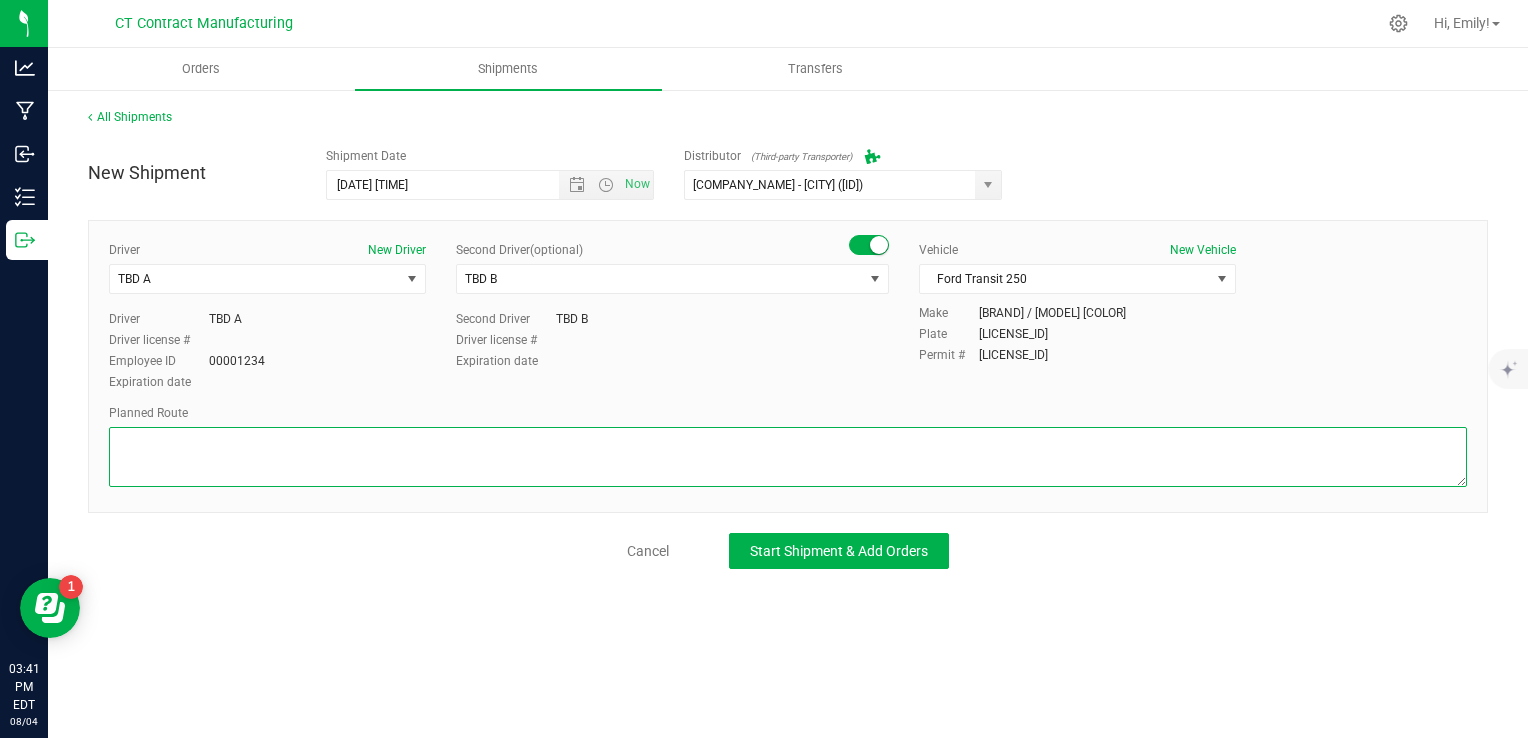 click at bounding box center (788, 457) 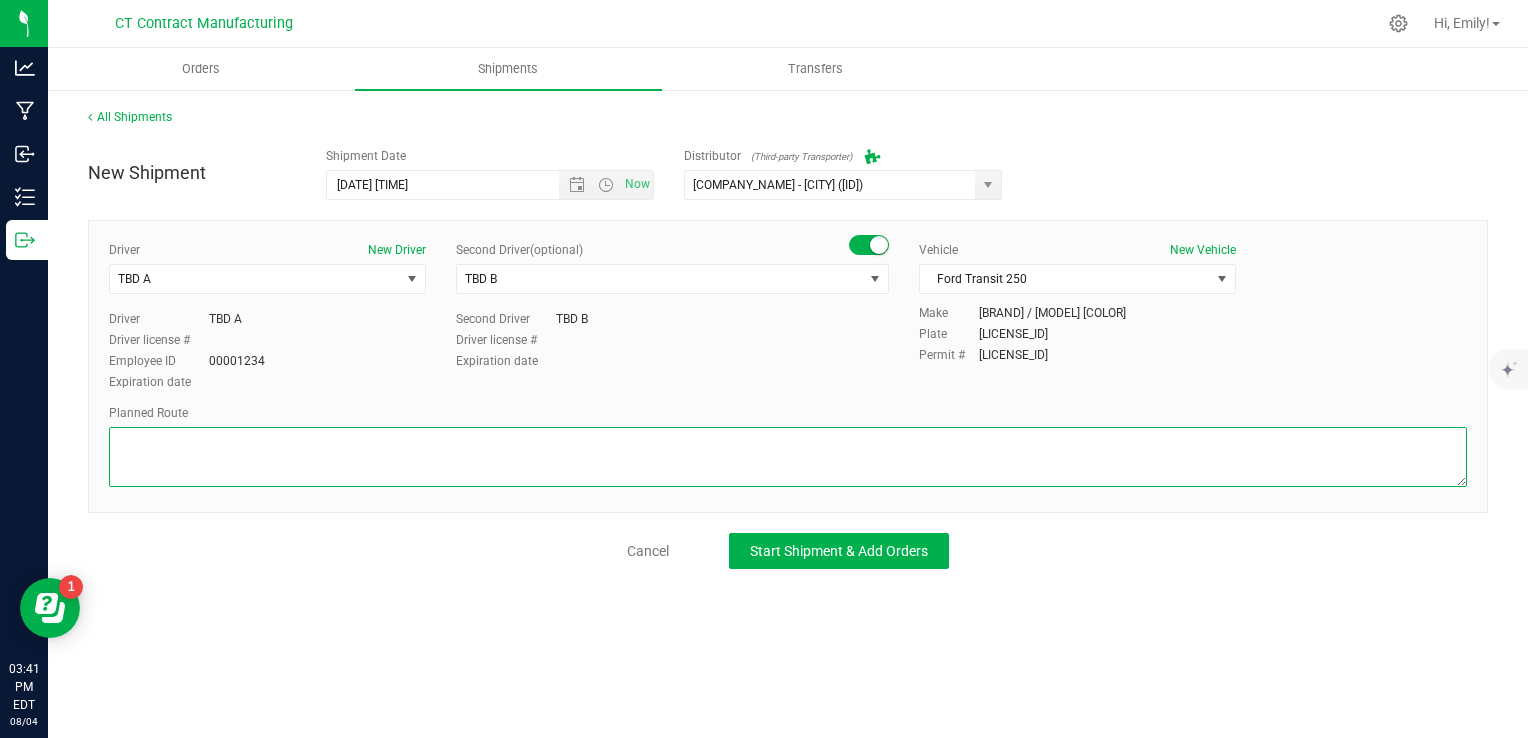 paste on "Randomized route via 3rd party transporter" 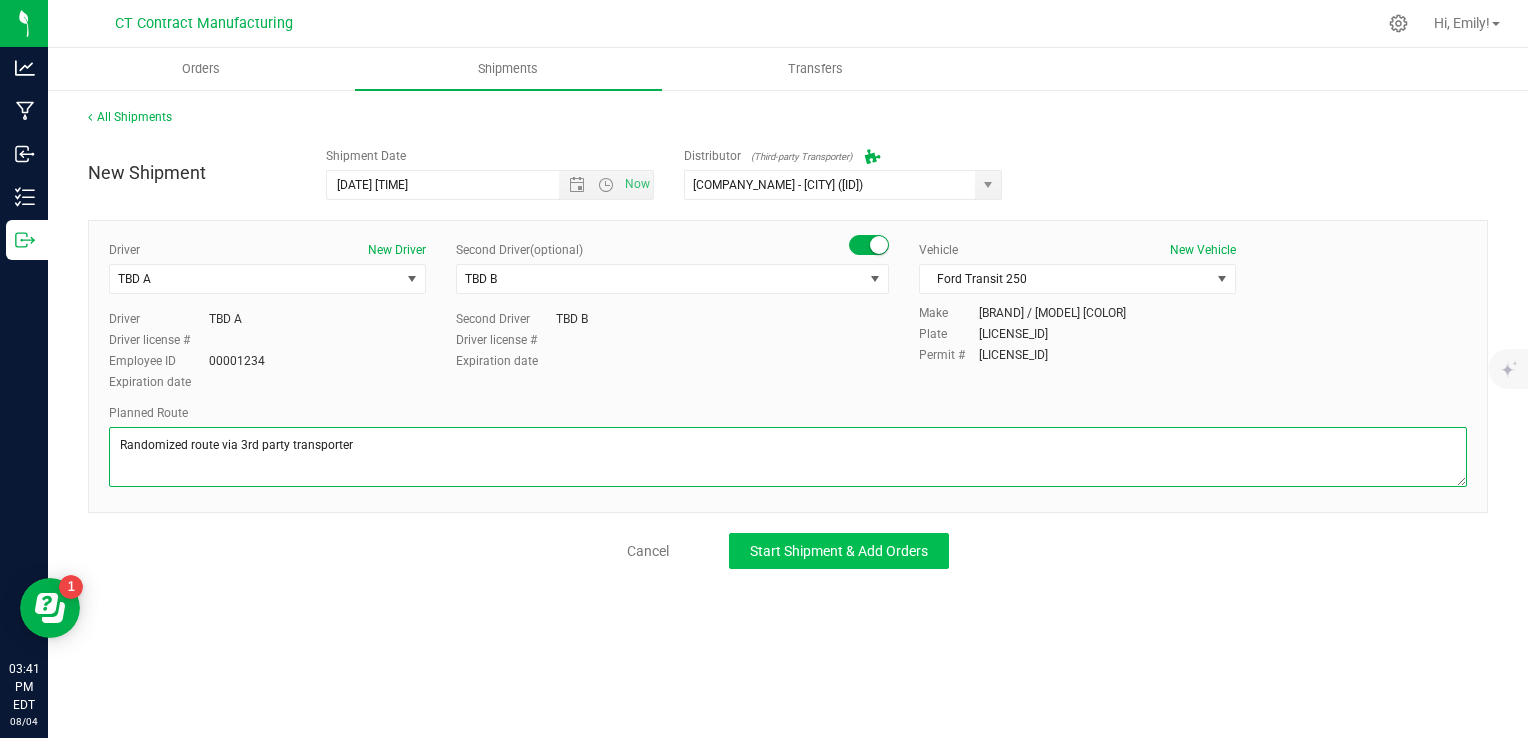 type on "Randomized route via 3rd party transporter" 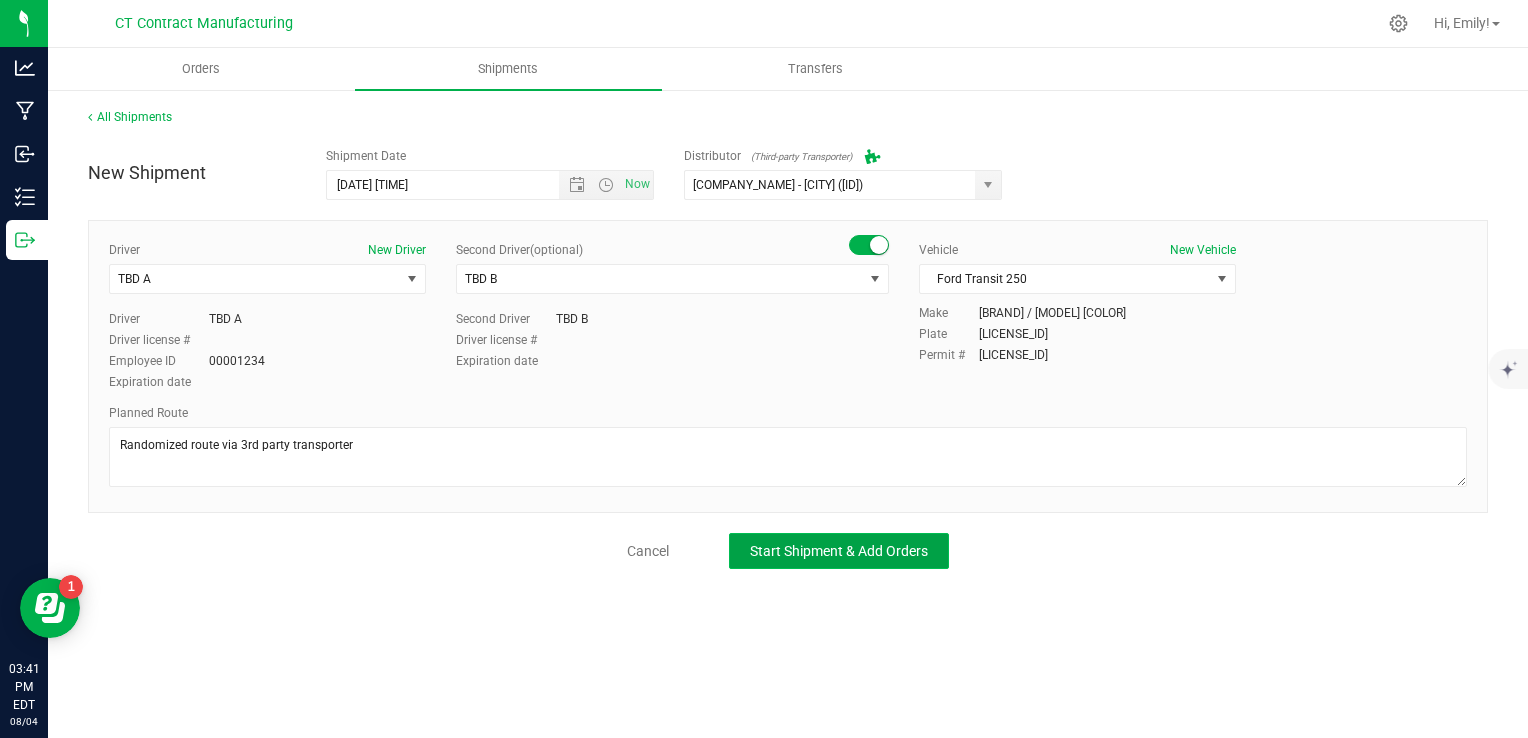 click on "Start Shipment & Add Orders" 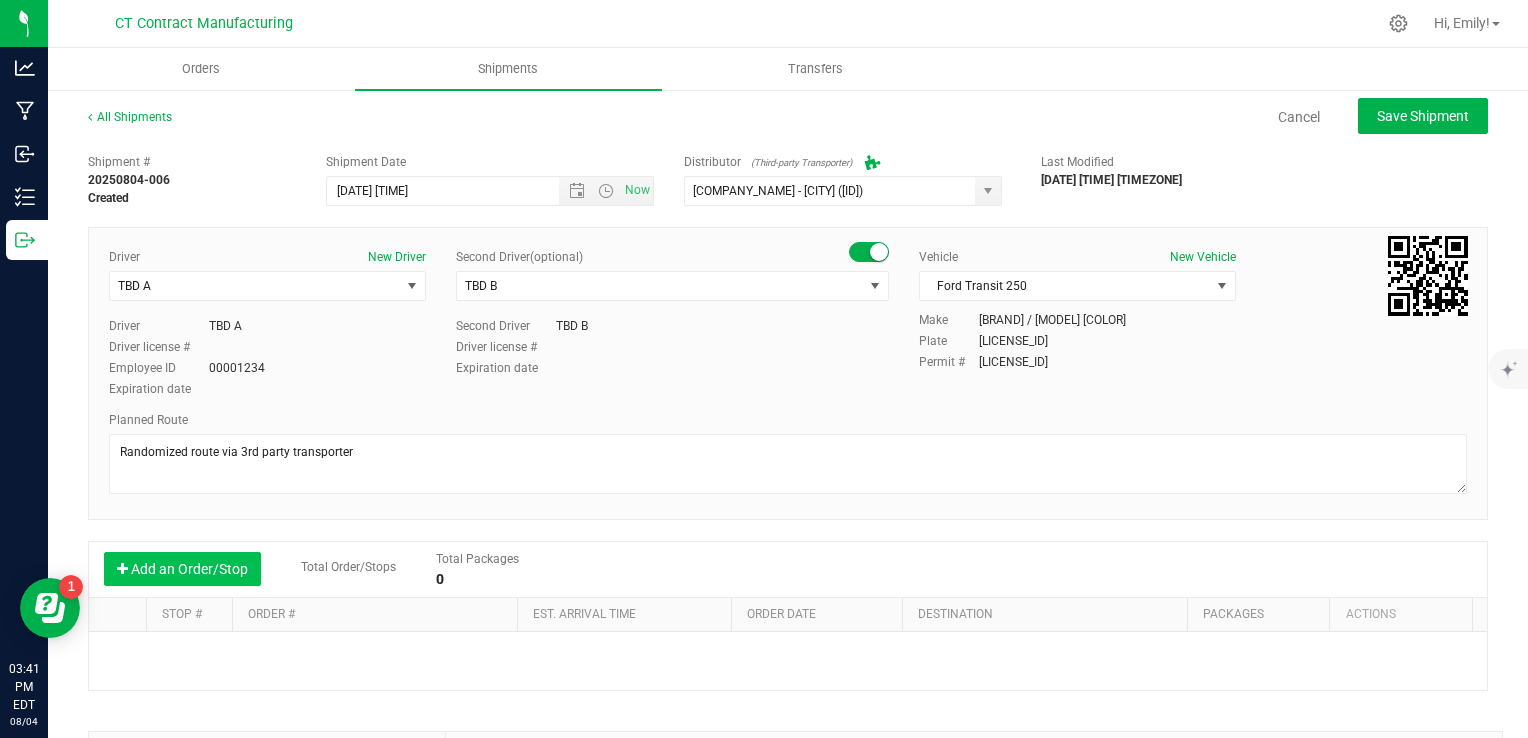 click on "Add an Order/Stop" at bounding box center [182, 569] 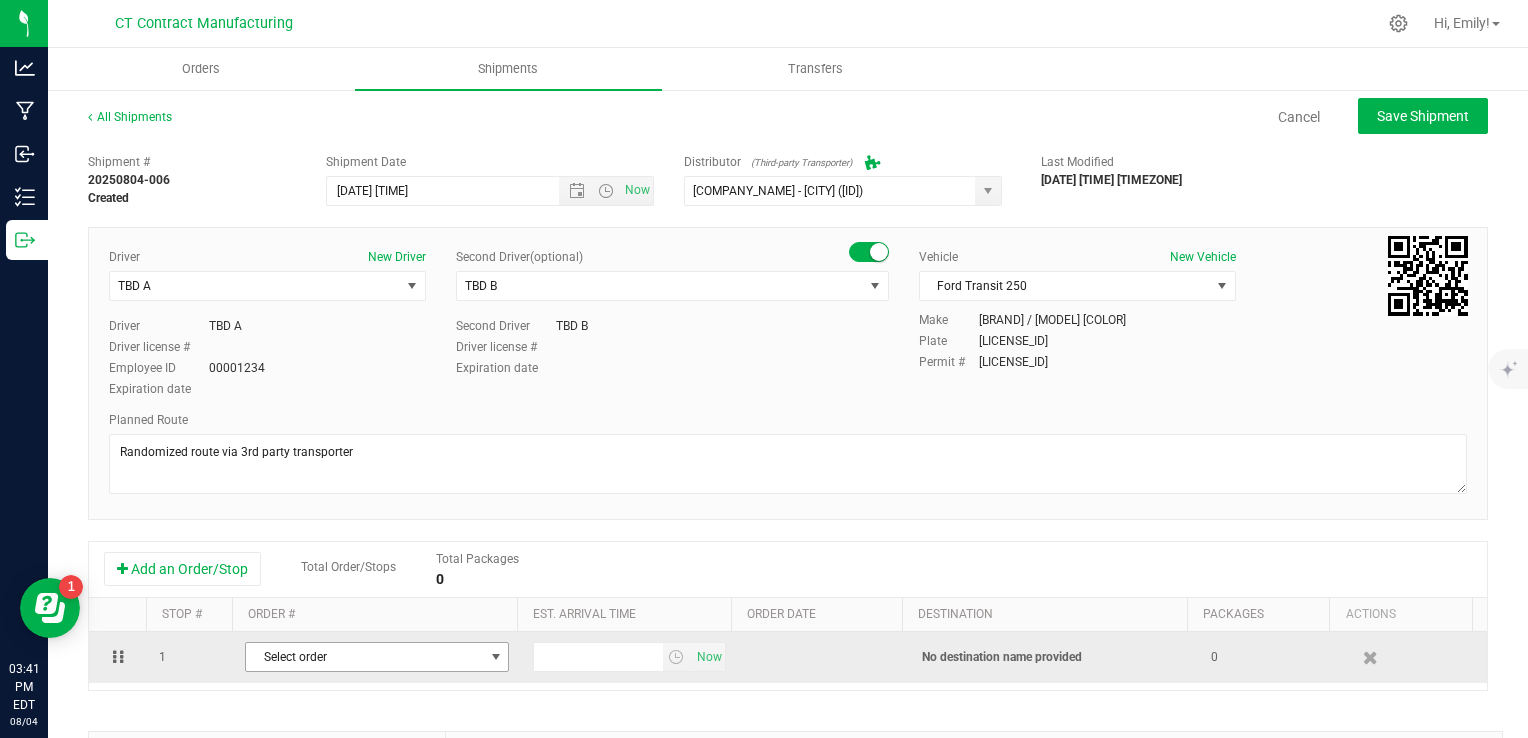 click on "Select order" at bounding box center (364, 657) 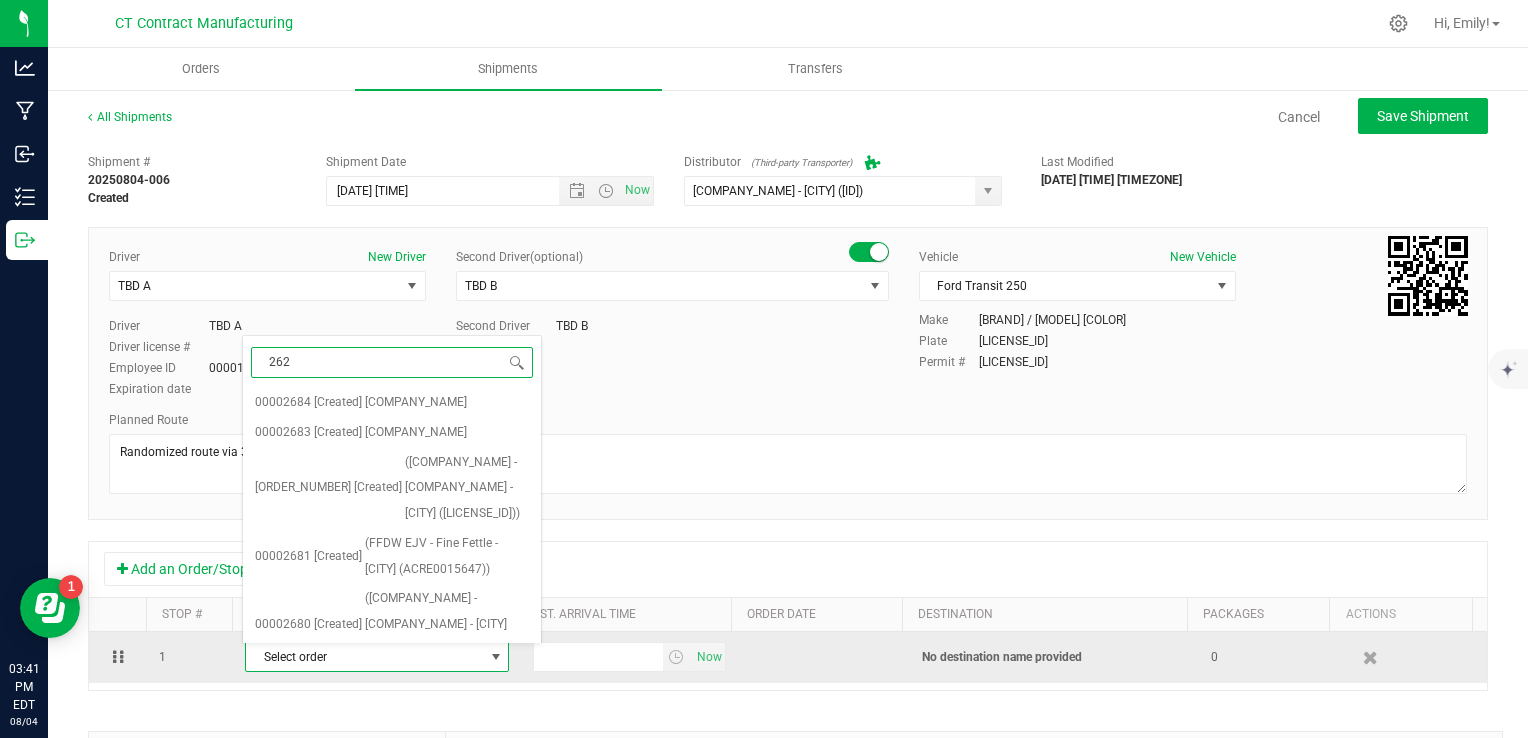 type on "2628" 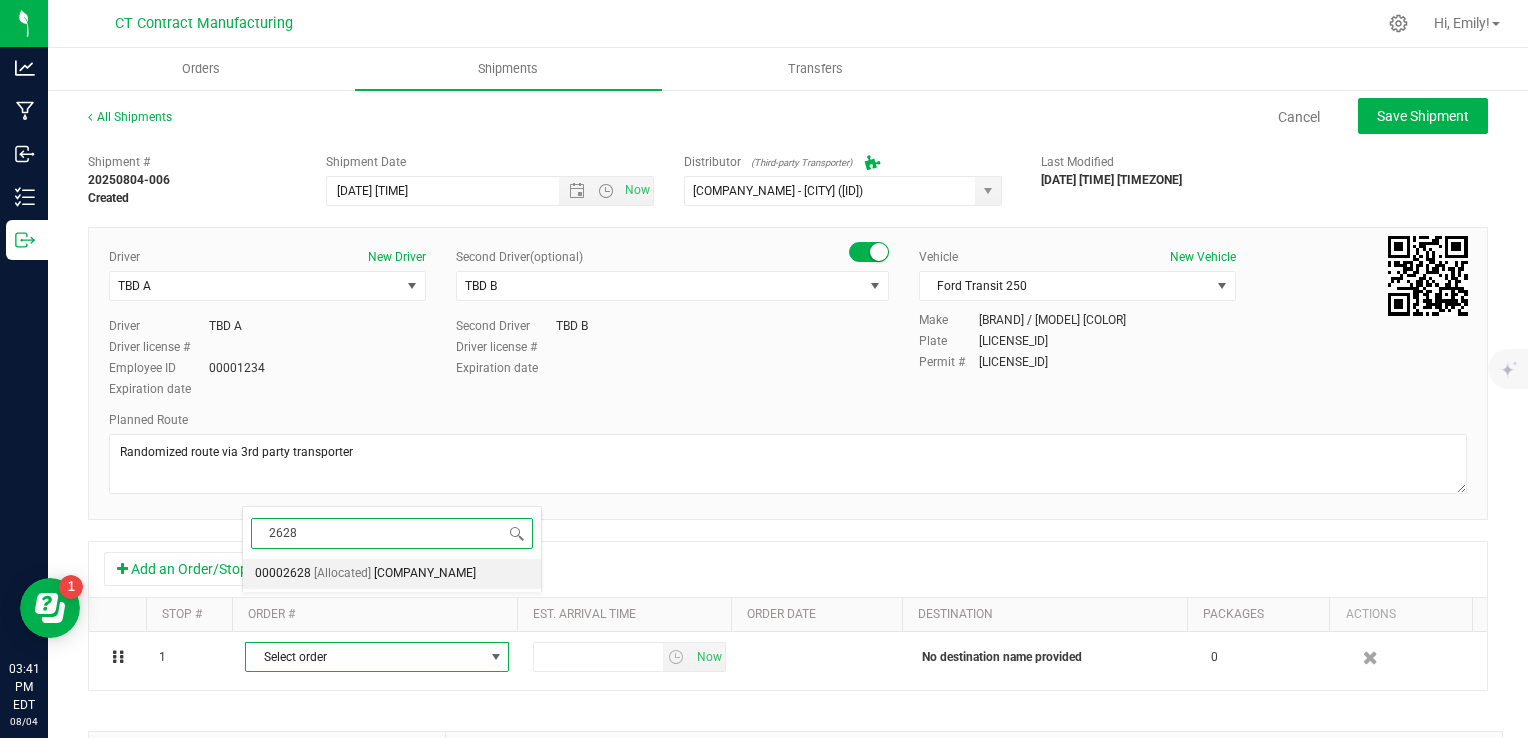 click on "[COMPANY_NAME]" at bounding box center [425, 574] 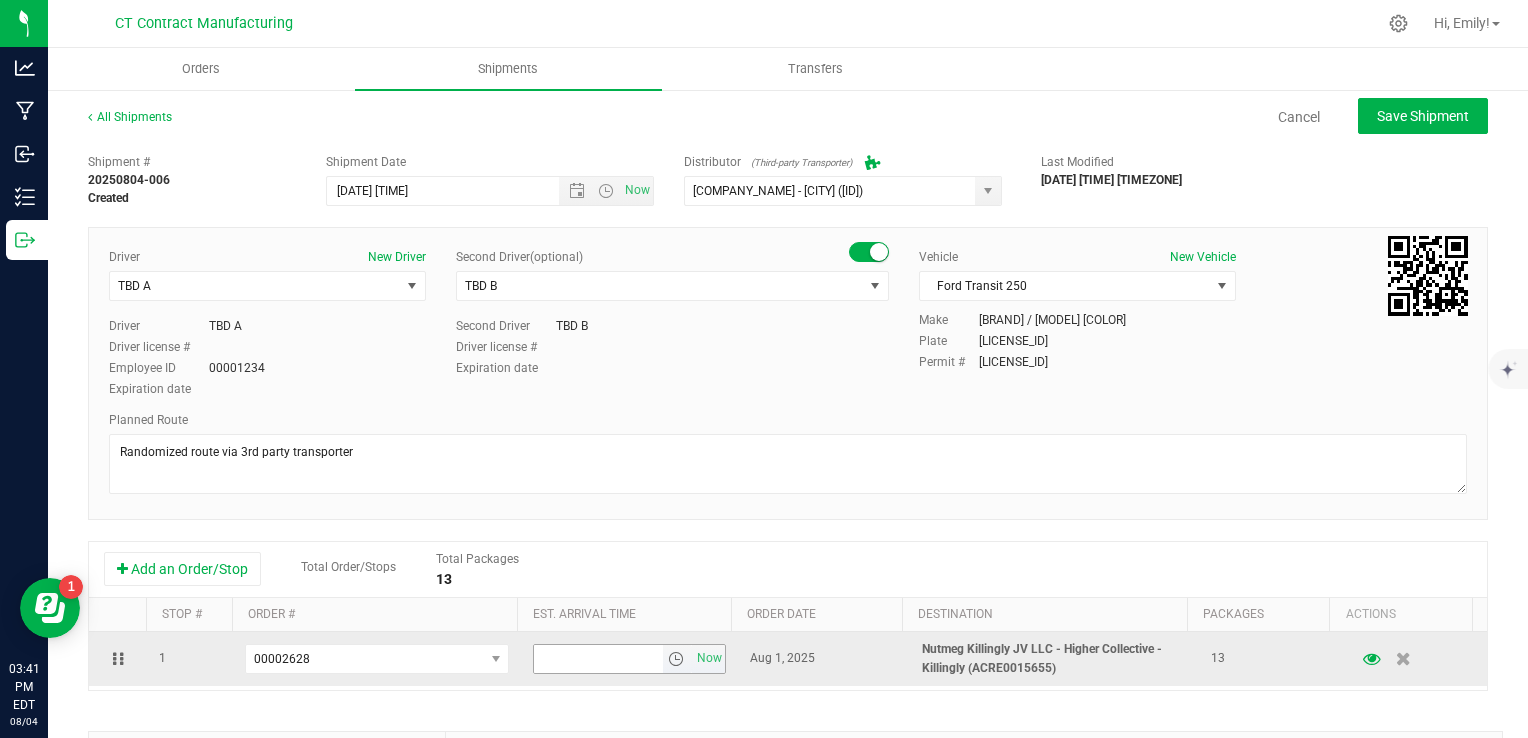 click at bounding box center [676, 659] 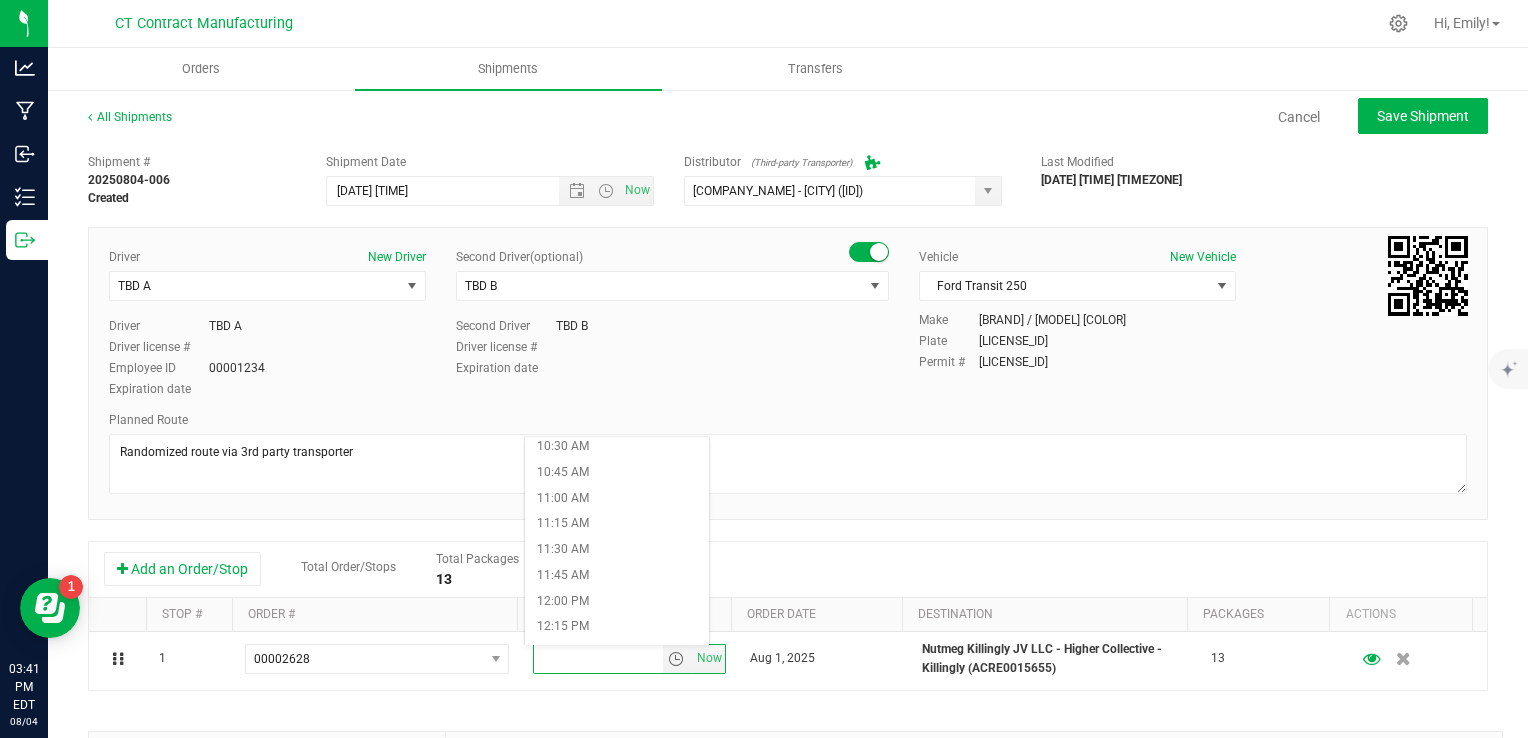scroll, scrollTop: 1200, scrollLeft: 0, axis: vertical 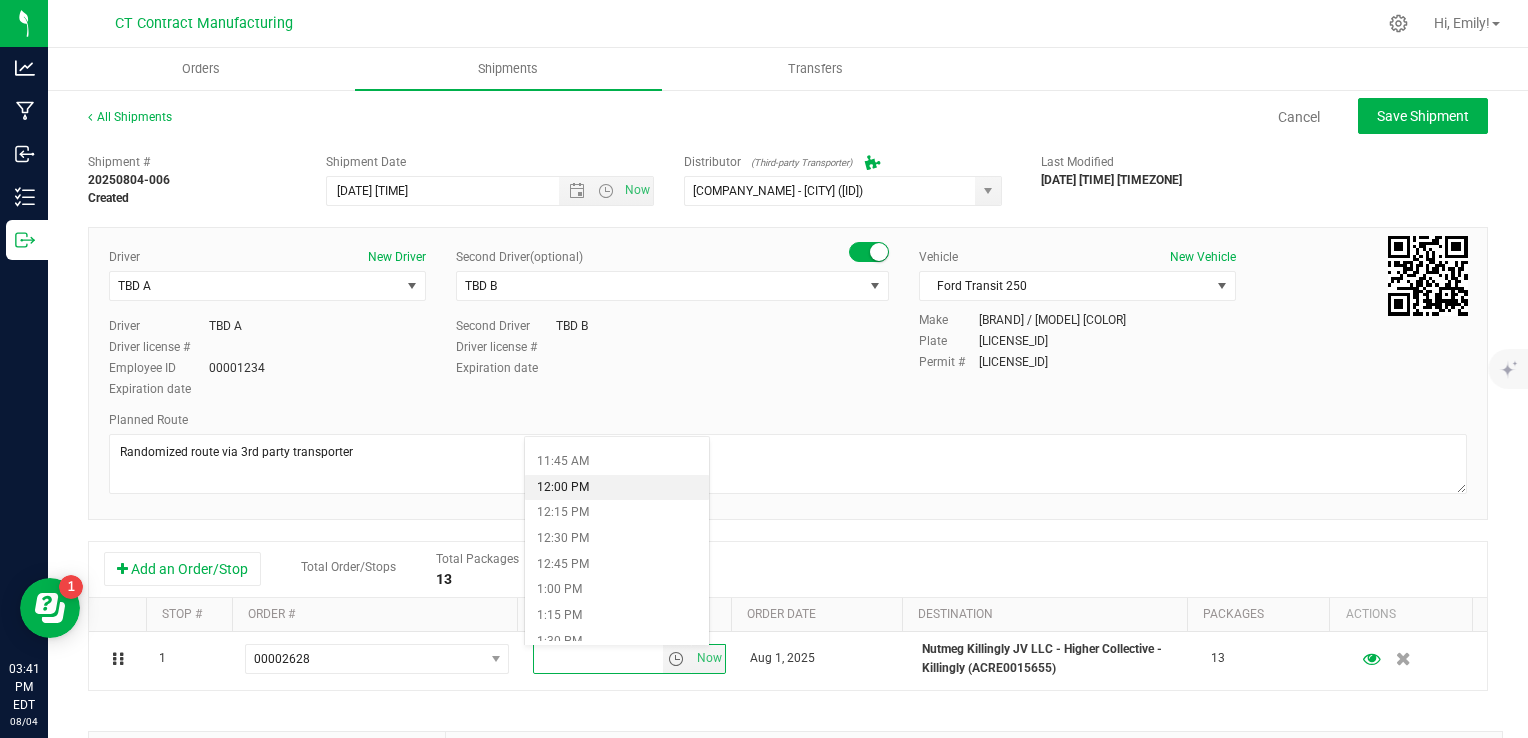 click on "12:00 PM" at bounding box center [617, 488] 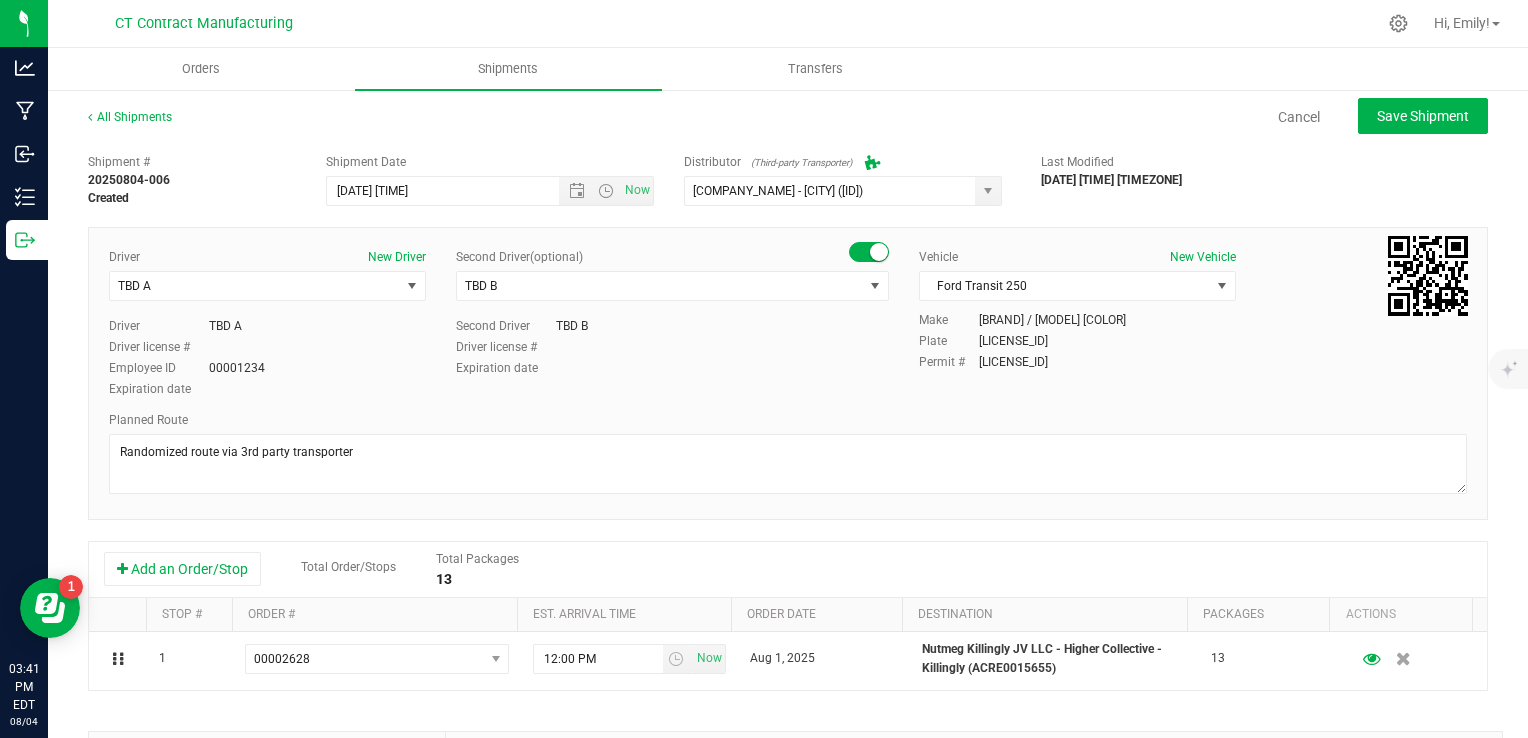 click on "Driver
New Driver
[DRIVER_NAME] [DRIVER_NAME] [DRIVER_NAME] [DRIVER_NAME] [DRIVER_NAME] [DRIVER_NAME] [DRIVER_NAME] [DRIVER_NAME] [DRIVER_NAME] [DRIVER_NAME] [DRIVER_NAME] [DRIVER_NAME] [DRIVER_NAME] [DRIVER_NAME] [DRIVER_NAME] [DRIVER_NAME] [DRIVER_NAME]
Driver
[DRIVER_NAME]
Driver license #
Employee ID
[EMPLOYEE_ID]" at bounding box center [788, 373] 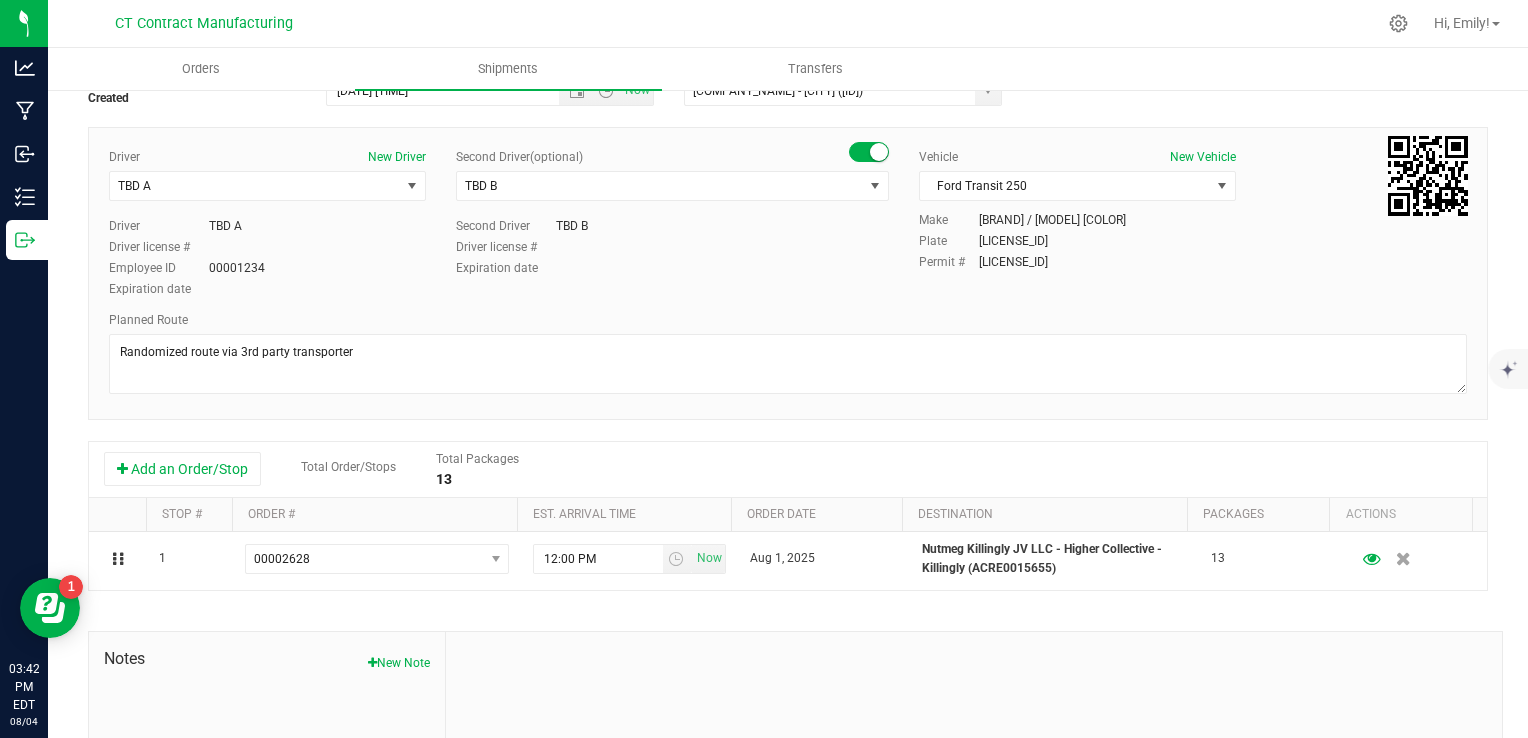 scroll, scrollTop: 0, scrollLeft: 0, axis: both 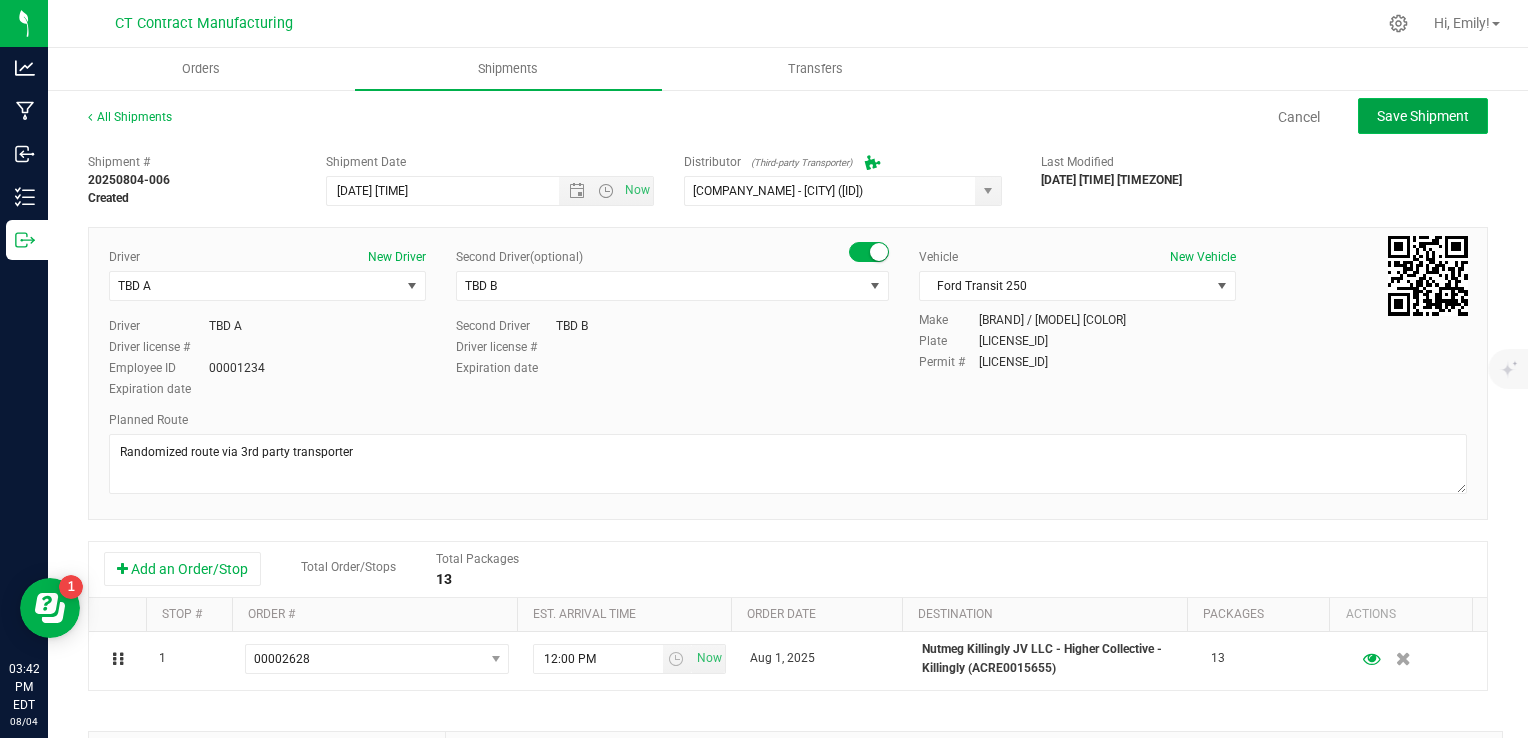 click on "Save Shipment" 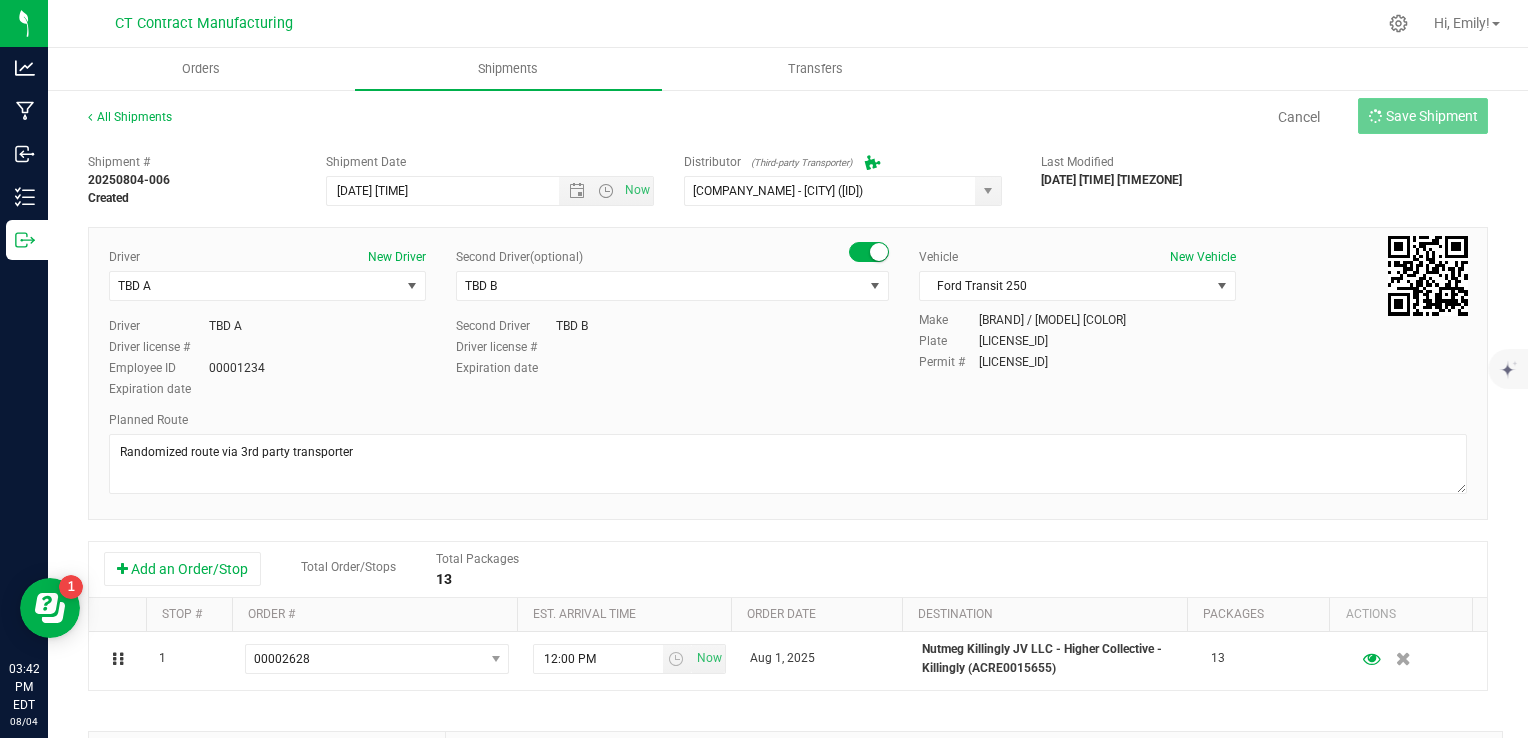 type on "[MONTH]/[DAY]/[YEAR] [TIME]" 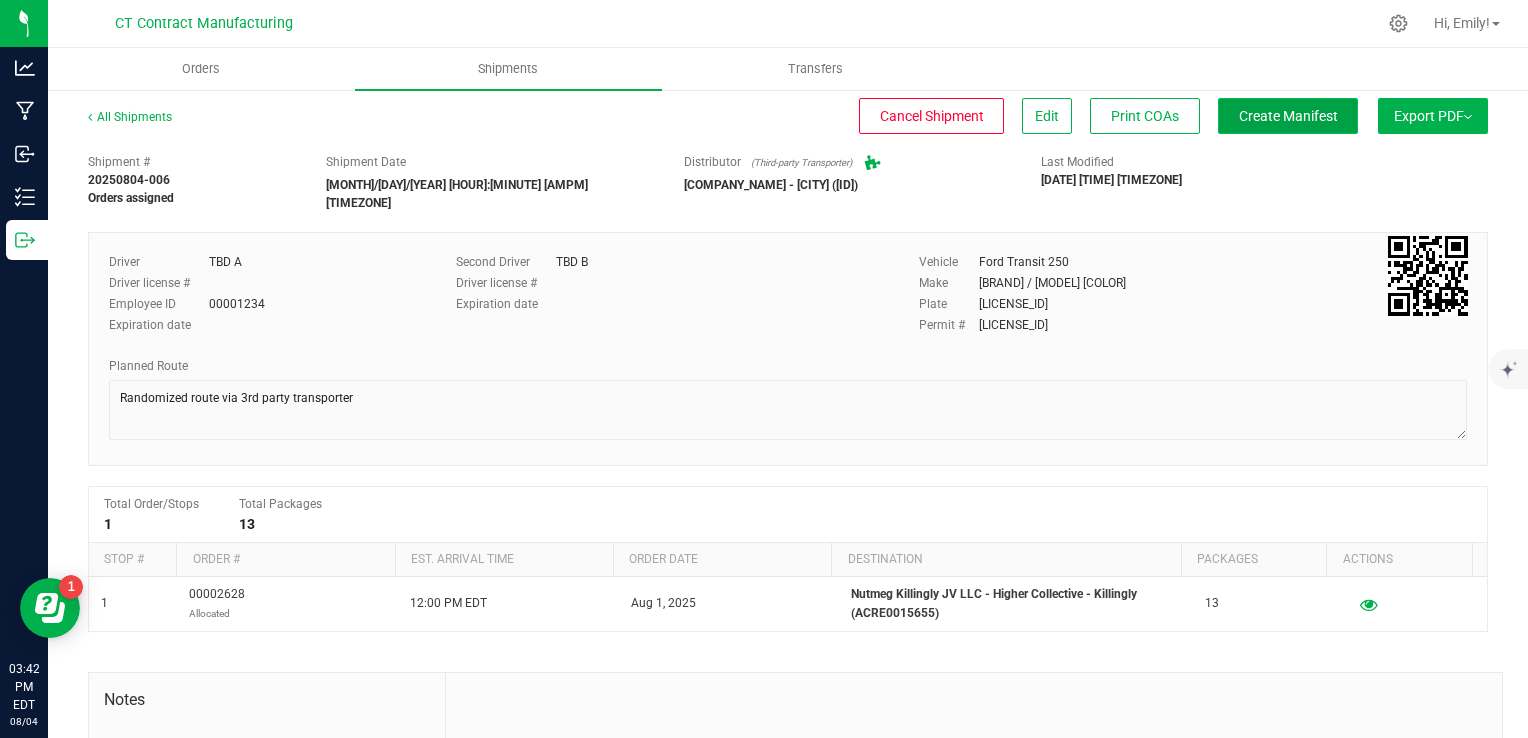 click on "Create Manifest" at bounding box center [1288, 116] 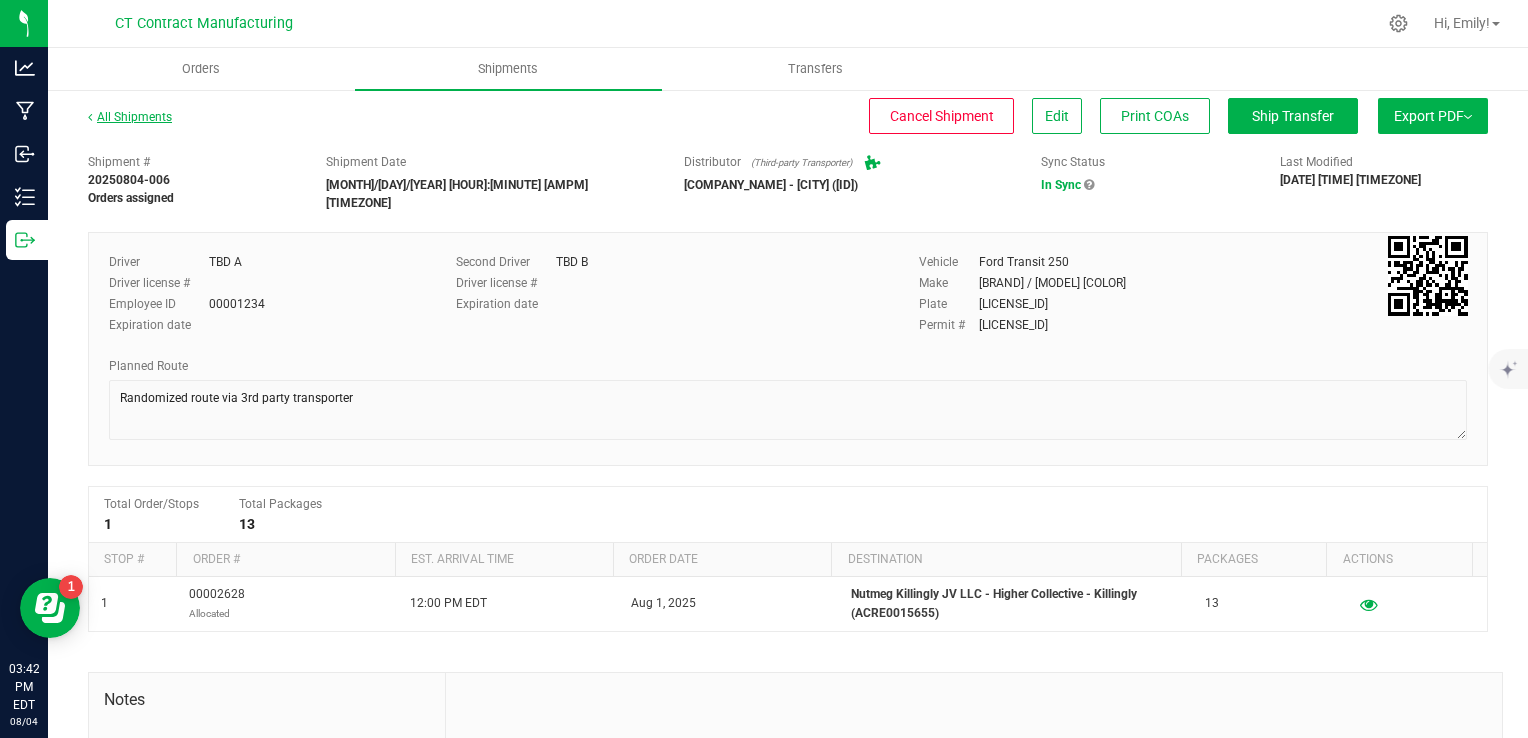 click on "All Shipments" at bounding box center [130, 117] 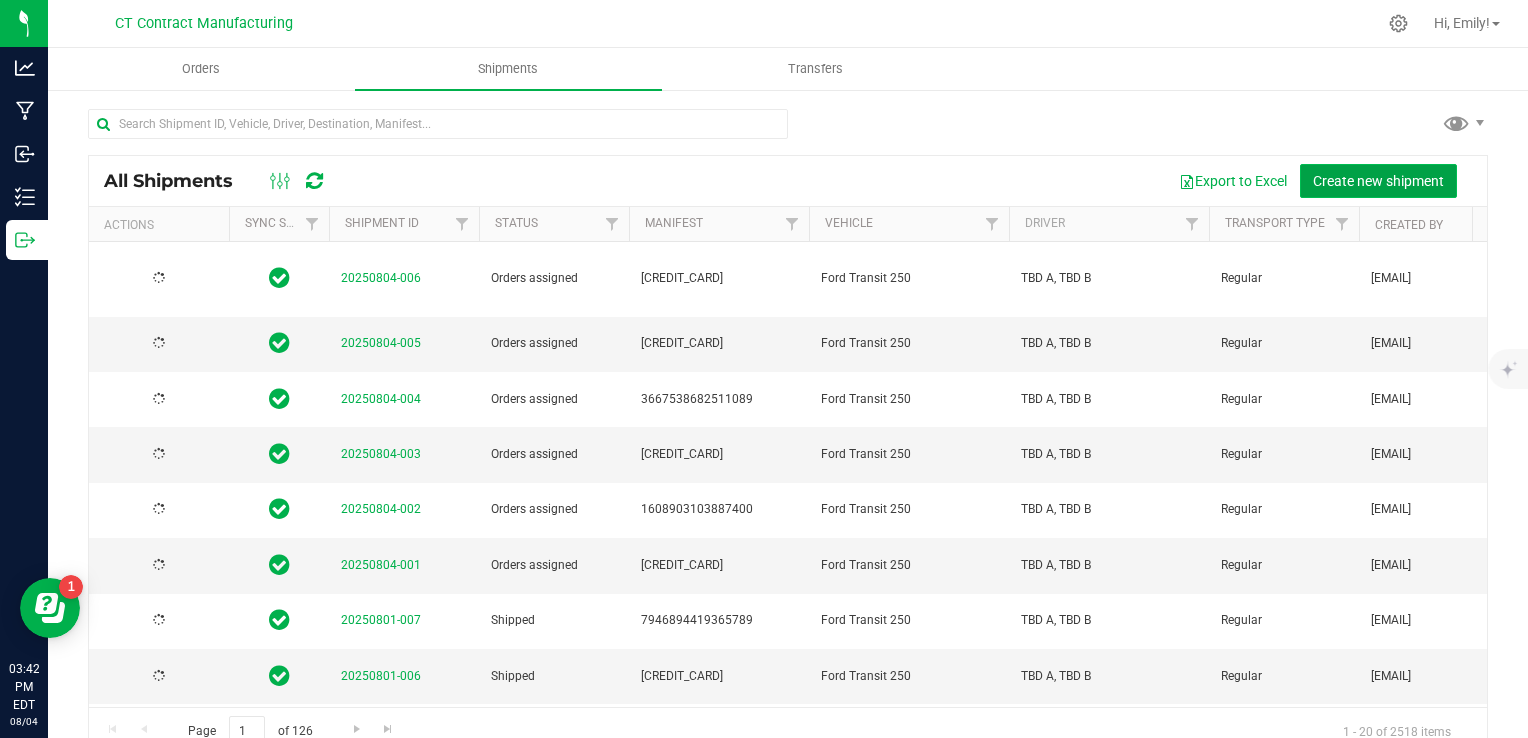 click on "Create new shipment" at bounding box center (1378, 181) 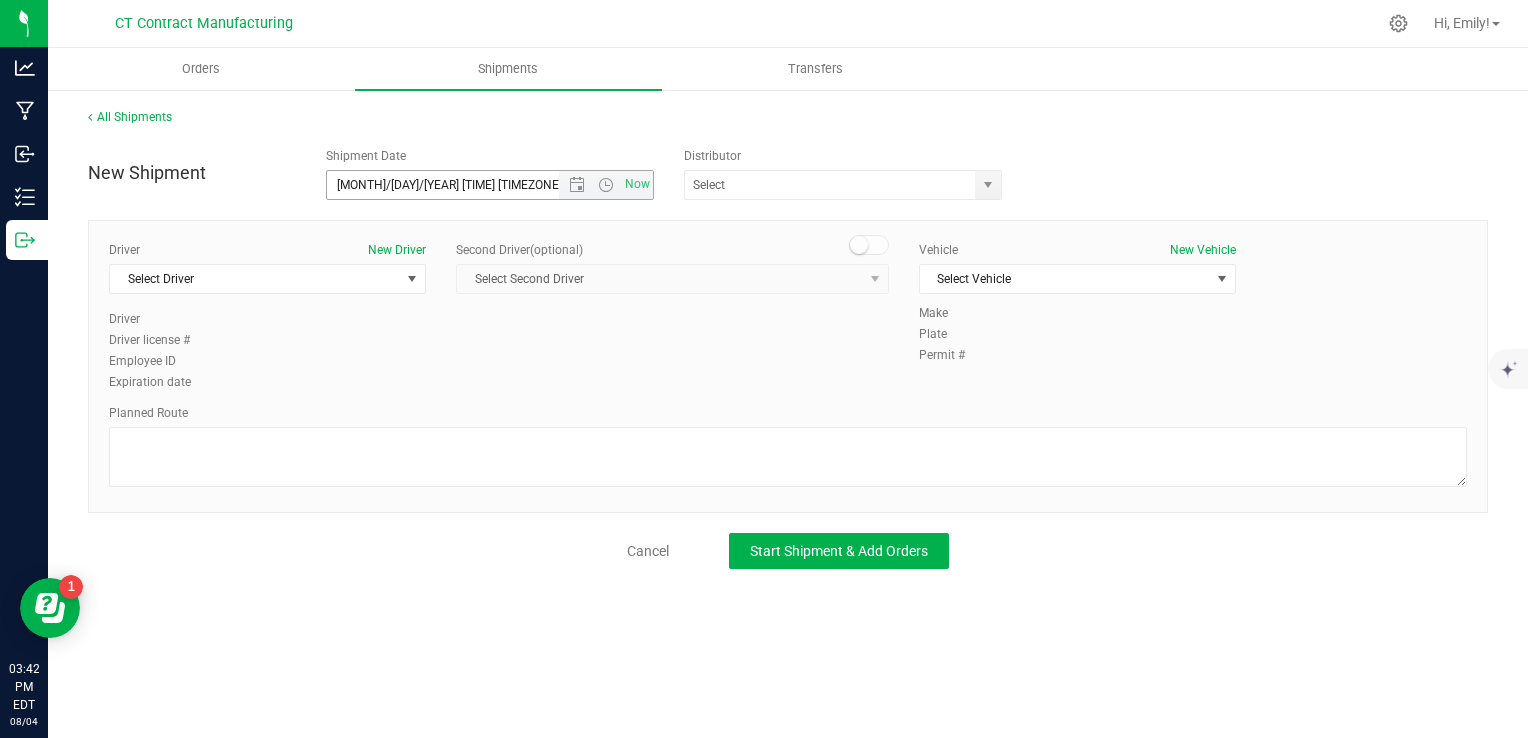 click on "[MONTH]/[DAY]/[YEAR] [TIME] [TIMEZONE]" at bounding box center (460, 185) 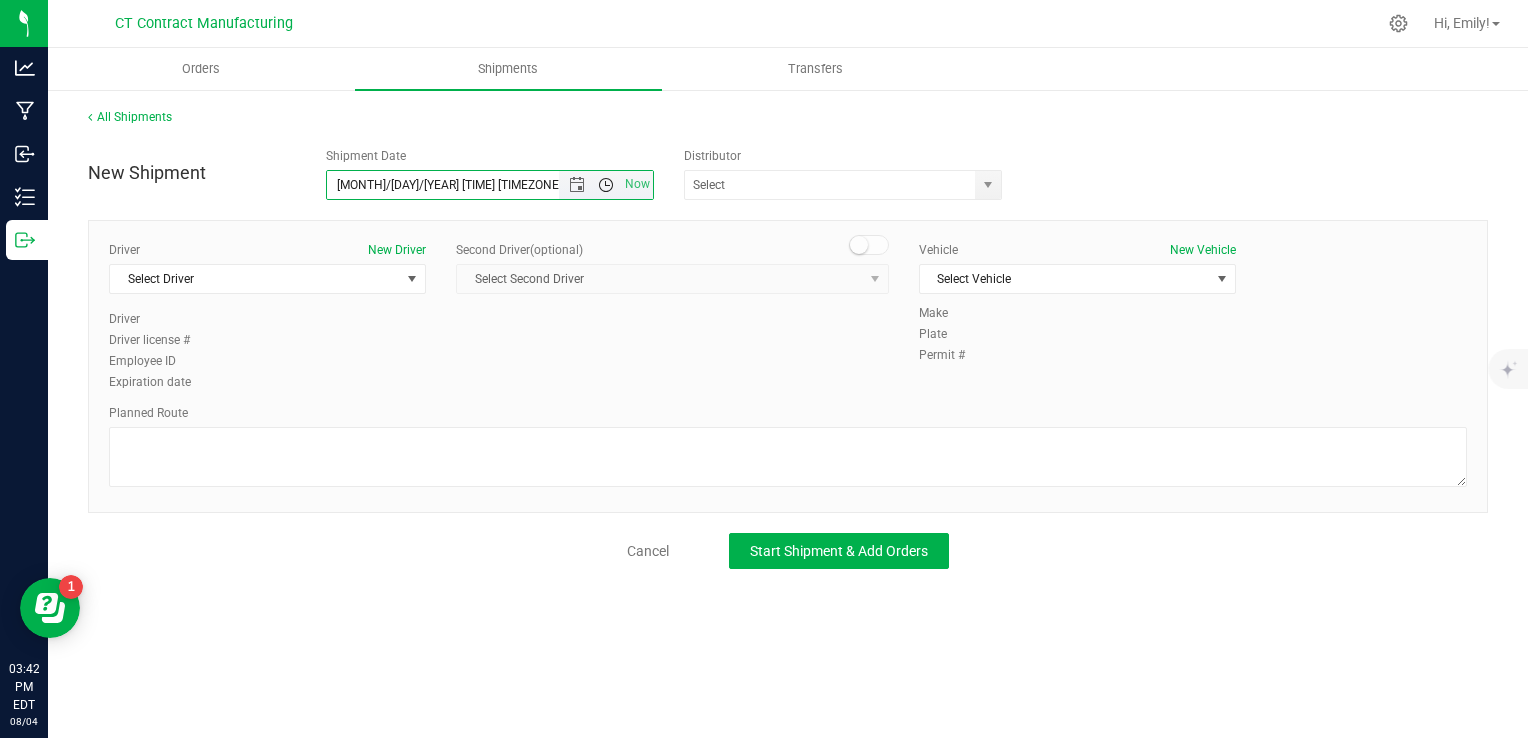 click at bounding box center (606, 185) 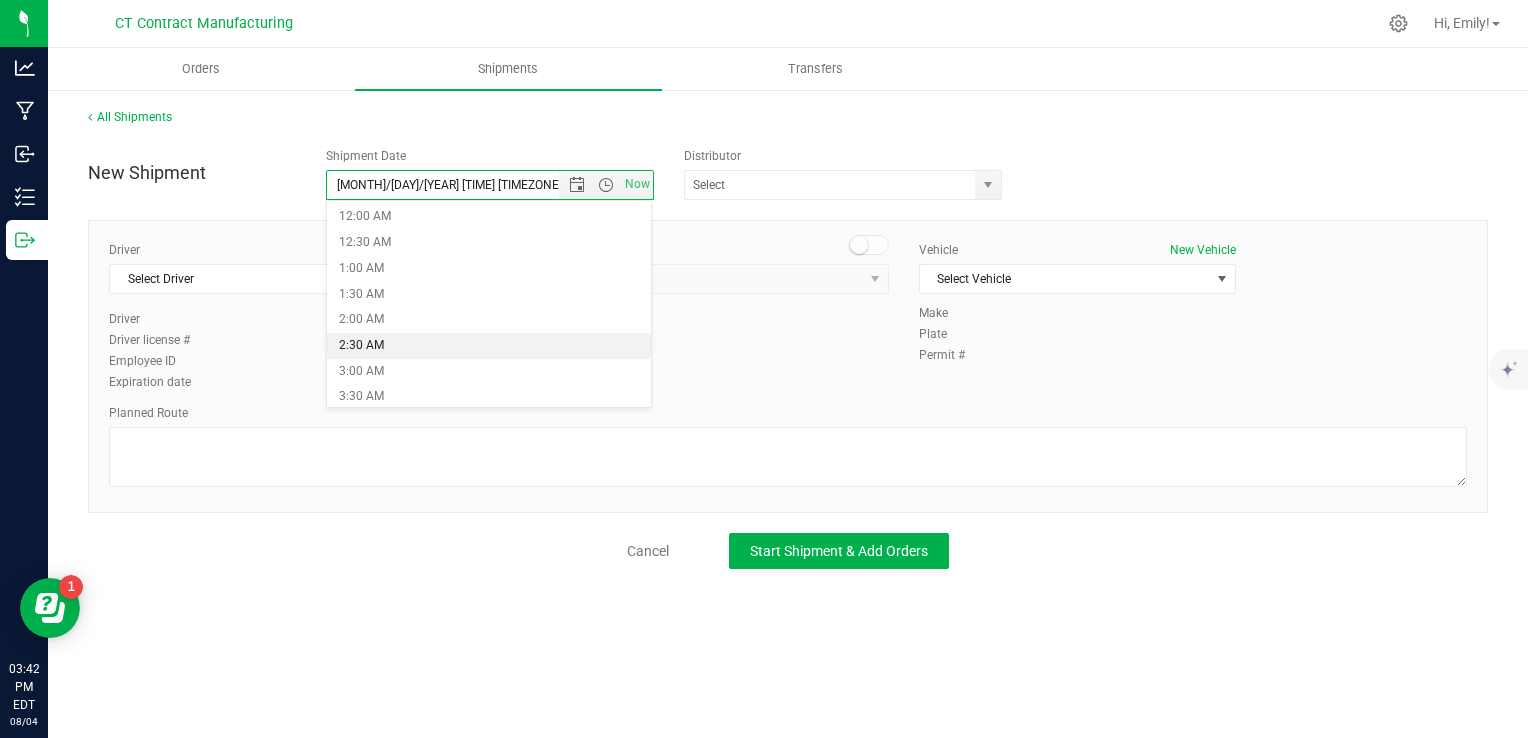 scroll, scrollTop: 100, scrollLeft: 0, axis: vertical 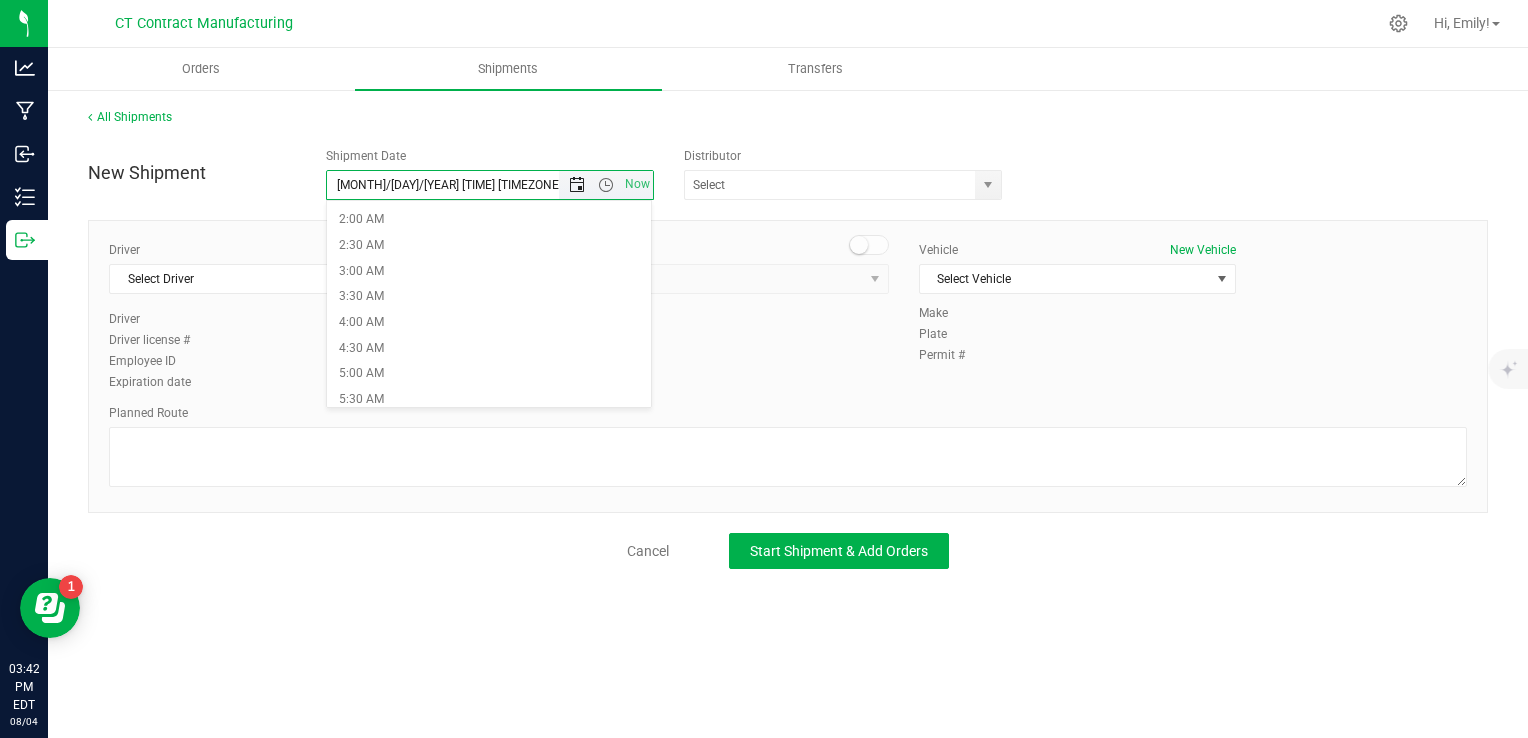 click at bounding box center (577, 185) 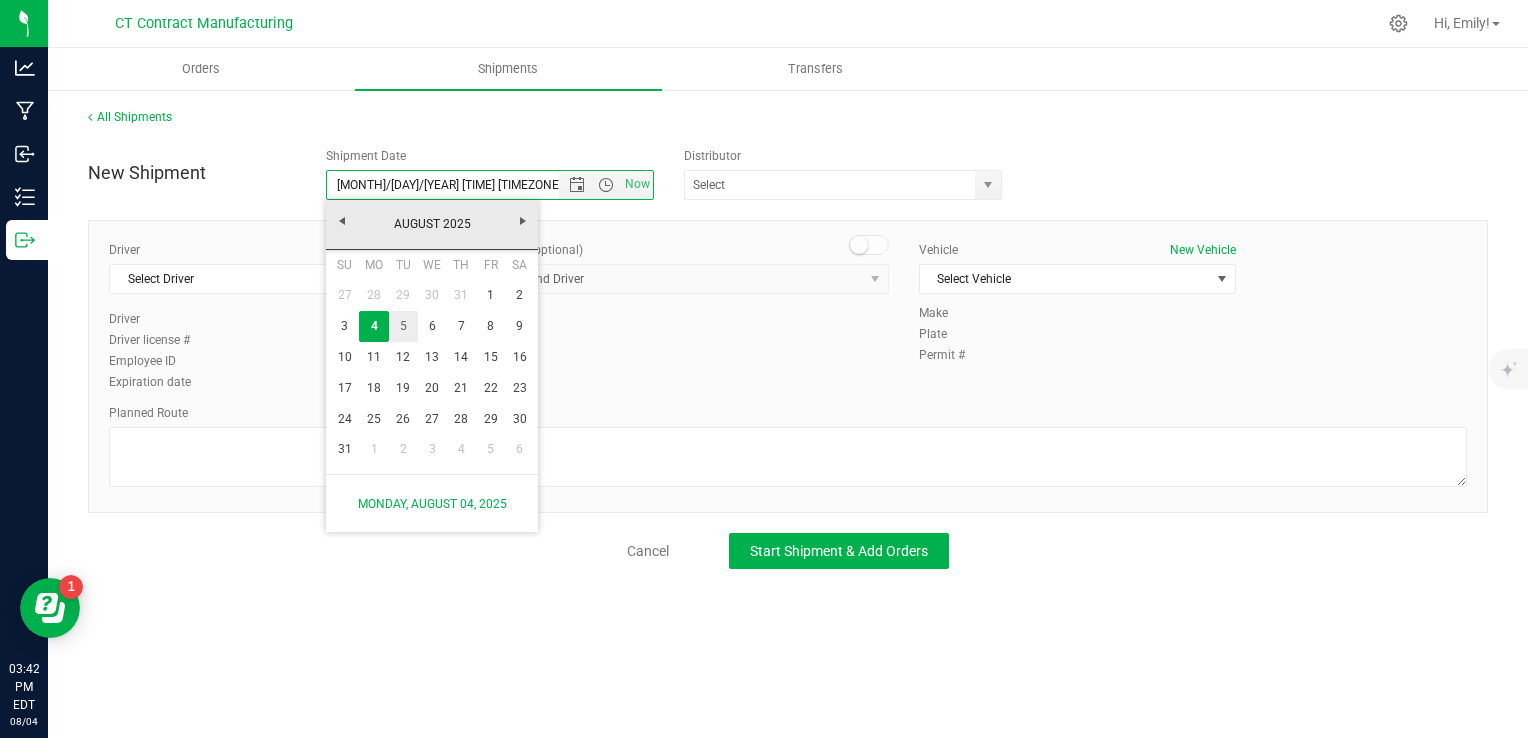 click on "5" at bounding box center [403, 326] 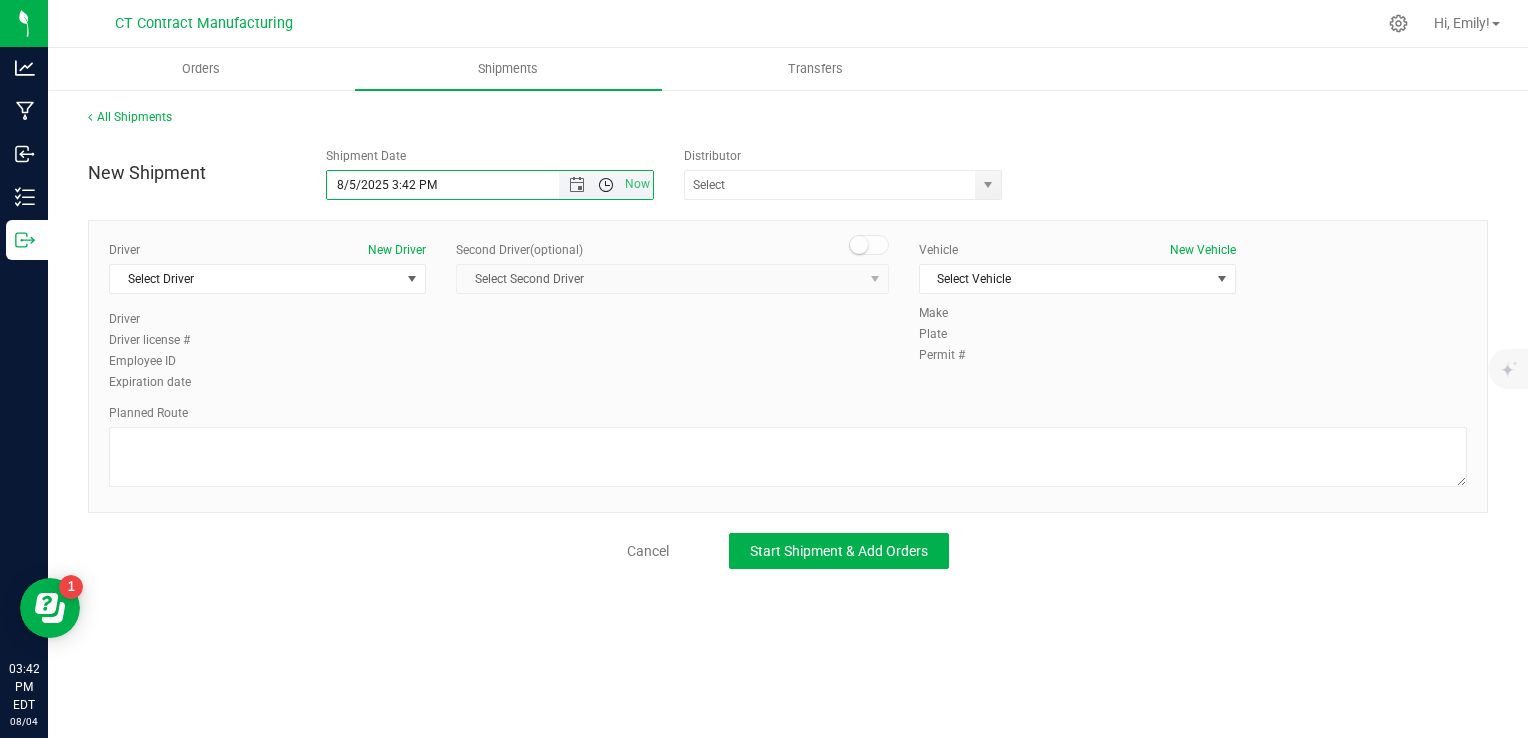 click at bounding box center (606, 185) 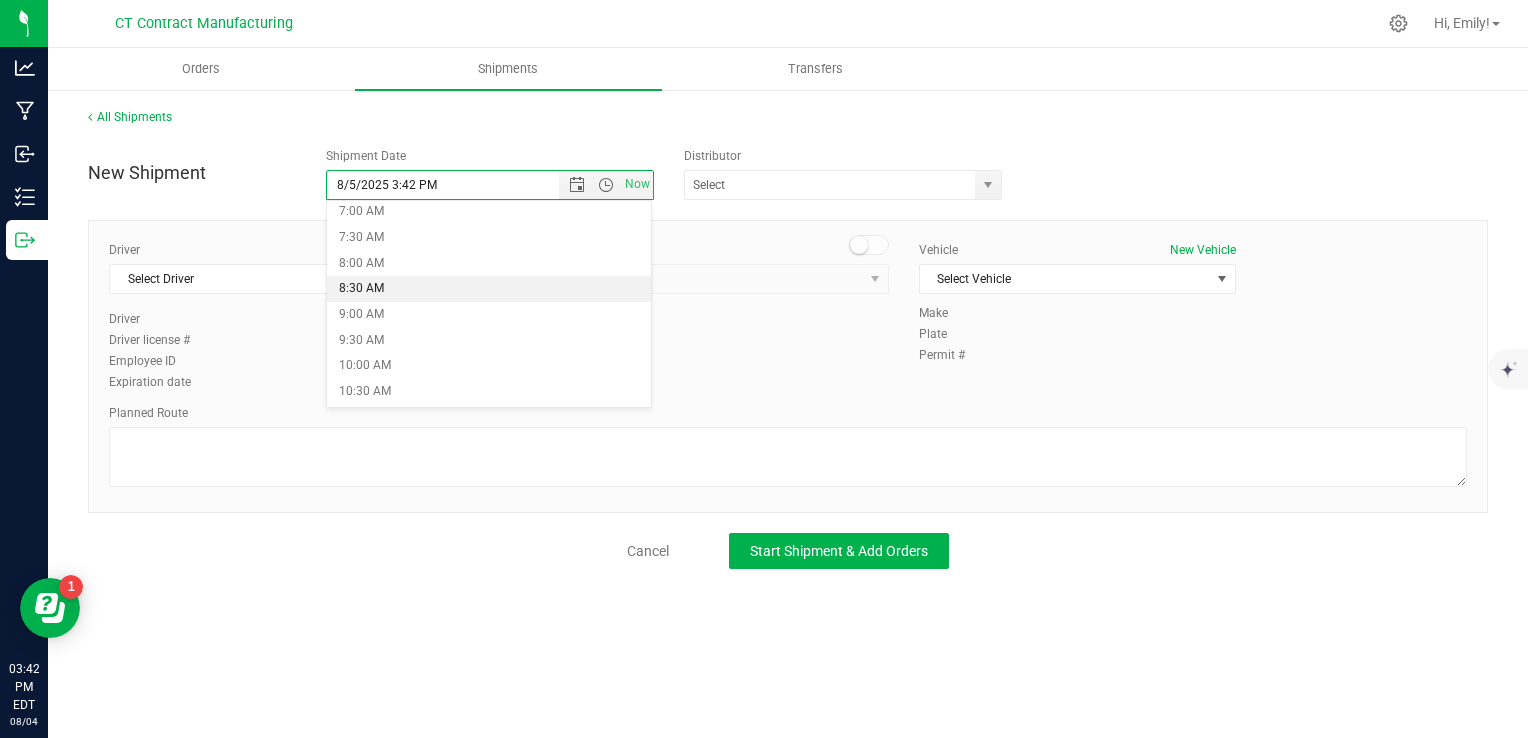 scroll, scrollTop: 400, scrollLeft: 0, axis: vertical 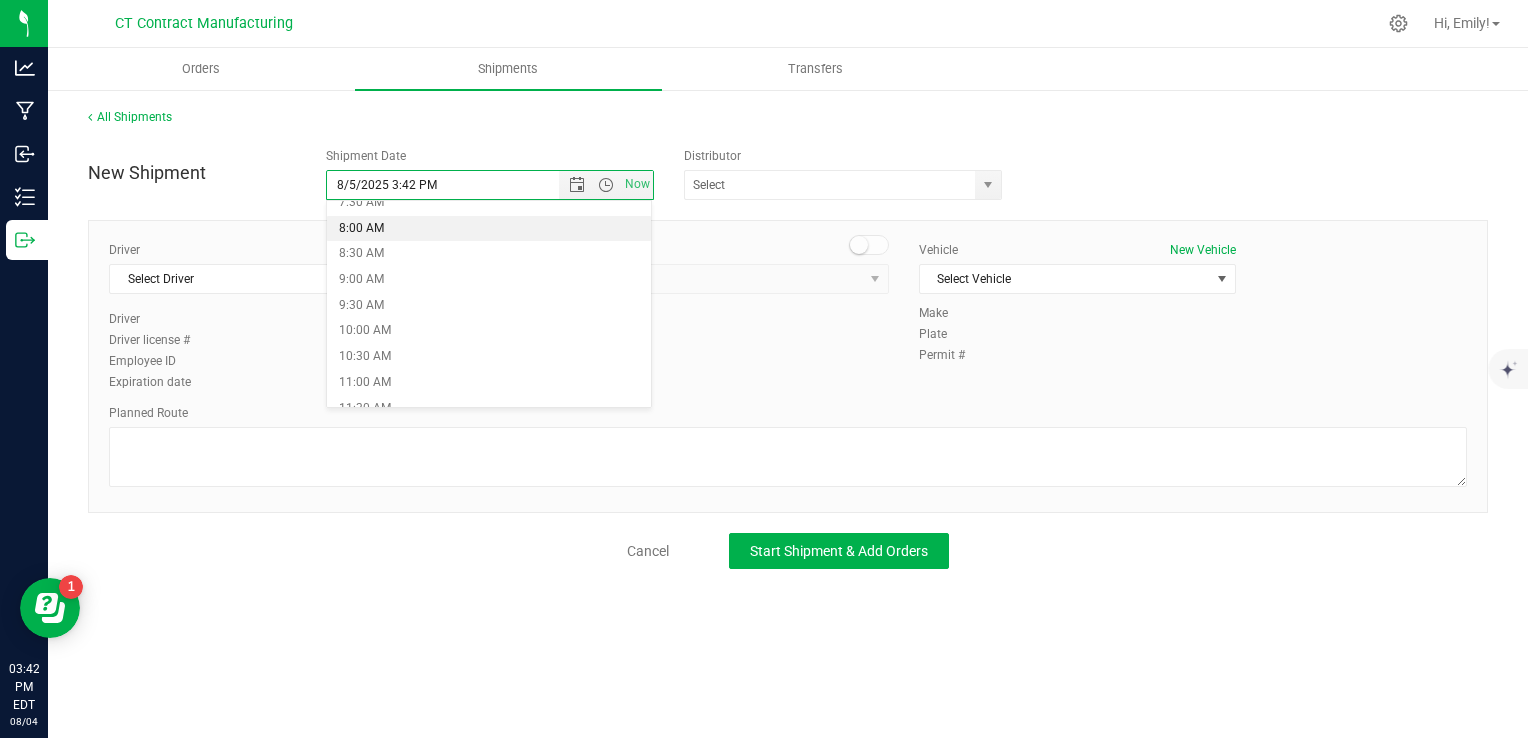click on "8:00 AM" at bounding box center (489, 229) 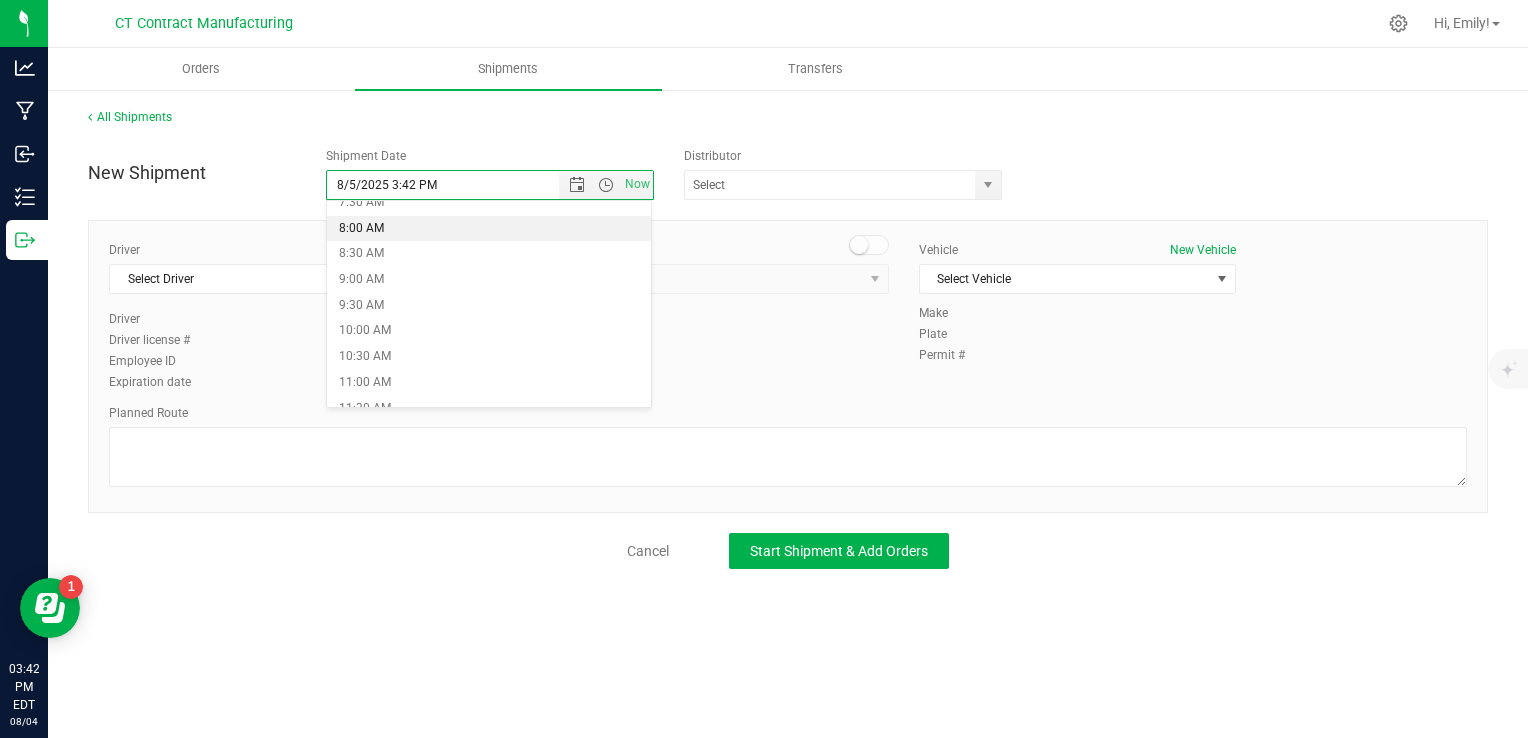 type on "[DATE] [TIME]" 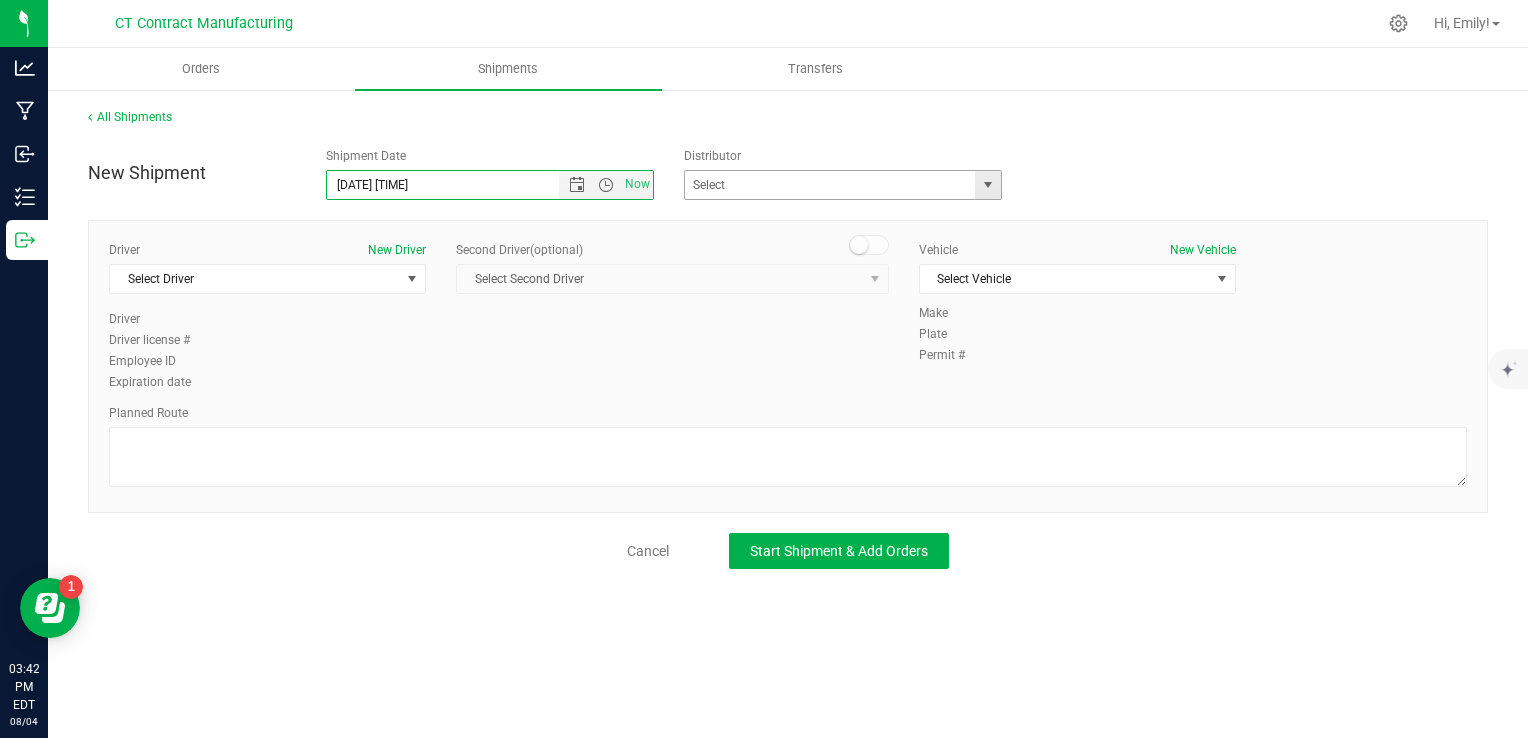 click at bounding box center [988, 185] 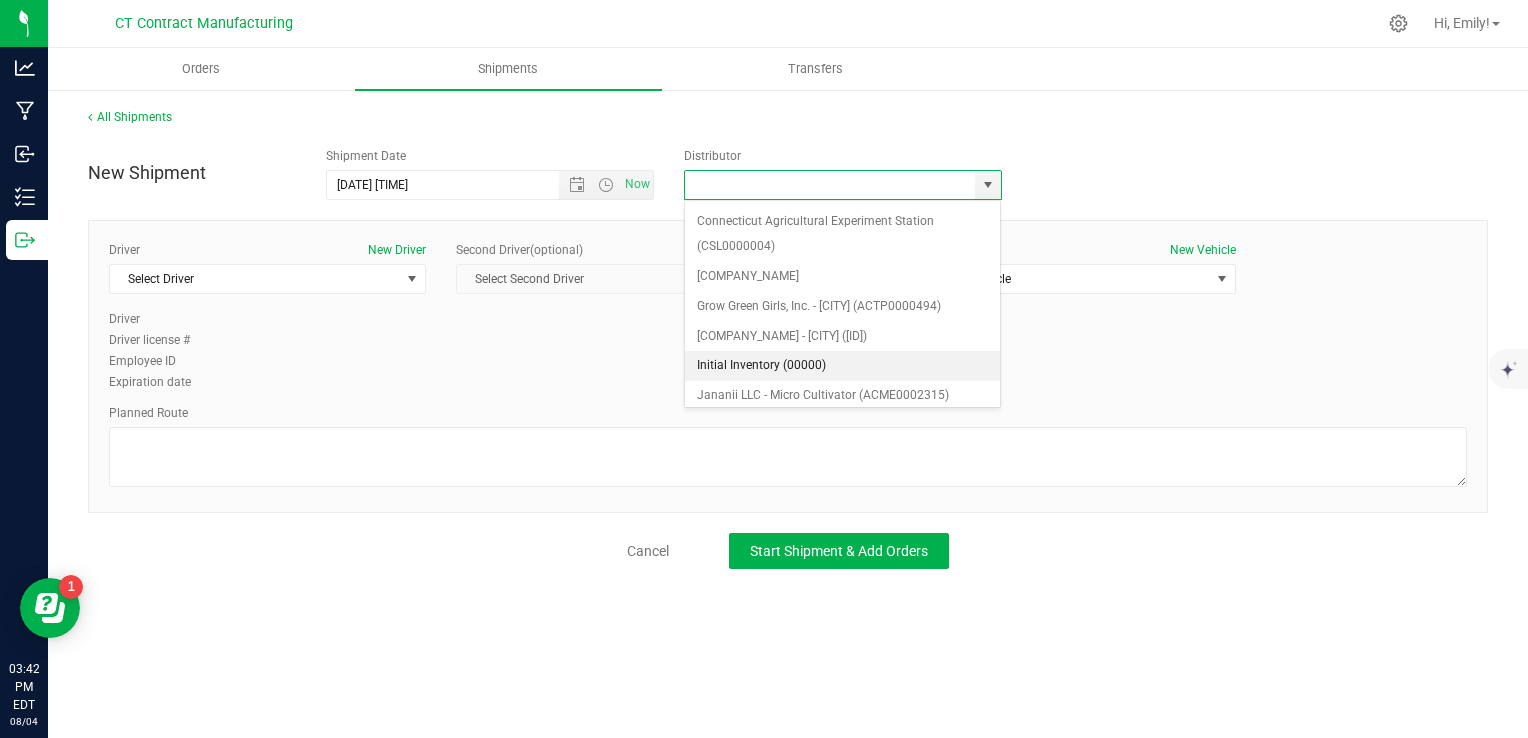 scroll, scrollTop: 200, scrollLeft: 0, axis: vertical 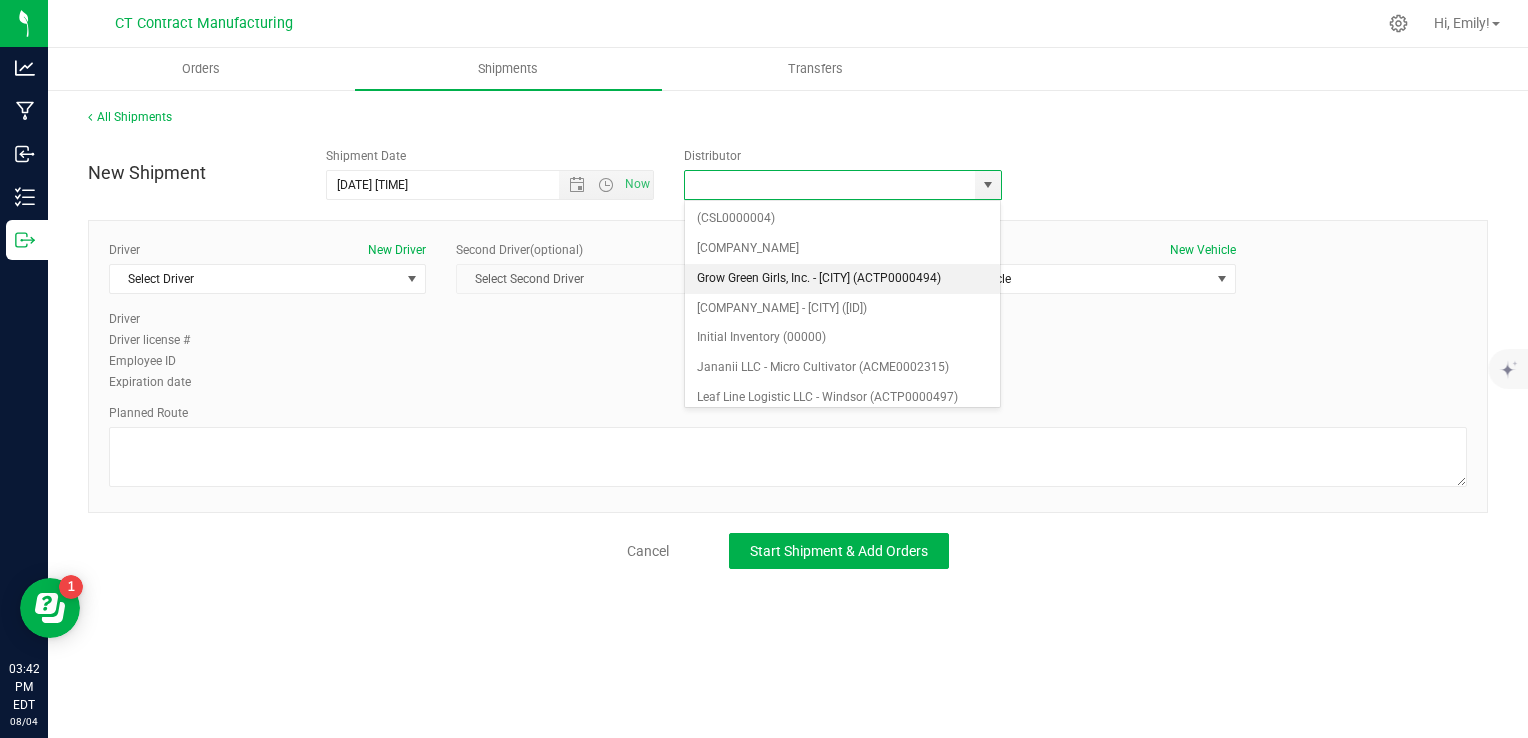 click on "Grow Green Girls, Inc. - [CITY] (ACTP0000494)" at bounding box center [843, 279] 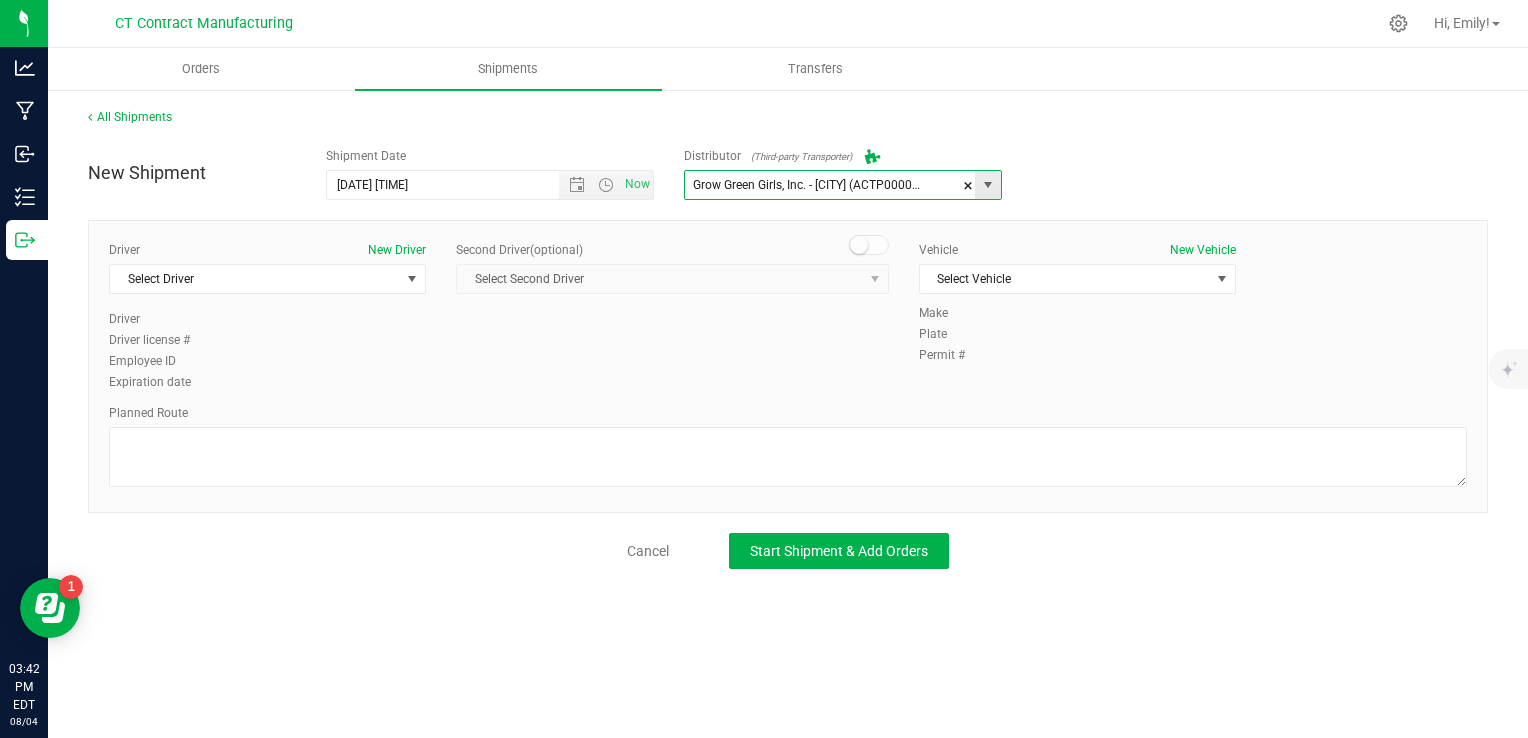 click at bounding box center (988, 185) 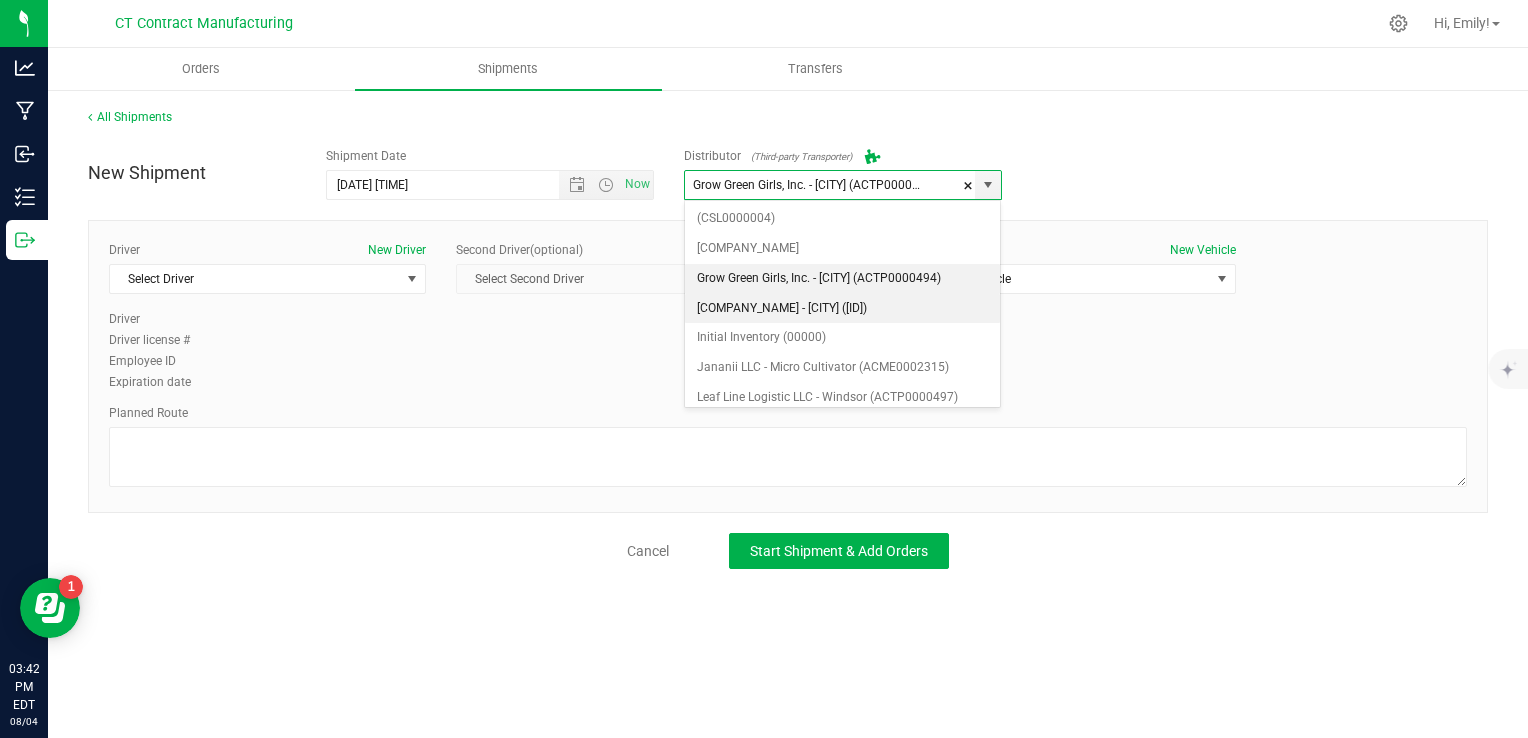 click on "[COMPANY_NAME] - [CITY] ([ID])" at bounding box center [843, 309] 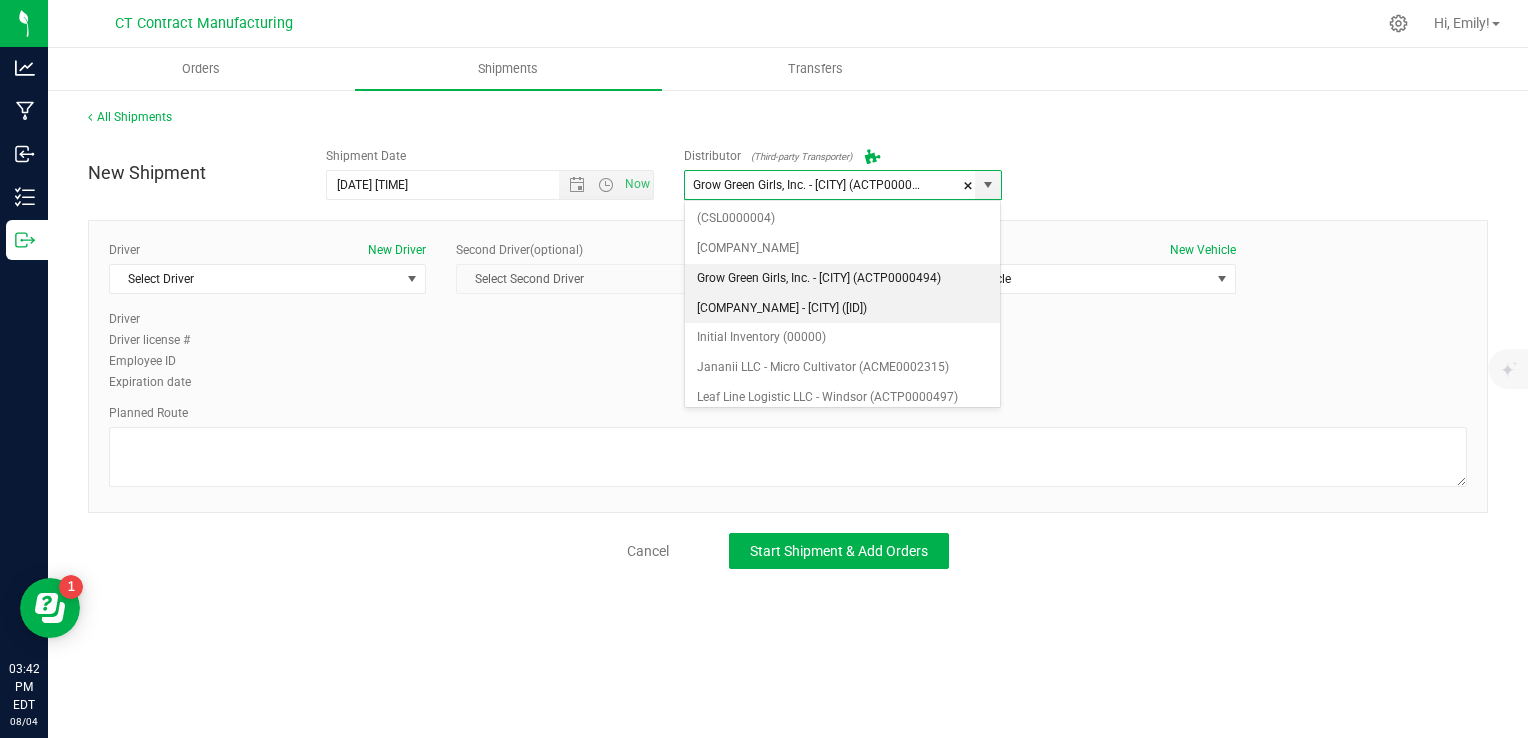 type on "[COMPANY_NAME] - [CITY] ([ID])" 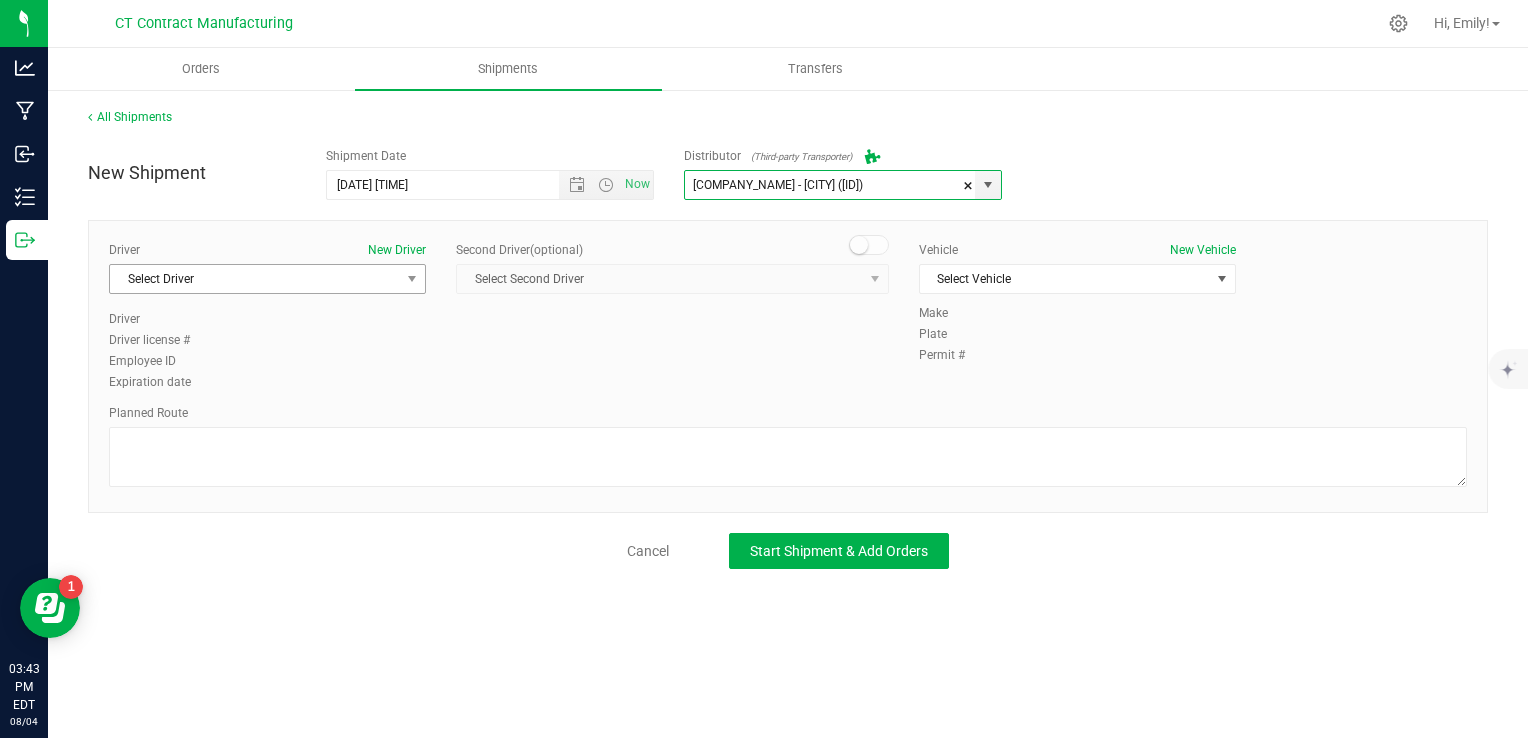 click at bounding box center [412, 279] 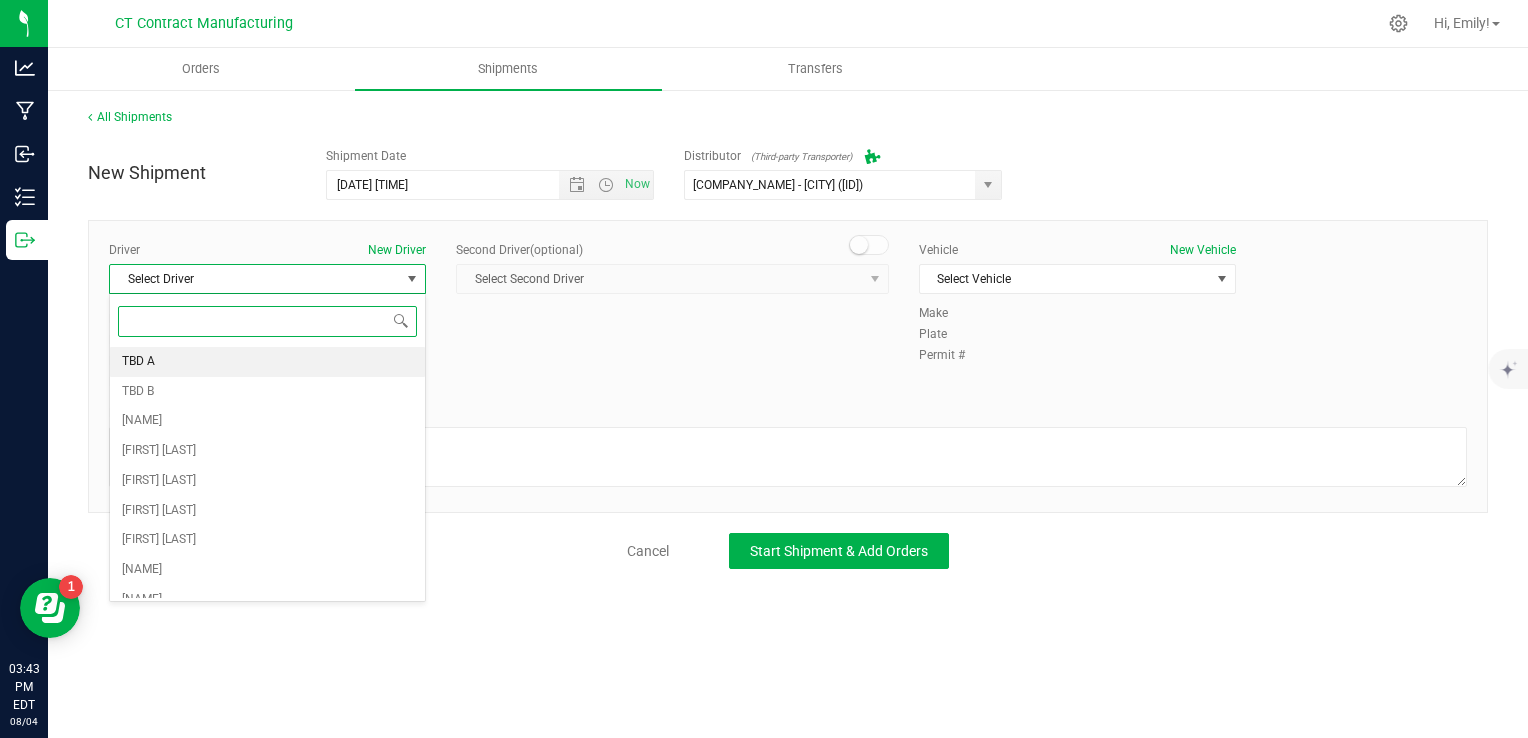 click on "TBD A" at bounding box center (267, 362) 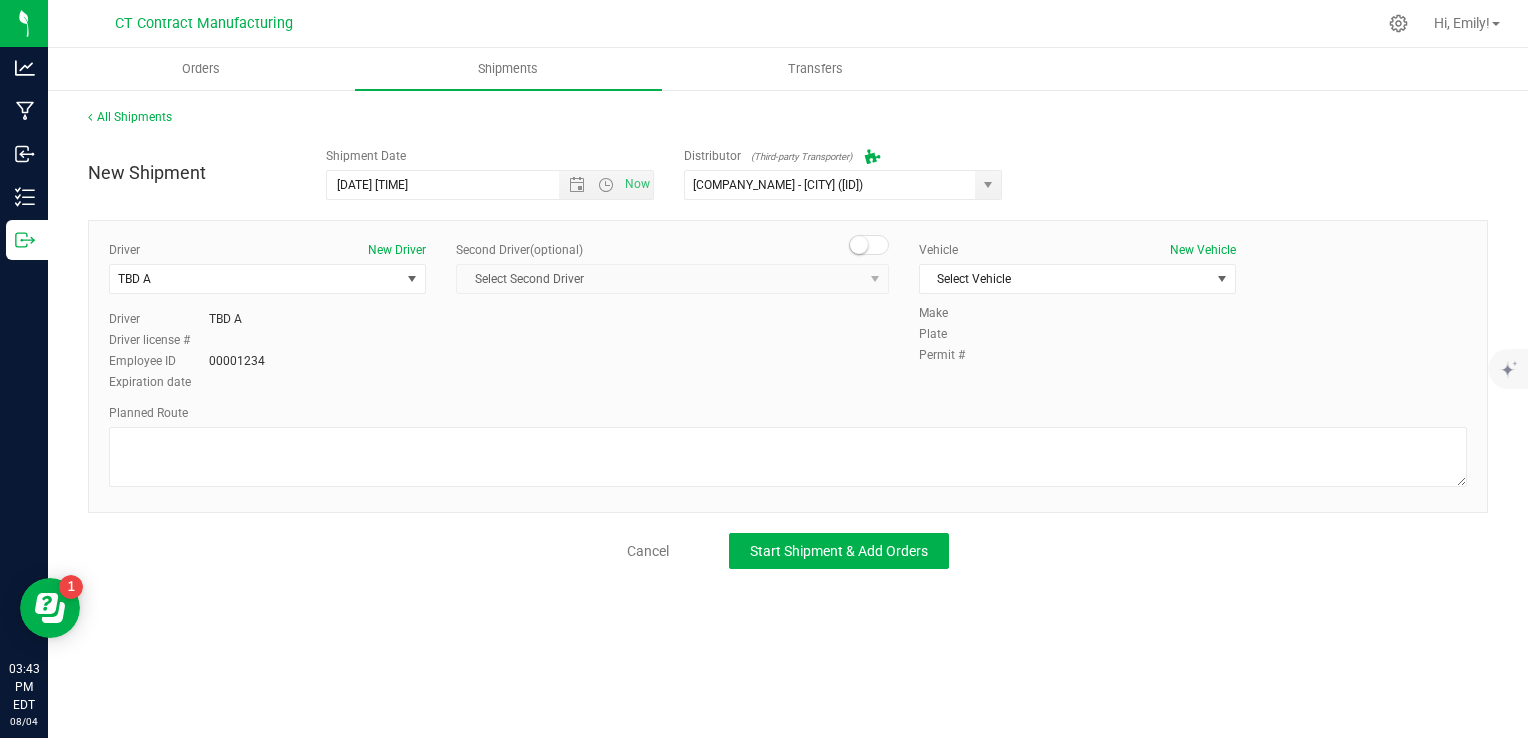 click at bounding box center [869, 245] 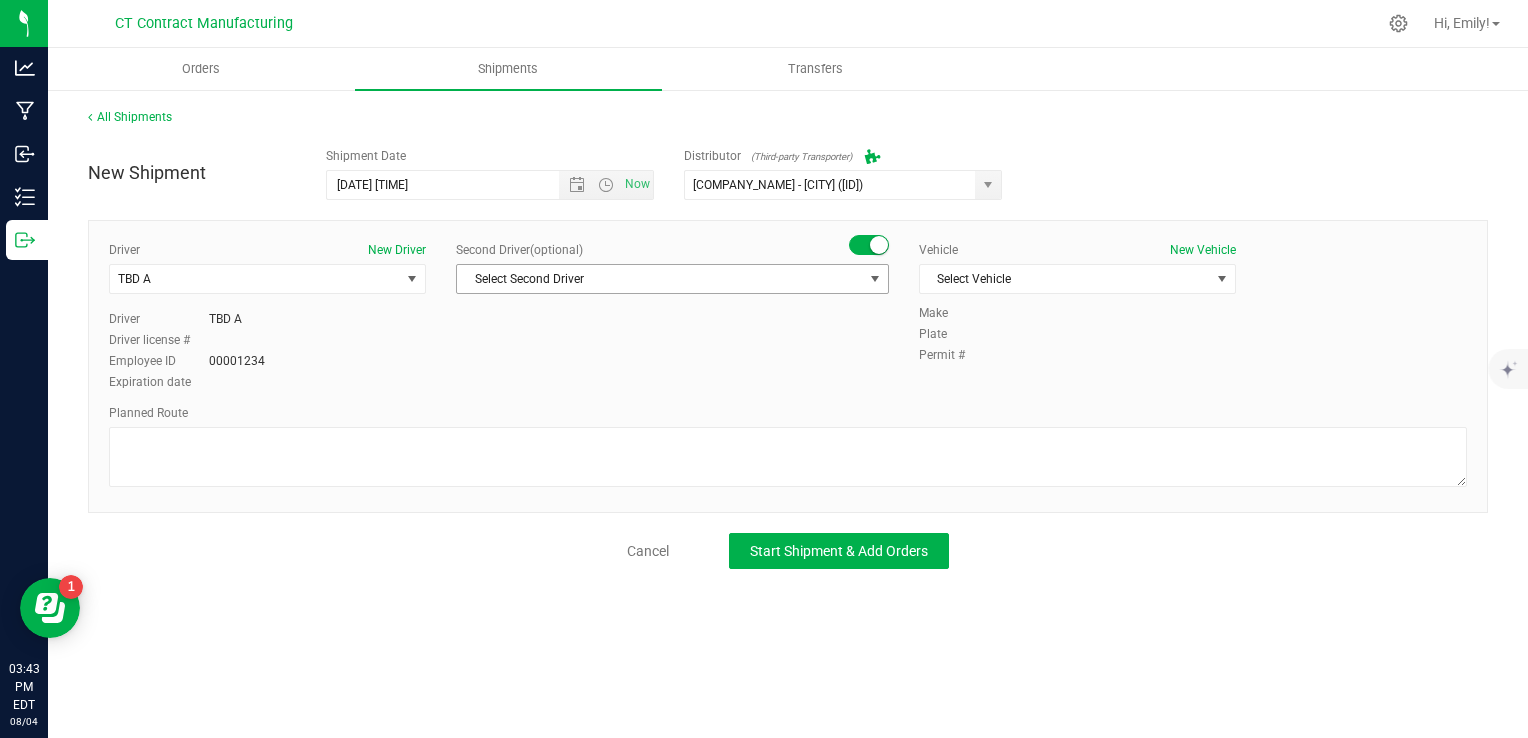 click on "Select Second Driver" at bounding box center [660, 279] 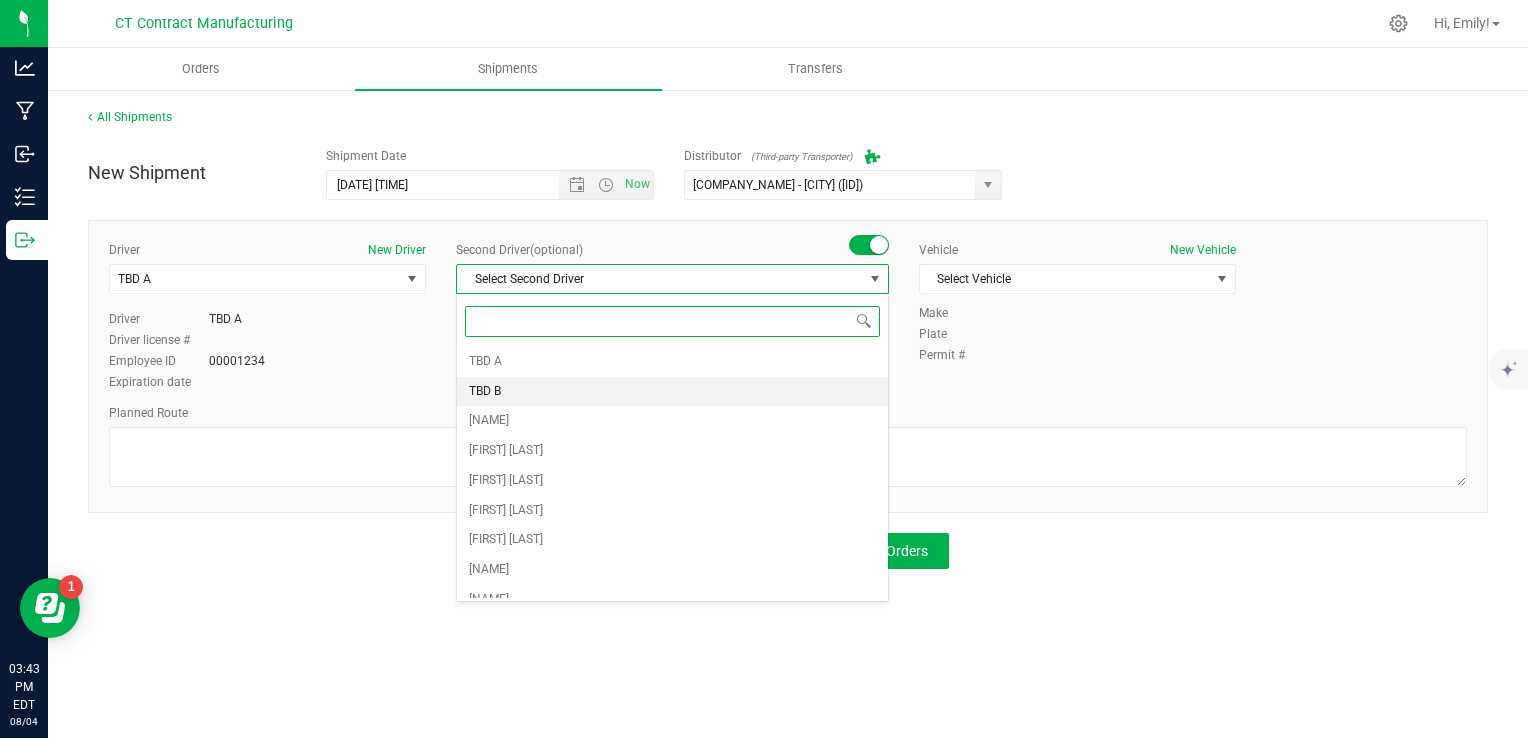 click on "TBD B" at bounding box center [672, 392] 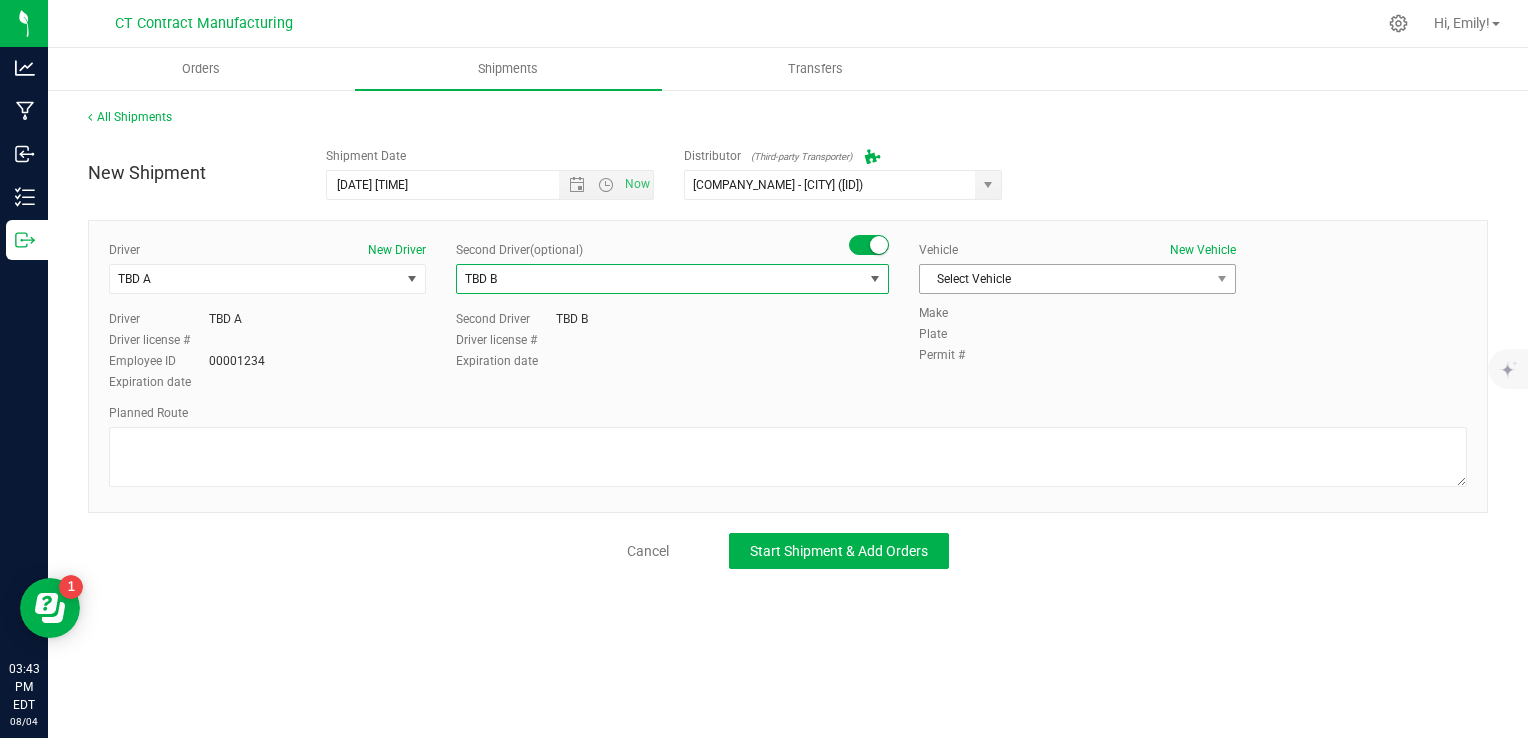 click on "Select Vehicle" at bounding box center [1065, 279] 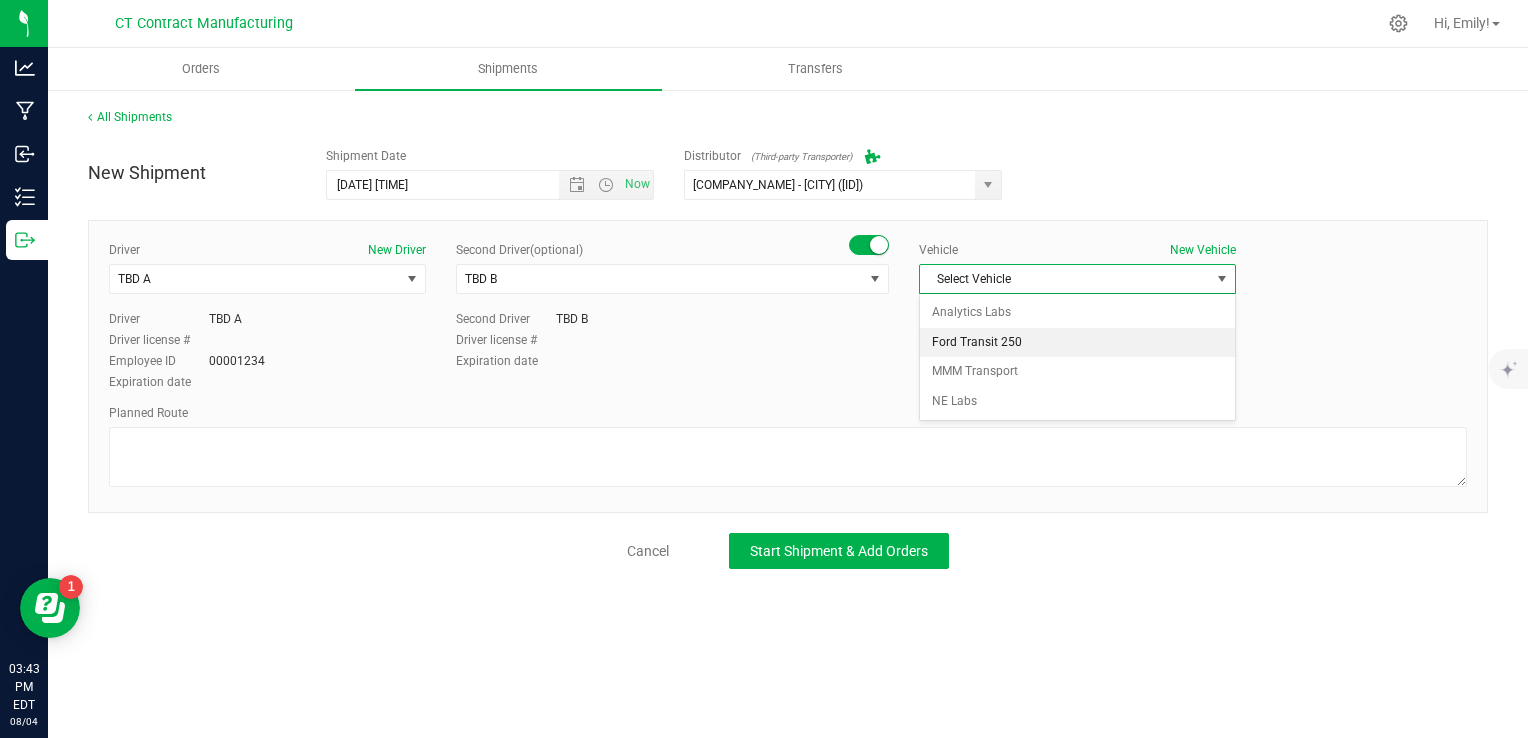 click on "Ford Transit 250" at bounding box center (1077, 343) 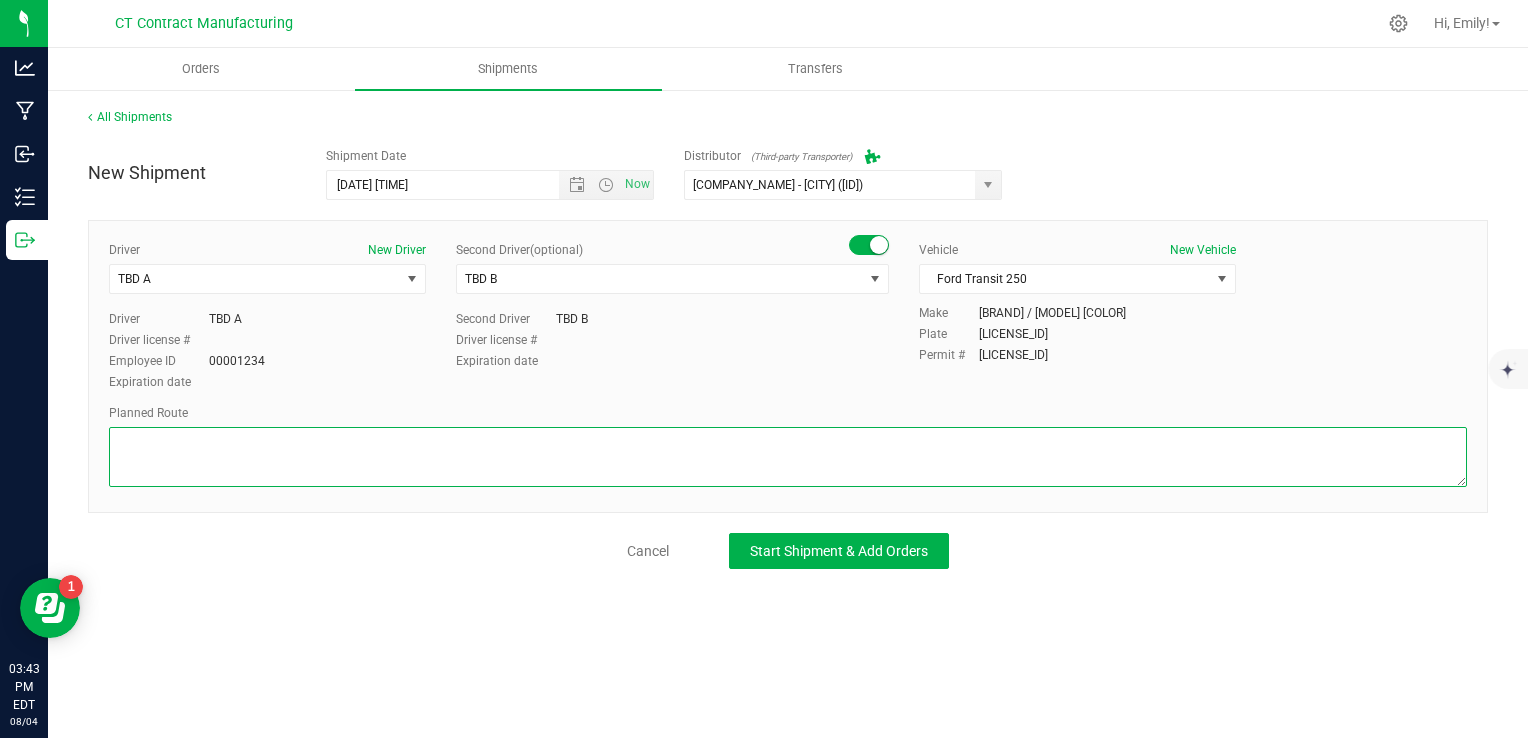 click at bounding box center [788, 457] 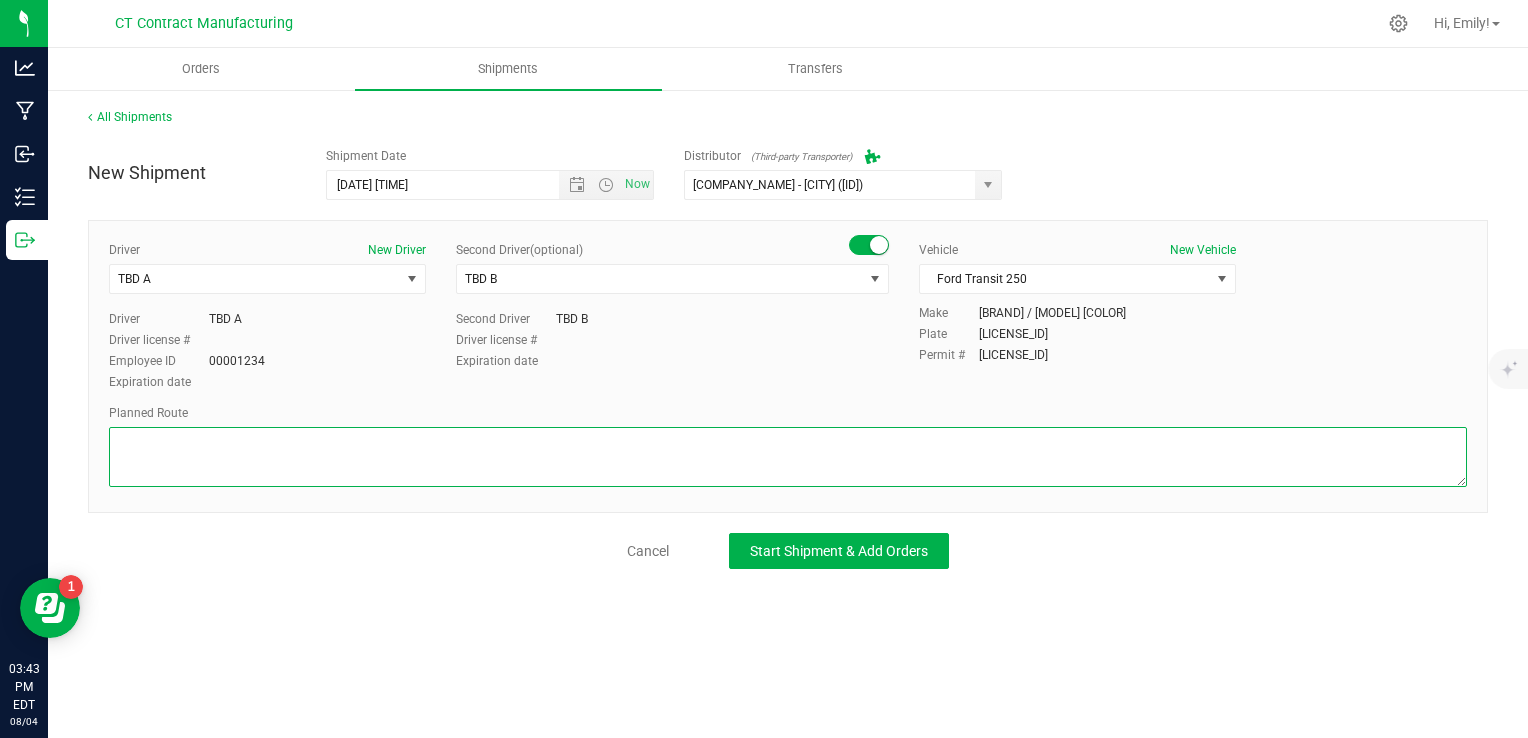 paste on "Randomized route via 3rd party transporter" 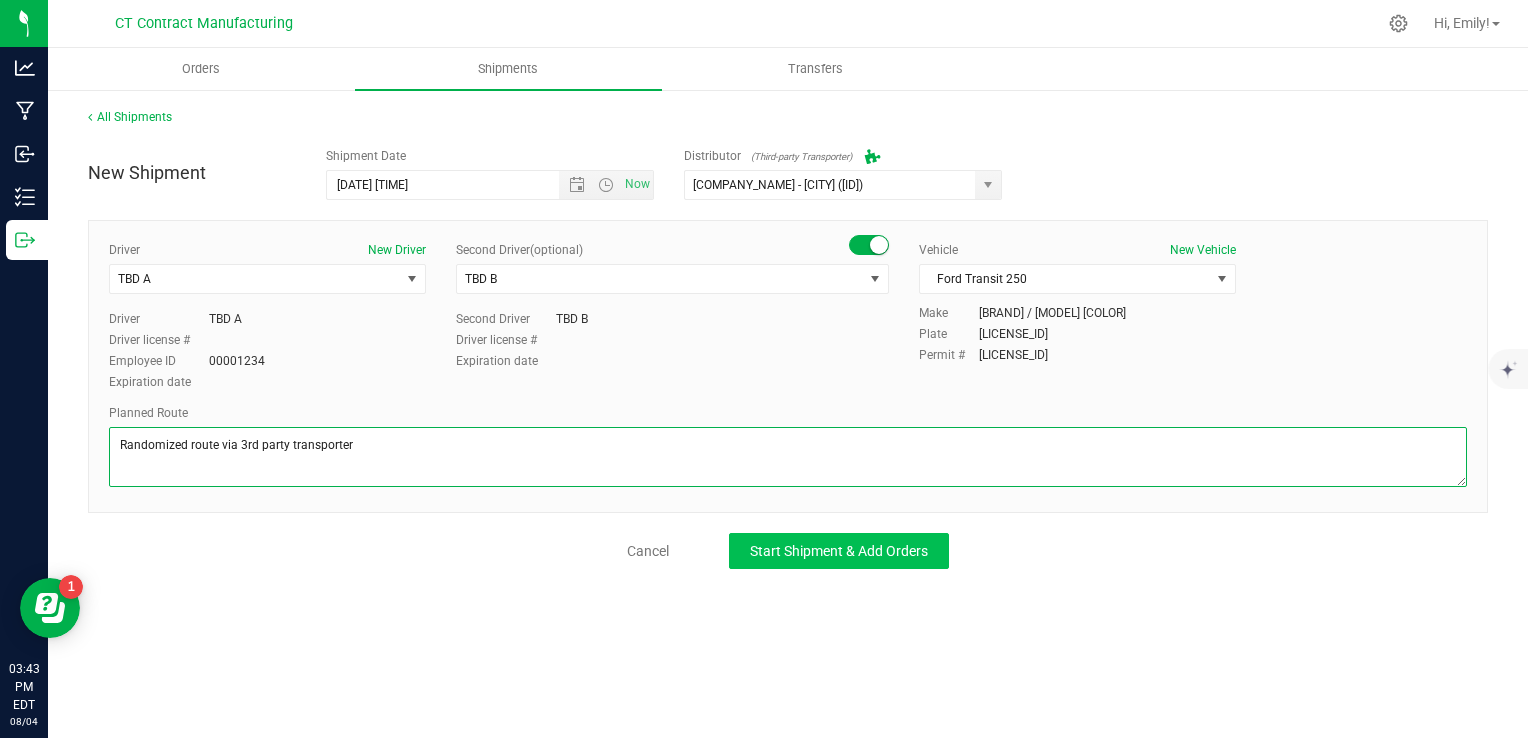 type on "Randomized route via 3rd party transporter" 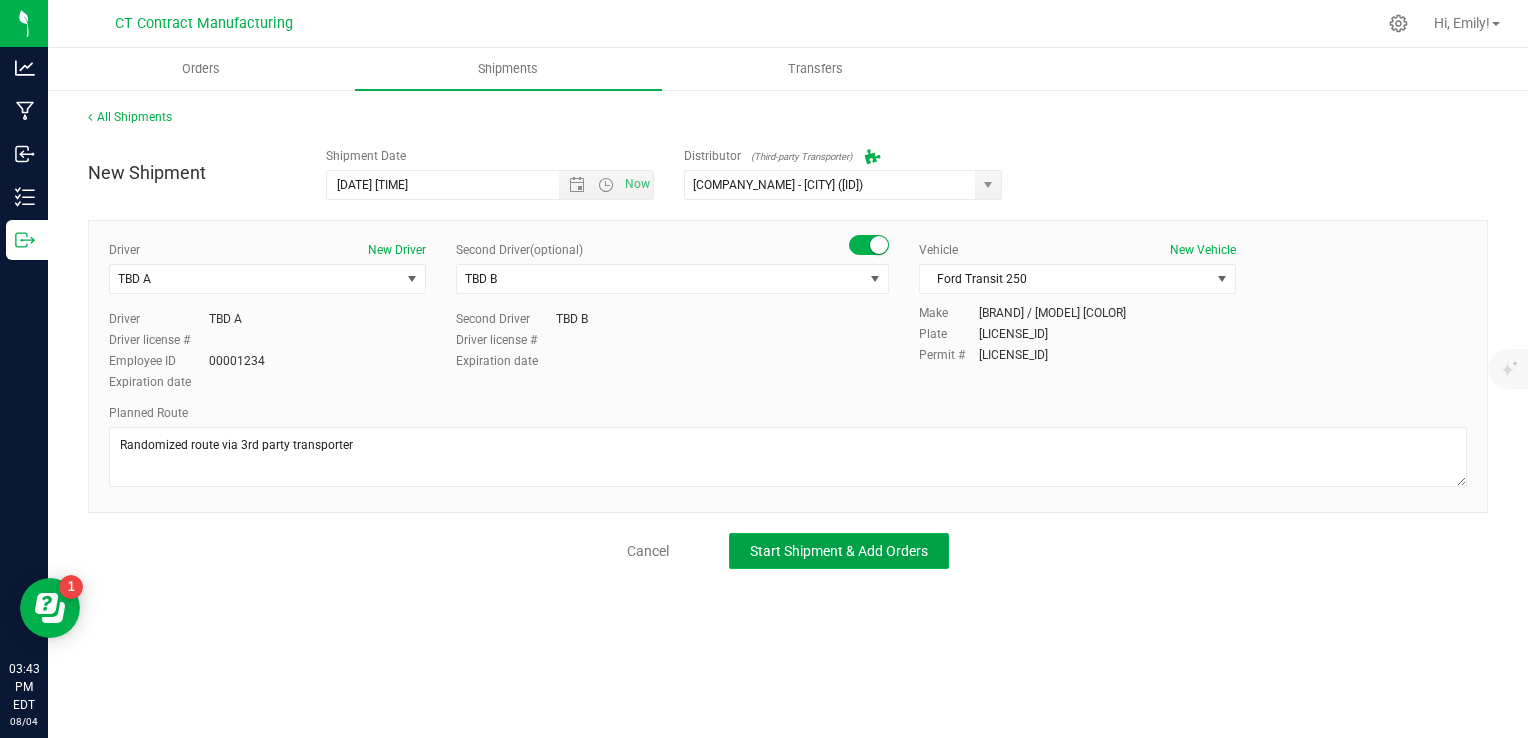 click on "Start Shipment & Add Orders" 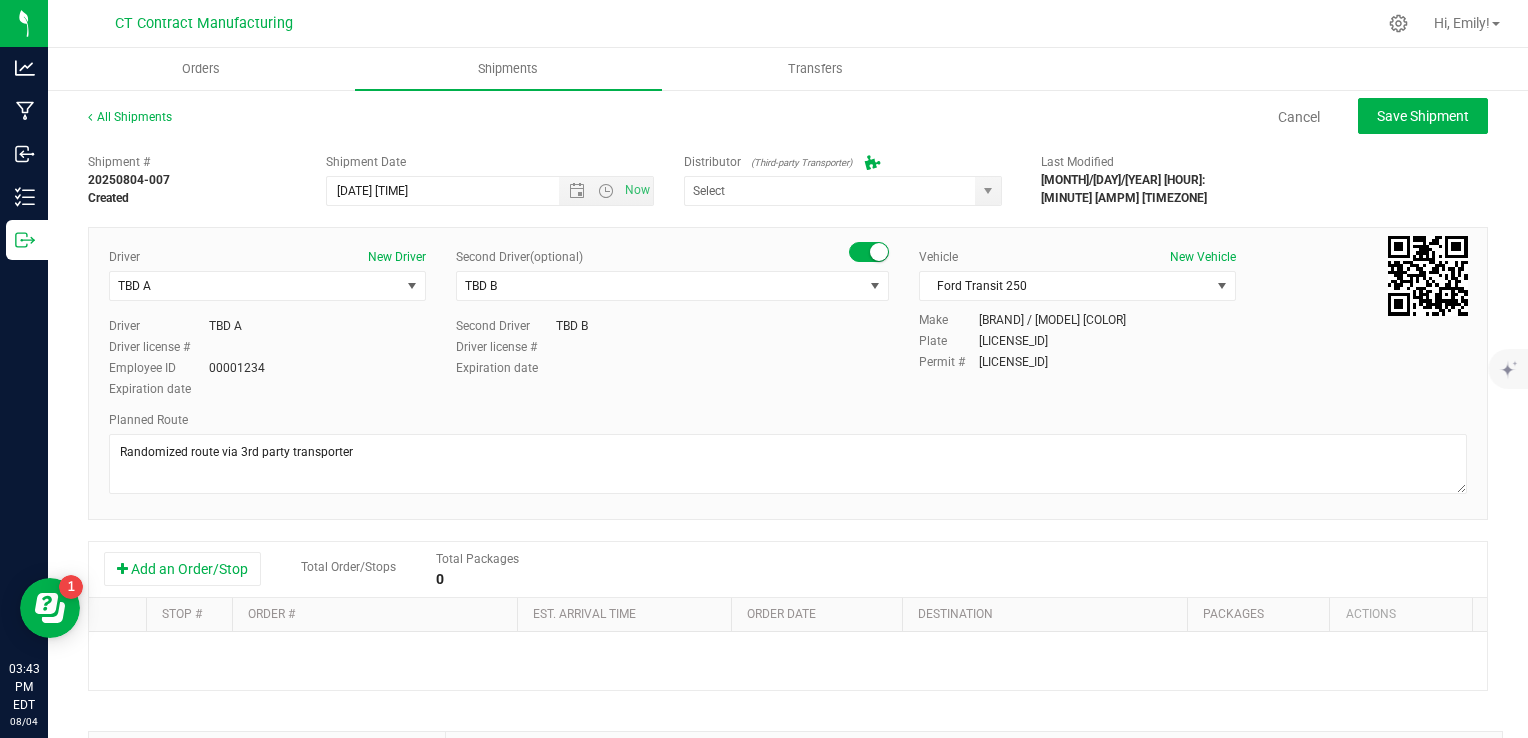 type on "[COMPANY_NAME] - [CITY] ([ID])" 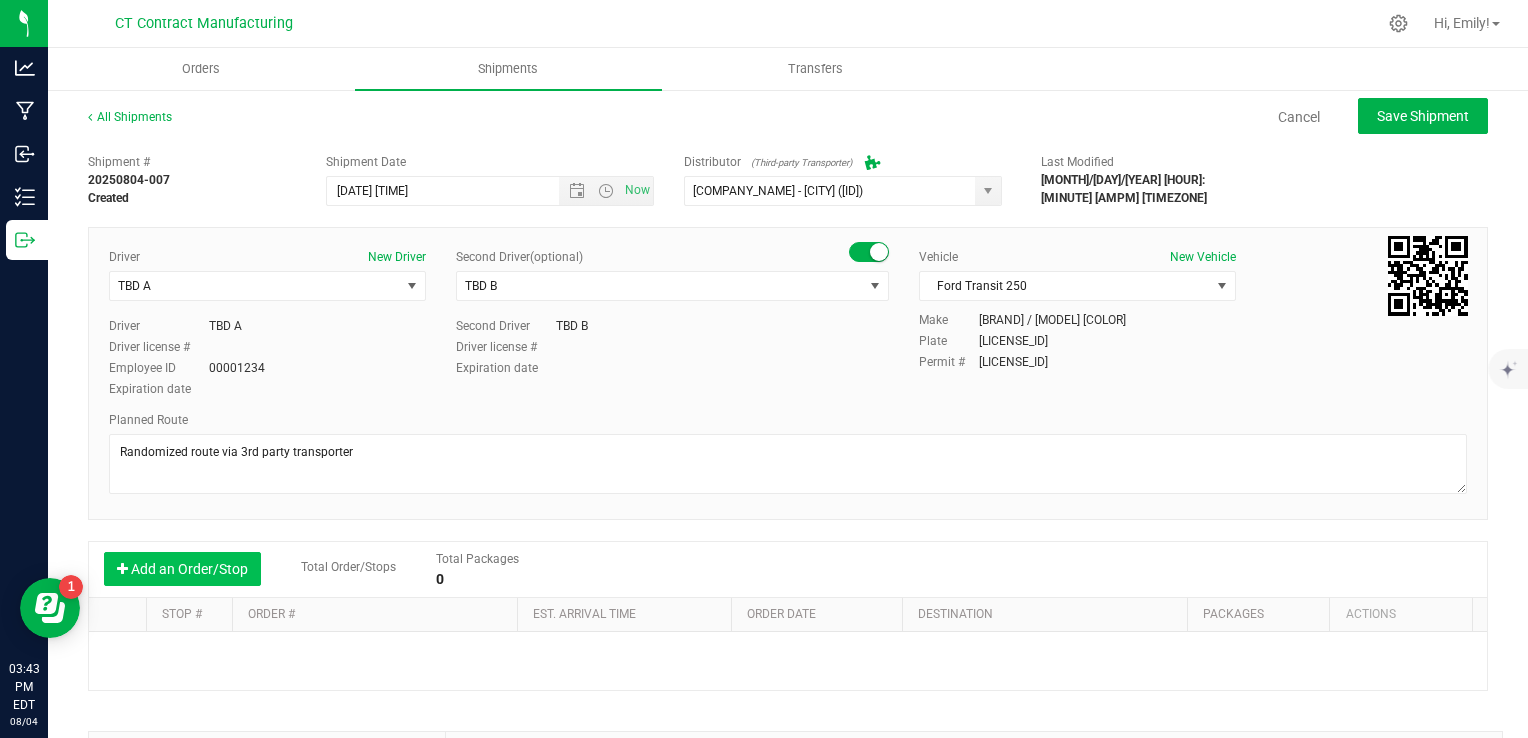 click on "Add an Order/Stop" at bounding box center (182, 569) 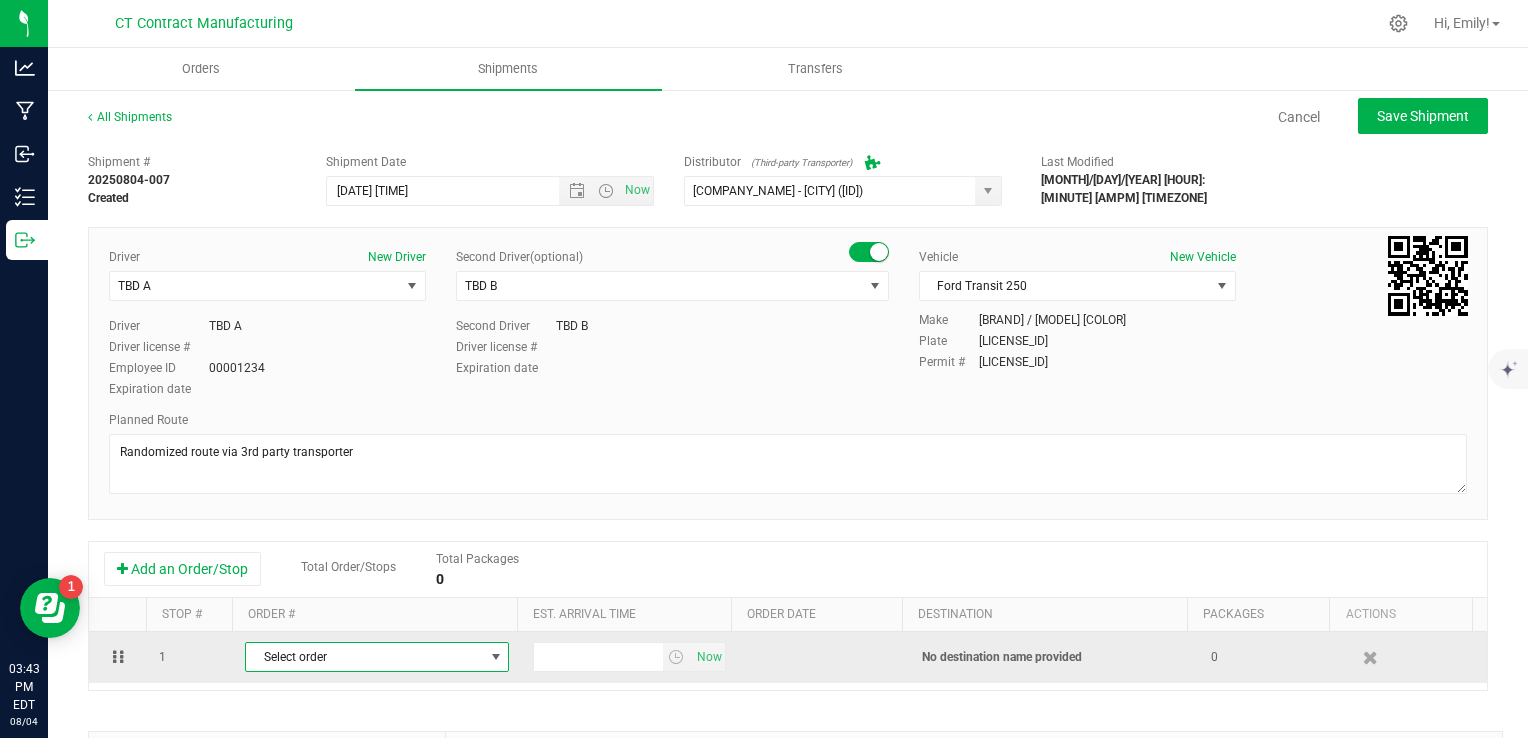 click on "Select order" at bounding box center (364, 657) 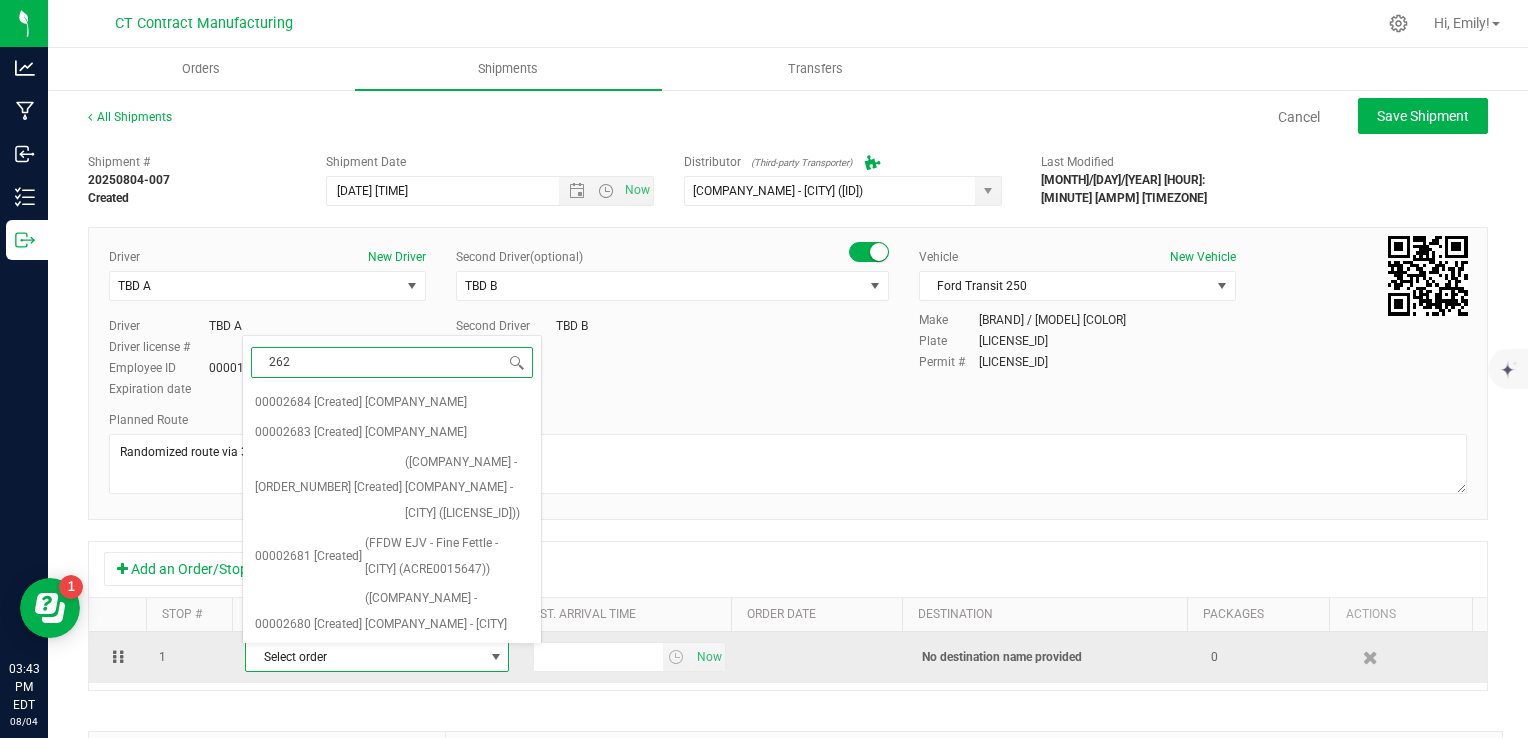 type on "2626" 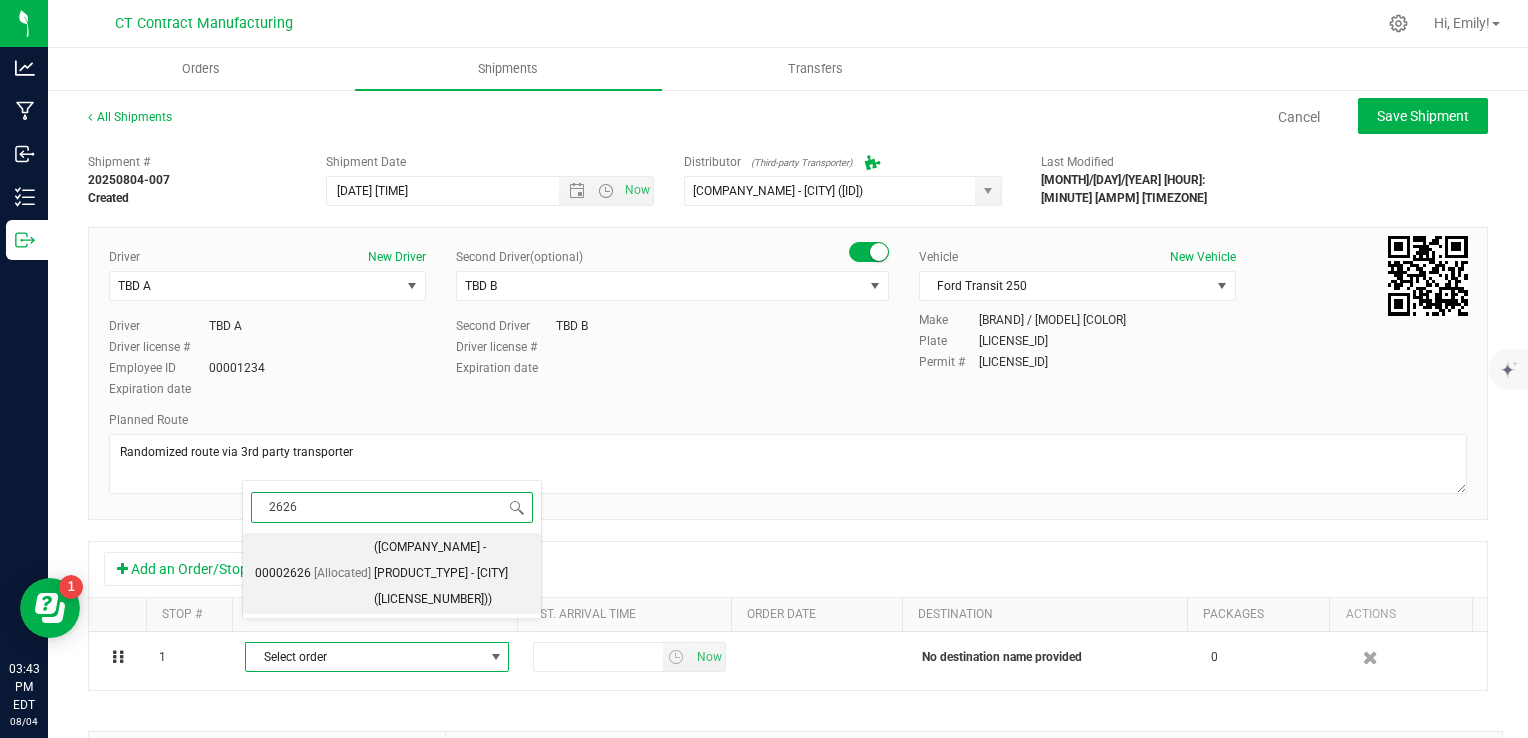 click on "([COMPANY_NAME] - [PRODUCT_TYPE] - [CITY] ([LICENSE_NUMBER]))" at bounding box center (451, 573) 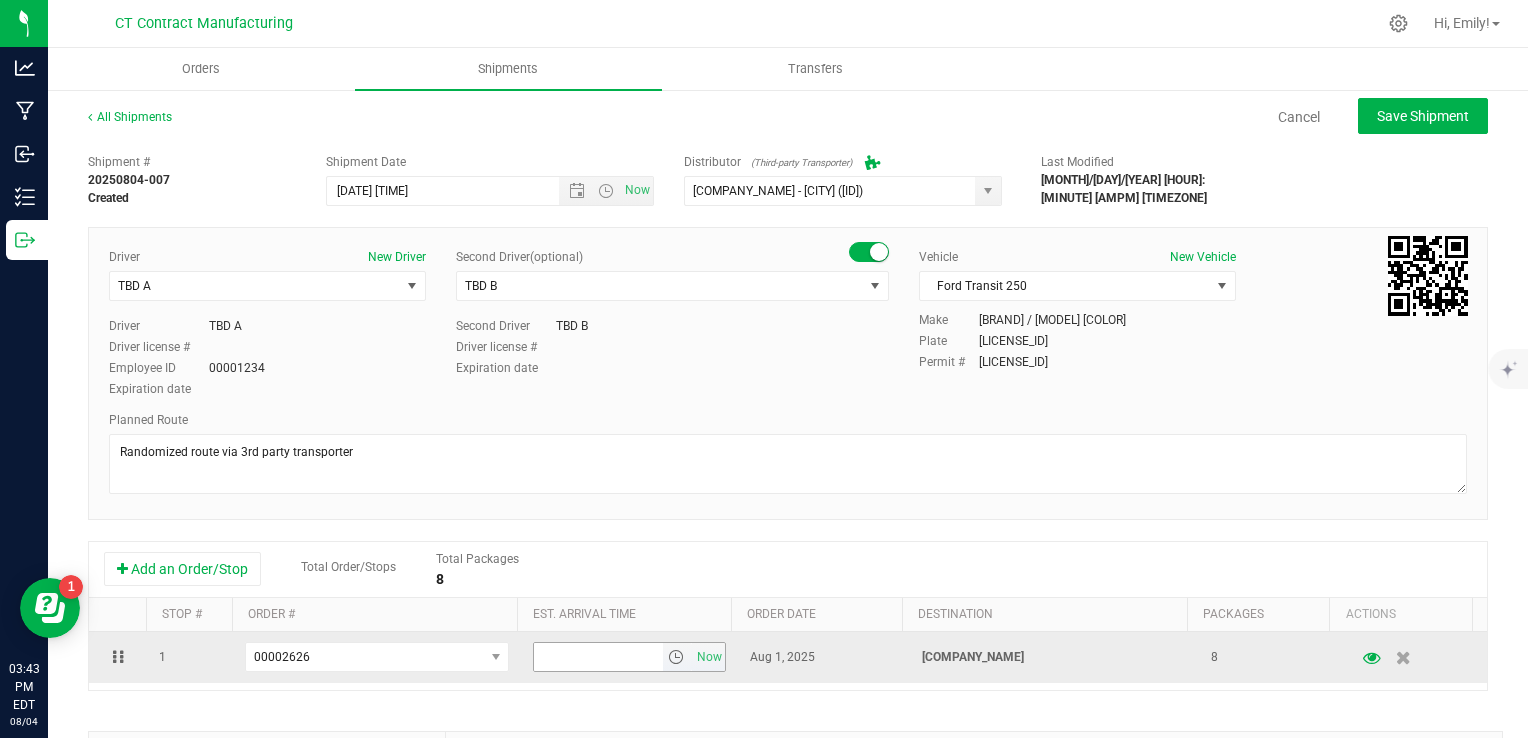 click at bounding box center [676, 657] 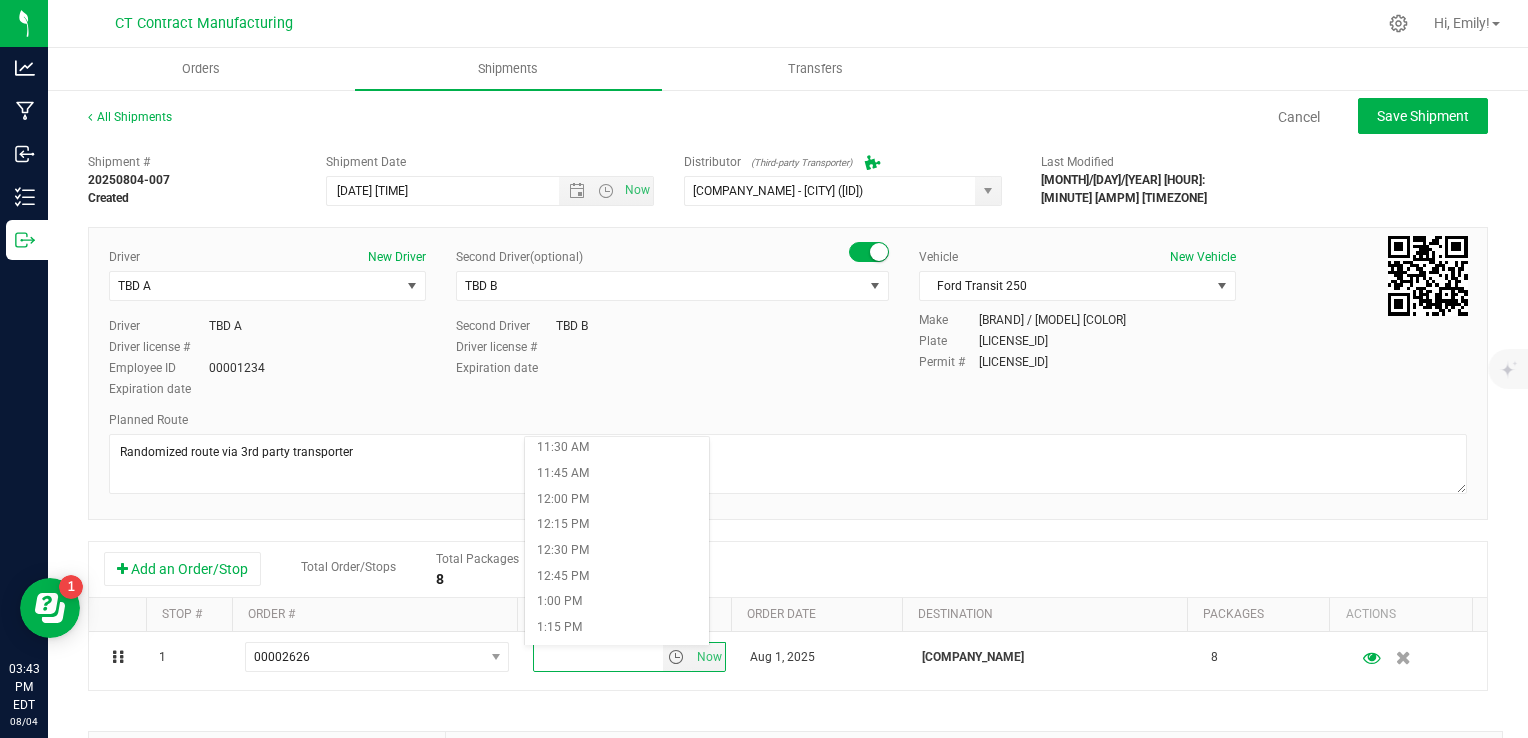 scroll, scrollTop: 1200, scrollLeft: 0, axis: vertical 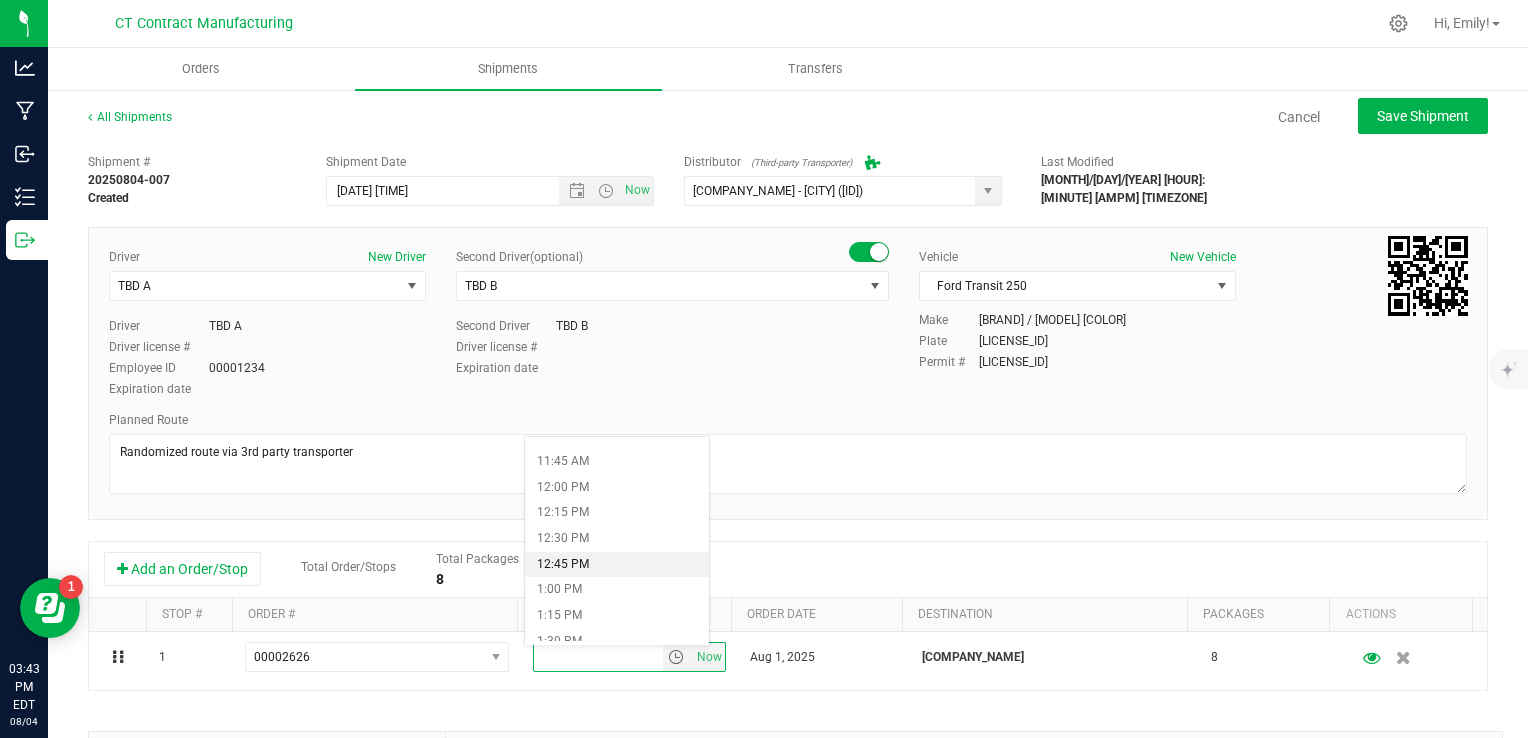 click on "12:45 PM" at bounding box center (617, 565) 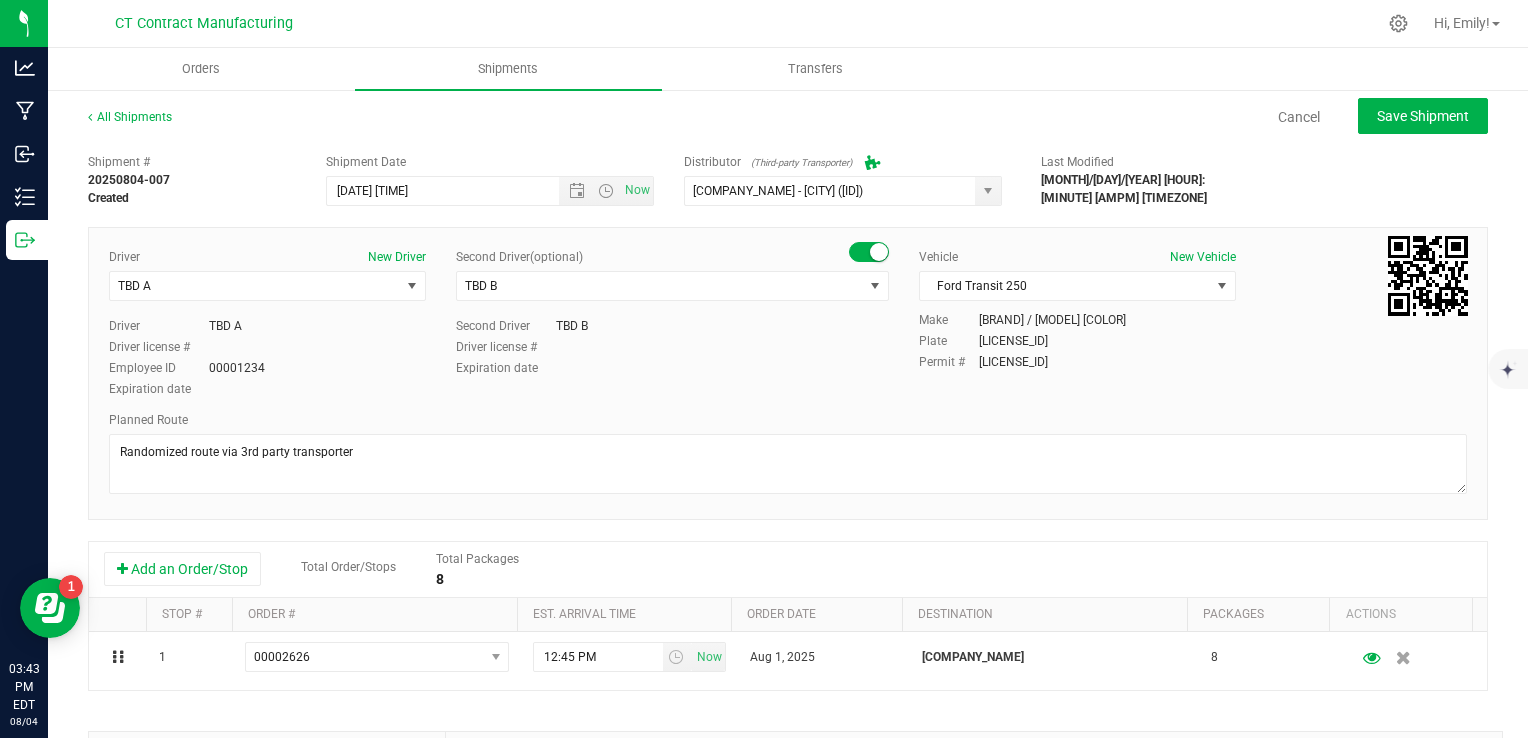 click on "Driver
New Driver
[DRIVER_NAME] [DRIVER_NAME] [DRIVER_NAME] [DRIVER_NAME] [DRIVER_NAME] [DRIVER_NAME] [DRIVER_NAME] [DRIVER_NAME] [DRIVER_NAME] [DRIVER_NAME] [DRIVER_NAME] [DRIVER_NAME] [DRIVER_NAME] [DRIVER_NAME] [DRIVER_NAME] [DRIVER_NAME] [DRIVER_NAME]
Driver
[DRIVER_NAME]
Driver license #
Employee ID
[EMPLOYEE_ID]" at bounding box center (788, 373) 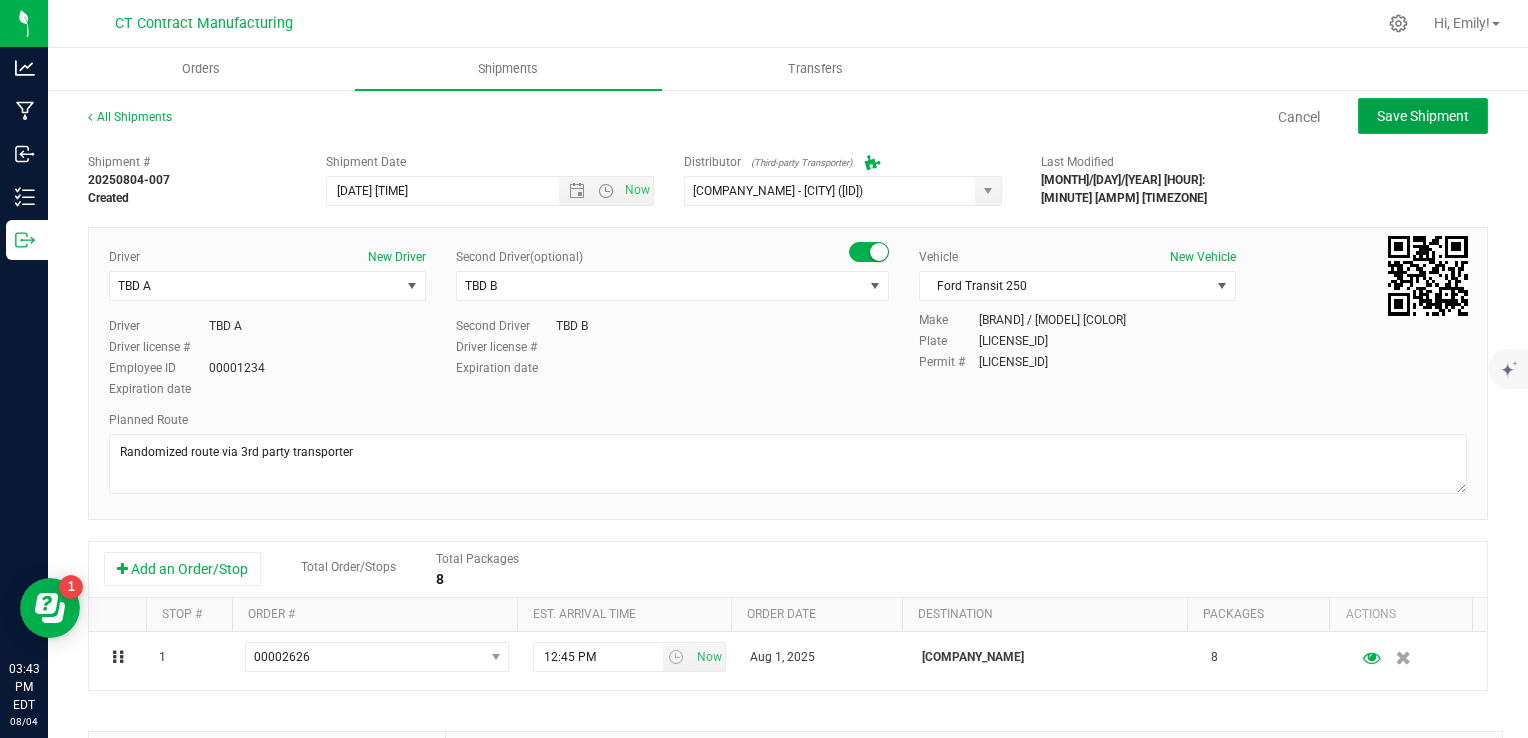 click on "Save Shipment" 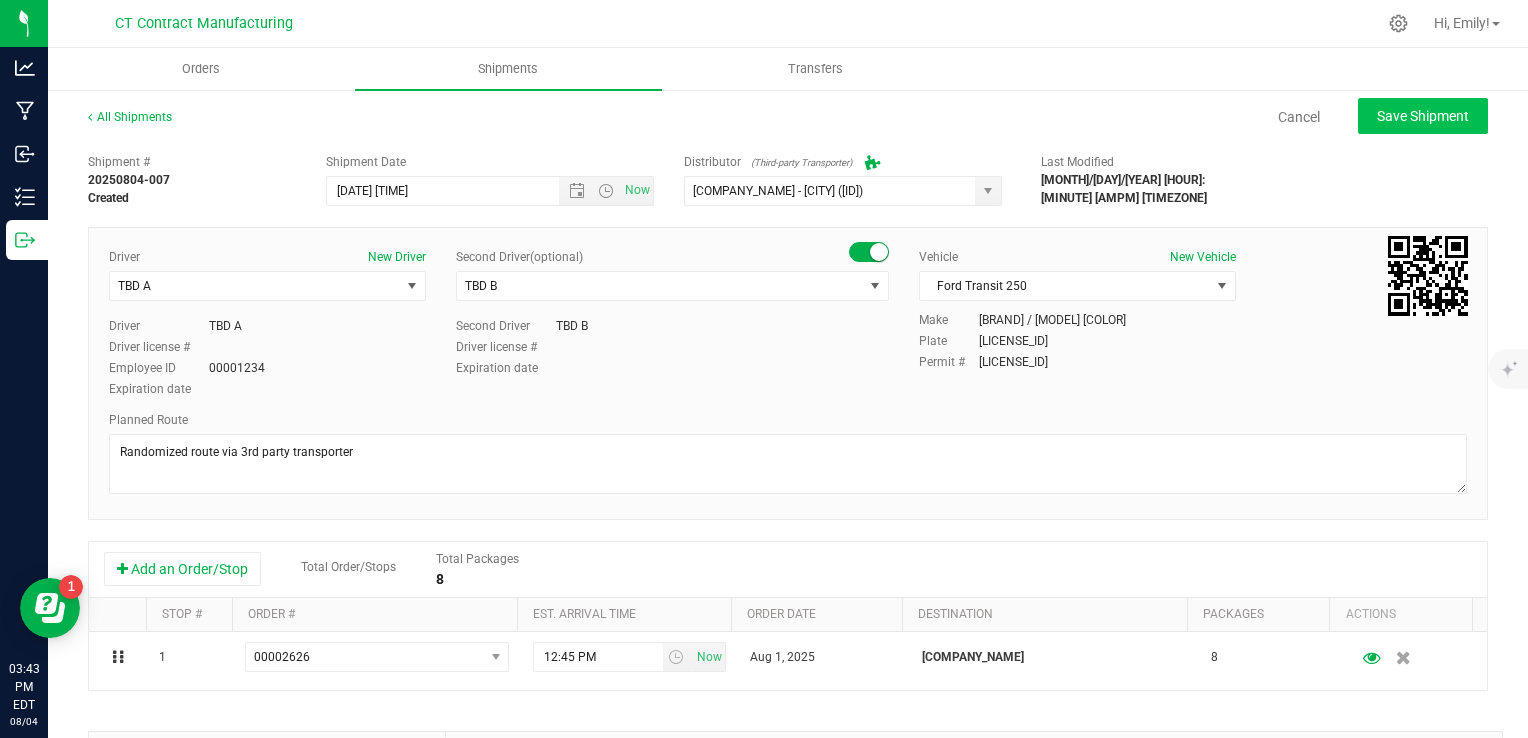 type on "[MONTH]/[DAY]/[YEAR] [TIME]" 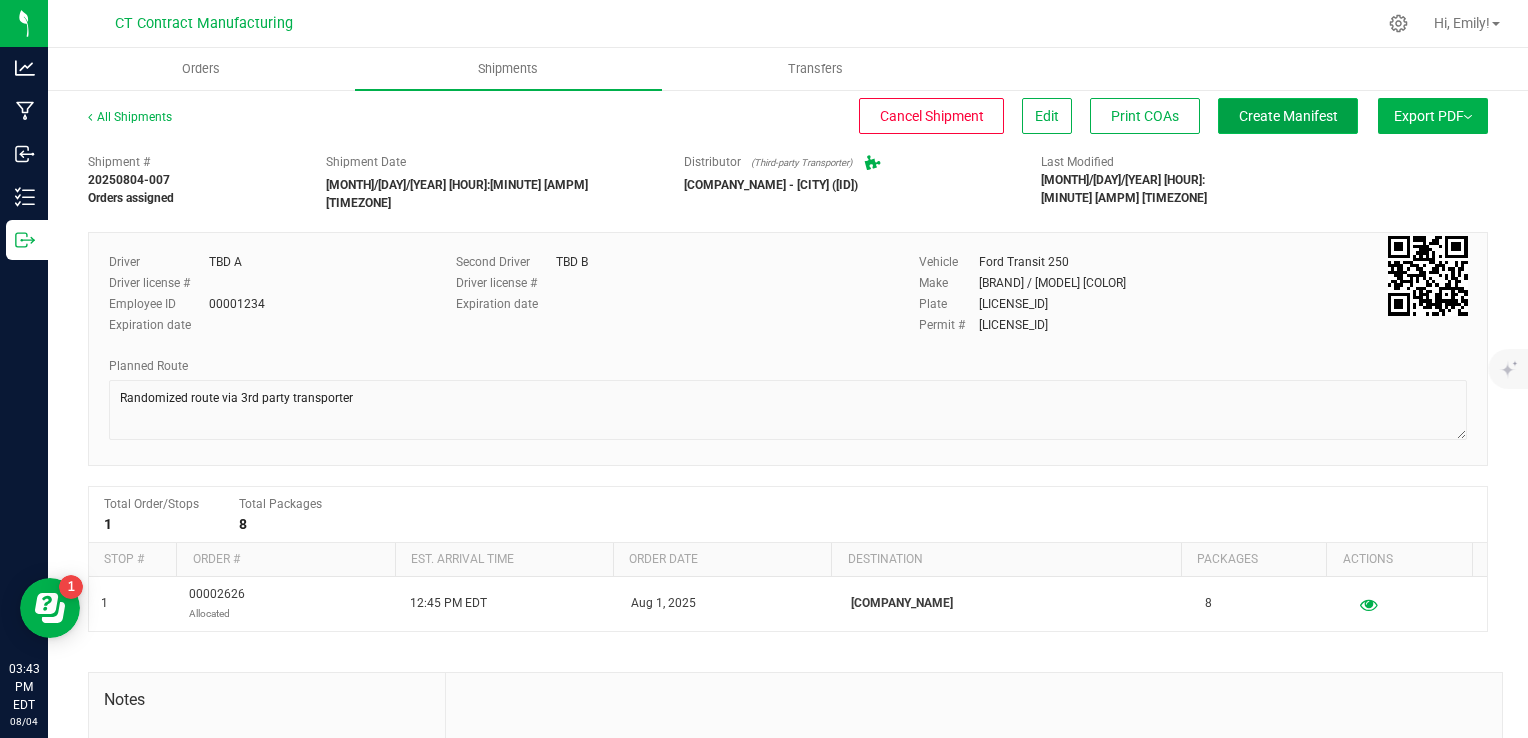 click on "Create Manifest" at bounding box center [1288, 116] 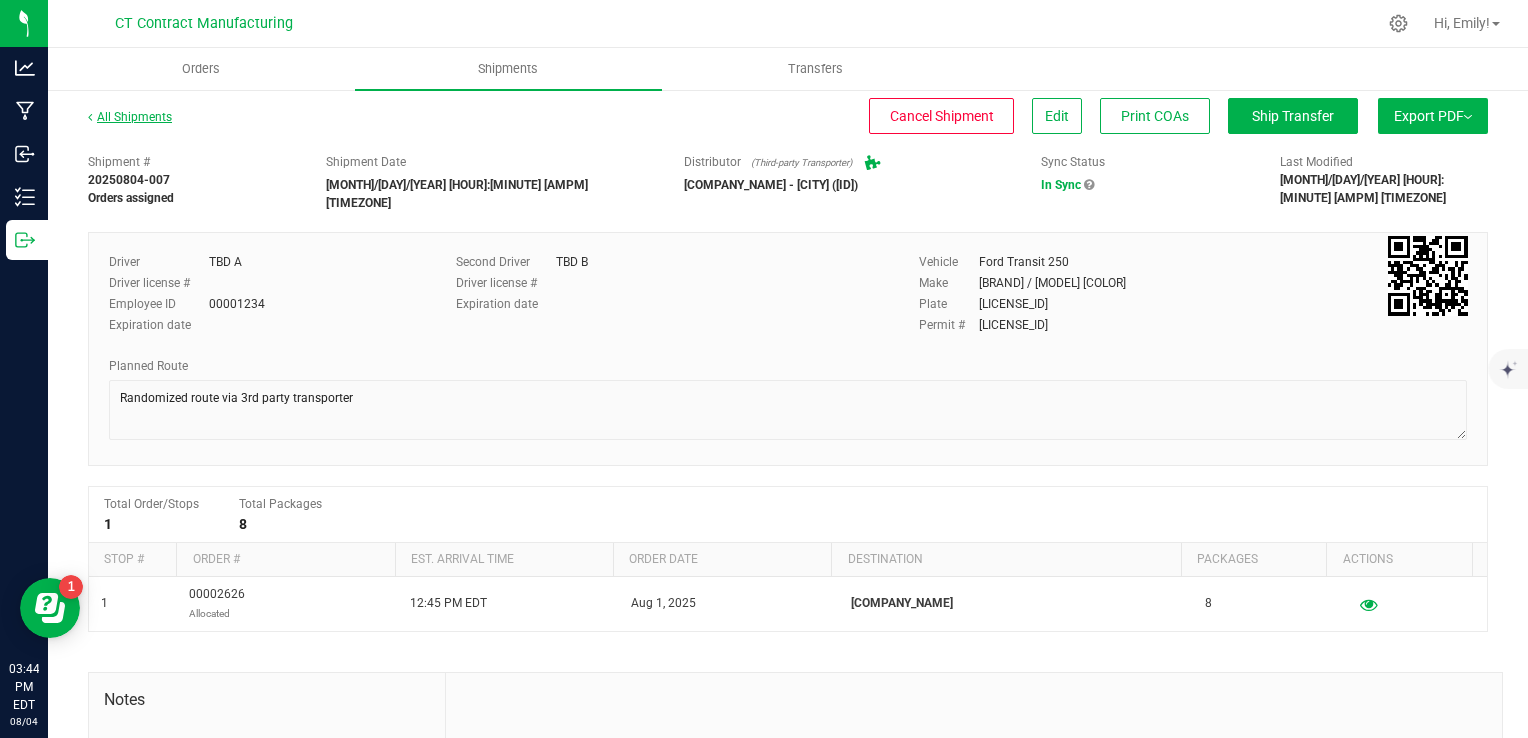 click on "All Shipments" at bounding box center (130, 117) 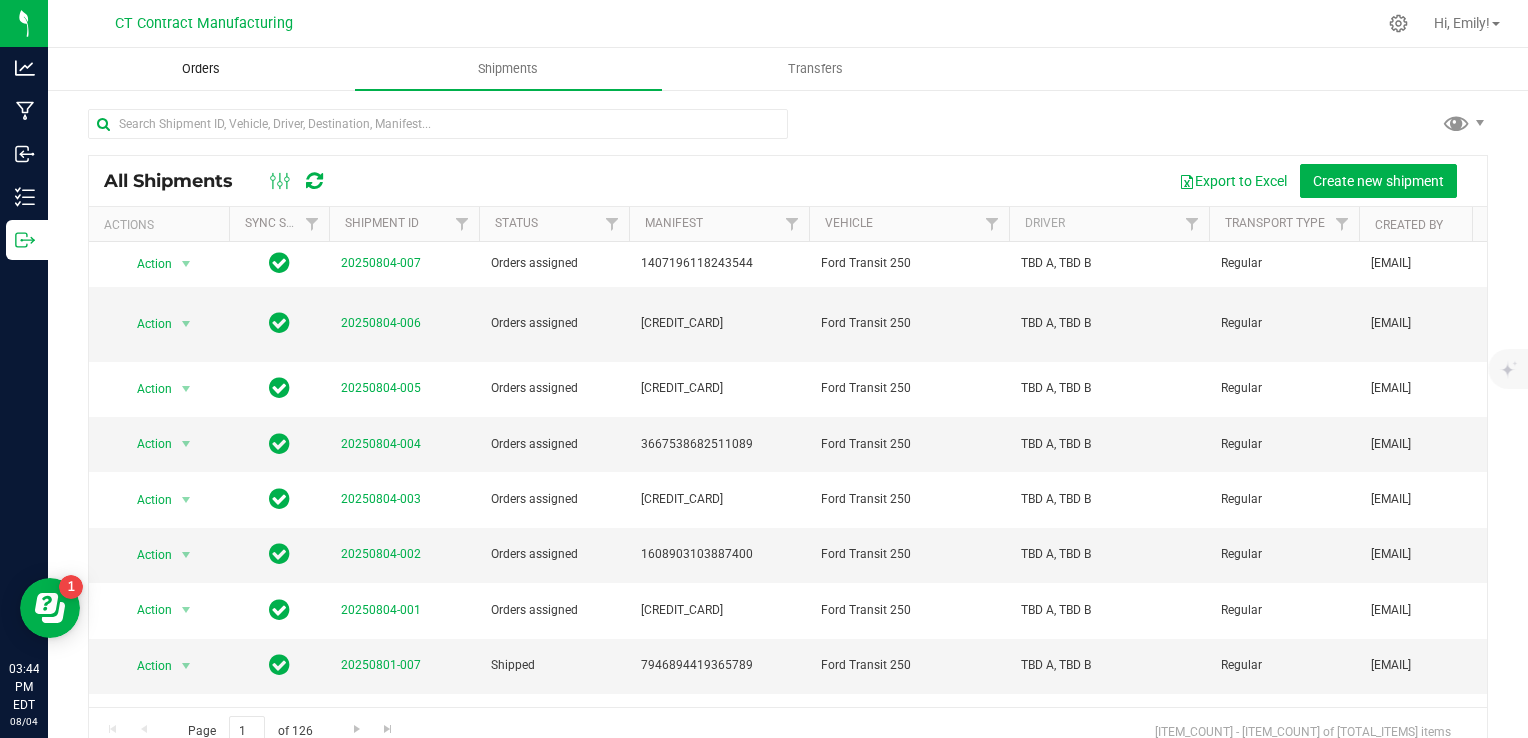 click on "Orders" at bounding box center [201, 69] 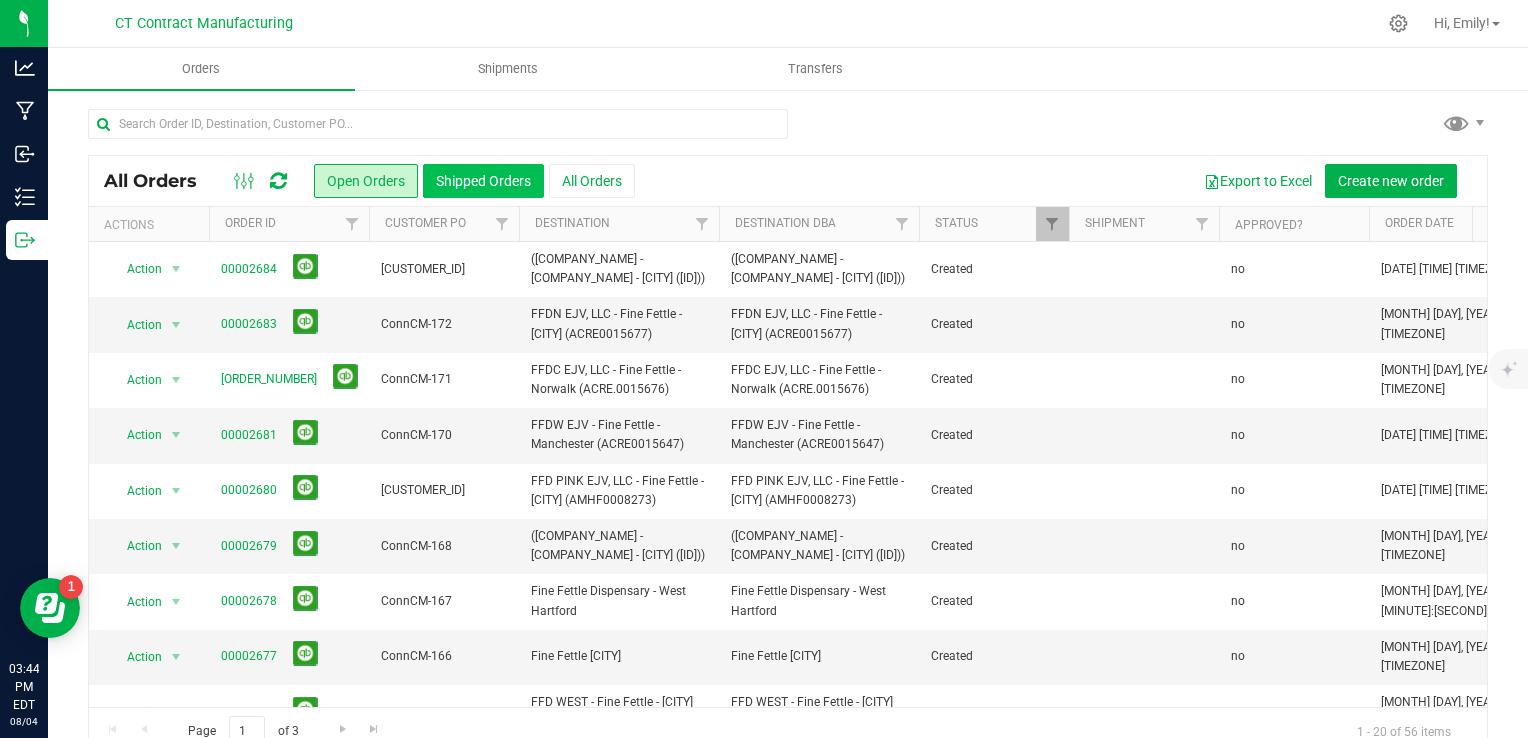 click on "Shipped Orders" at bounding box center [483, 181] 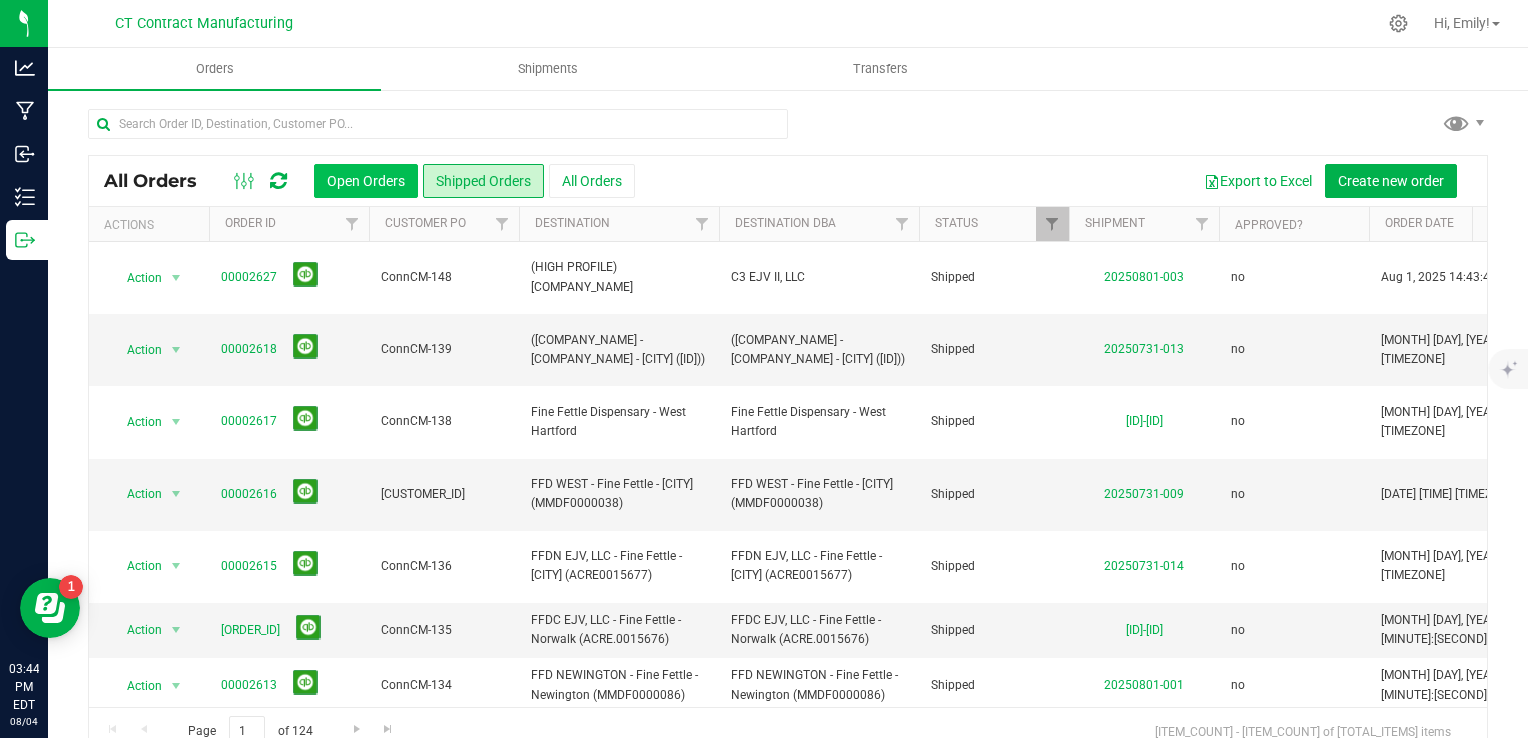 click on "Open Orders" at bounding box center [366, 181] 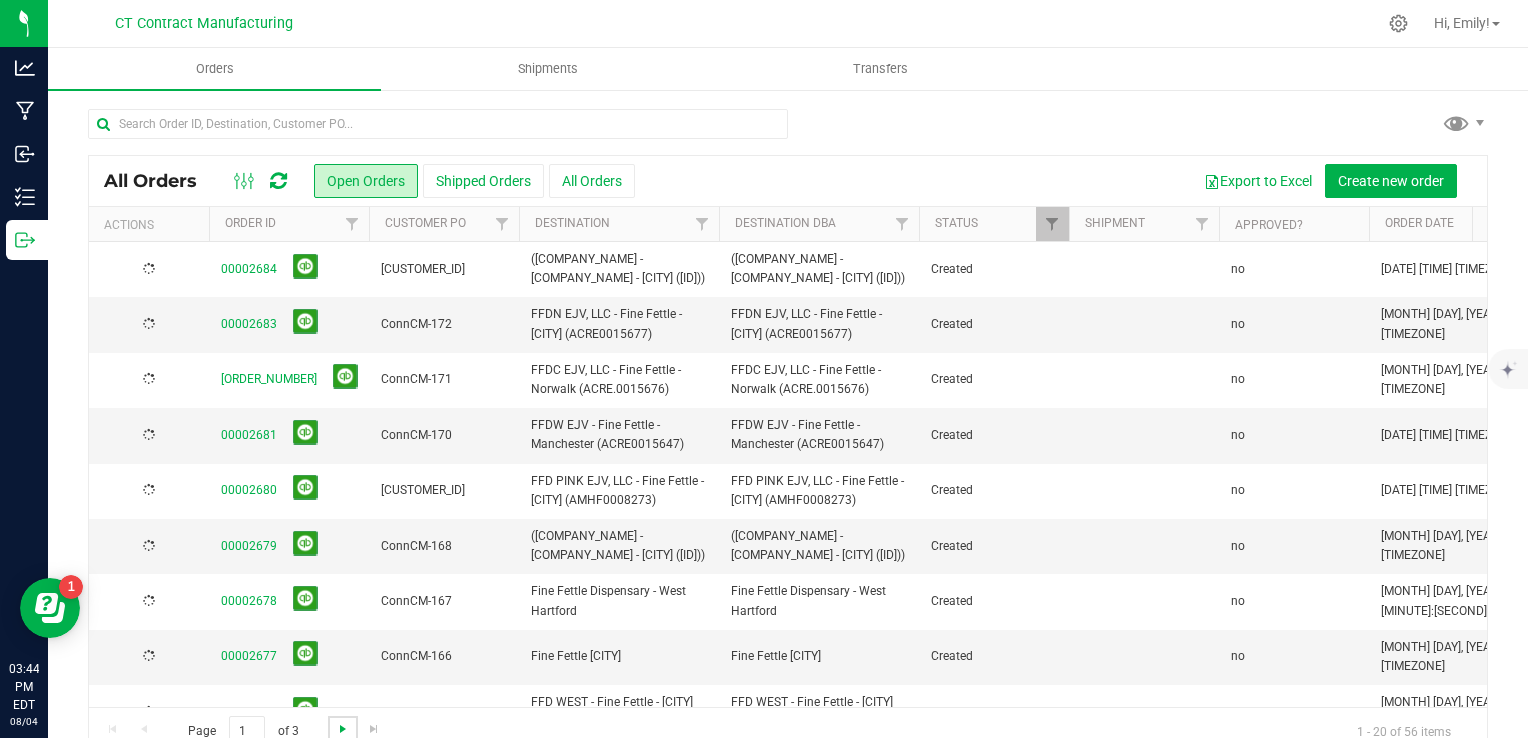 click at bounding box center (343, 729) 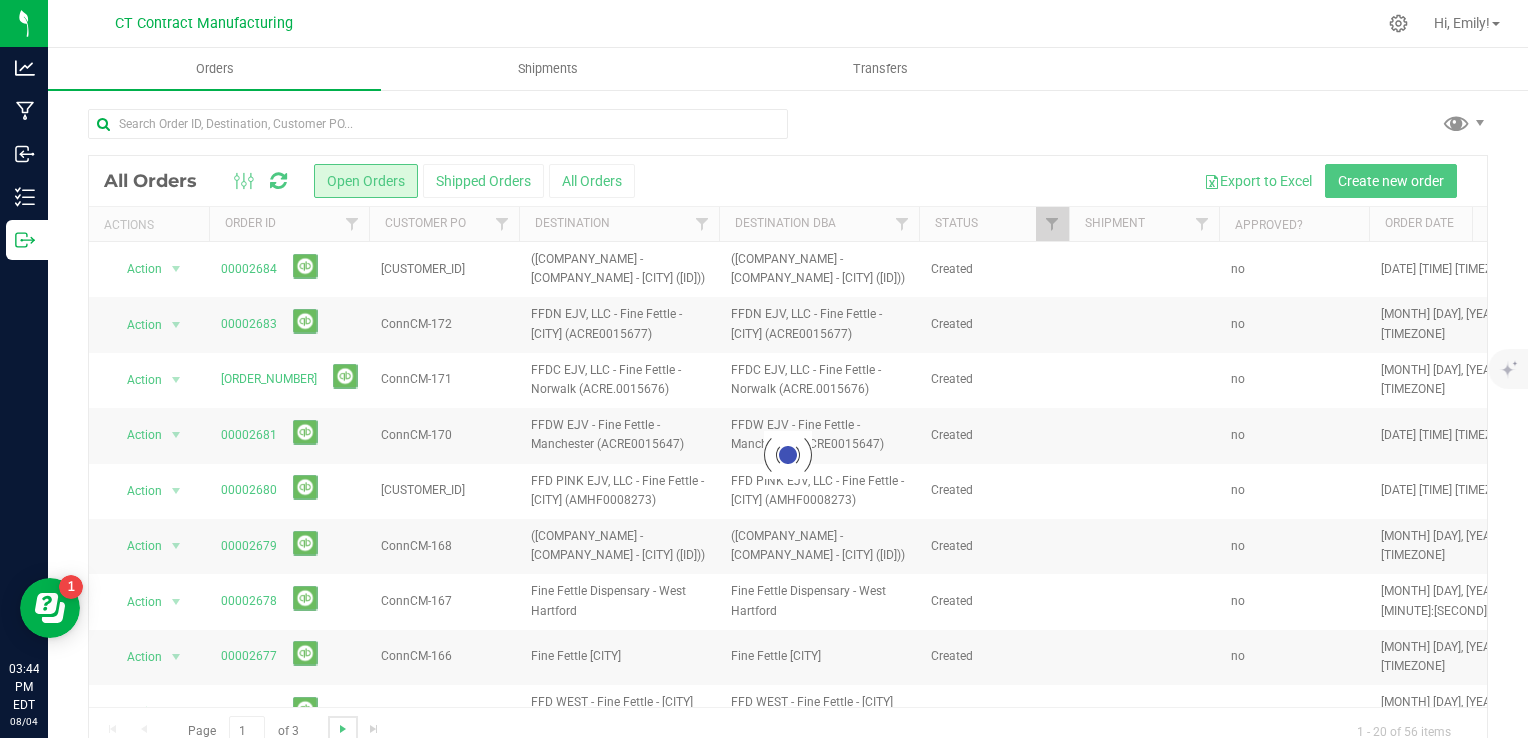 scroll, scrollTop: 36, scrollLeft: 0, axis: vertical 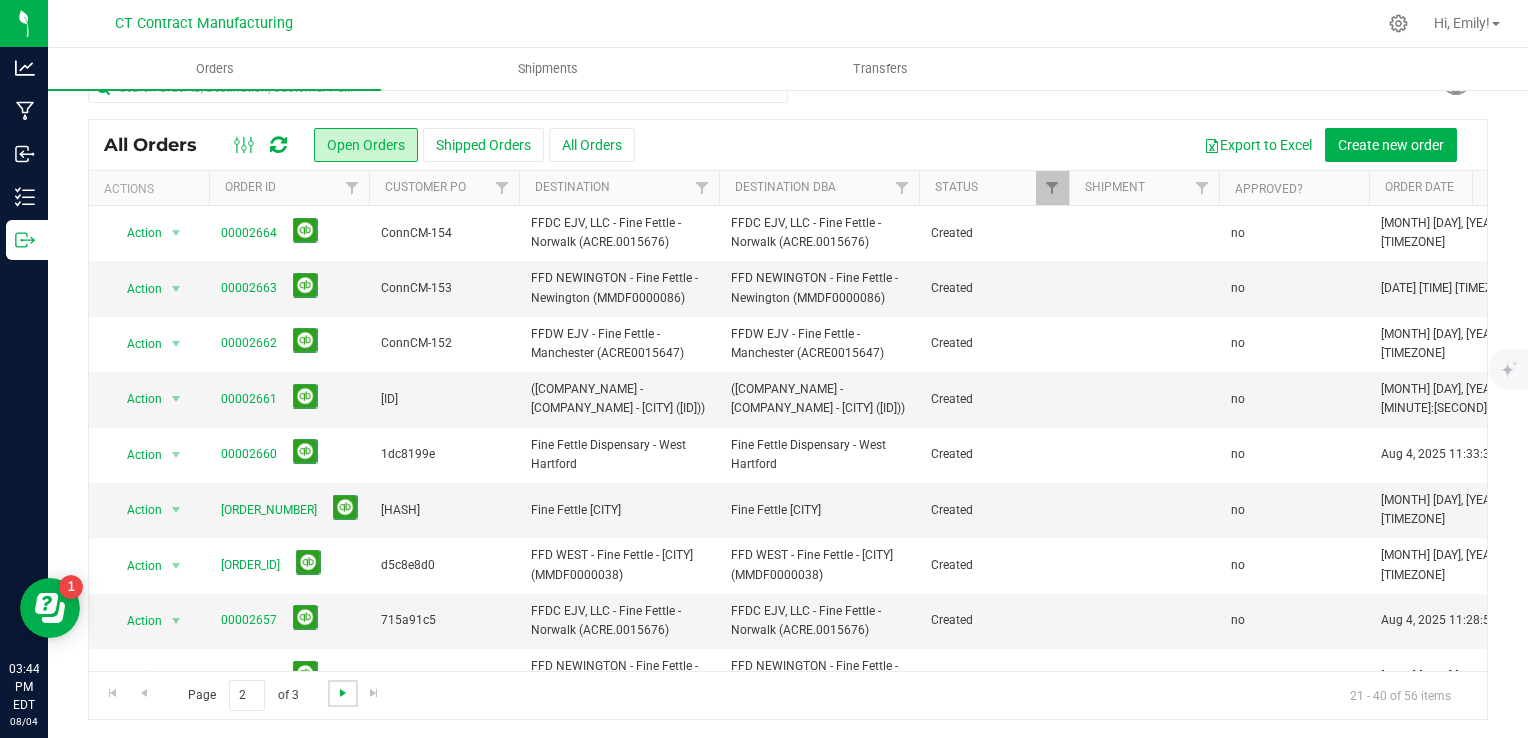 click at bounding box center [343, 693] 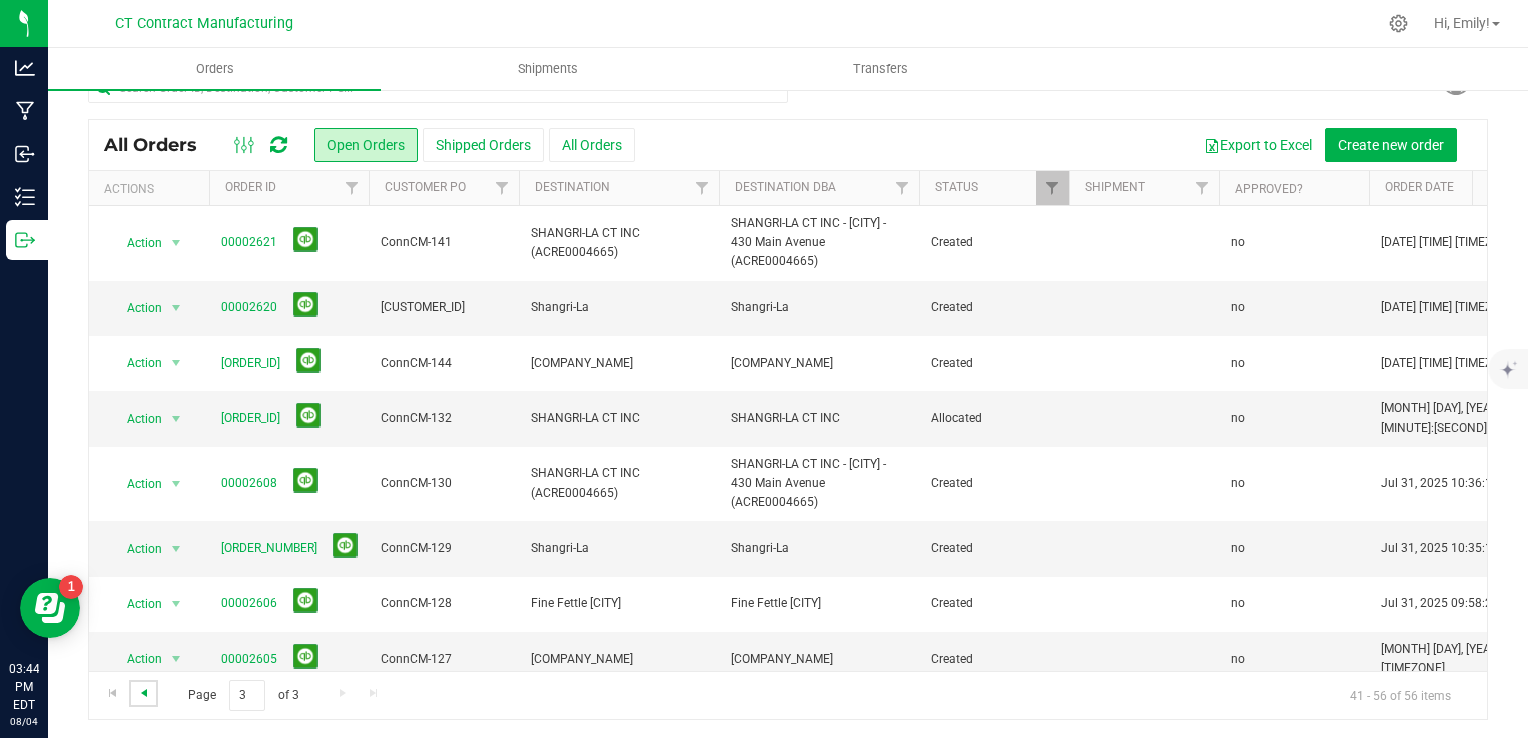 click at bounding box center [144, 693] 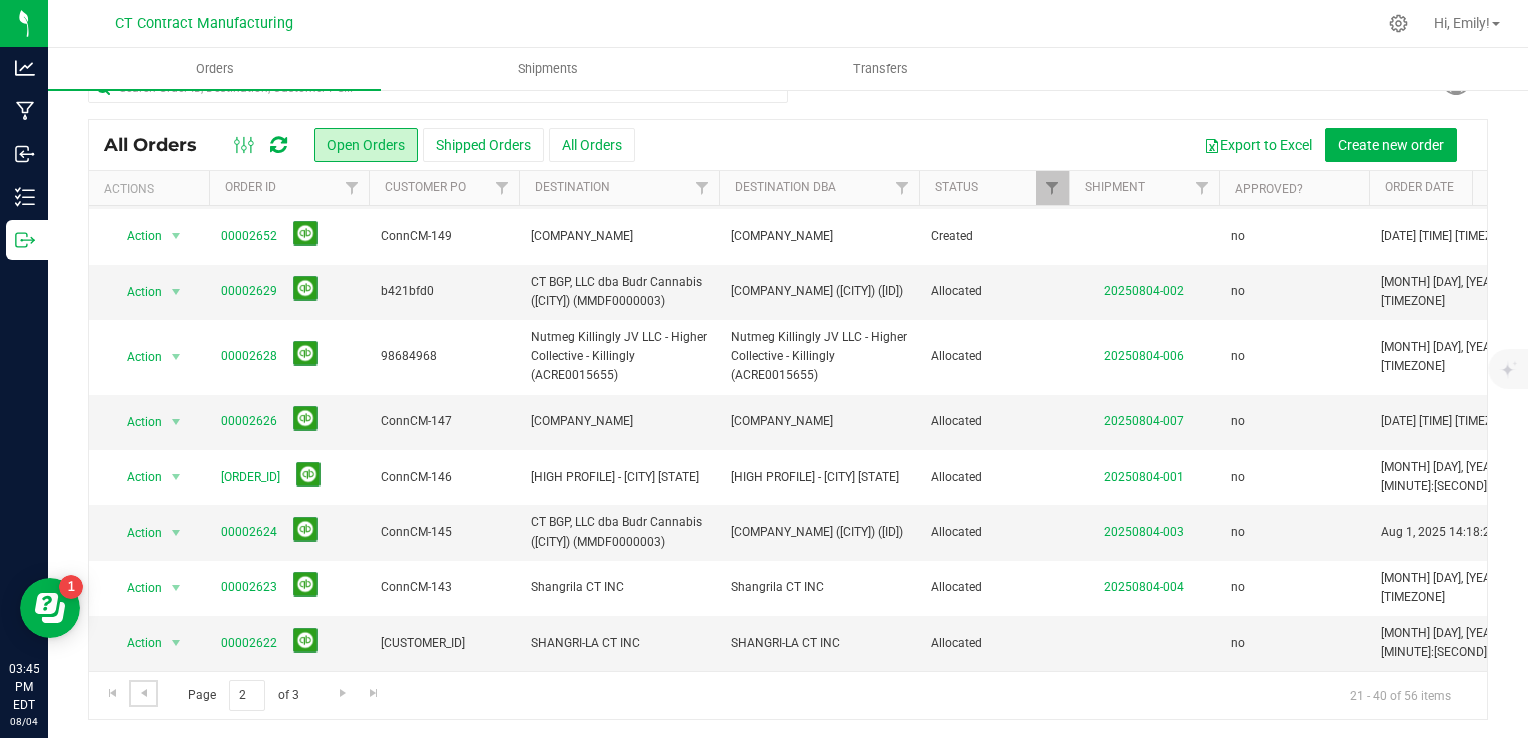 scroll, scrollTop: 730, scrollLeft: 0, axis: vertical 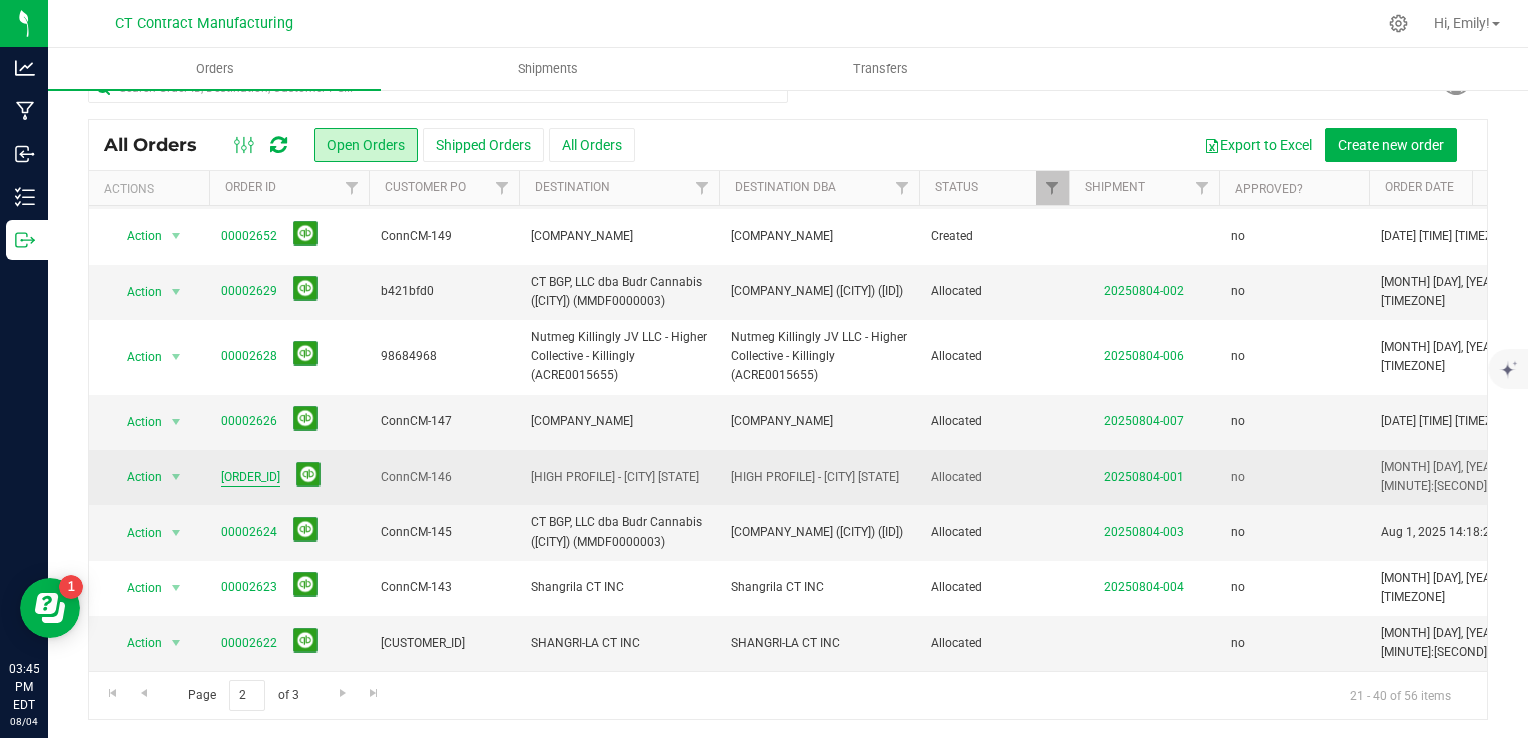 click on "[ORDER_ID]" at bounding box center [250, 477] 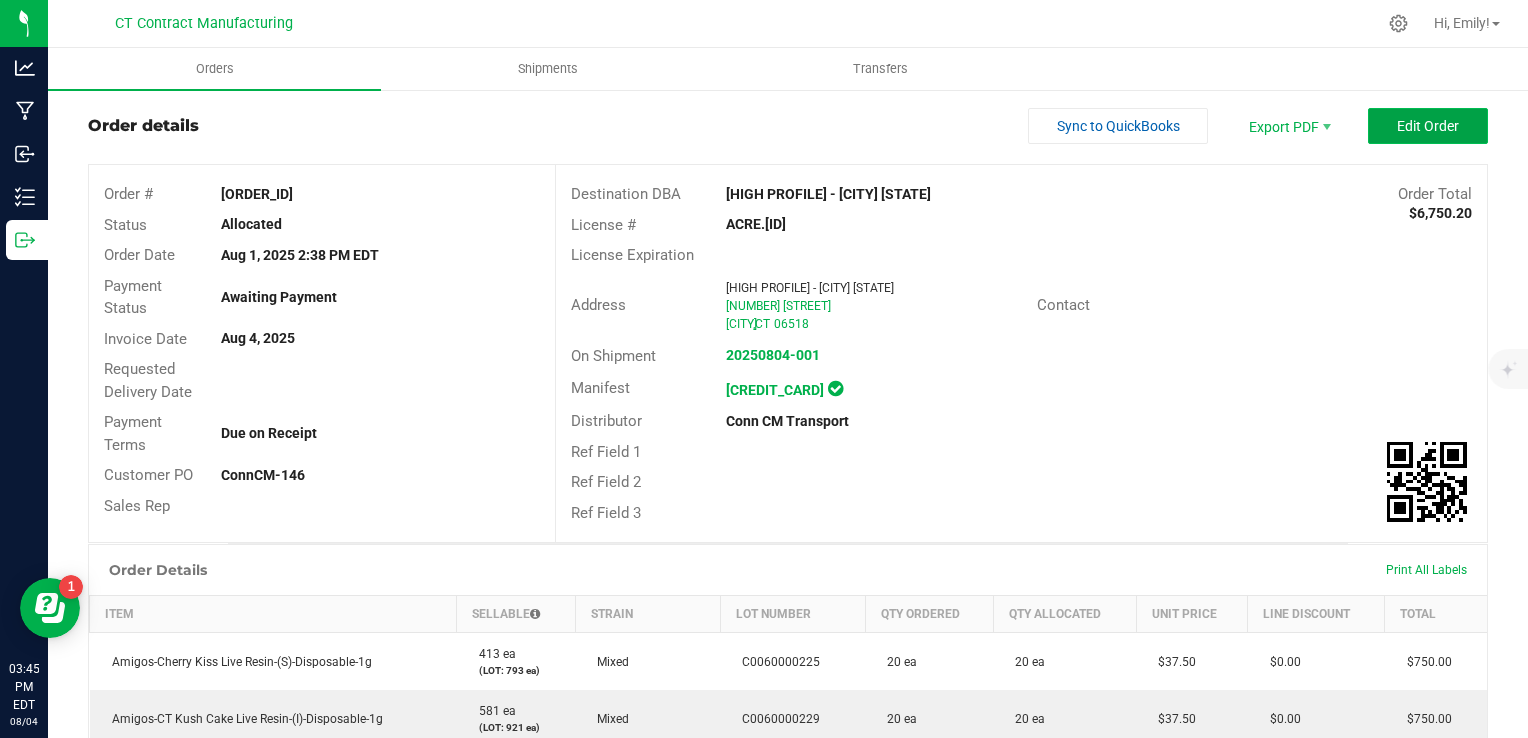 click on "Edit Order" at bounding box center (1428, 126) 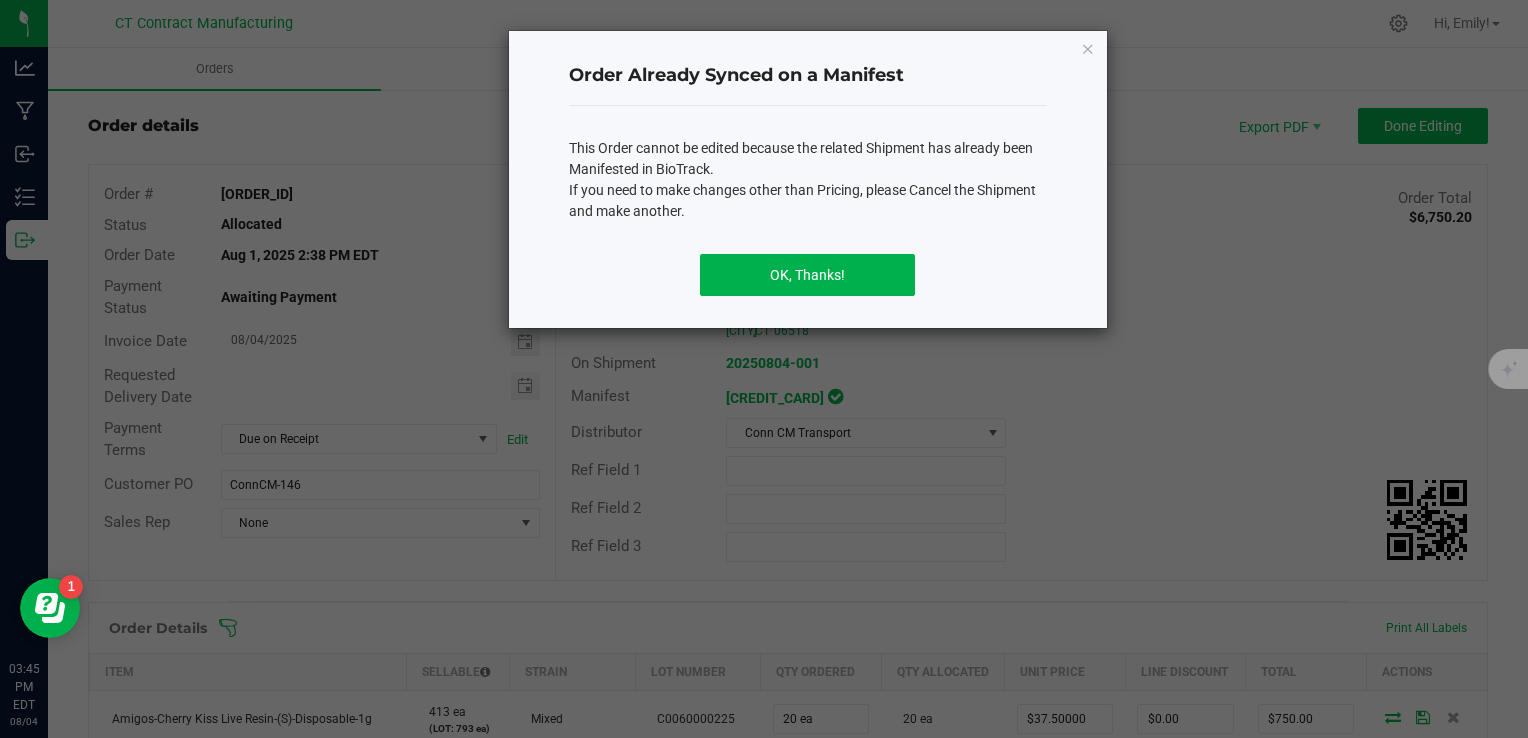 scroll, scrollTop: 0, scrollLeft: 0, axis: both 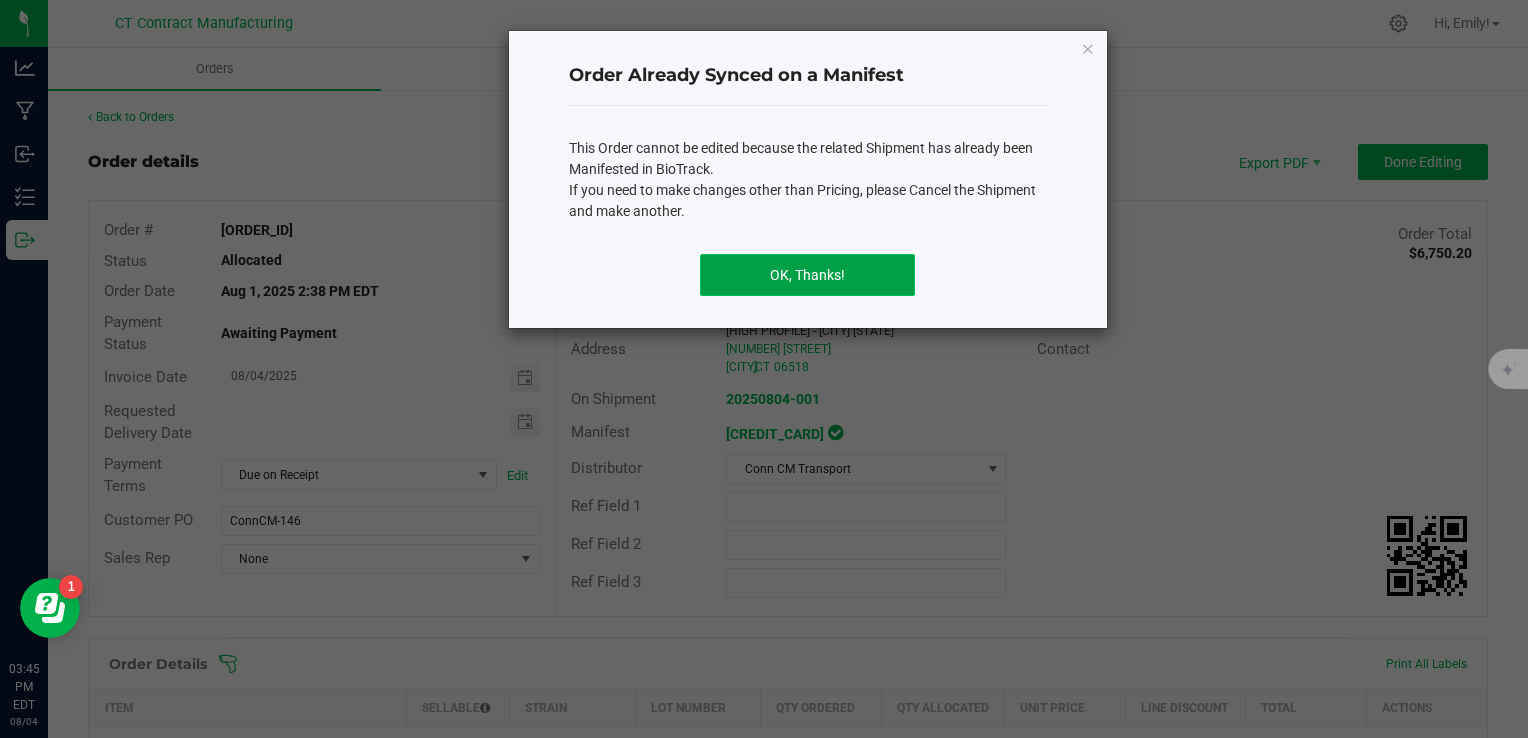 click on "OK, Thanks!" 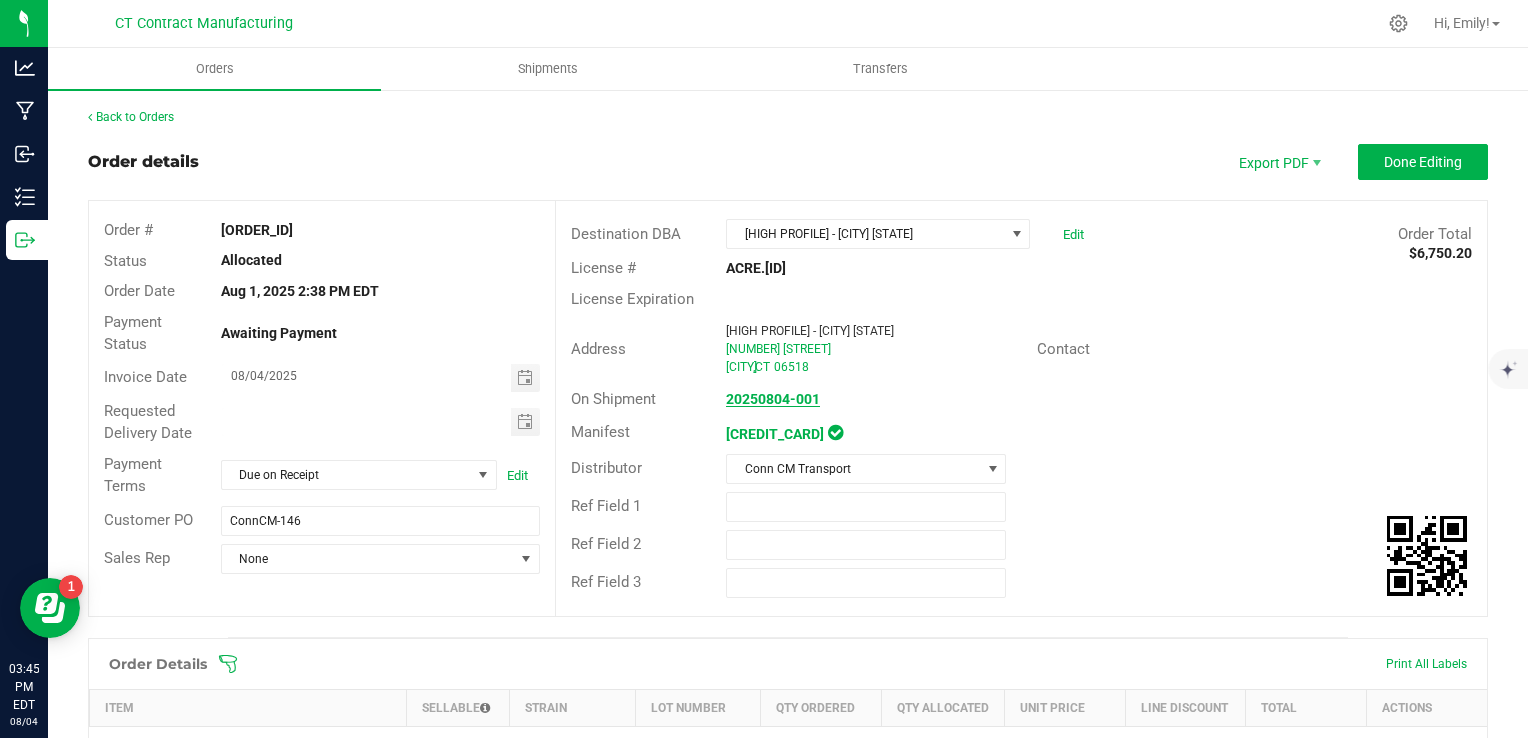 click on "20250804-001" at bounding box center [773, 399] 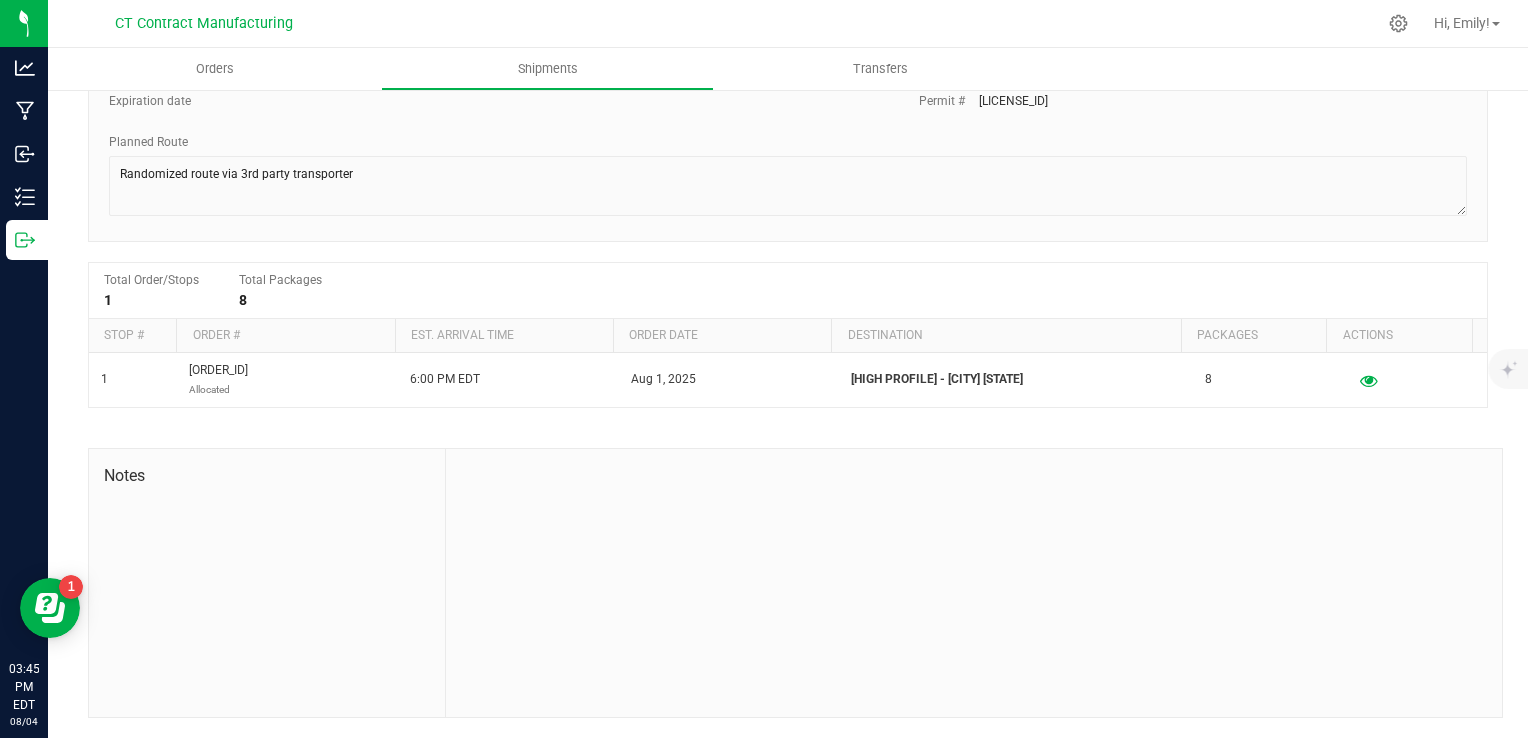 scroll, scrollTop: 0, scrollLeft: 0, axis: both 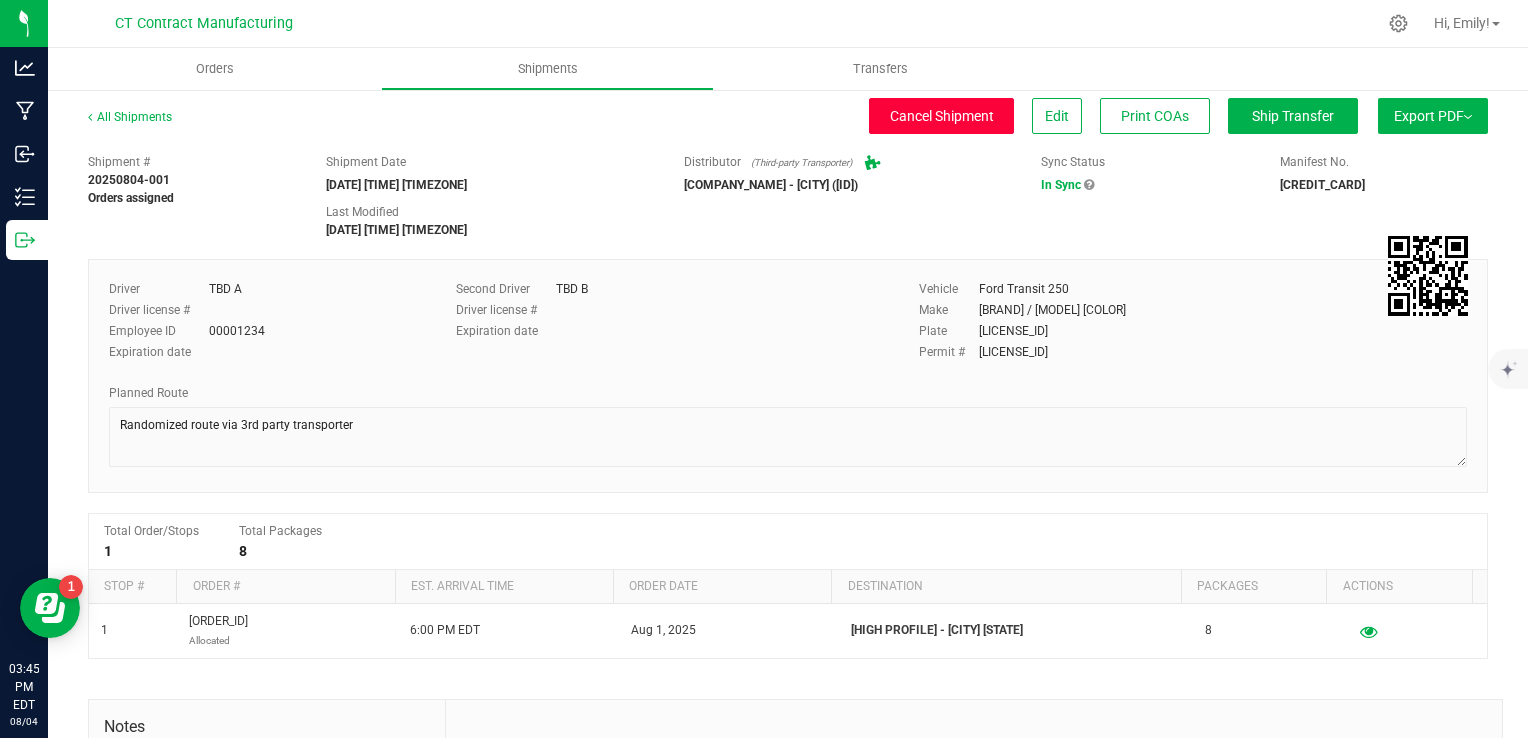 click on "Cancel Shipment" at bounding box center (941, 116) 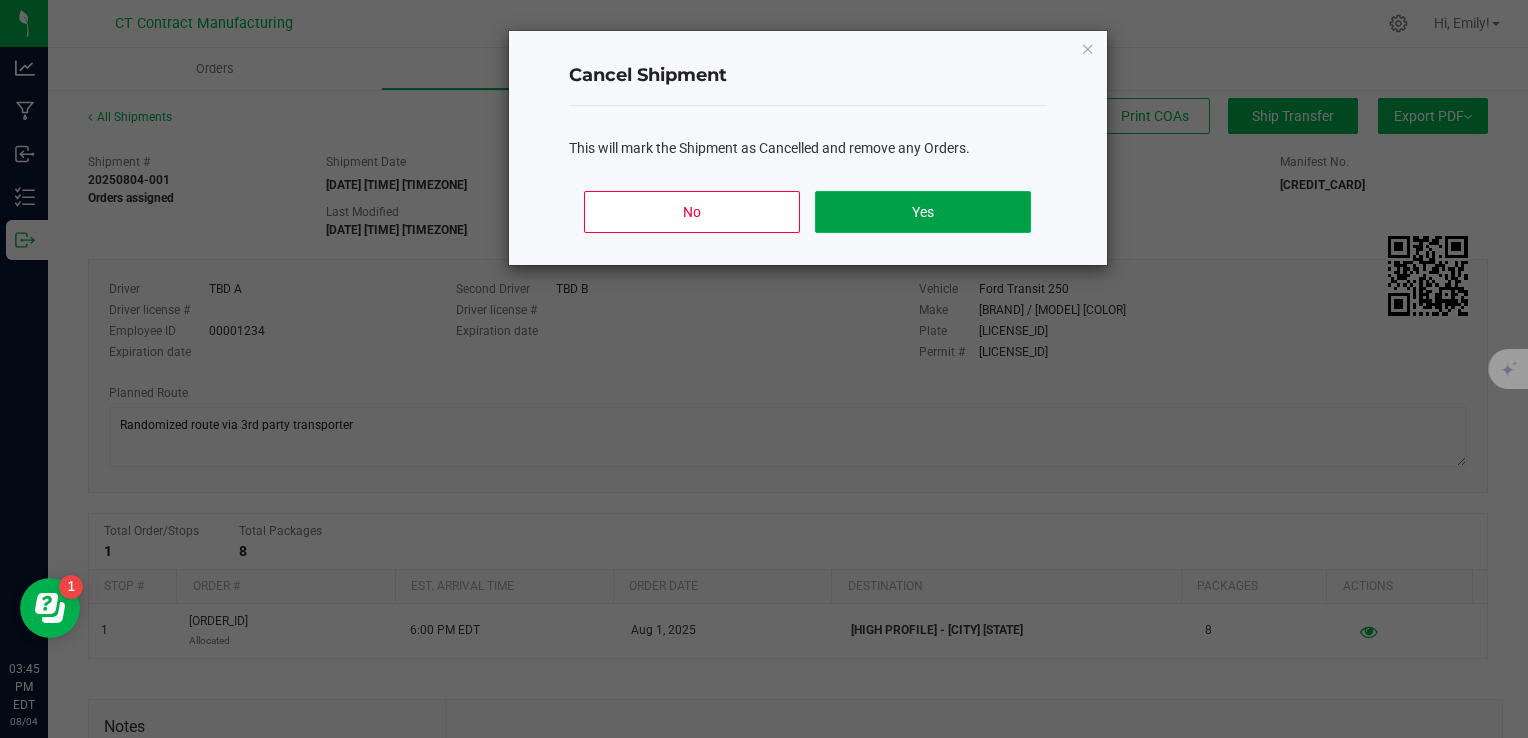 click on "Yes" 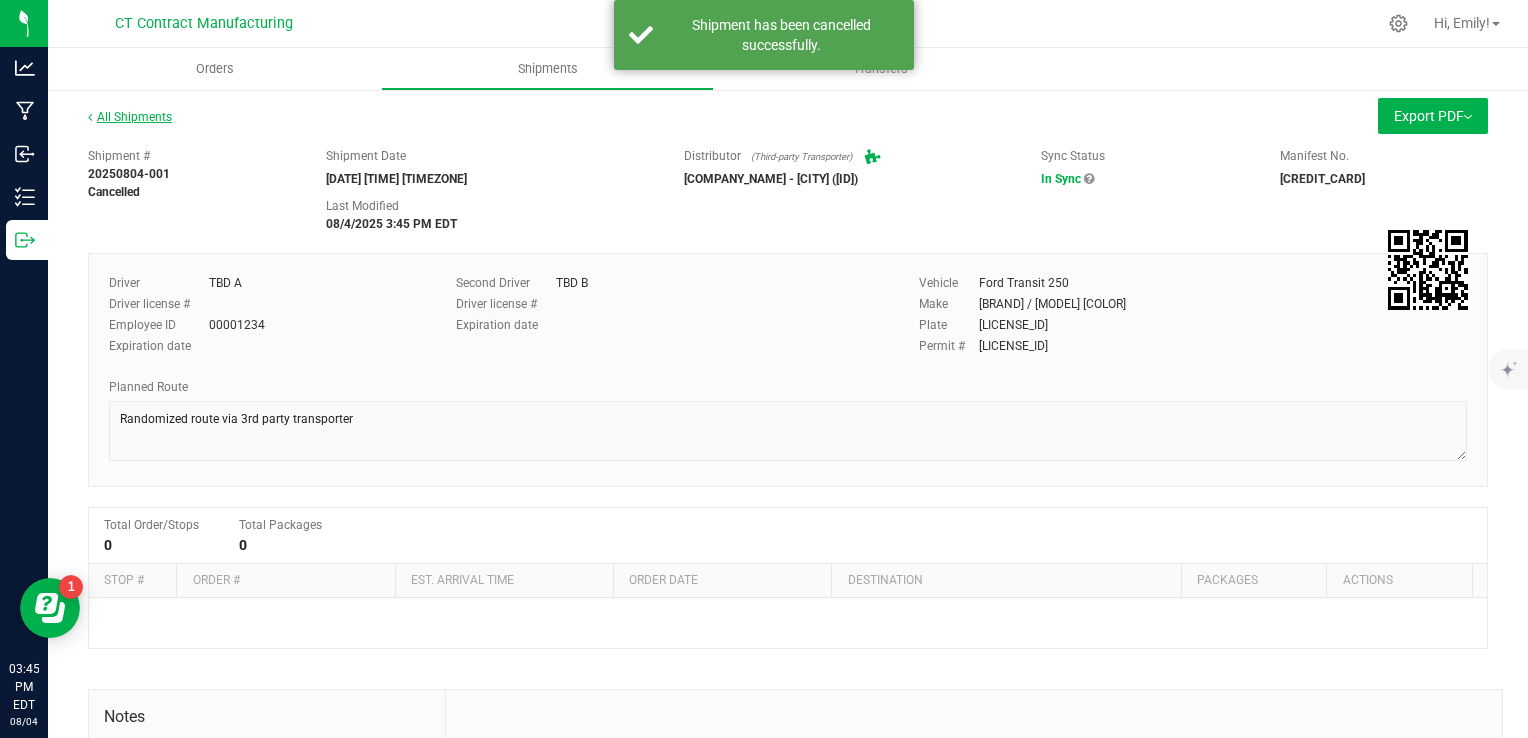 click on "All Shipments" at bounding box center (130, 117) 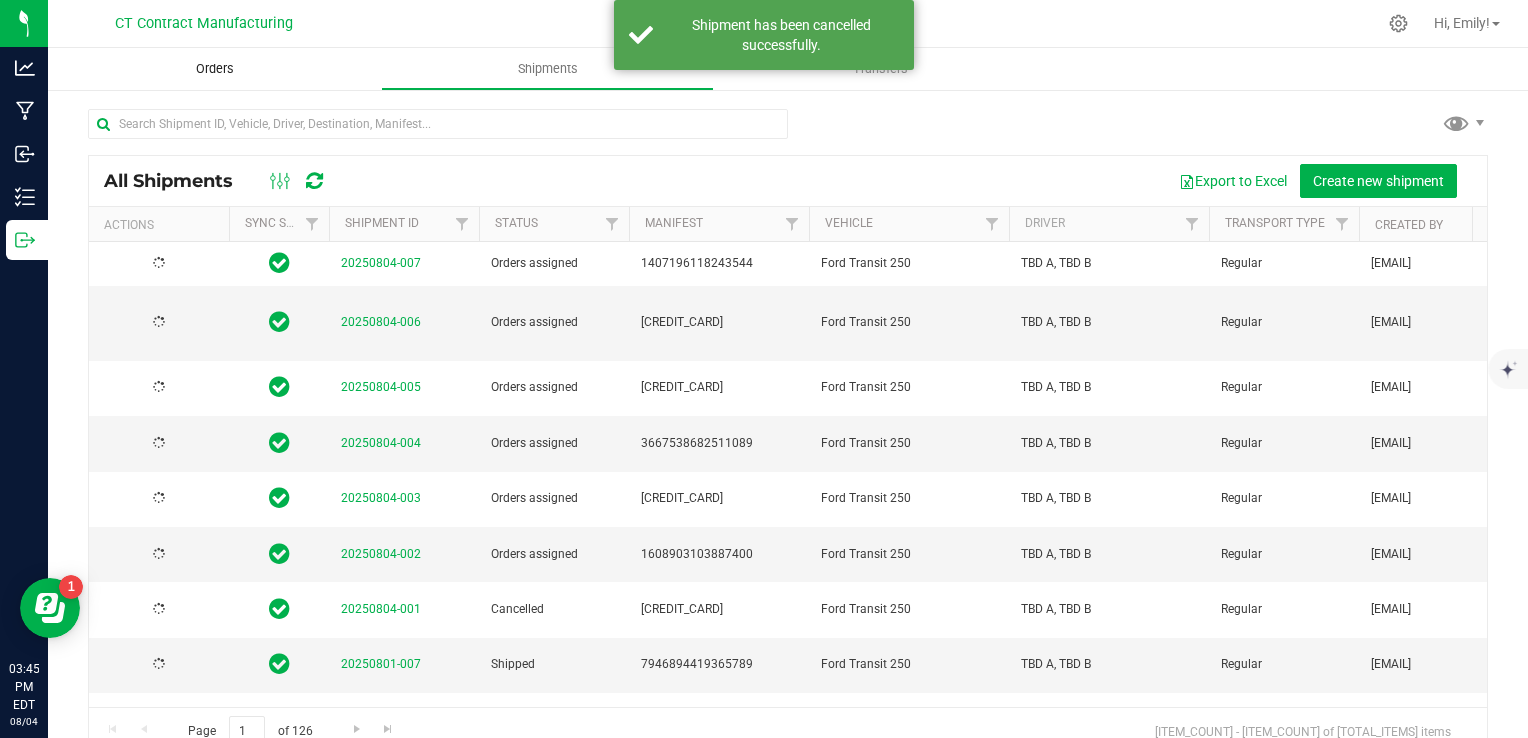 click on "Orders" at bounding box center [215, 69] 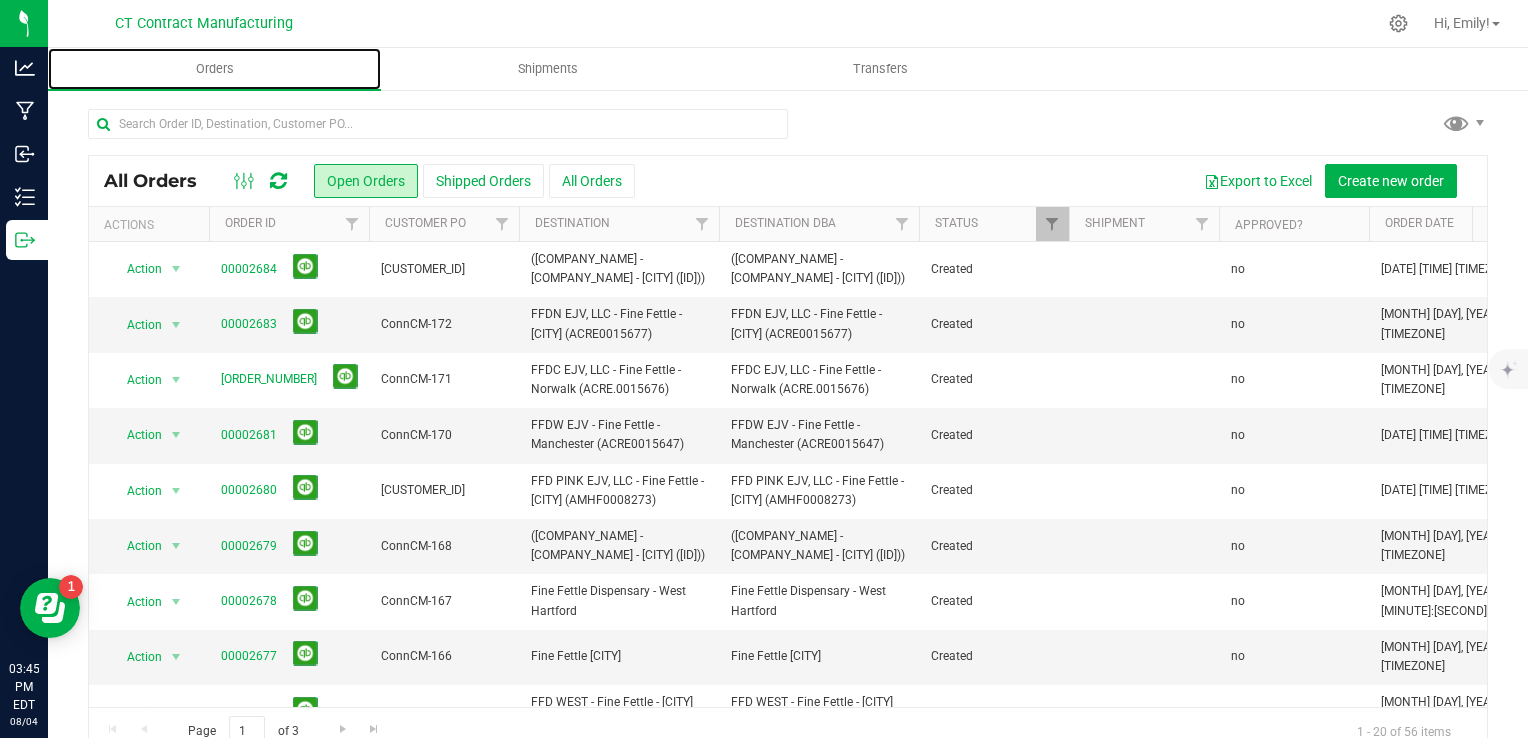 scroll, scrollTop: 300, scrollLeft: 0, axis: vertical 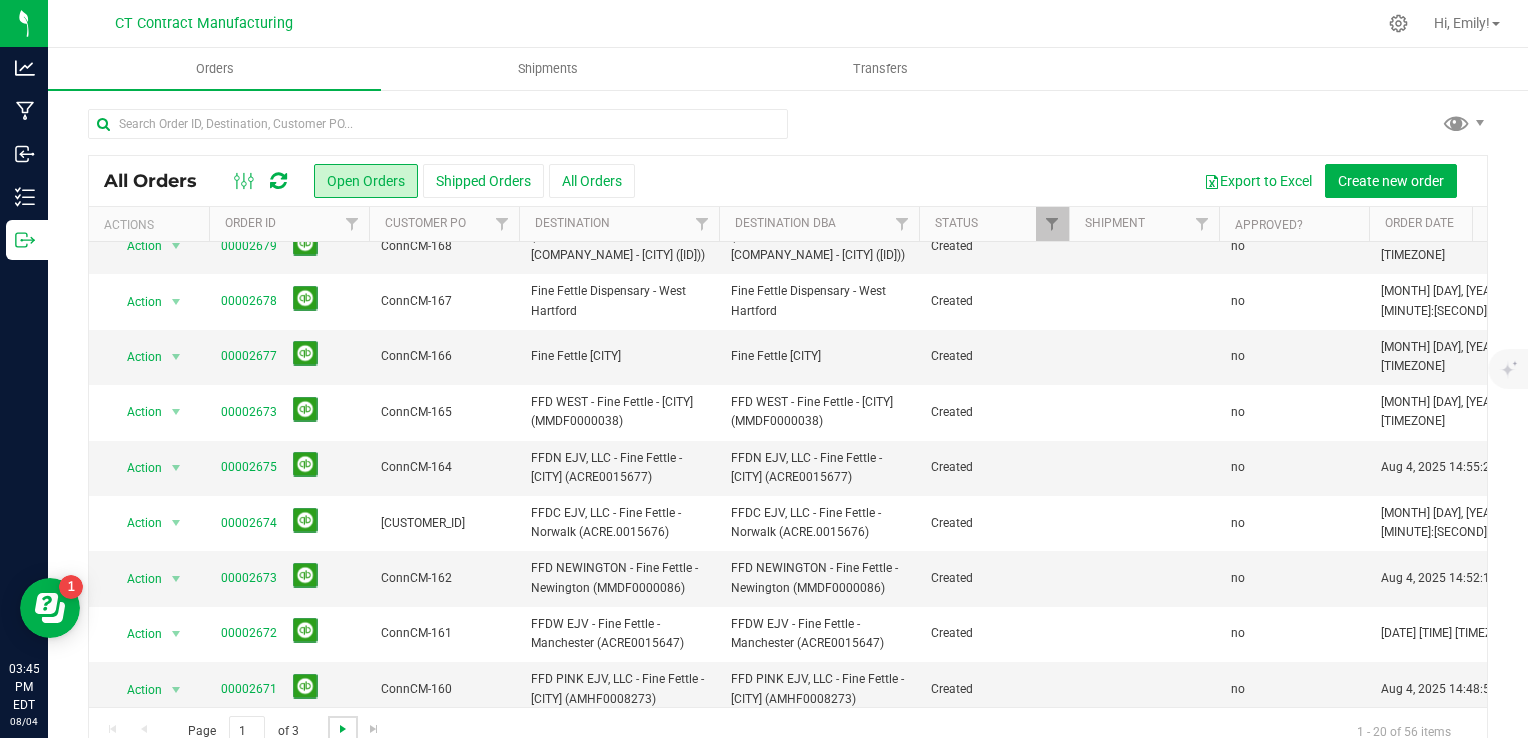 click at bounding box center [343, 729] 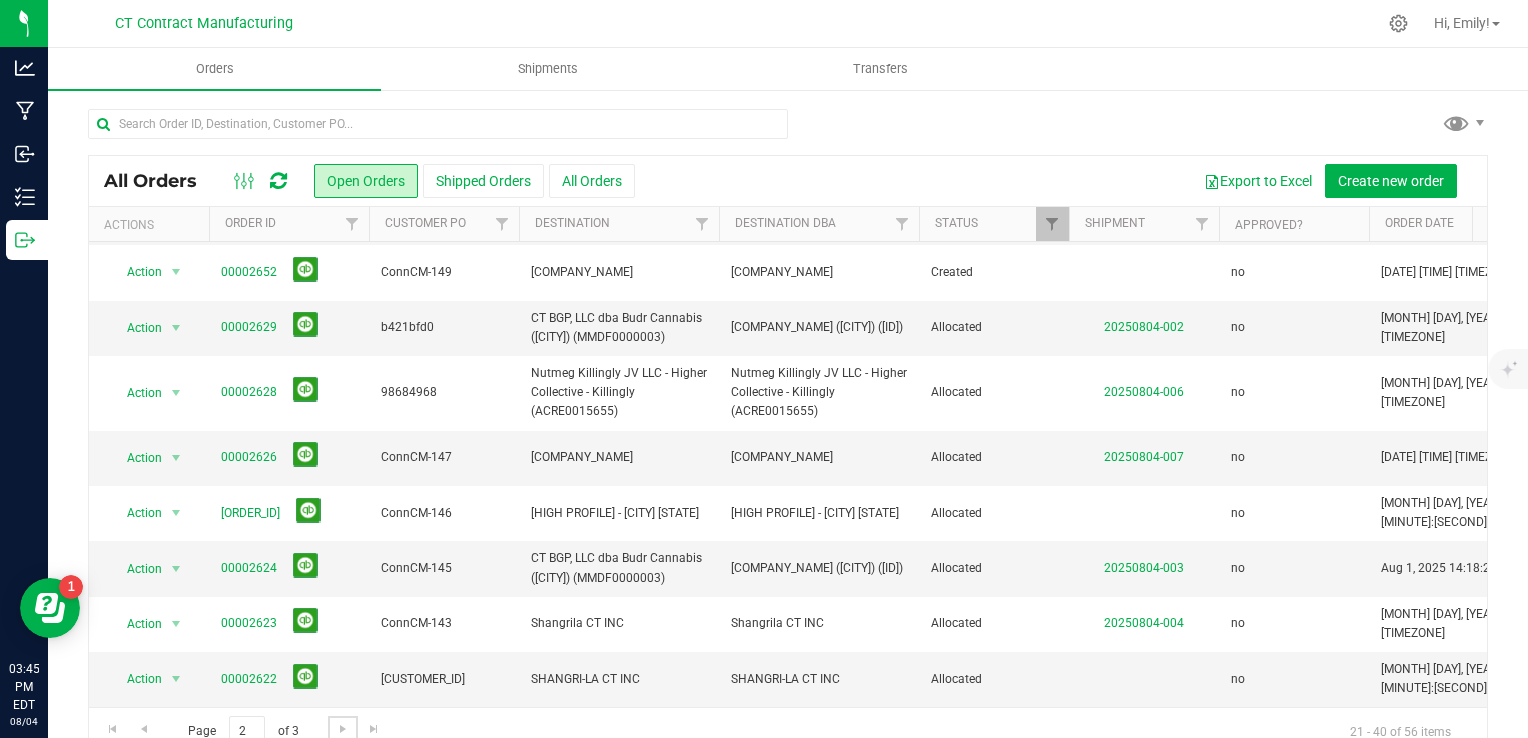 scroll, scrollTop: 730, scrollLeft: 0, axis: vertical 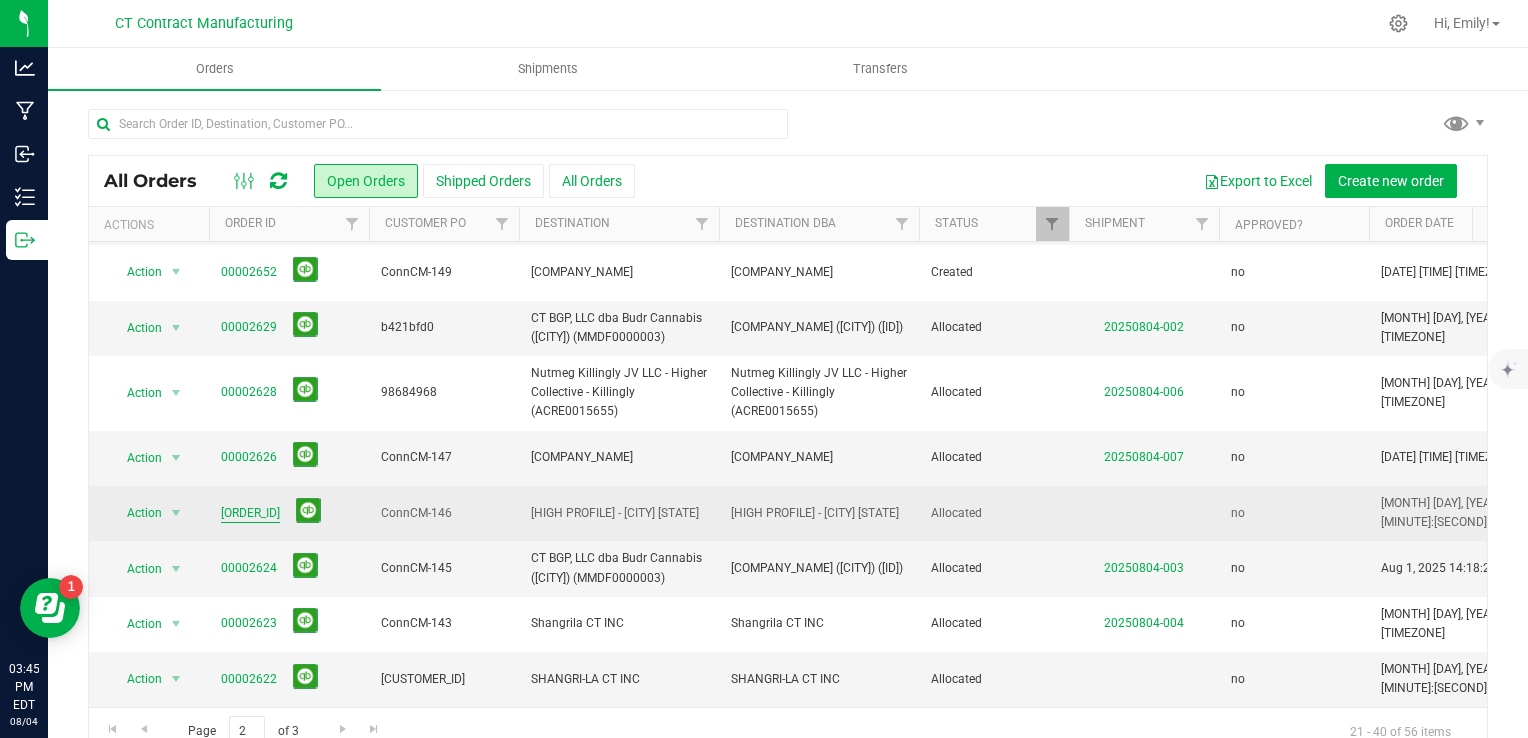 click on "[ORDER_ID]" at bounding box center (250, 513) 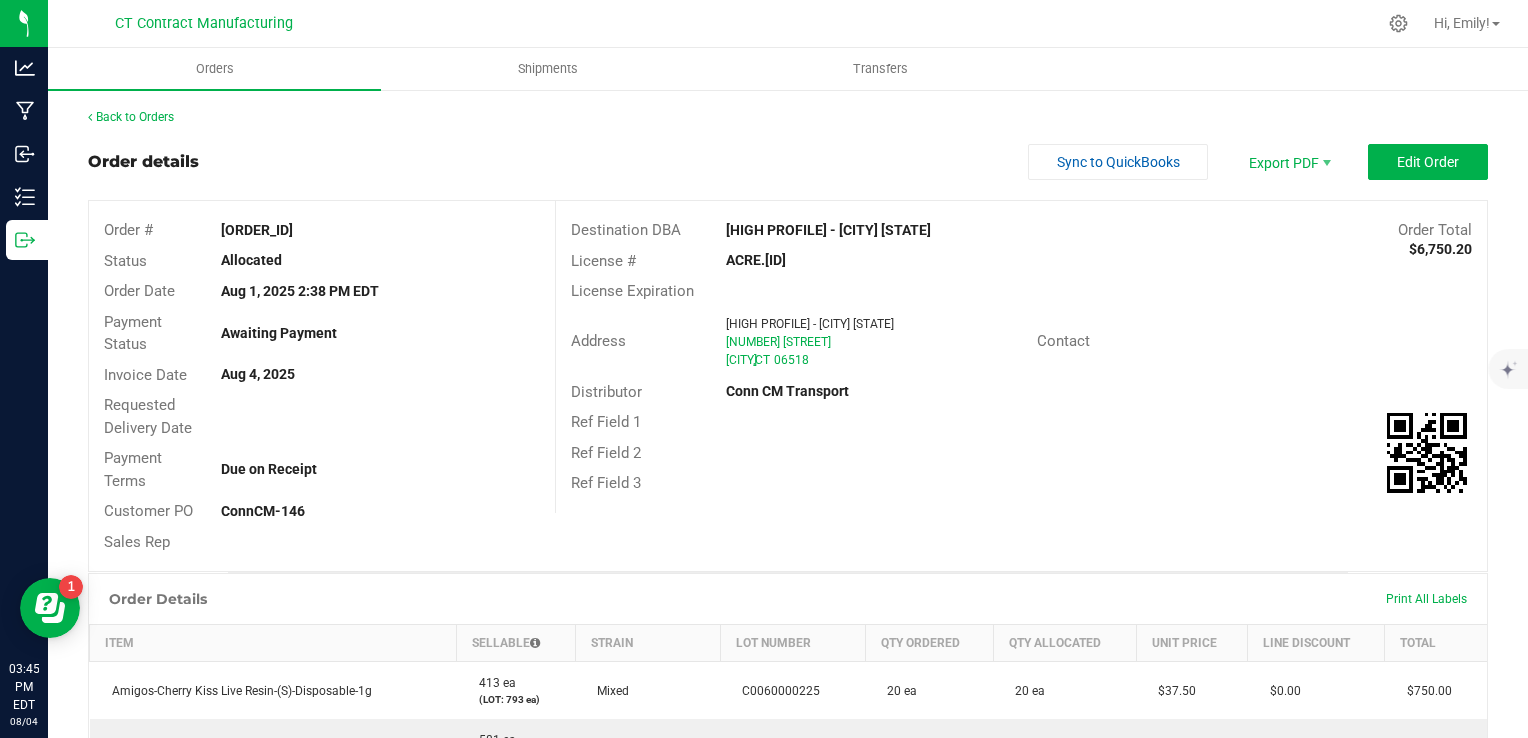 click on "Order details   Sync to QuickBooks   Export PDF   Edit Order   Order #   [ORDER_ID]   Status   Allocated   Order Date   [DATE] [TIME] [TIMEZONE]   Payment Status   Awaiting Payment   Invoice Date   [DATE]   Requested Delivery Date      Payment Terms   Due on Receipt   Customer PO   [CUSTOMER_ID]   Sales Rep       Destination DBA   HIGH PROFILE - [CITY] [STATE]   Order Total   [PRICE]   License #   [LICENSE_ID]   License Expiration   Address  HIGH PROFILE - [CITY] [STATE] [NUMBER] [STREET] [CITY]  ,  [STATE] [POSTAL_CODE]  Contact   Distributor   Conn CM Transport   Ref Field 1      Ref Field 2      Ref Field 3" at bounding box center [788, 358] 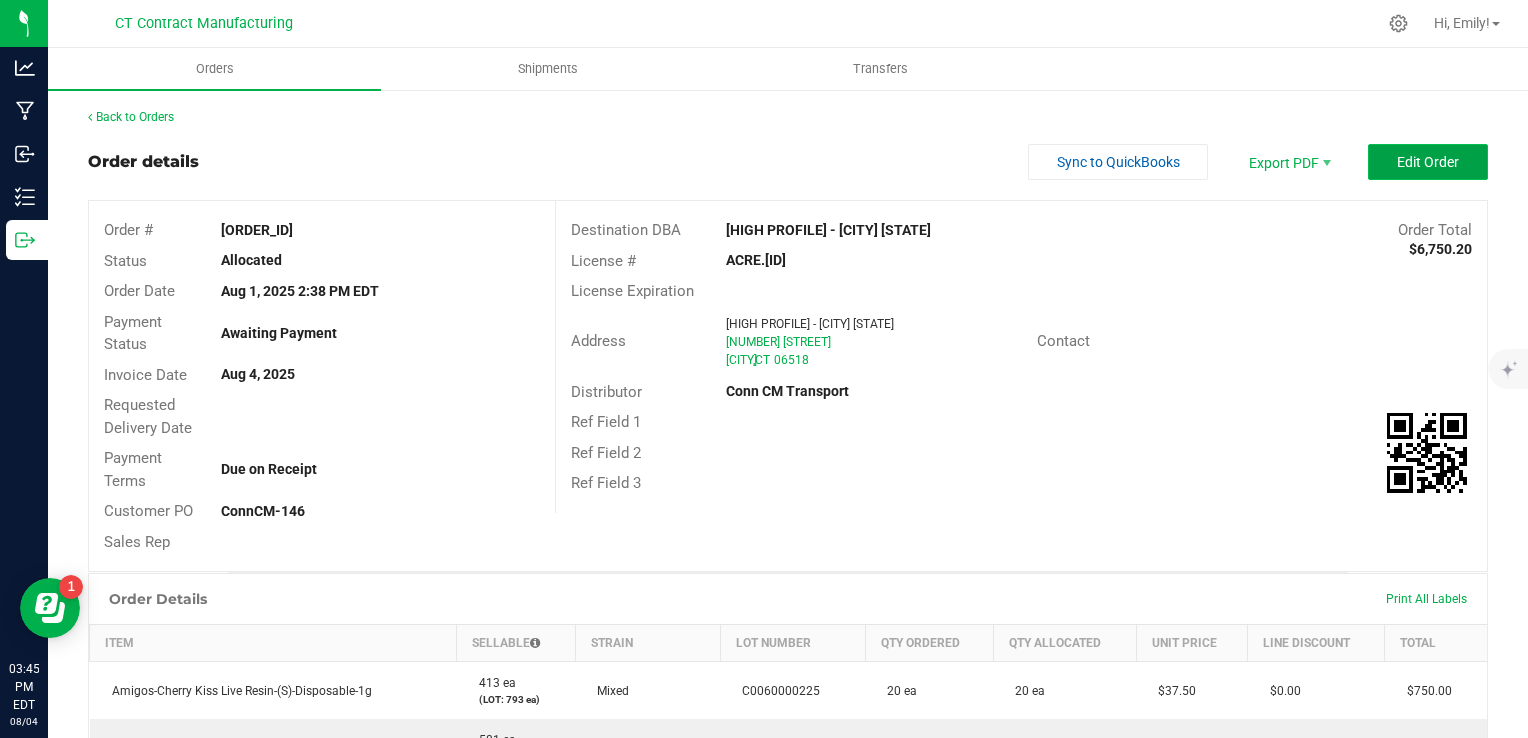 click on "Edit Order" at bounding box center (1428, 162) 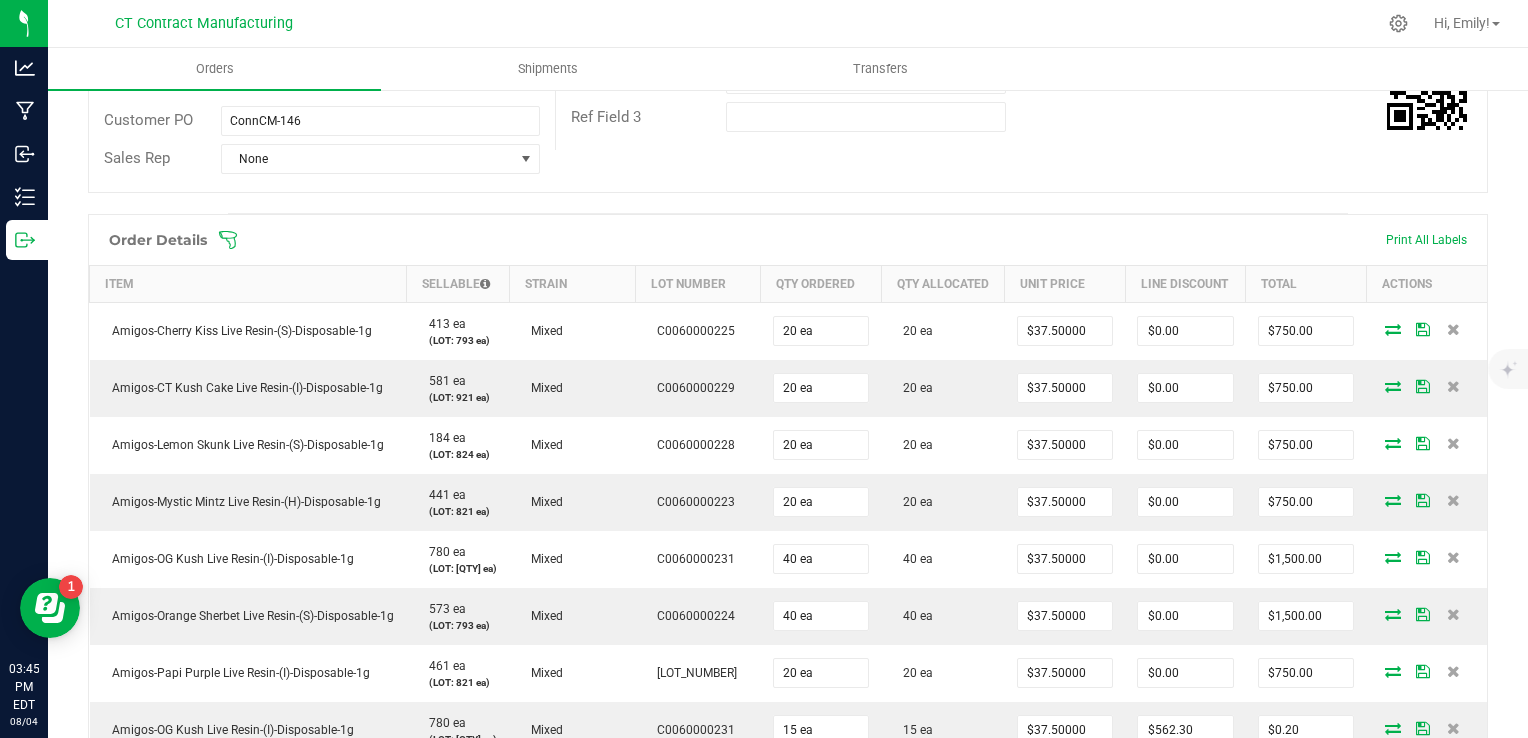 scroll, scrollTop: 600, scrollLeft: 0, axis: vertical 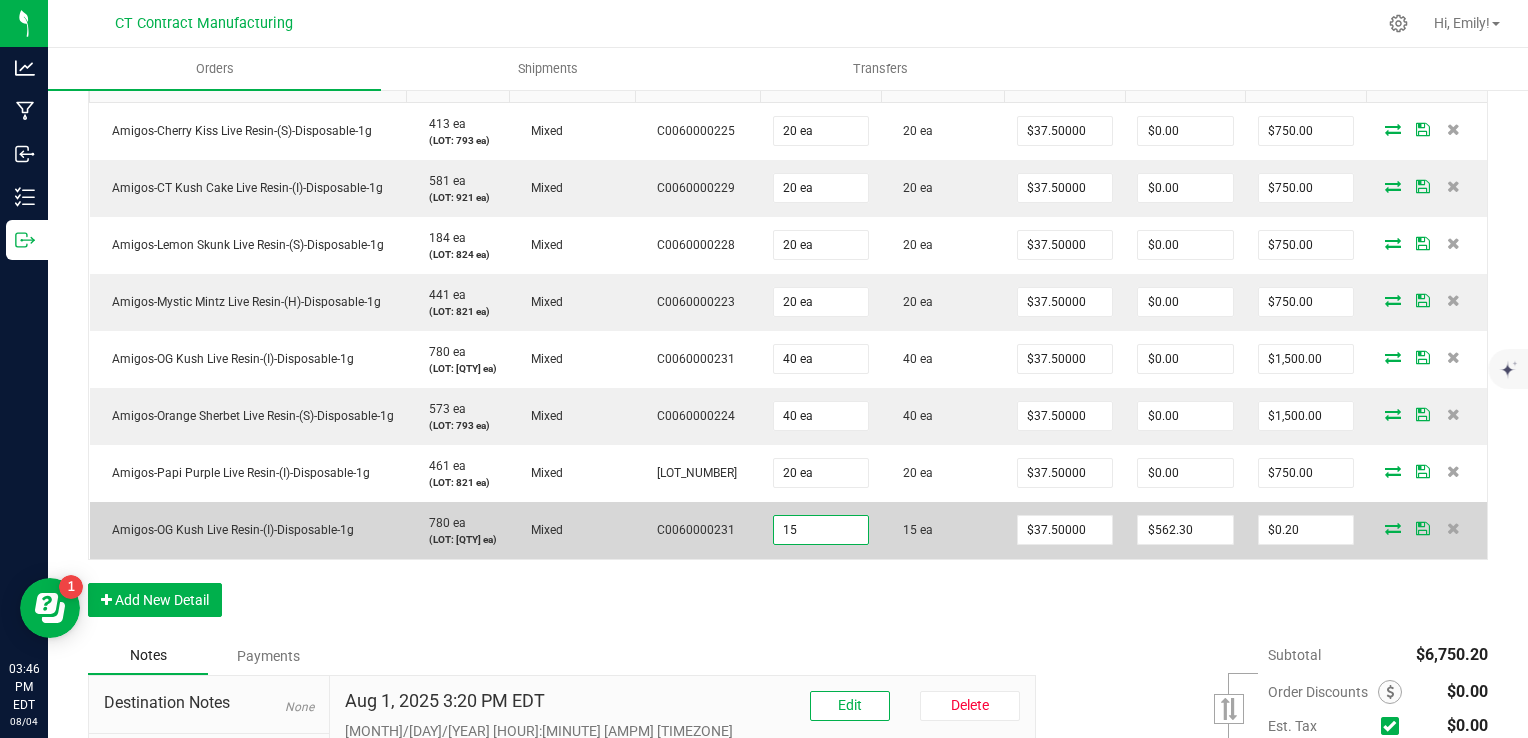 click on "15" at bounding box center (821, 530) 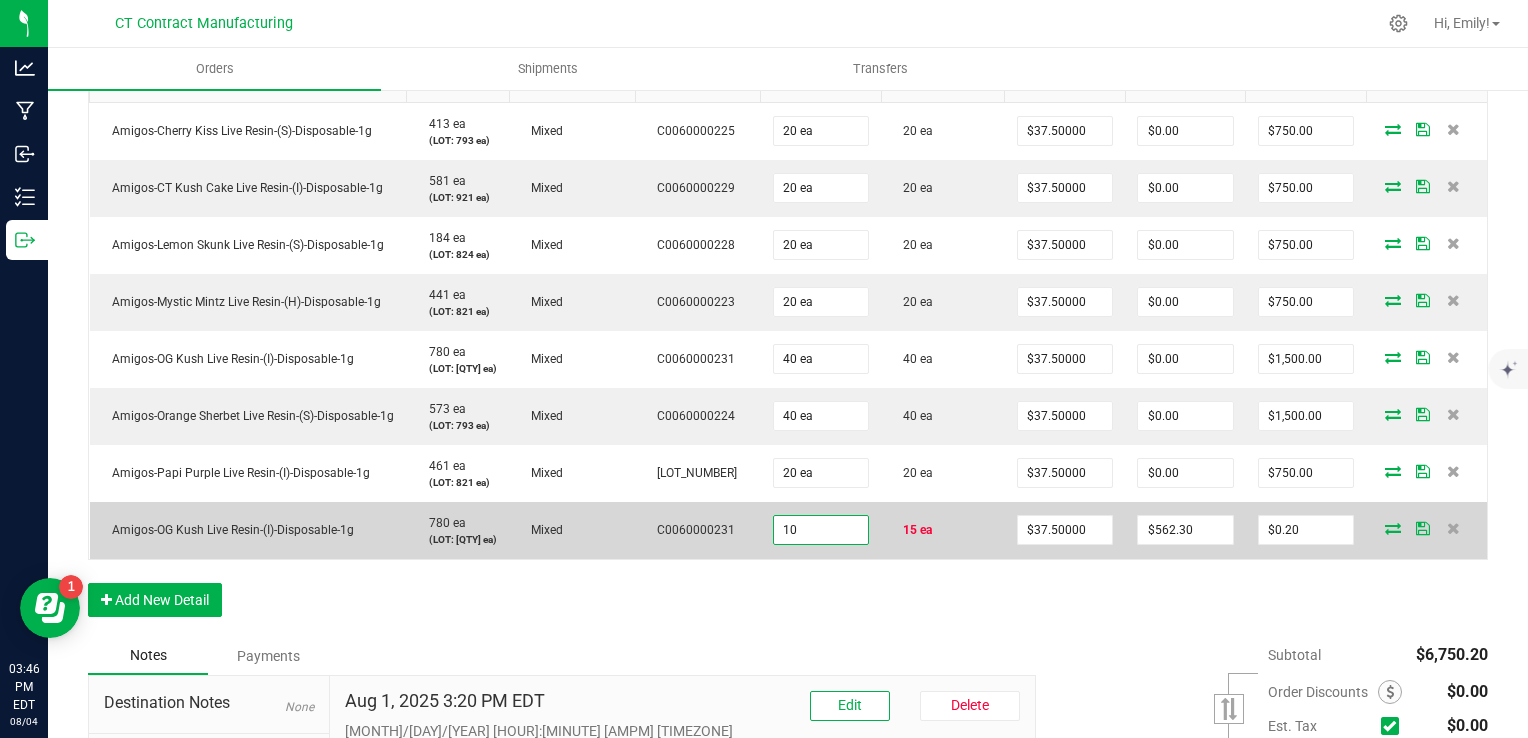 click on "10" at bounding box center [821, 530] 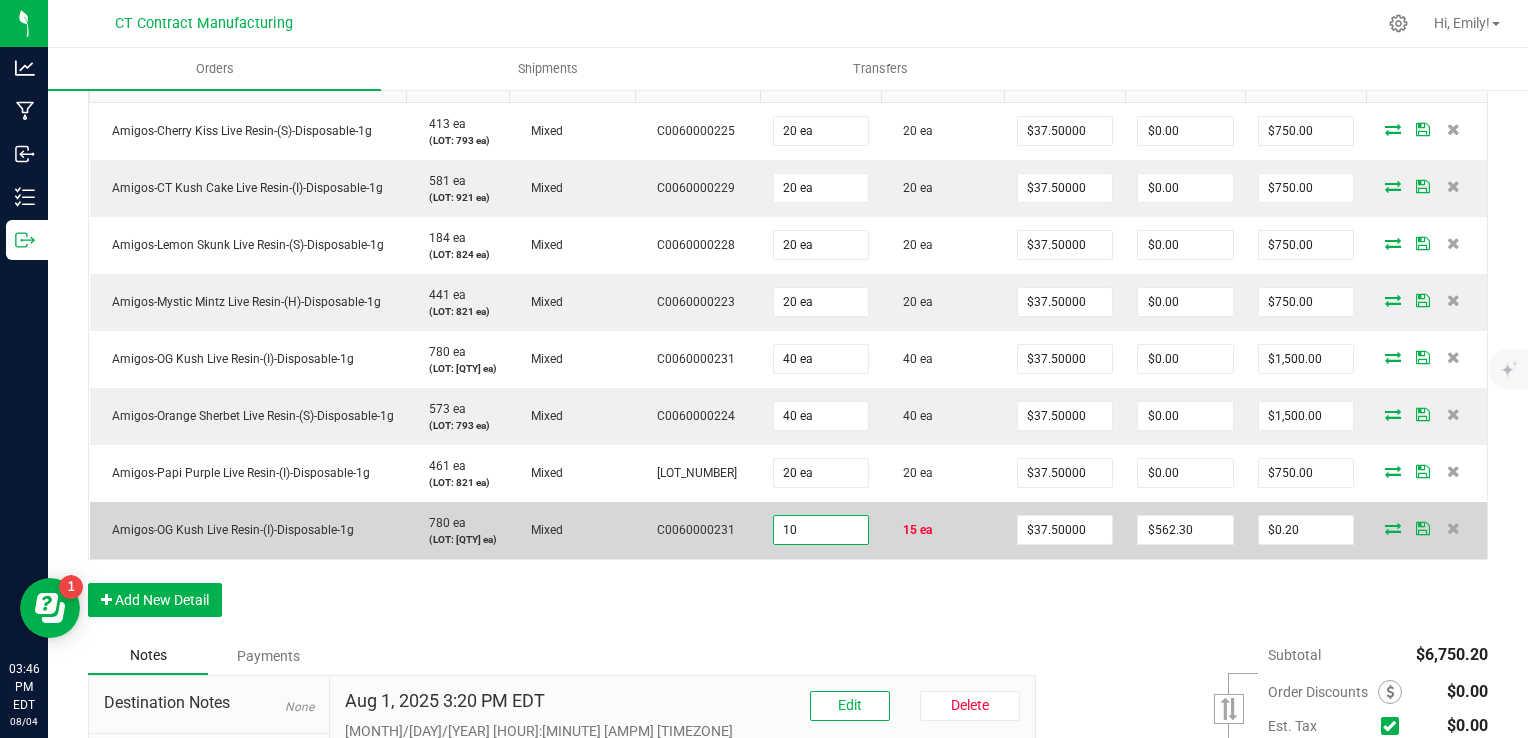 type on "1" 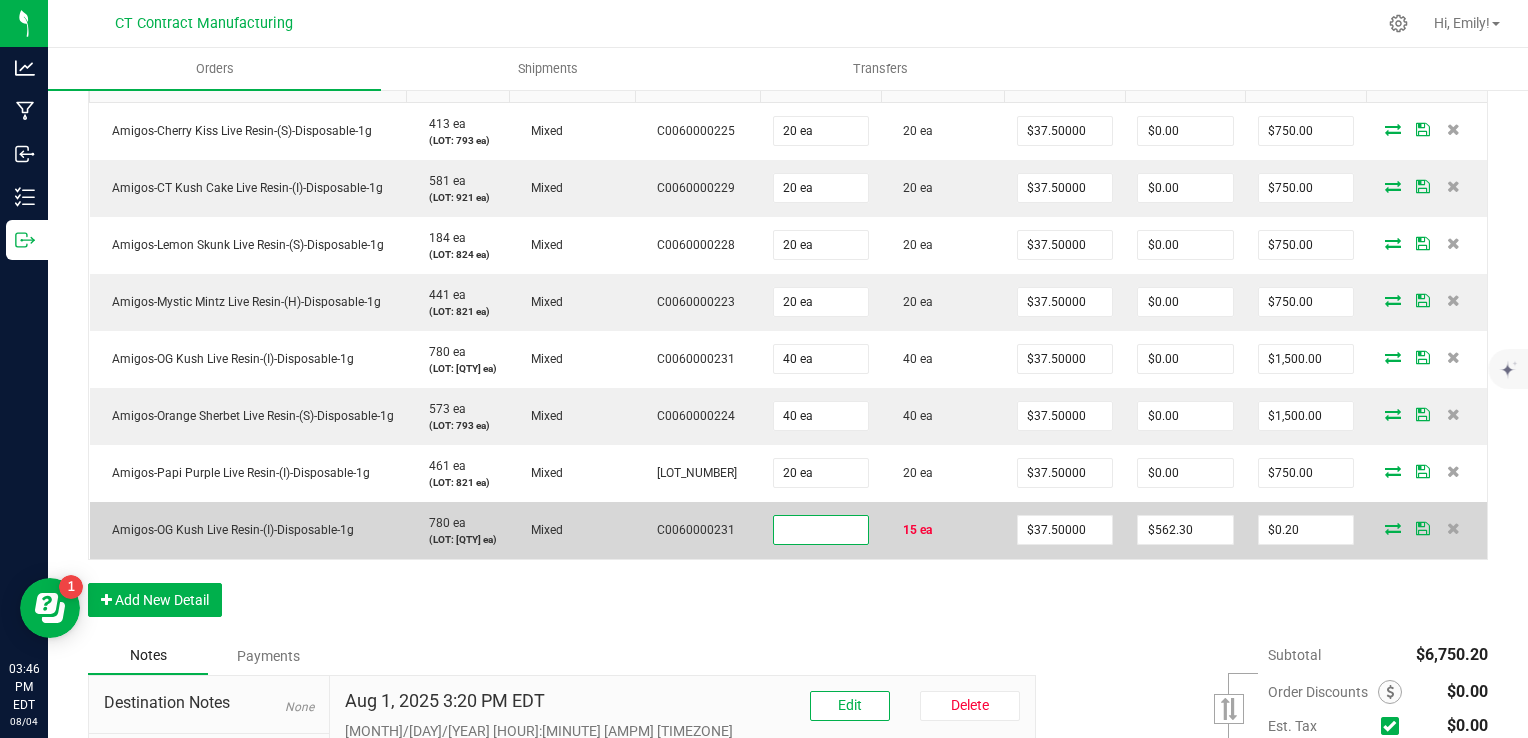 type 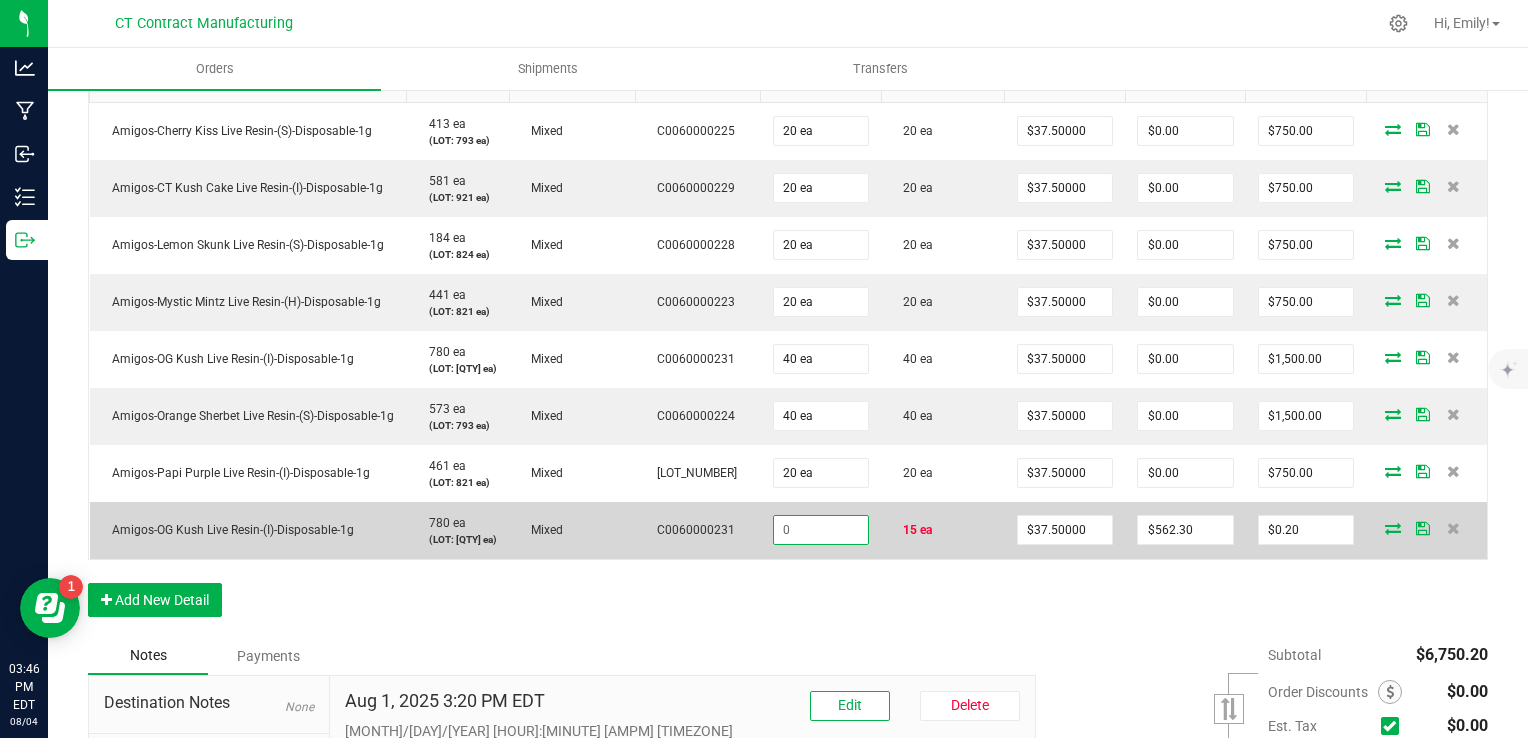 type 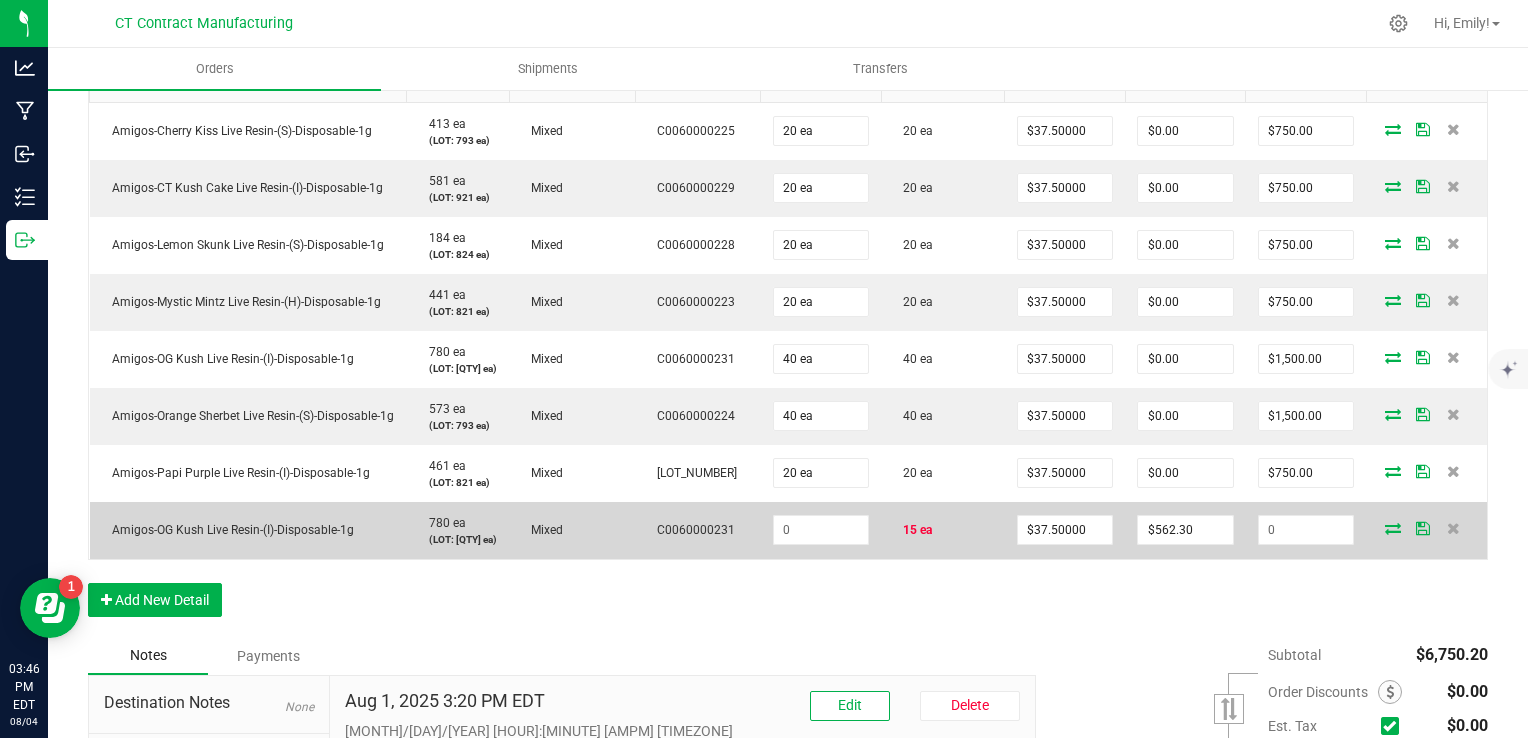 click at bounding box center [1393, 528] 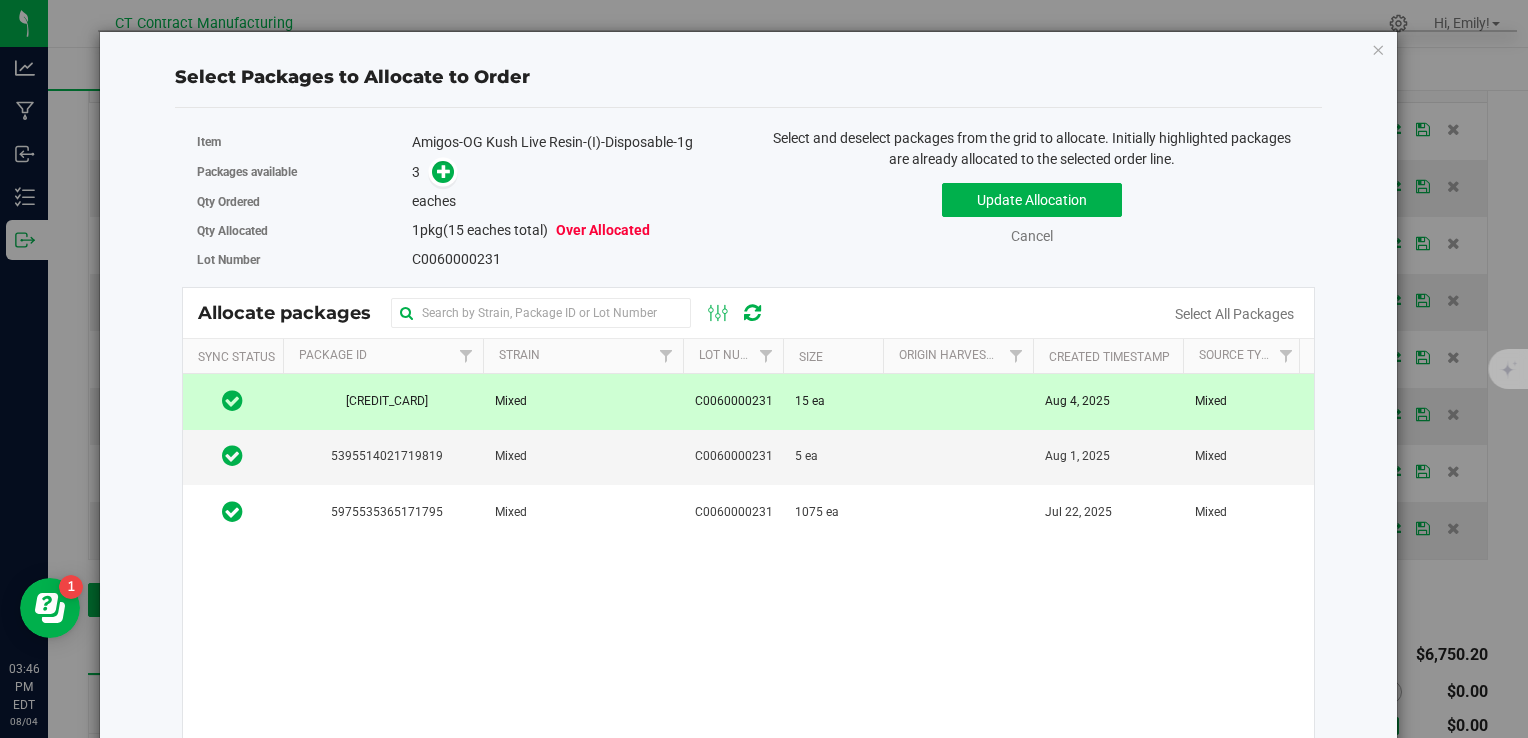click on "15 ea" at bounding box center (833, 401) 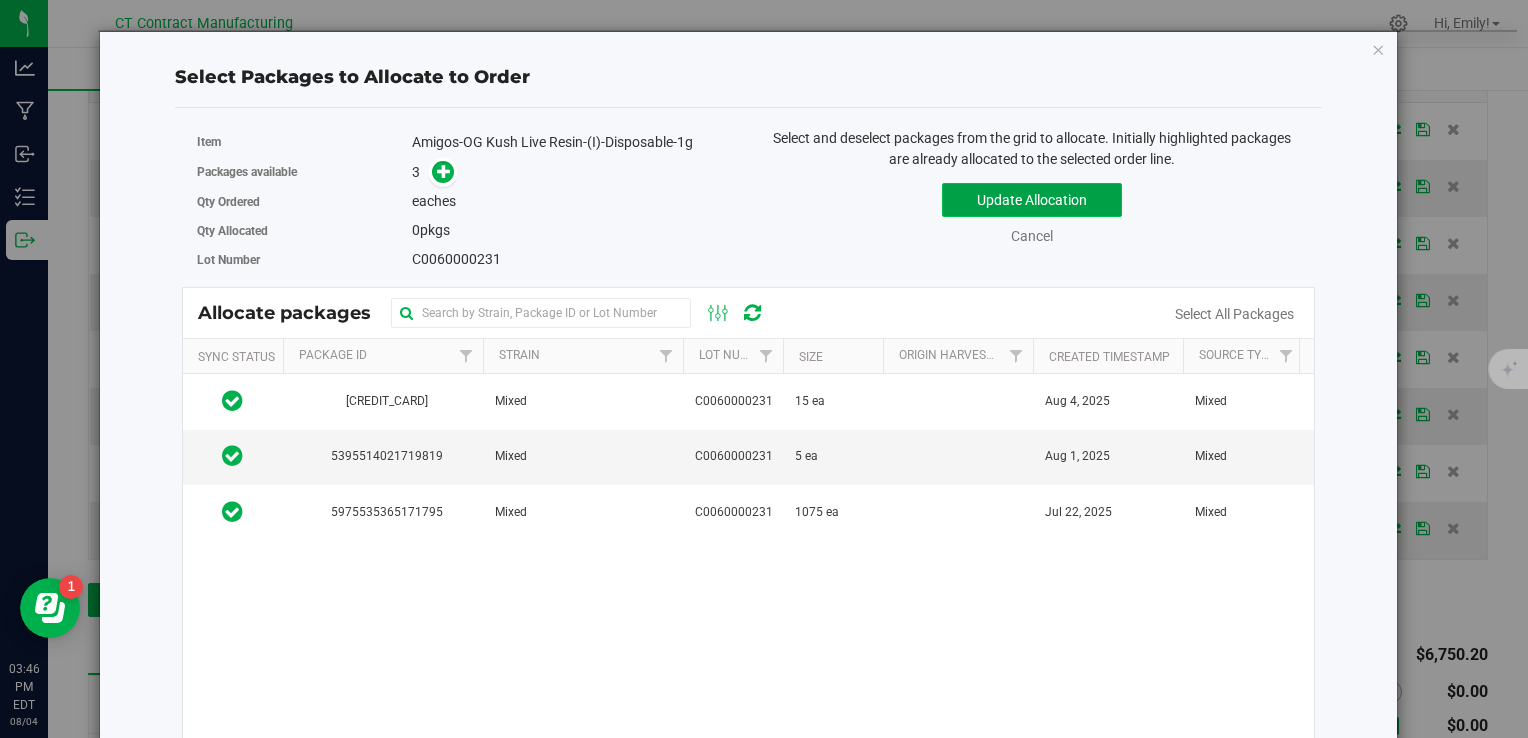 click on "Update Allocation" at bounding box center [1032, 200] 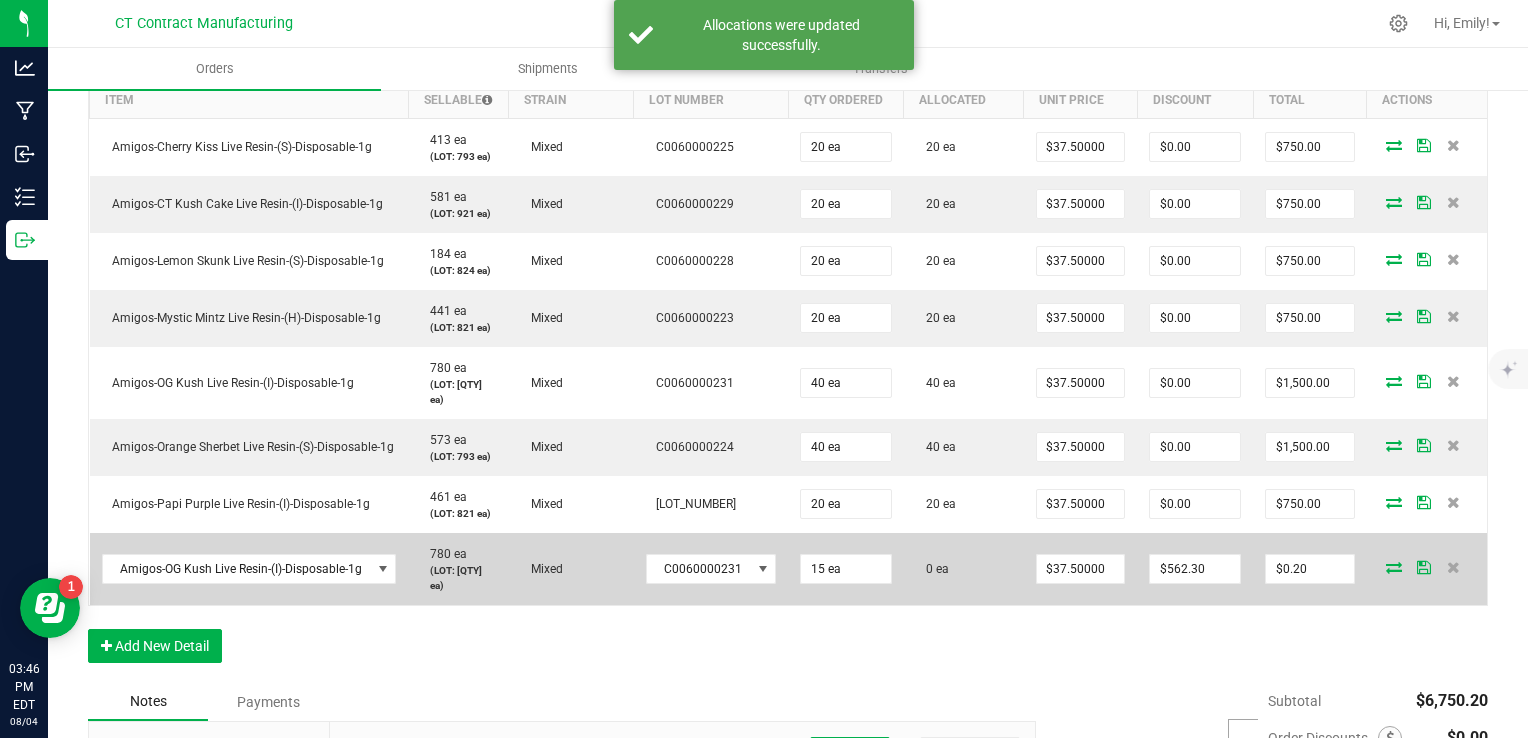click at bounding box center [1394, 567] 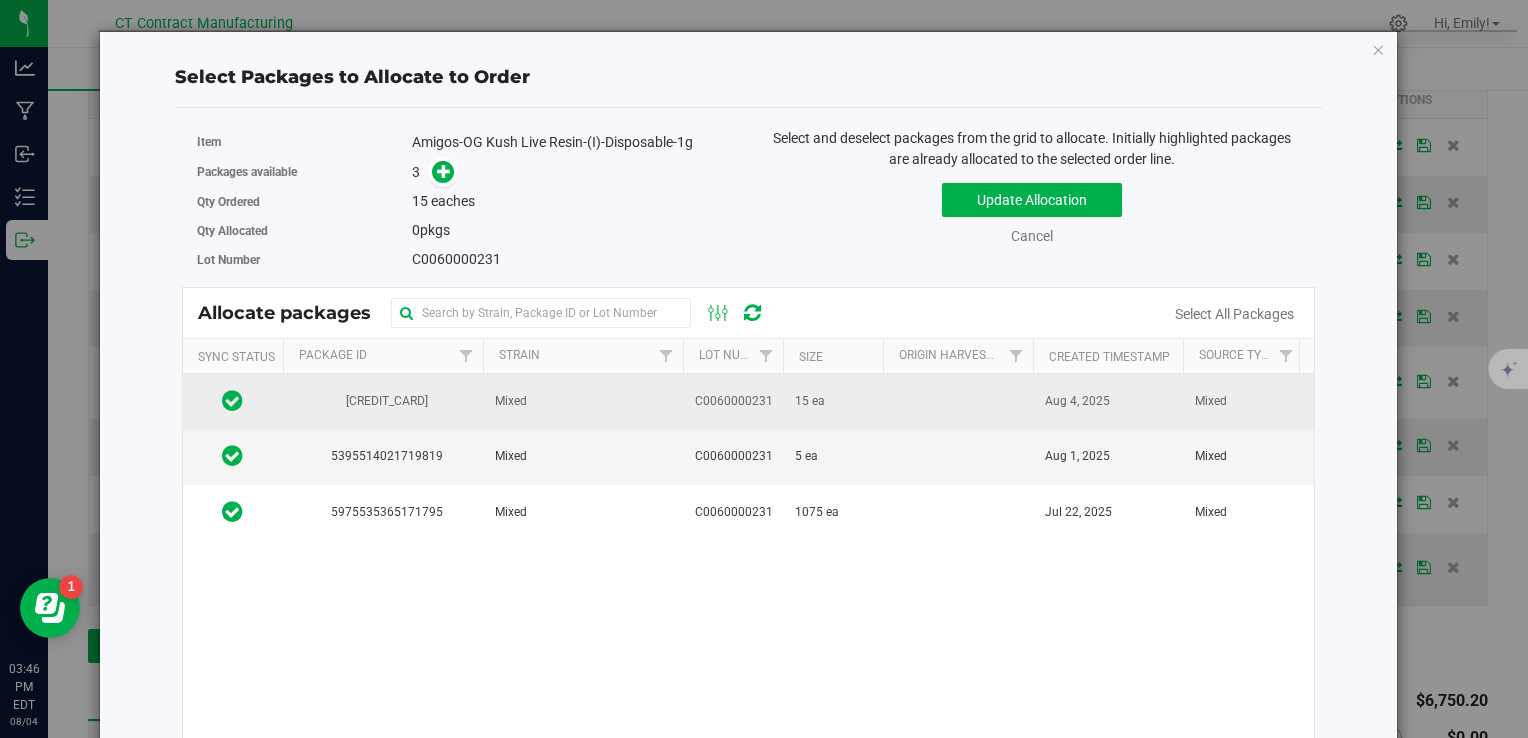 click on "15 ea" at bounding box center (833, 401) 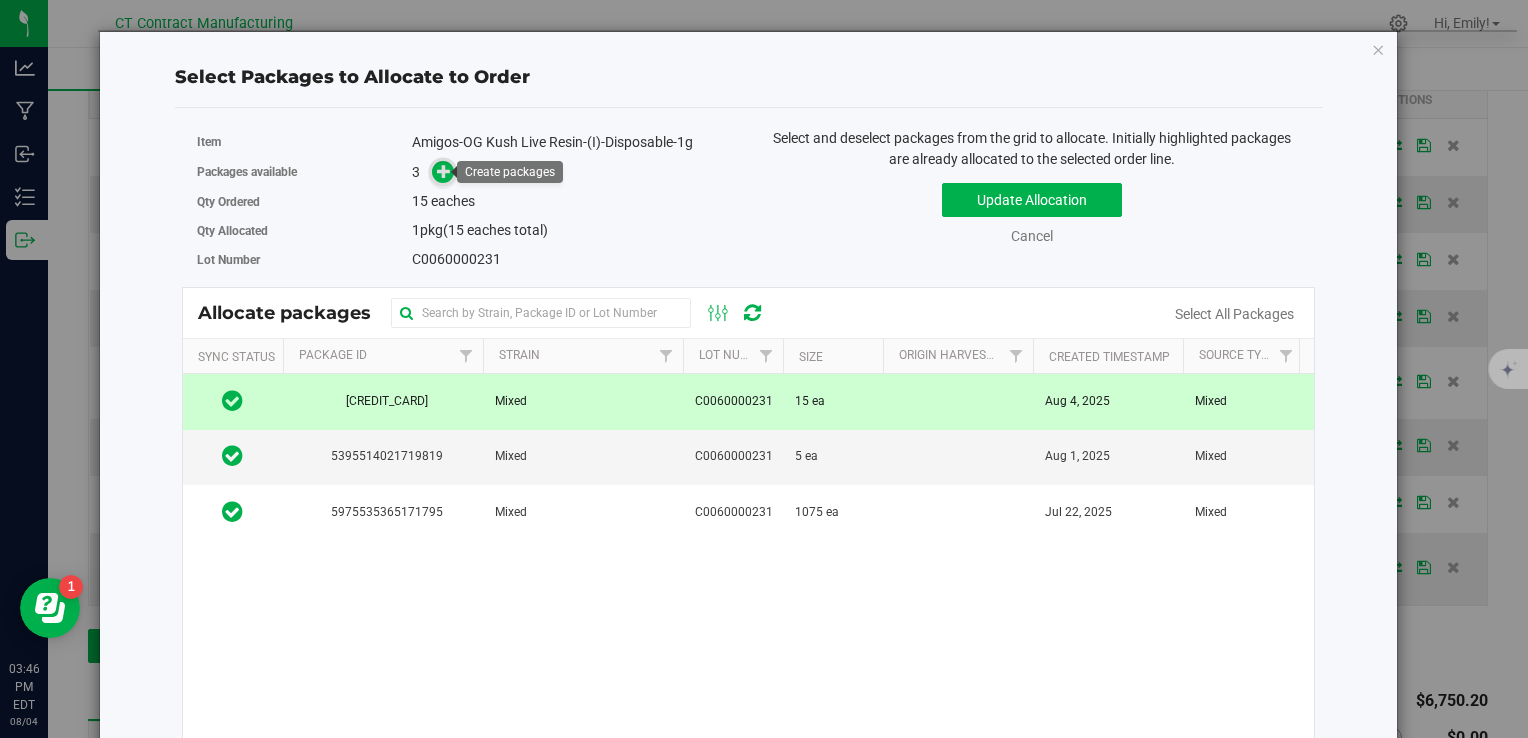 click at bounding box center [444, 171] 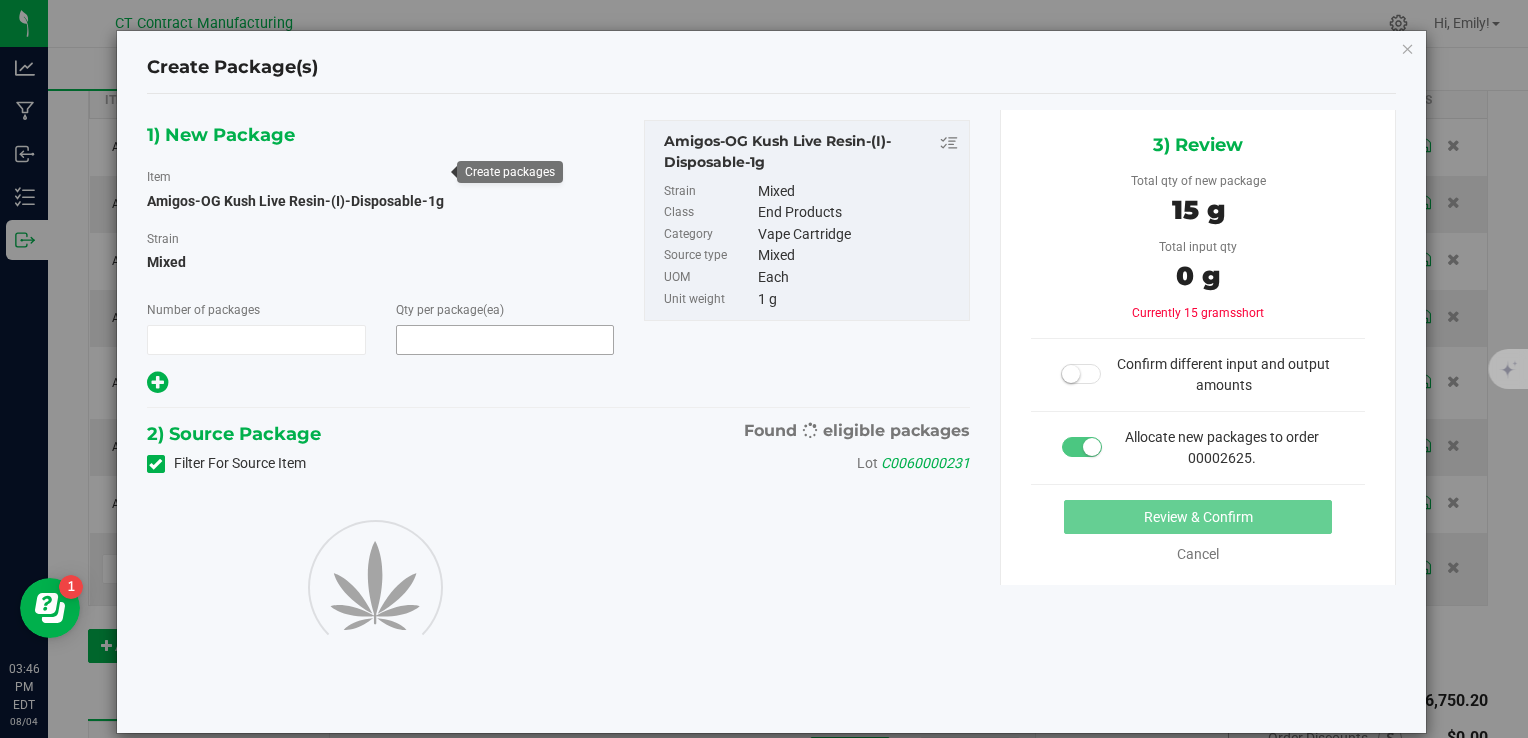 type on "1" 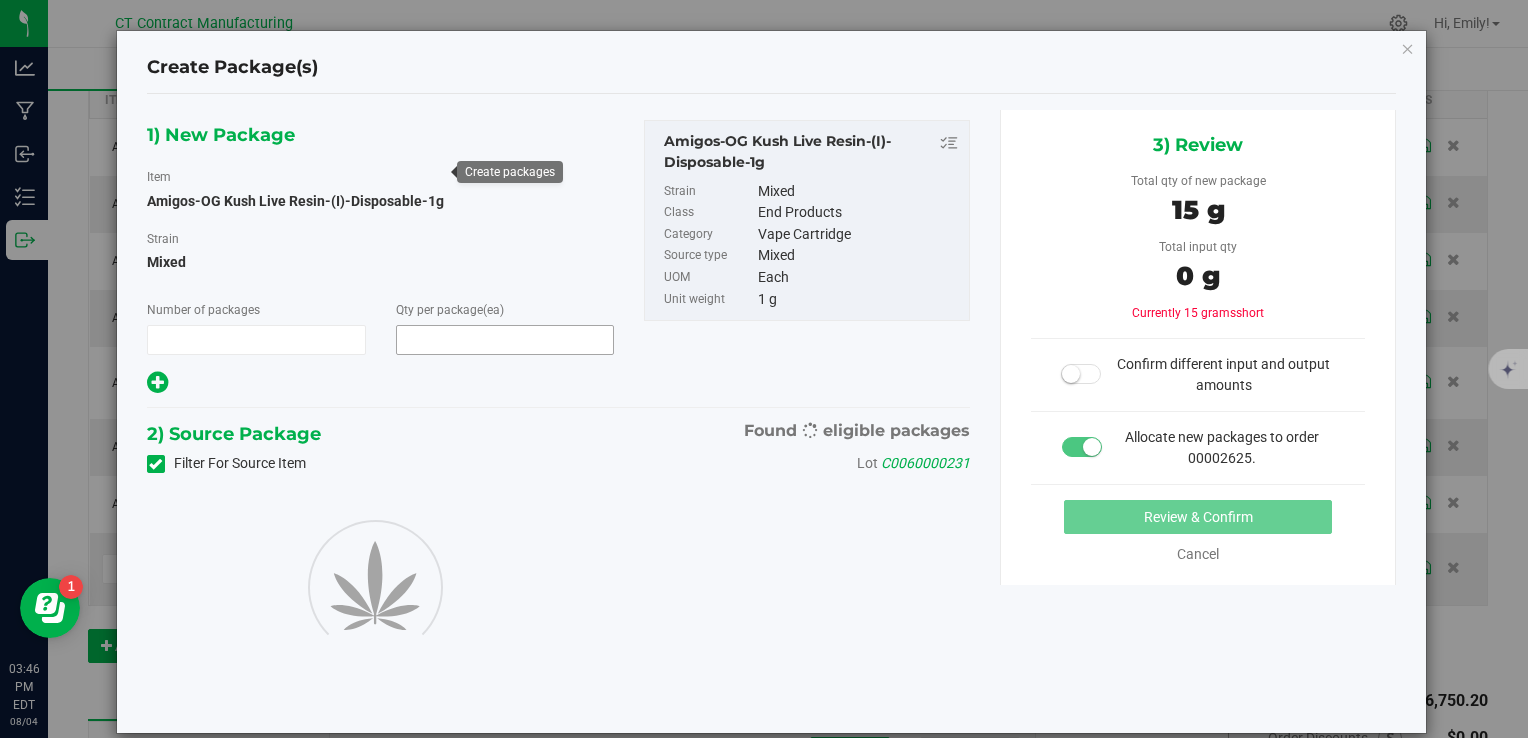 type on "15" 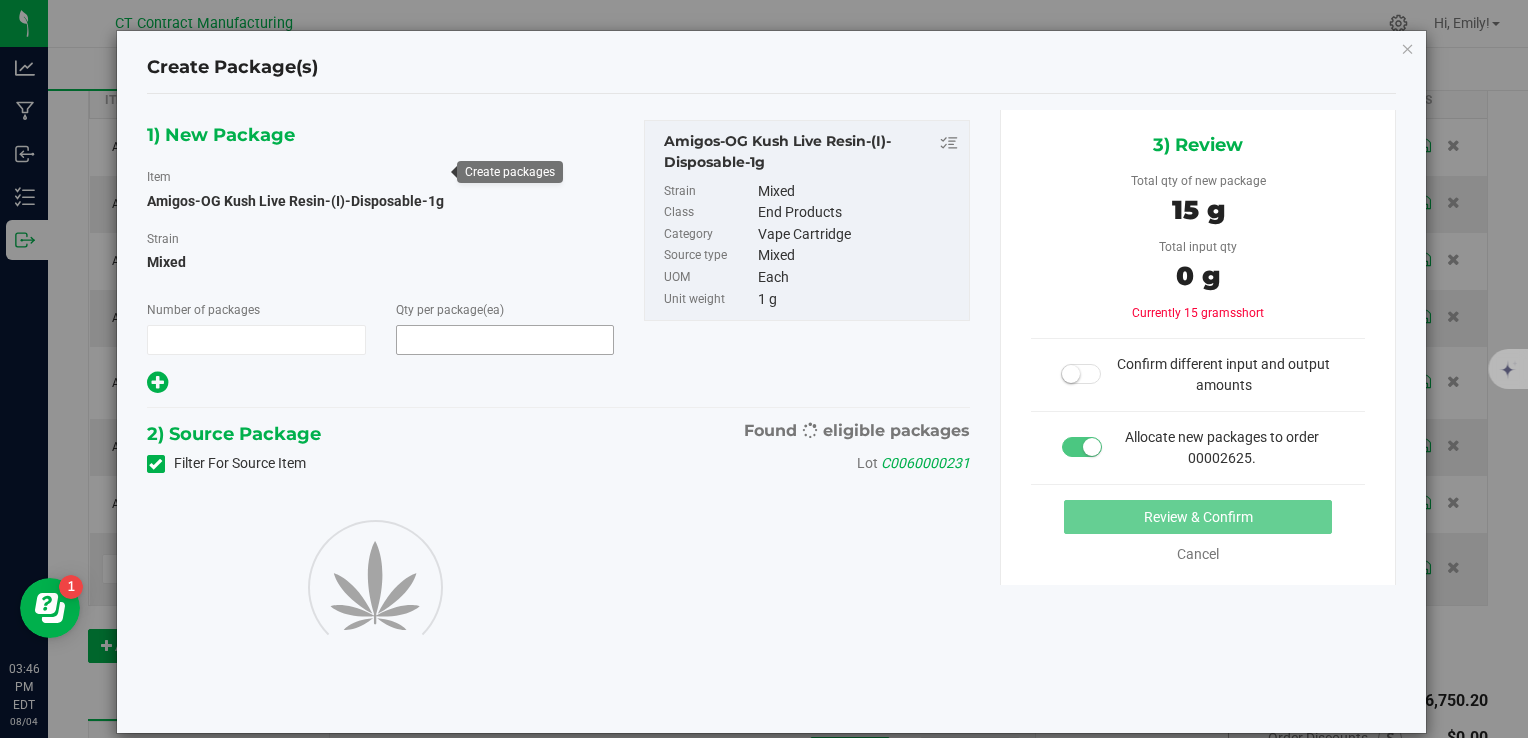 type on "15" 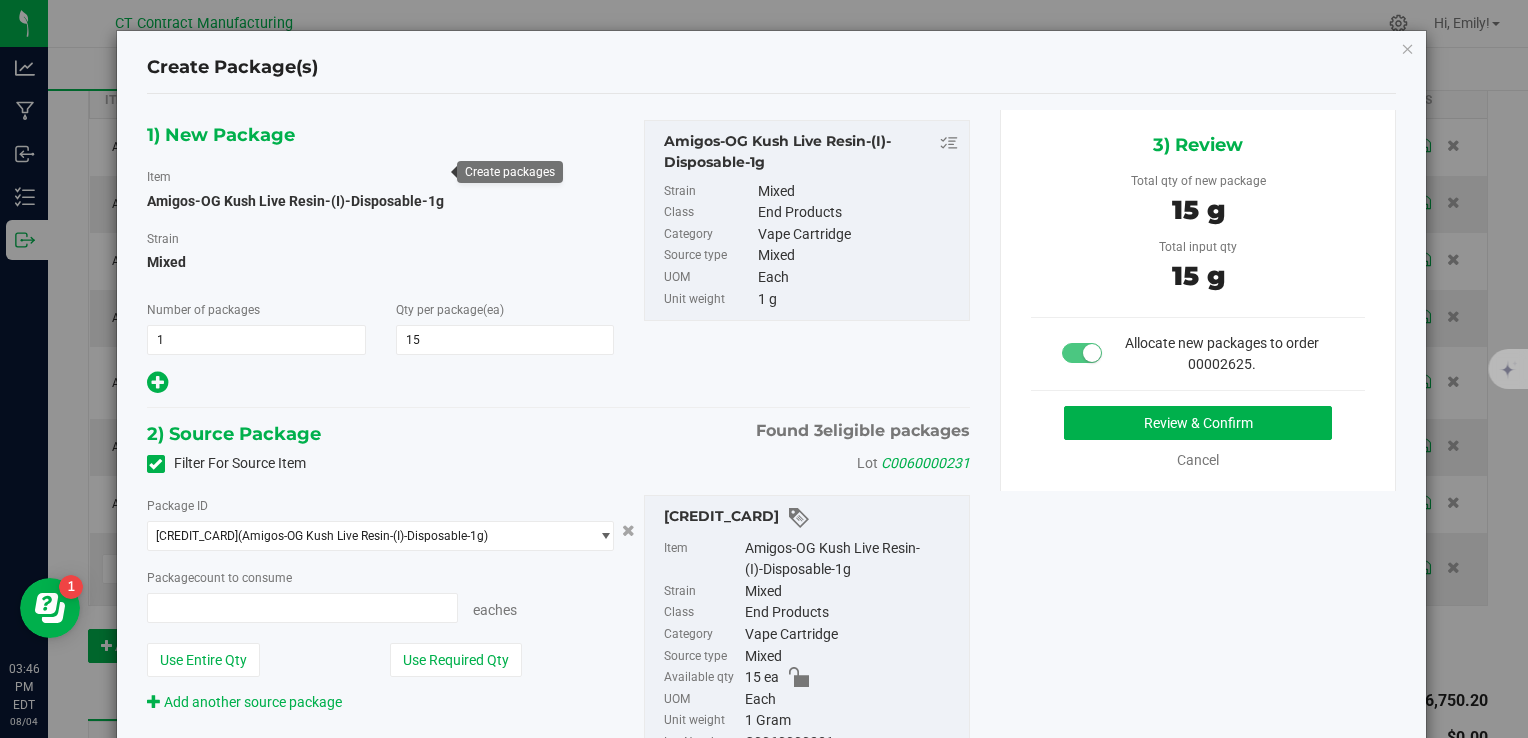 type on "15 ea" 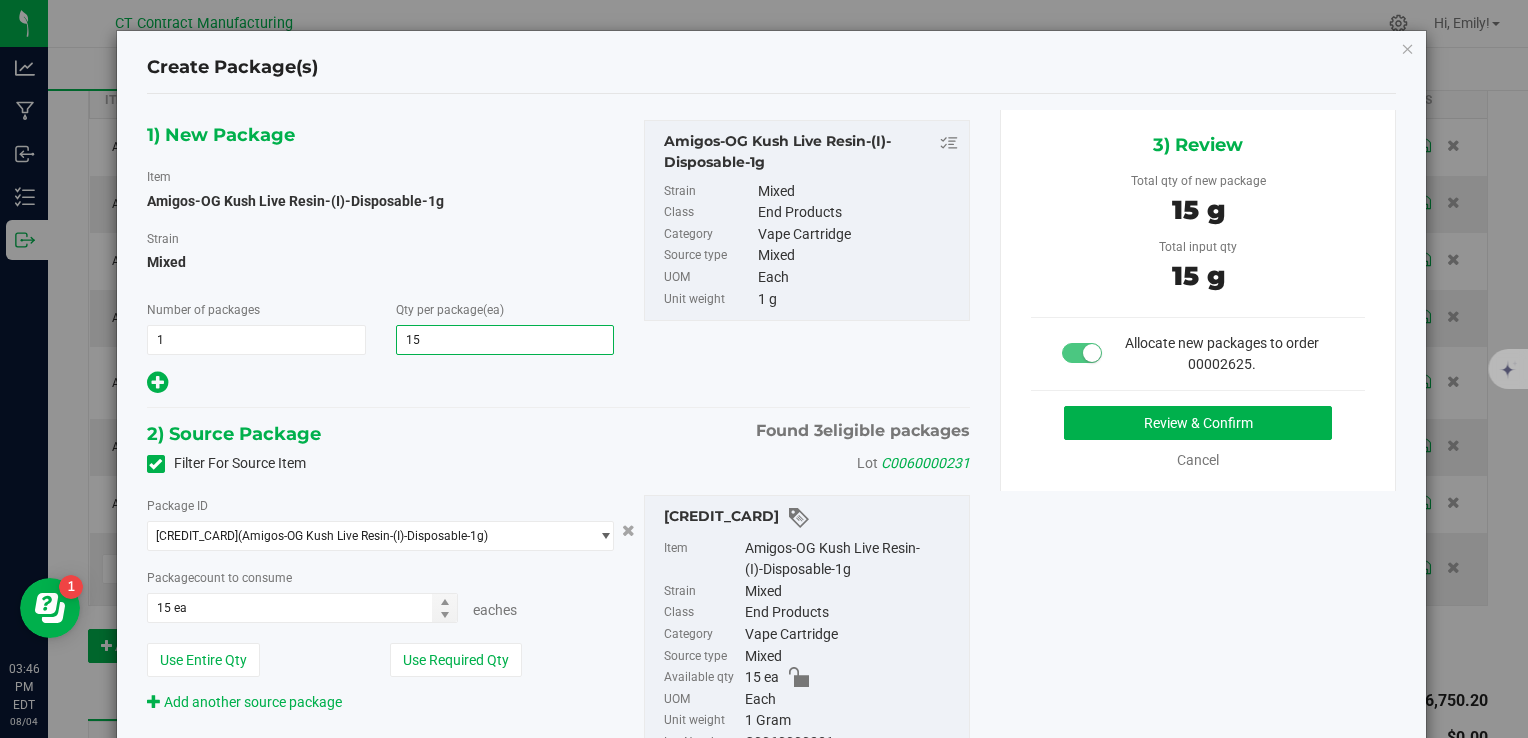 click on "15 15" at bounding box center [505, 340] 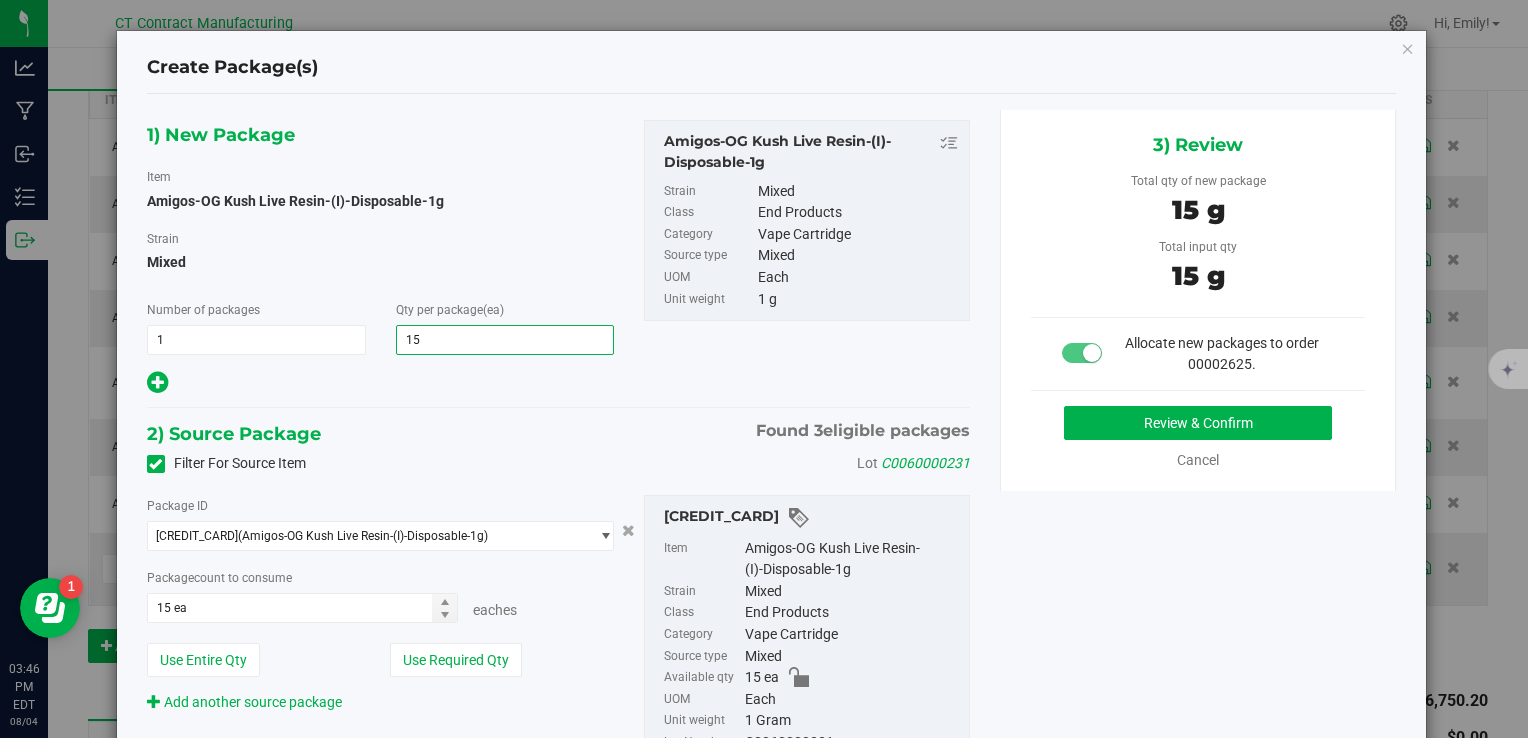 click on "15" at bounding box center (505, 340) 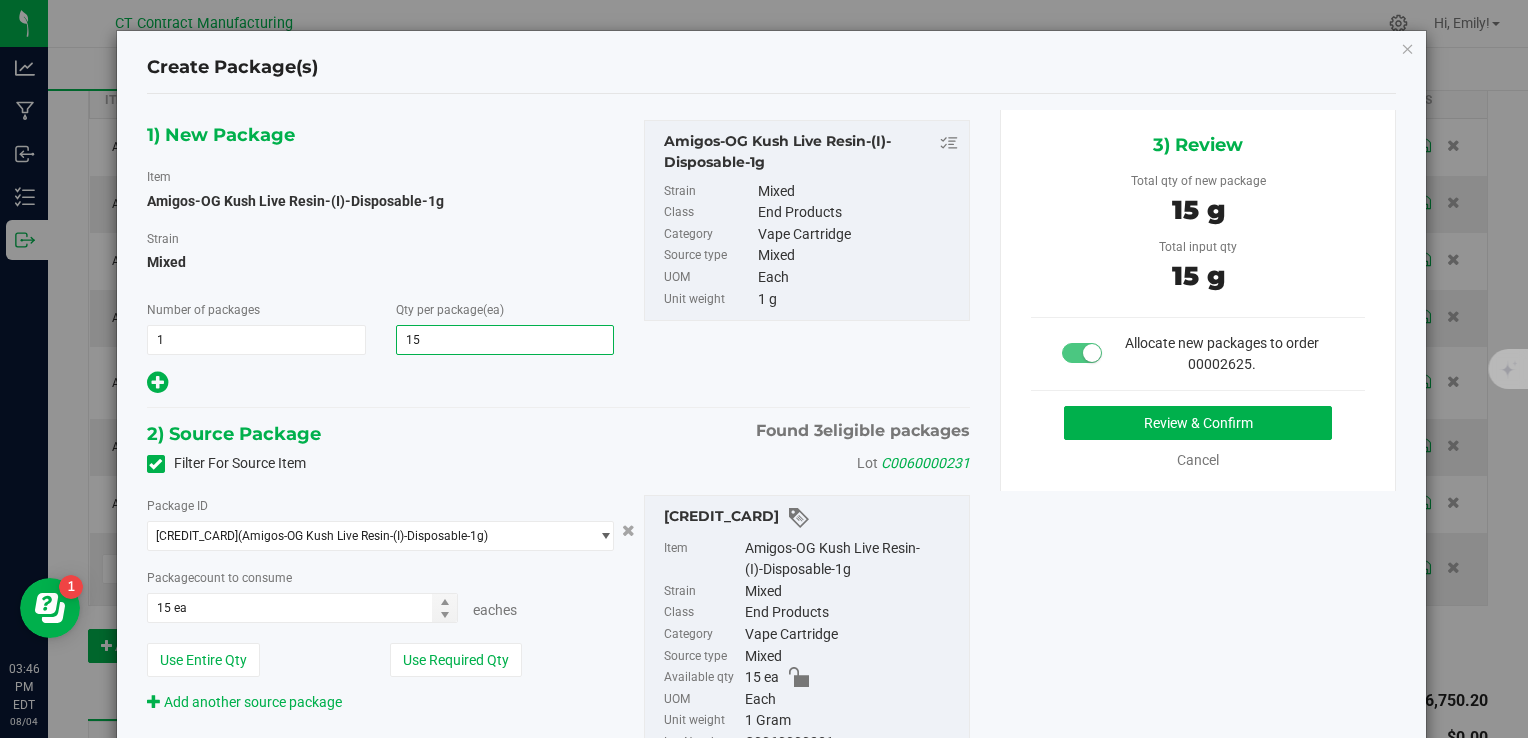 click on "15" at bounding box center (505, 340) 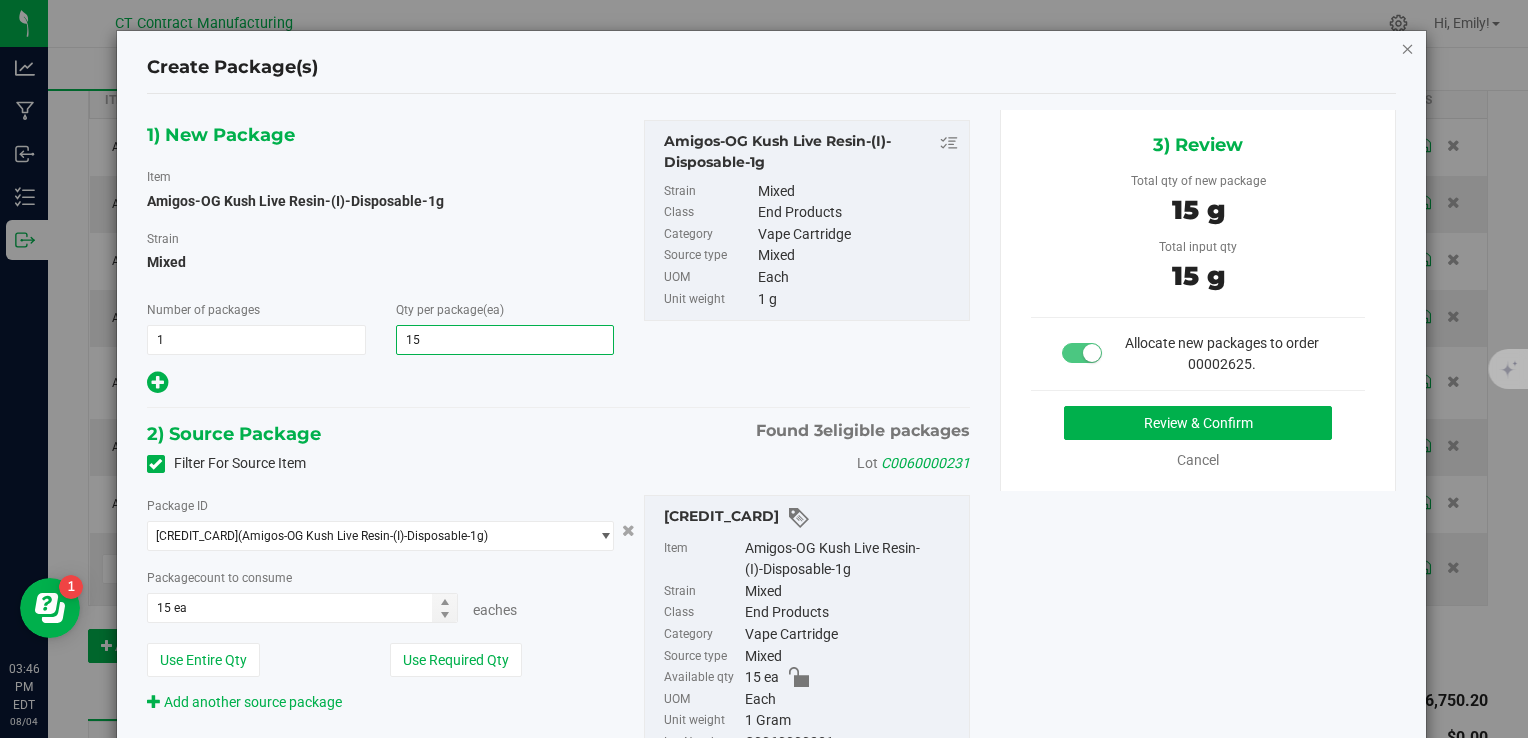 click at bounding box center [1408, 48] 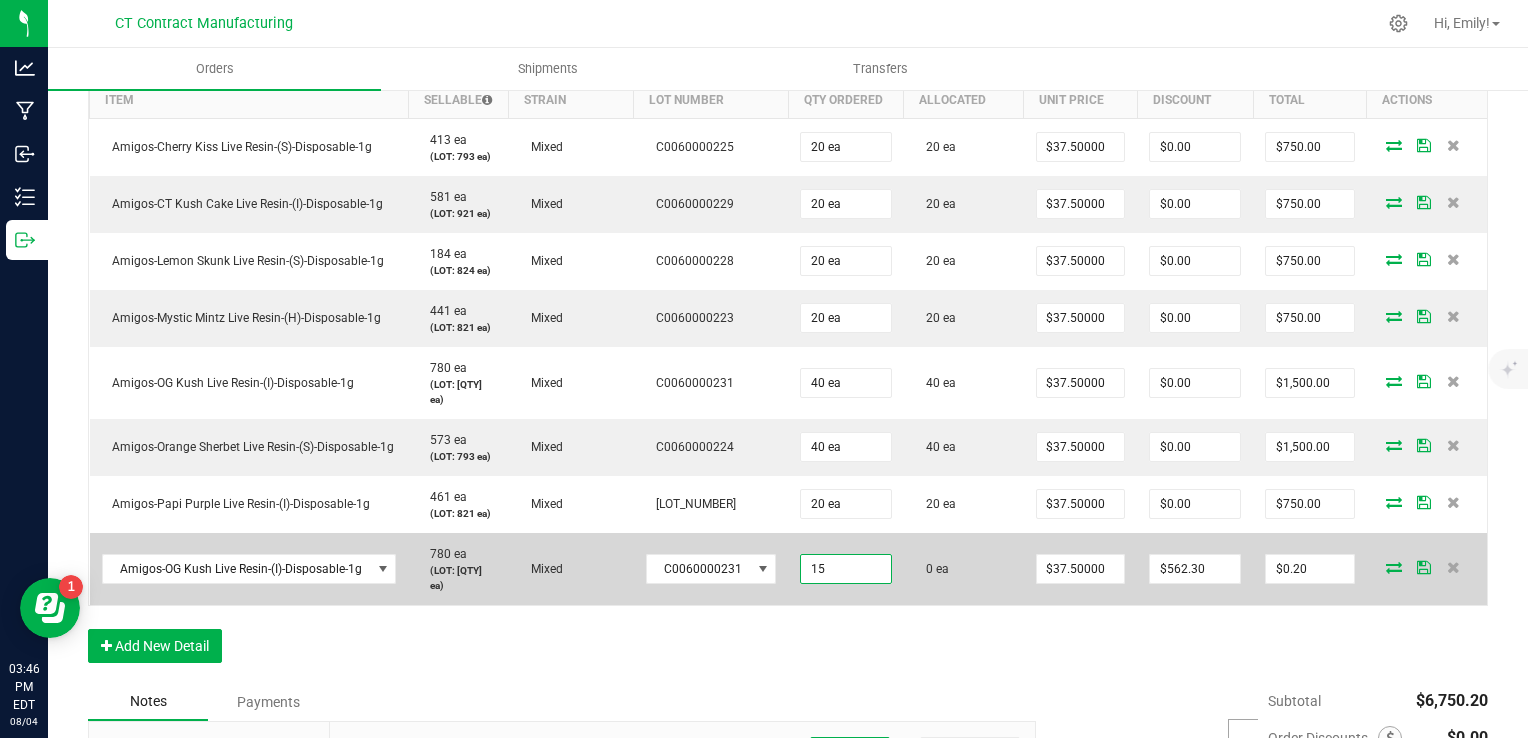 click on "15" at bounding box center (846, 569) 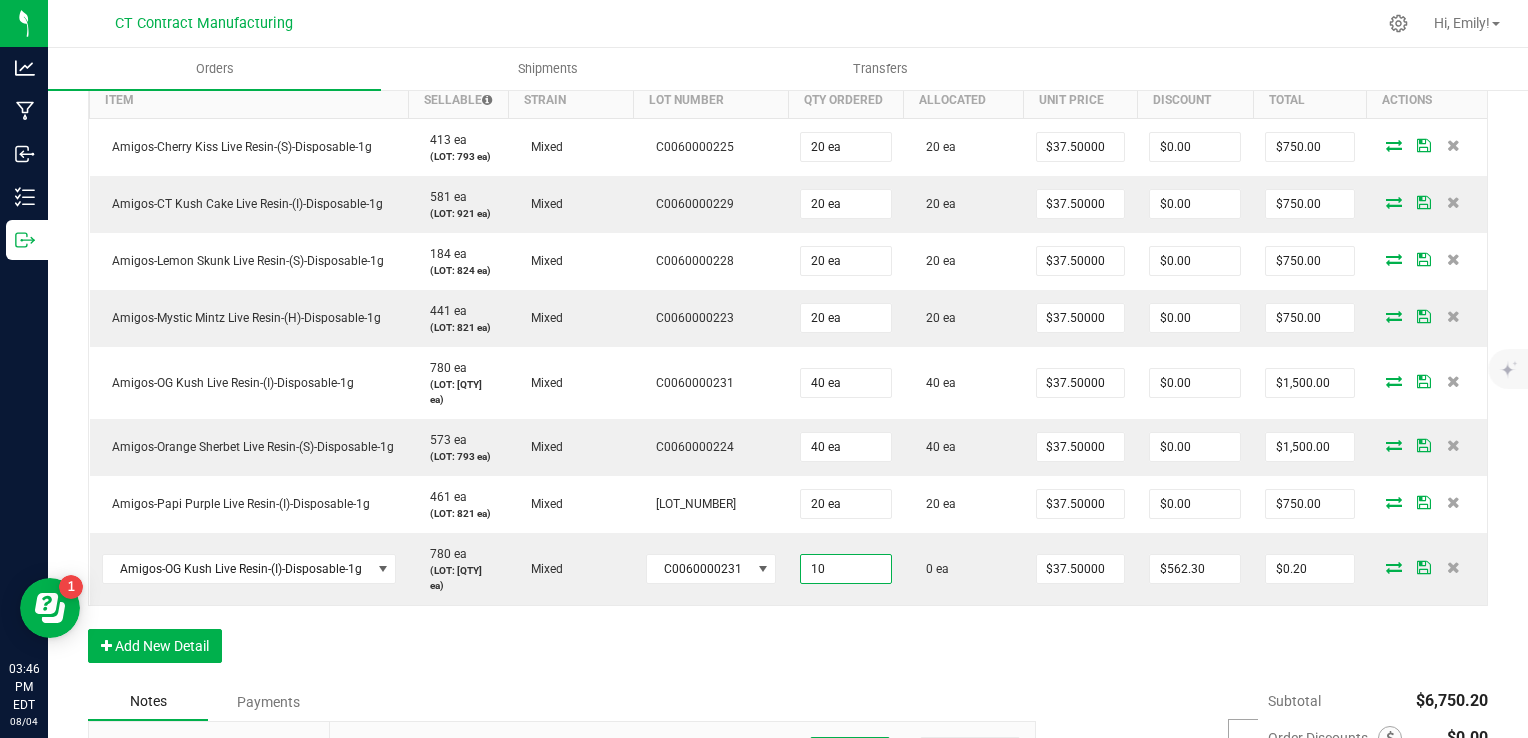 type on "10 ea" 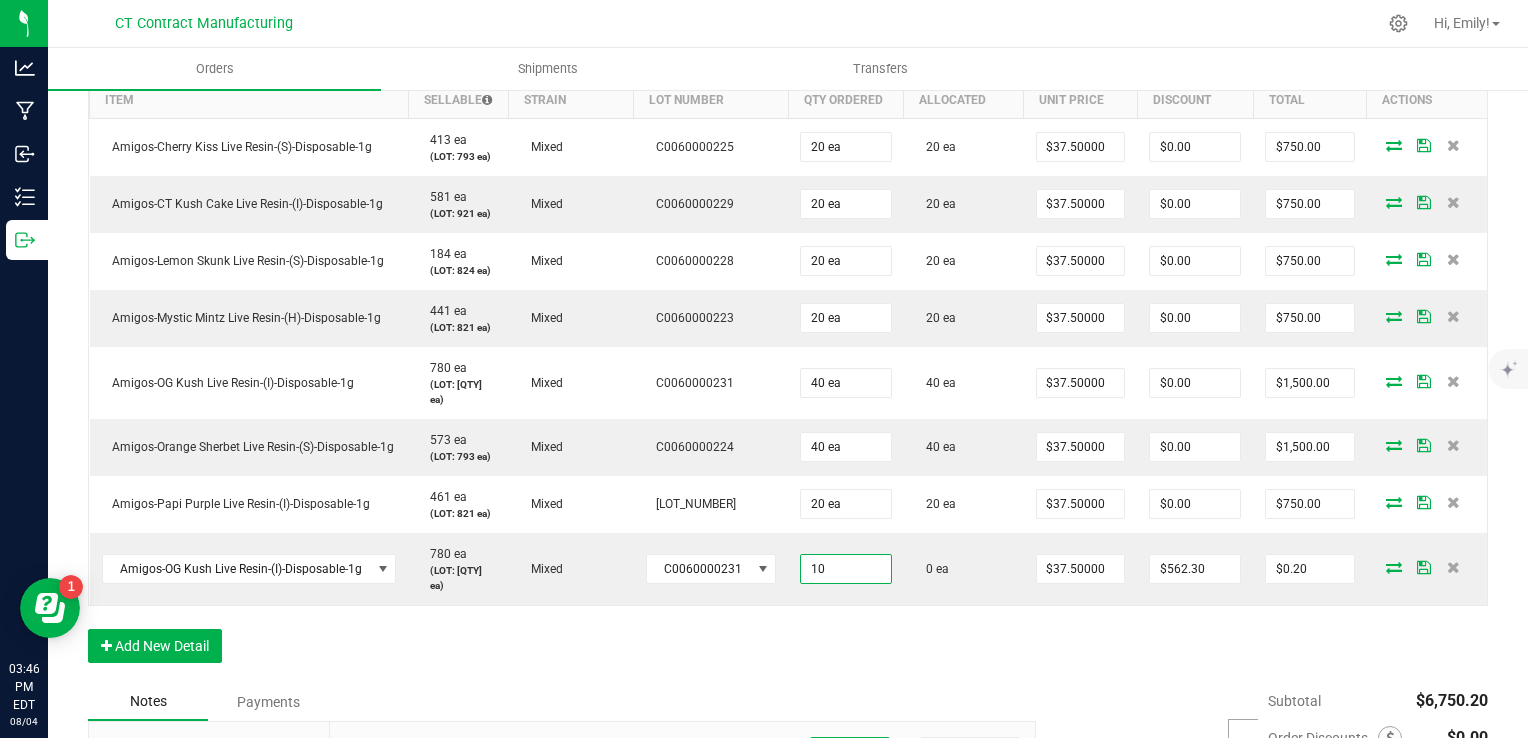 type 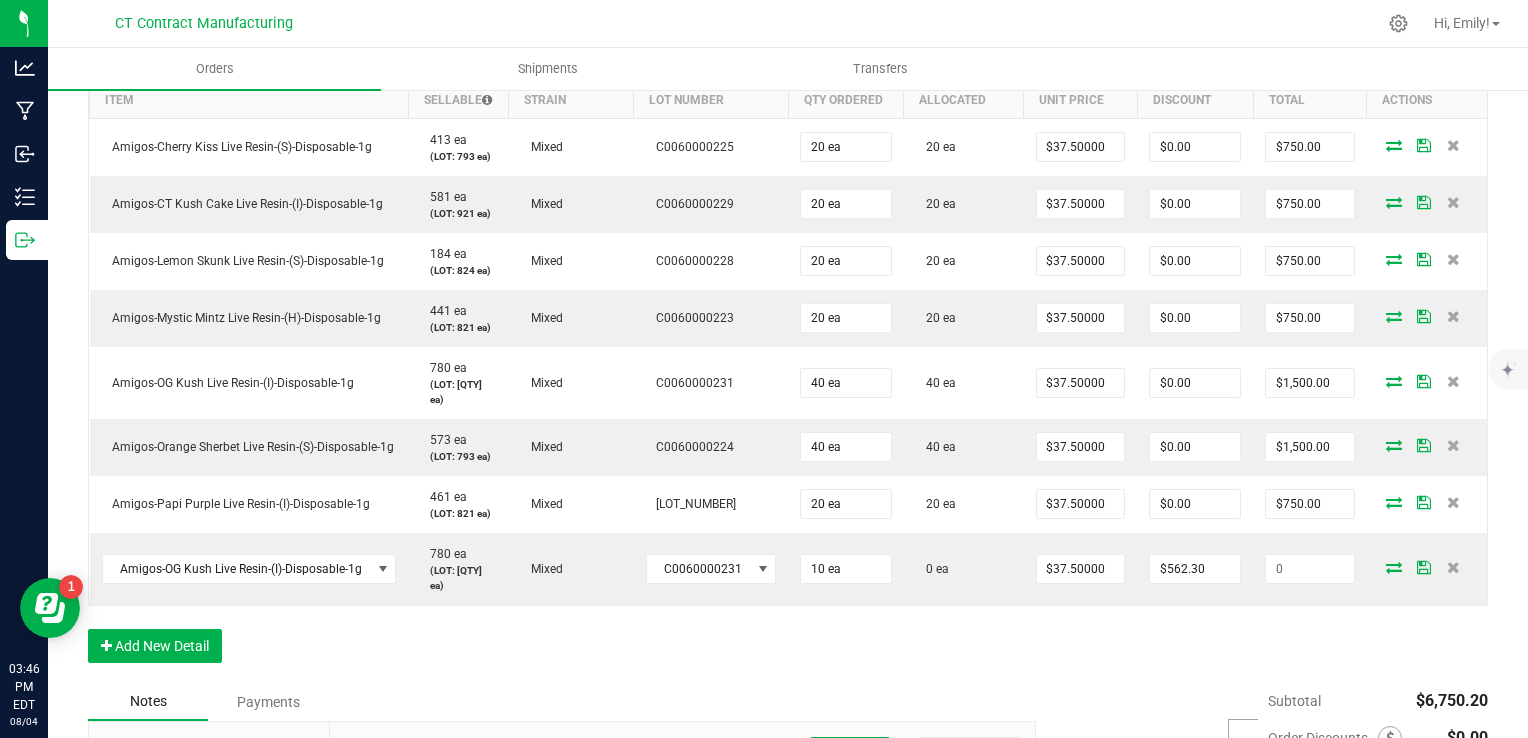 click on "Order Details Print All Labels Item  Sellable  Strain  Lot Number  Qty Ordered Qty Allocated Unit Price Line Discount Total Actions  Amigos-Cherry Kiss Live Resin-(S)-Disposable-1g   [QTY] ea   (LOT: [QTY] ea)   Mixed   [LOT_NUMBER]  [QTY] ea  [QTY] ea  [PRICE] [PRICE] [PRICE]  Amigos-CT Kush Cake Live Resin-(I)-Disposable-1g   [QTY] ea   (LOT: [QTY] ea)   Mixed   [LOT_NUMBER]  [QTY] ea  [QTY] ea  [PRICE] [PRICE] [PRICE]  Amigos-Lemon Skunk Live Resin-(S)-Disposable-1g   [QTY] ea   (LOT: [QTY] ea)   Mixed   [LOT_NUMBER]  [QTY] ea  [QTY] ea  [PRICE] [PRICE] [PRICE]  Amigos-Mystic Mintz Live Resin-(H)-Disposable-1g   [QTY] ea   (LOT: [QTY] ea)   Mixed   [LOT_NUMBER]  [QTY] ea  [QTY] ea  [PRICE] [PRICE] [PRICE]  Amigos-OG Kush Live Resin-(I)-Disposable-1g   [QTY] ea   (LOT: [QTY] ea)   Mixed   [LOT_NUMBER]  [QTY] ea  [QTY] ea  [PRICE] [PRICE] [PRICE]  Amigos-Orange Sherbet Live Resin-(S)-Disposable-1g   [QTY] ea   (LOT: [QTY] ea)   Mixed   [LOT_NUMBER]  [QTY] ea  [QTY] ea  [PRICE] [PRICE] [PRICE]  [QTY] ea   (LOT: [QTY] ea)   Mixed  [QTY] ea" at bounding box center [788, 348] 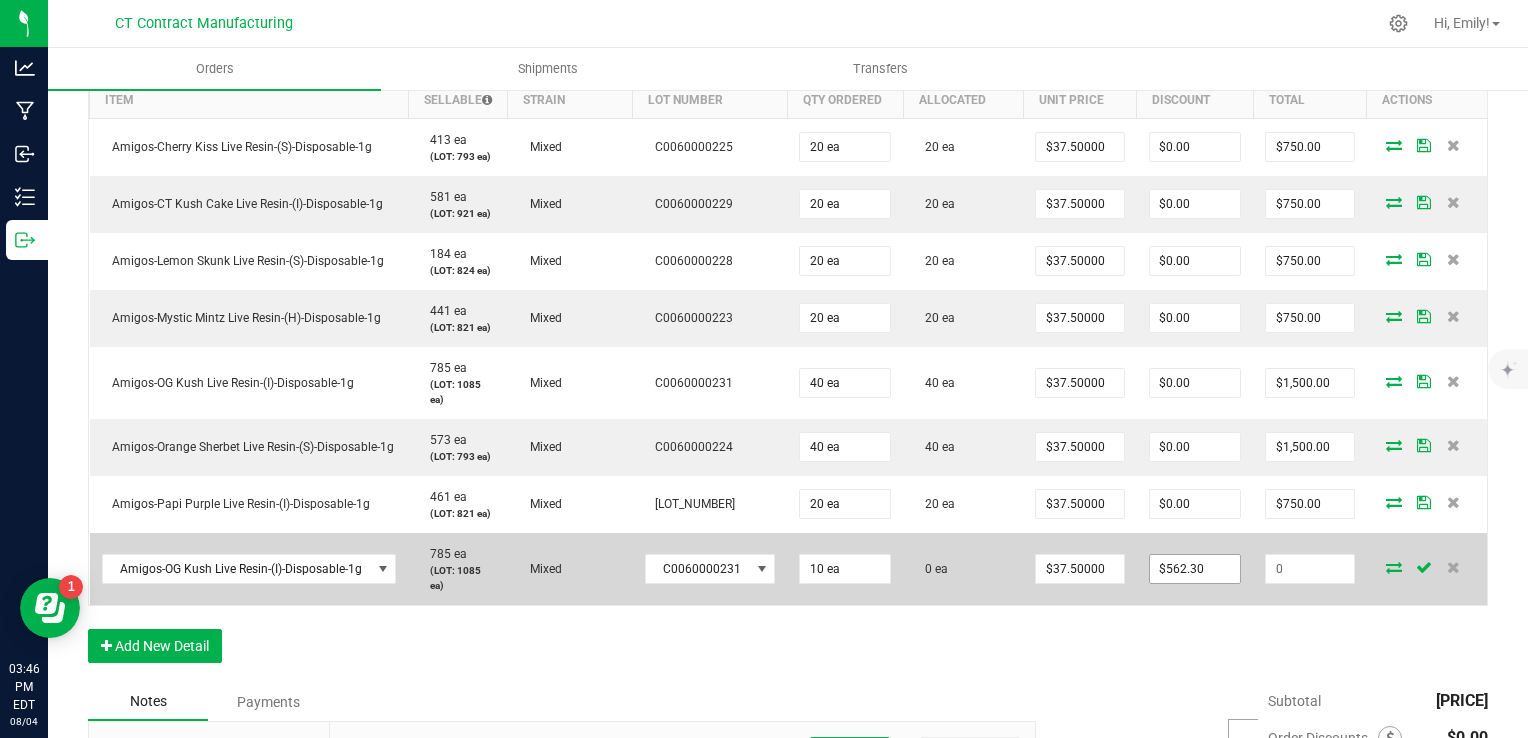type on "562.3" 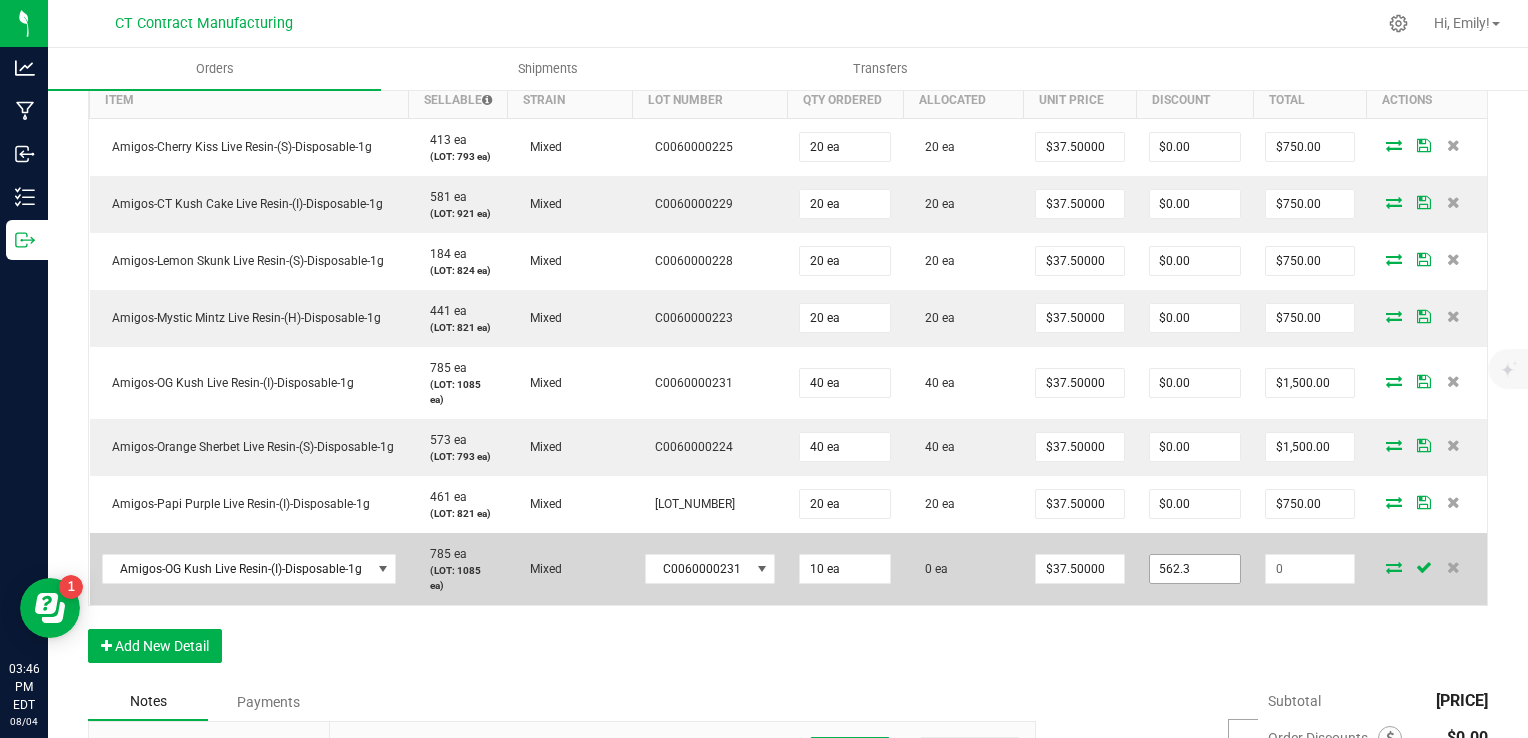 click on "562.3" at bounding box center [1195, 569] 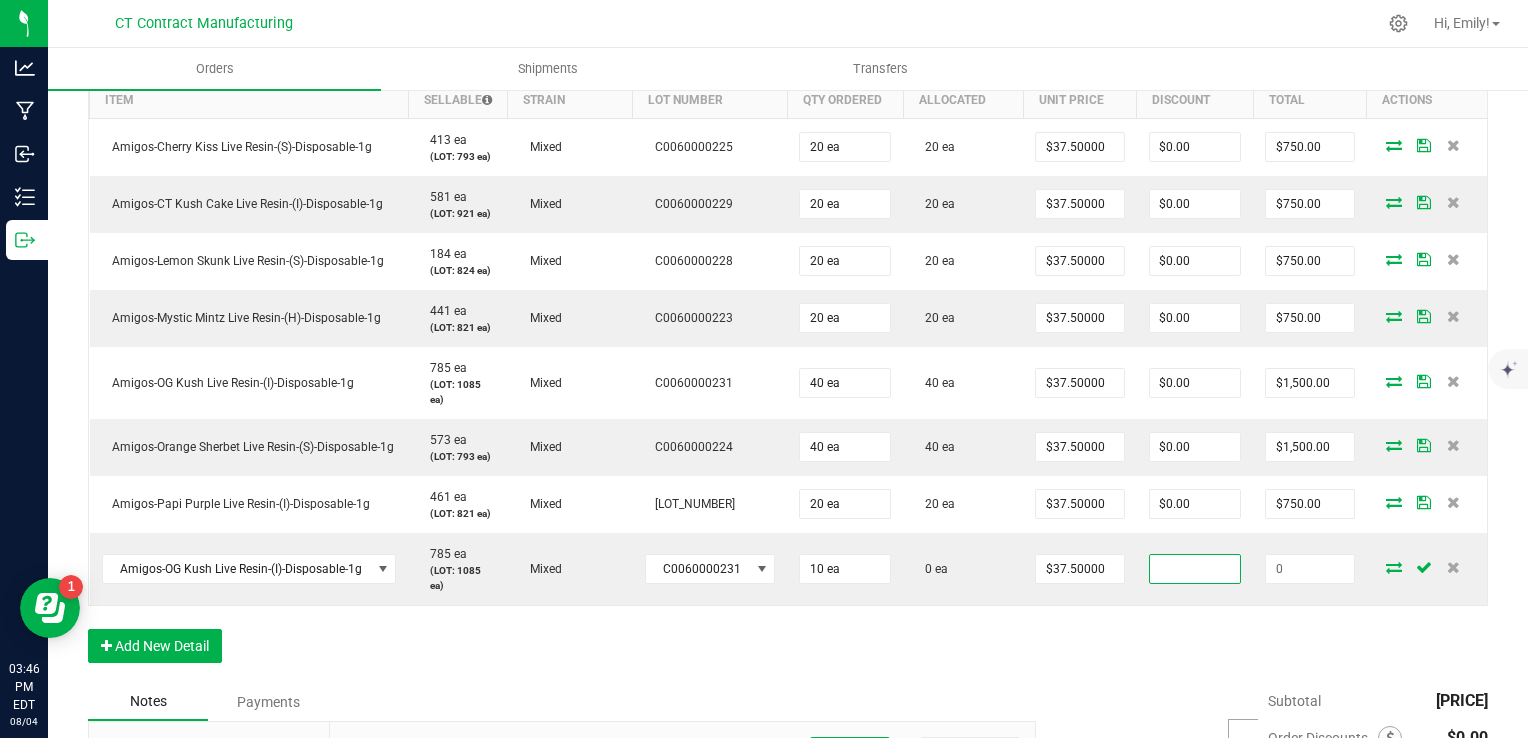 type 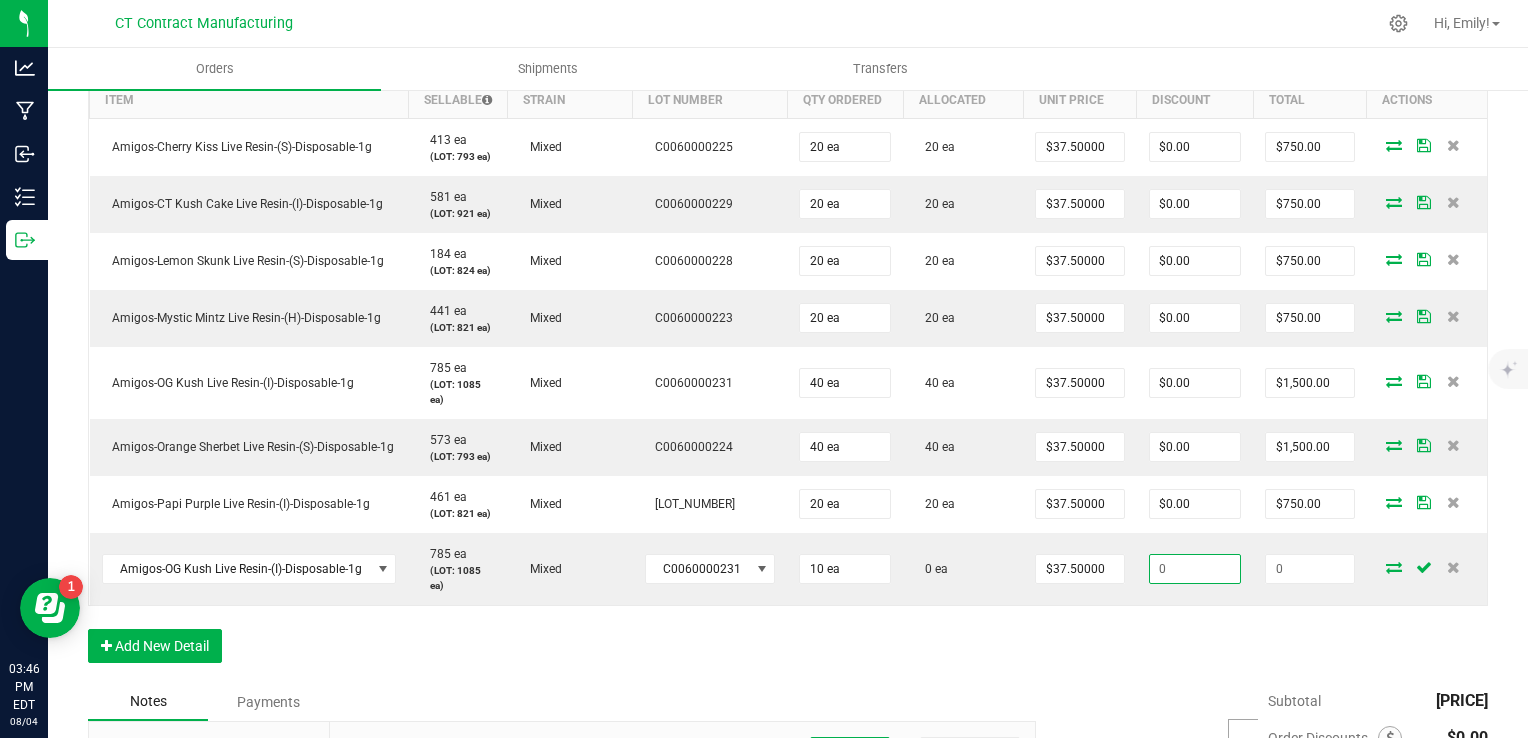 type on "$375.00" 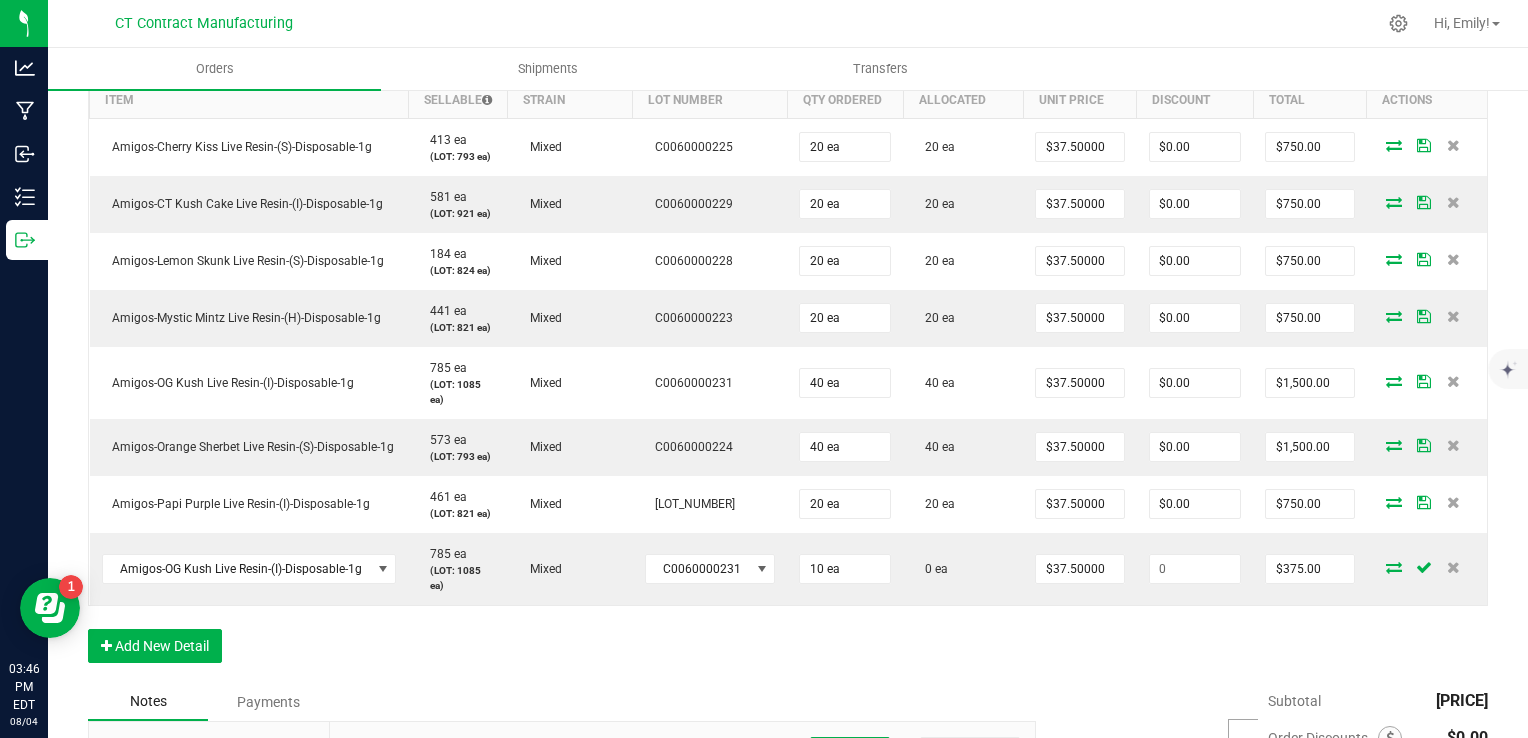 click on "Order Details Print All Labels Item  Sellable  Strain  Lot Number  Qty Ordered Qty Allocated Unit Price Line Discount Total Actions  Amigos-Cherry Kiss Live Resin-(S)-Disposable-1g   413 ea   (LOT: 793 ea)   Mixed   C0060000225  20 ea  20 ea  $37.50000 $0.00 $750.00  Amigos-CT Kush Cake Live Resin-(I)-Disposable-1g   581 ea   (LOT: 921 ea)   Mixed   C0060000229  20 ea  20 ea  $37.50000 $0.00 $750.00  Amigos-Lemon Skunk Live Resin-(S)-Disposable-1g   184 ea   (LOT: 824 ea)   Mixed   C0060000228  20 ea  20 ea  $37.50000 $0.00 $750.00  Amigos-Mystic Mintz Live Resin-(H)-Disposable-1g   441 ea   (LOT: 821 ea)   Mixed   C0060000223  20 ea  20 ea  $37.50000 $0.00 $750.00  Amigos-OG Kush Live Resin-(I)-Disposable-1g   785 ea   (LOT: 1085 ea)   Mixed   C0060000231  40 ea  40 ea  $37.50000 $0.00 $1,500.00  Amigos-Orange Sherbet Live Resin-(S)-Disposable-1g   573 ea   (LOT: 793 ea)   Mixed   C0060000224  40 ea  40 ea  $37.50000 $0.00 $1,500.00  461 ea   (LOT: 821 ea)   Mixed  20 ea" at bounding box center (788, 348) 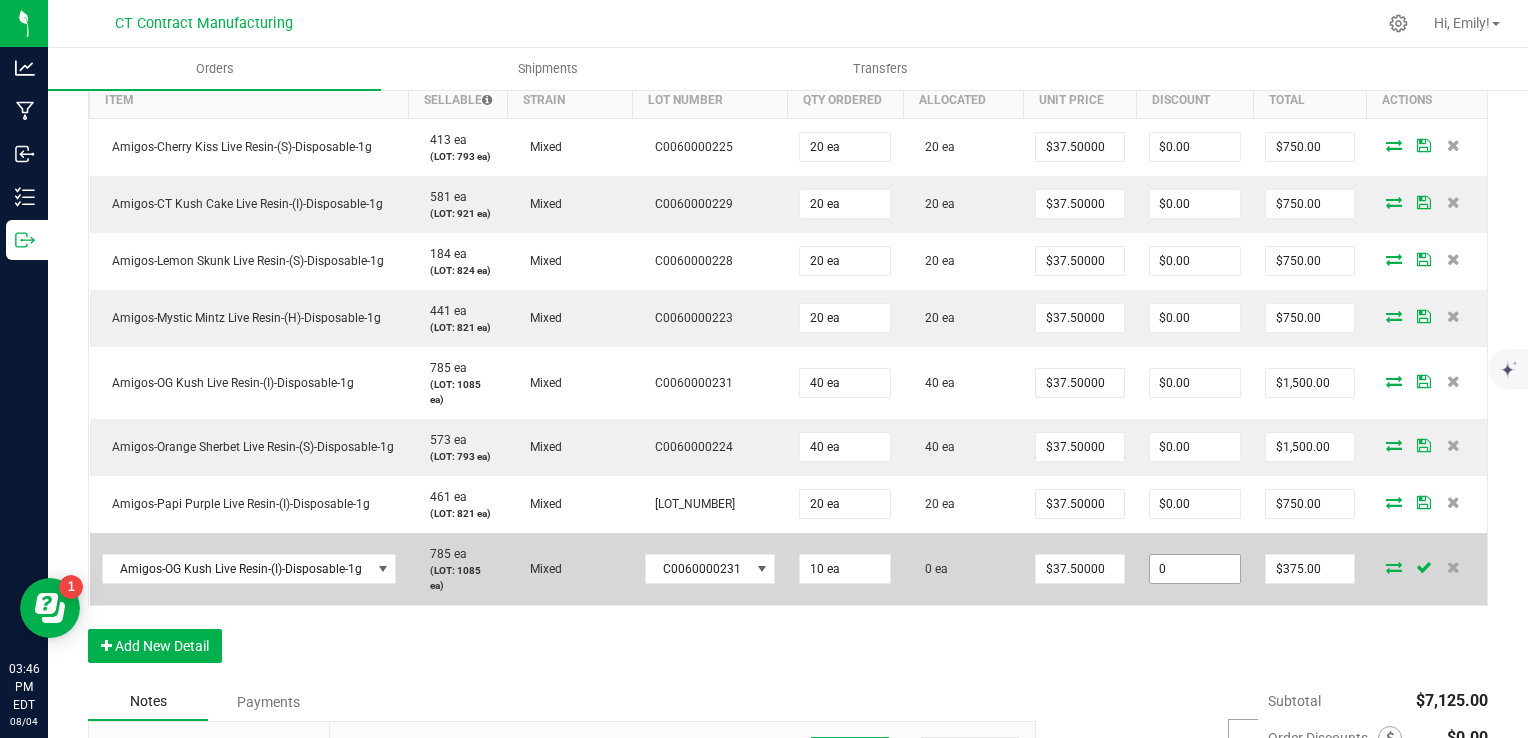 click on "0" at bounding box center (1195, 569) 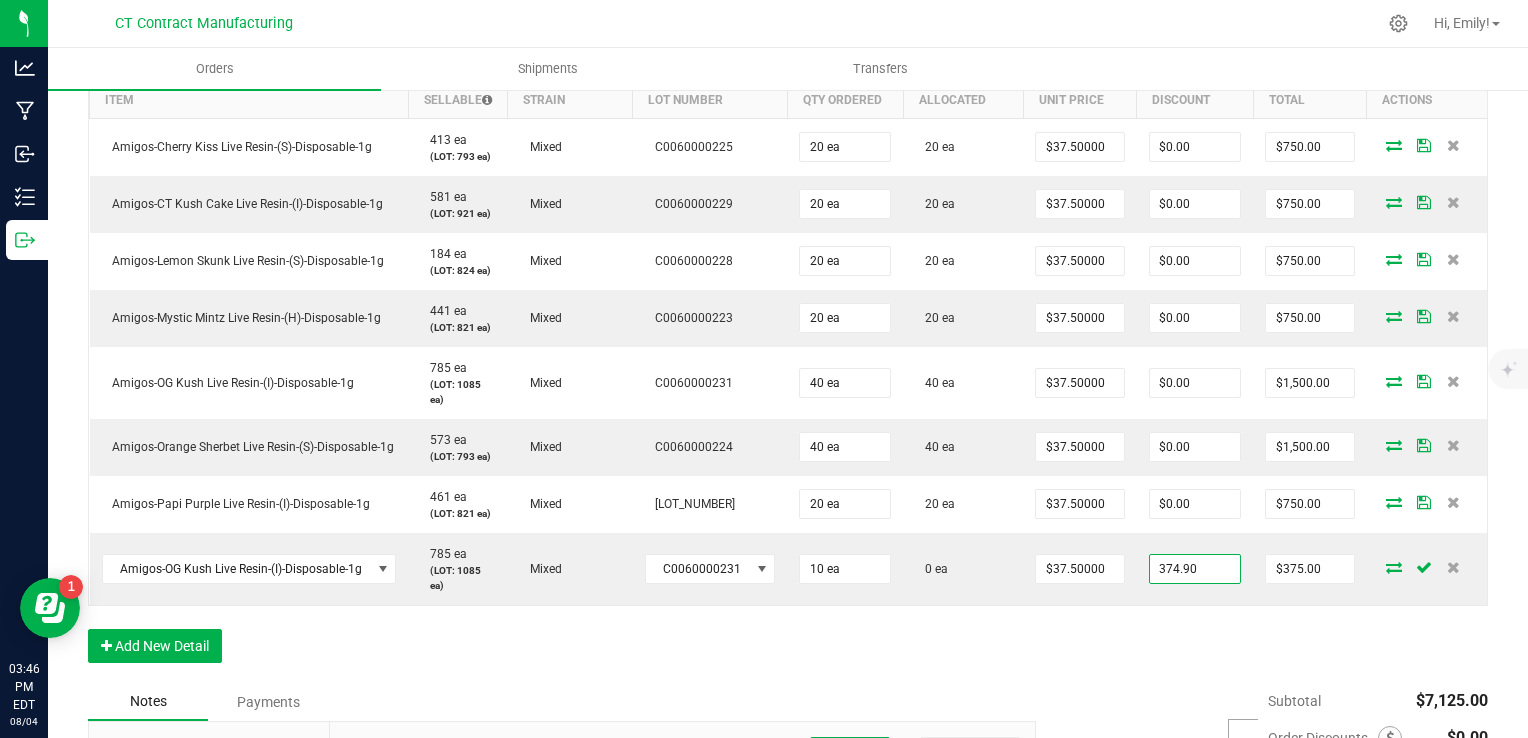 type on "$374.90" 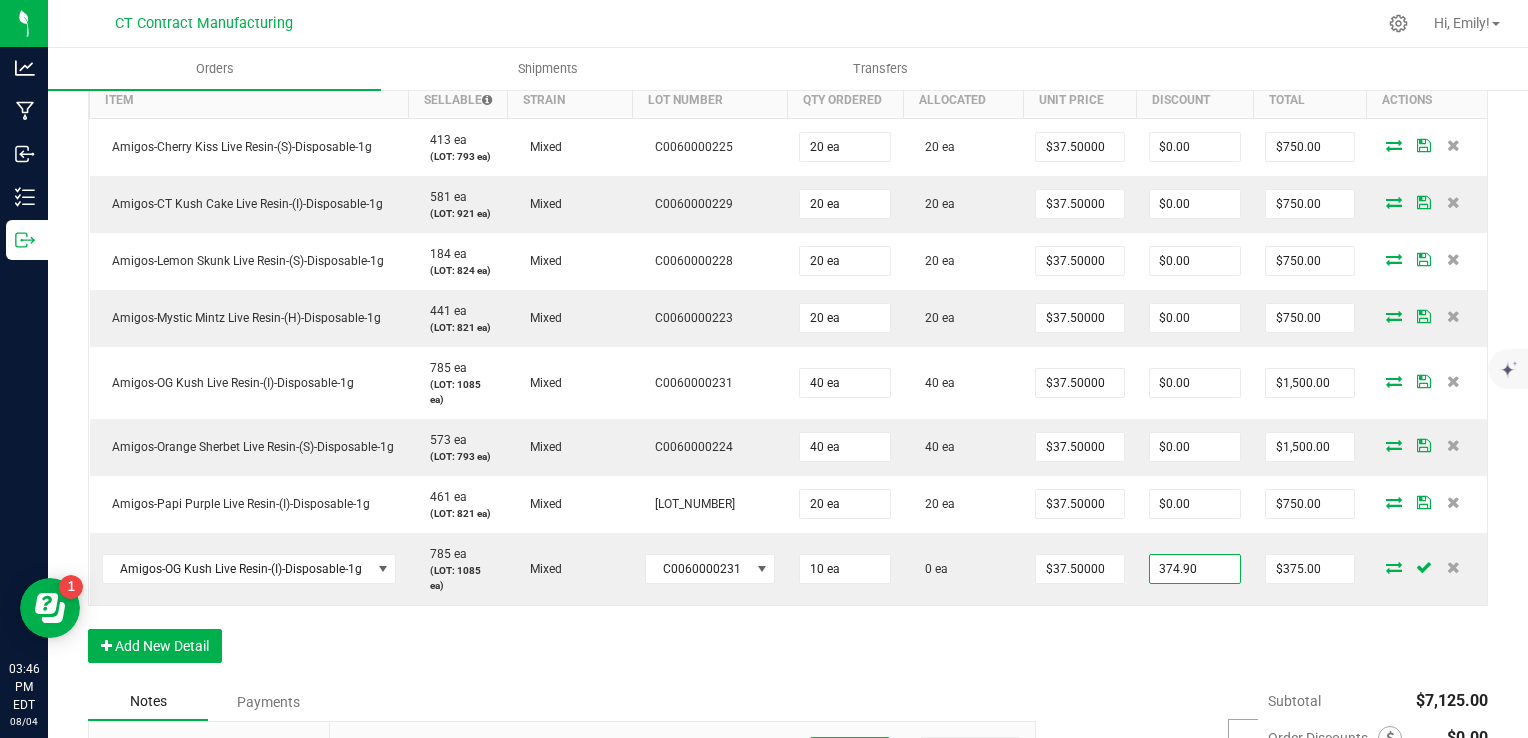 type on "$0.10" 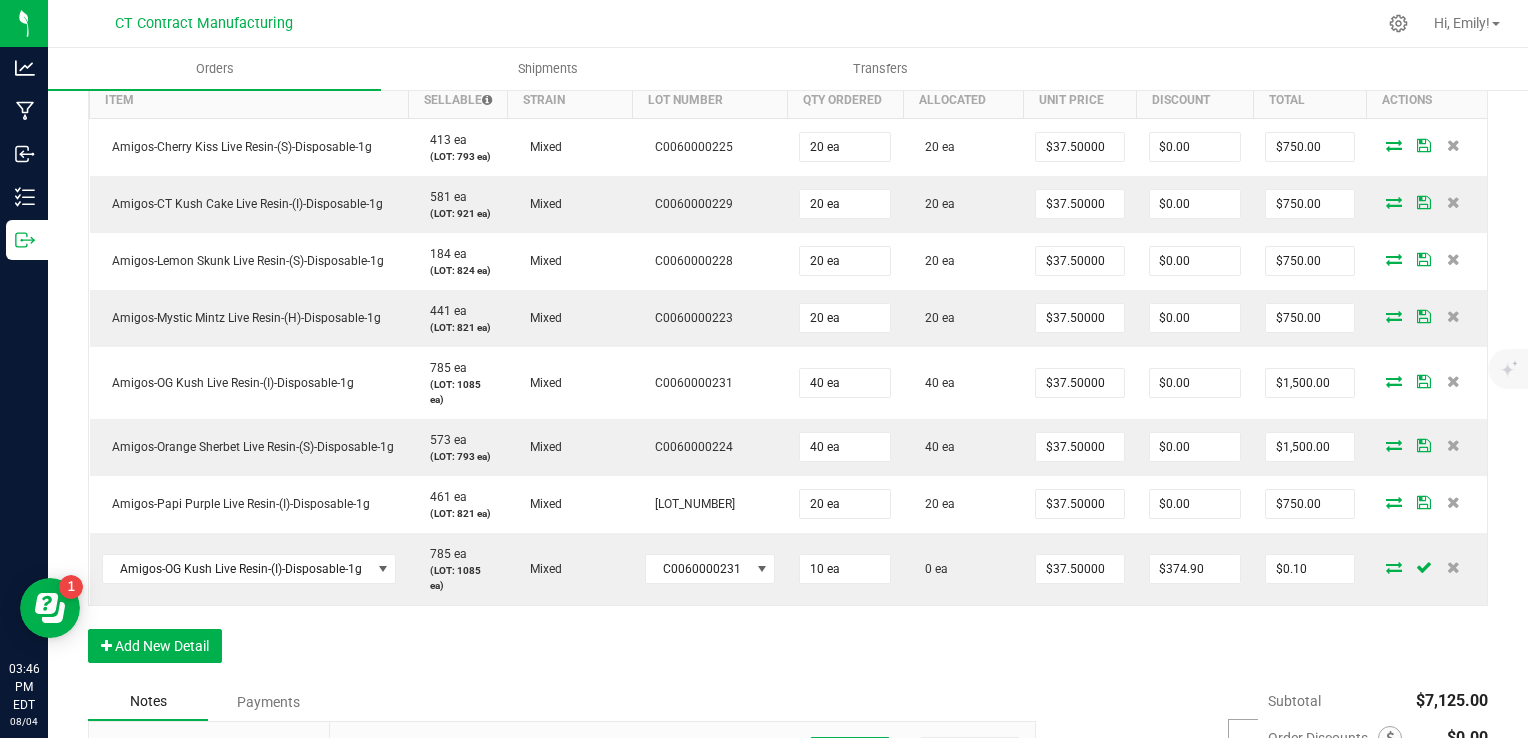 click on "Order Details Print All Labels Item  Sellable  Strain  Lot Number  Qty Ordered Qty Allocated Unit Price Line Discount Total Actions  Amigos-Cherry Kiss Live Resin-(S)-Disposable-1g   413 ea   (LOT: 793 ea)   Mixed   C0060000225  20 ea  20 ea  $37.50000 $0.00 $750.00  Amigos-CT Kush Cake Live Resin-(I)-Disposable-1g   581 ea   (LOT: 921 ea)   Mixed   C0060000229  20 ea  20 ea  $37.50000 $0.00 $750.00  Amigos-Lemon Skunk Live Resin-(S)-Disposable-1g   184 ea   (LOT: 824 ea)   Mixed   C0060000228  20 ea  20 ea  $37.50000 $0.00 $750.00  Amigos-Mystic Mintz Live Resin-(H)-Disposable-1g   441 ea   (LOT: 821 ea)   Mixed   C0060000223  20 ea  20 ea  $37.50000 $0.00 $750.00  Amigos-OG Kush Live Resin-(I)-Disposable-1g   785 ea   (LOT: 1085 ea)   Mixed   C0060000231  40 ea  40 ea  $37.50000 $0.00 $1,500.00  Amigos-Orange Sherbet Live Resin-(S)-Disposable-1g   573 ea   (LOT: 793 ea)   Mixed   C0060000224  40 ea  40 ea  $37.50000 $0.00 $1,500.00  461 ea   (LOT: 821 ea)   Mixed  20 ea" at bounding box center [788, 348] 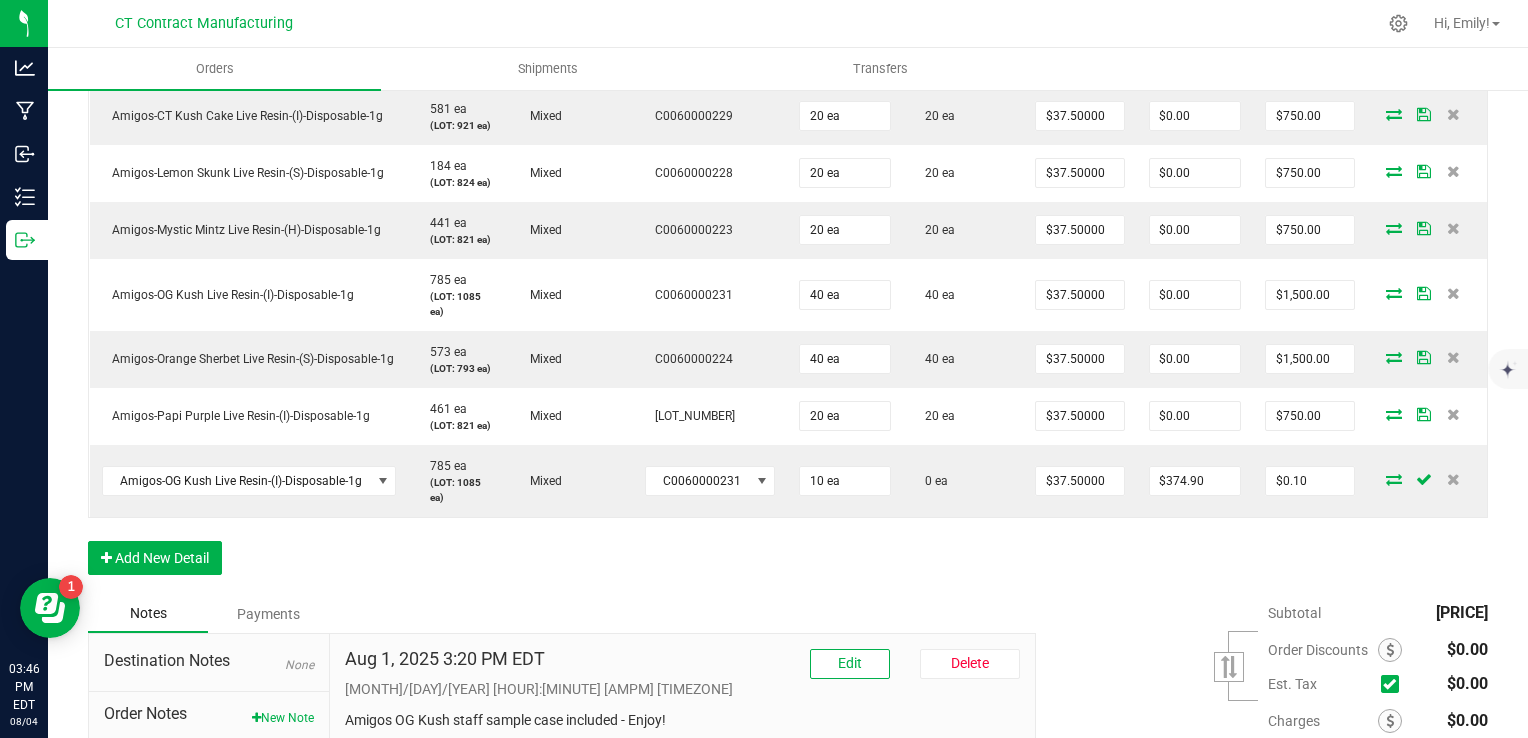 scroll, scrollTop: 800, scrollLeft: 0, axis: vertical 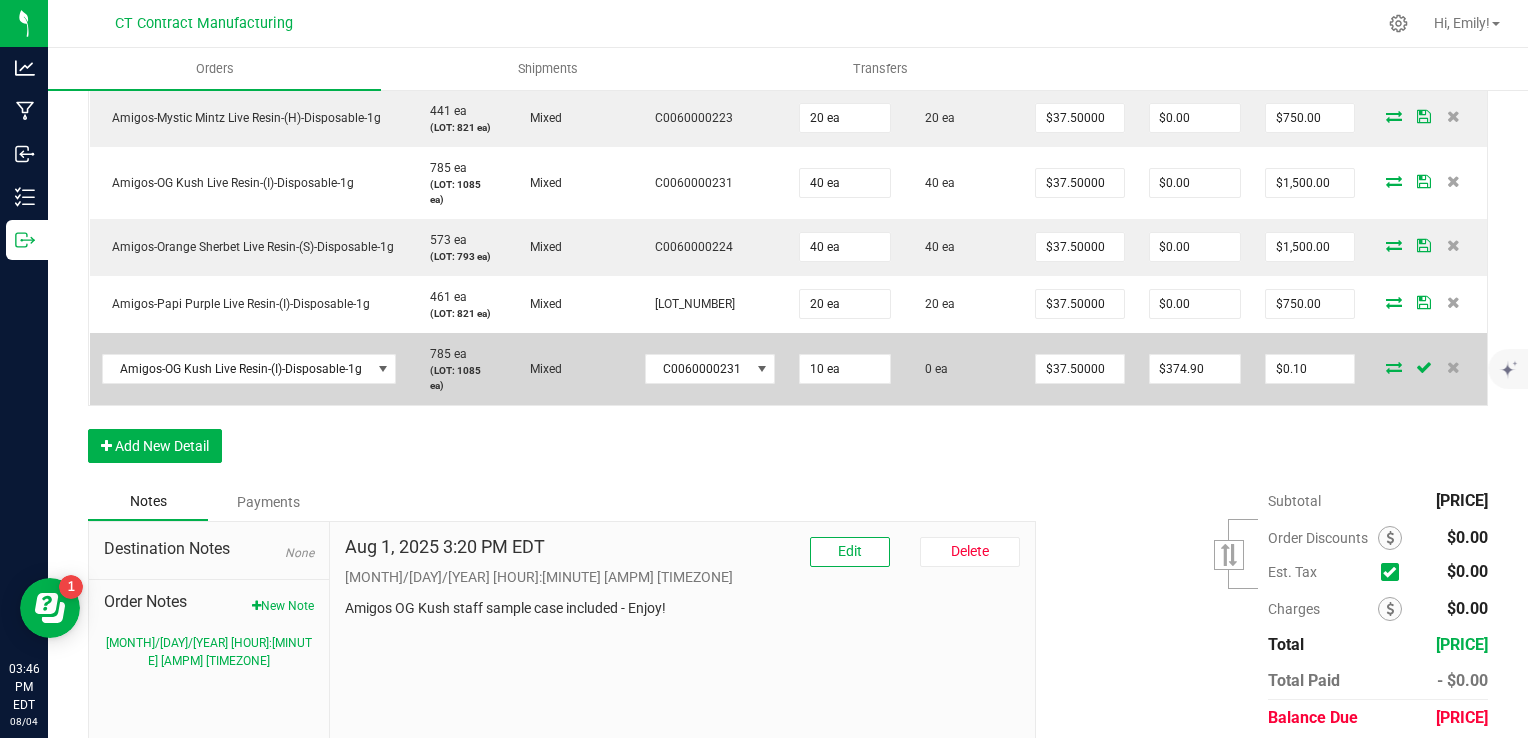 click at bounding box center (1394, 367) 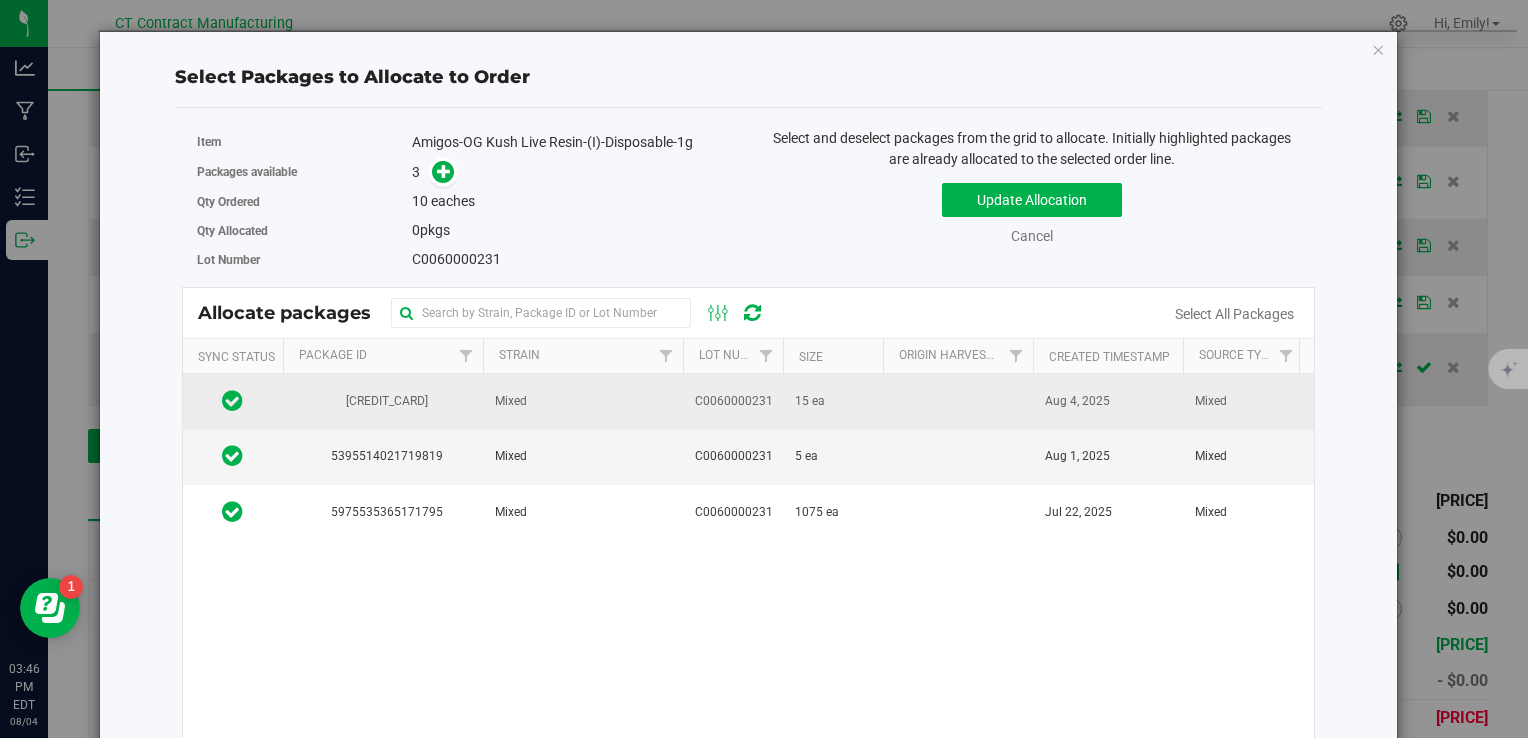 click on "C0060000231" at bounding box center [733, 401] 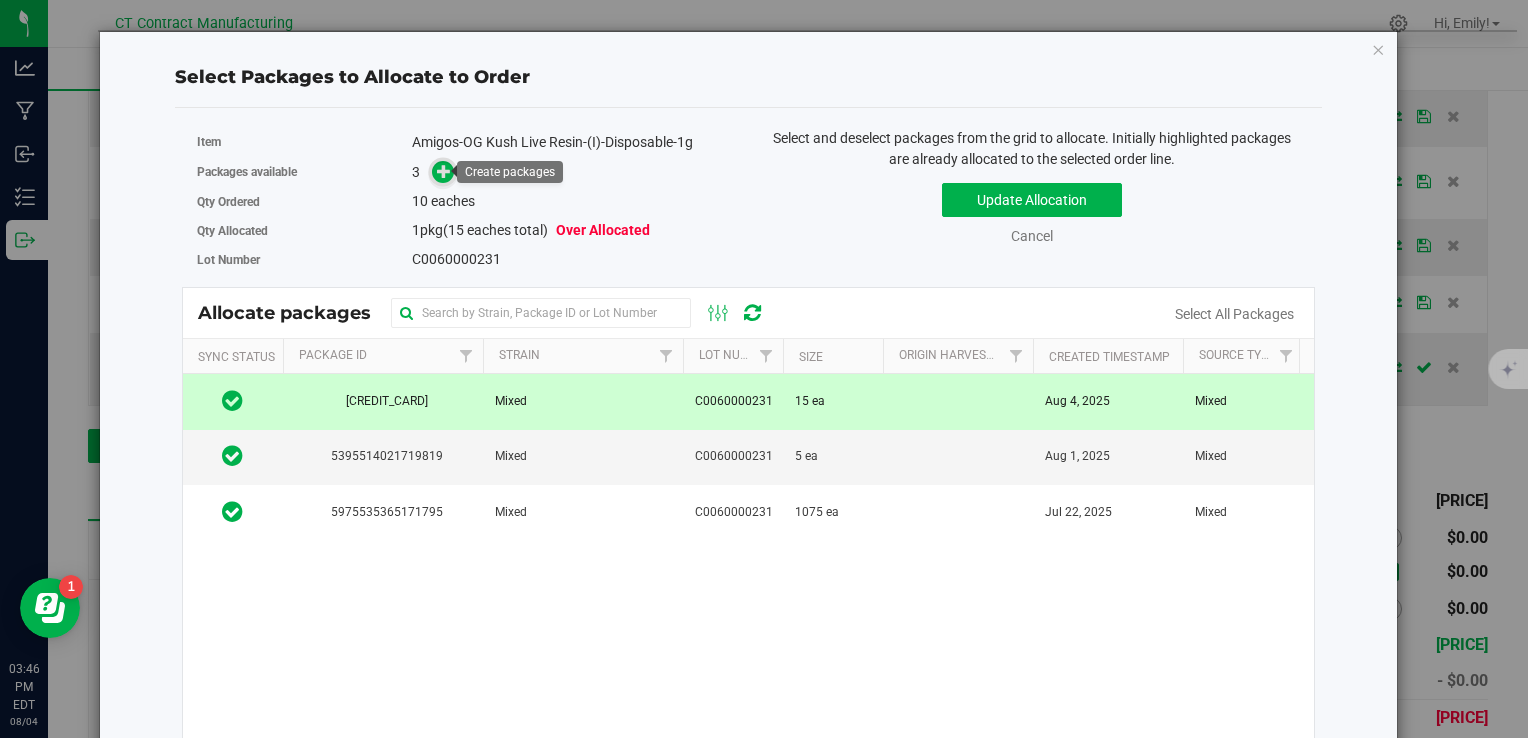 click at bounding box center [442, 171] 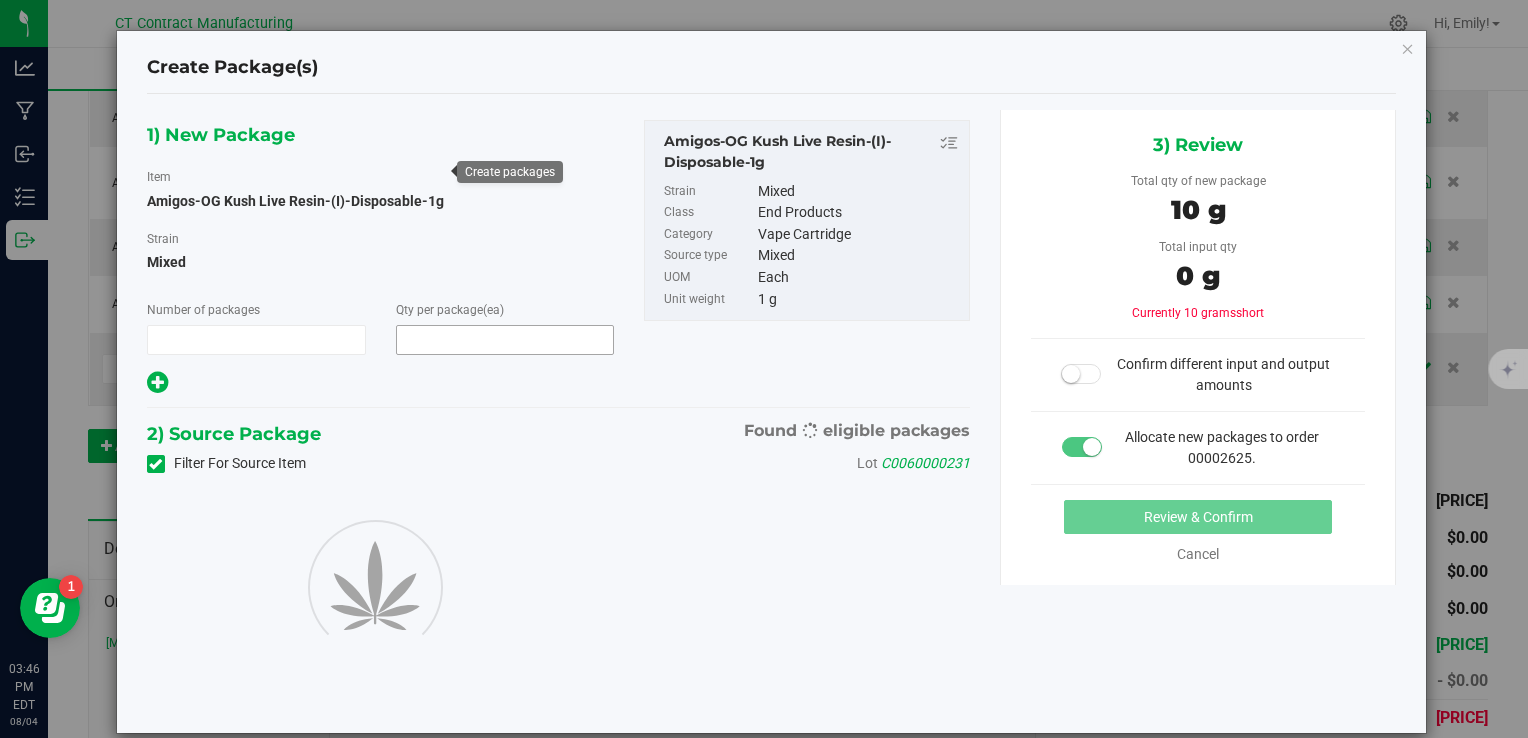 type on "1" 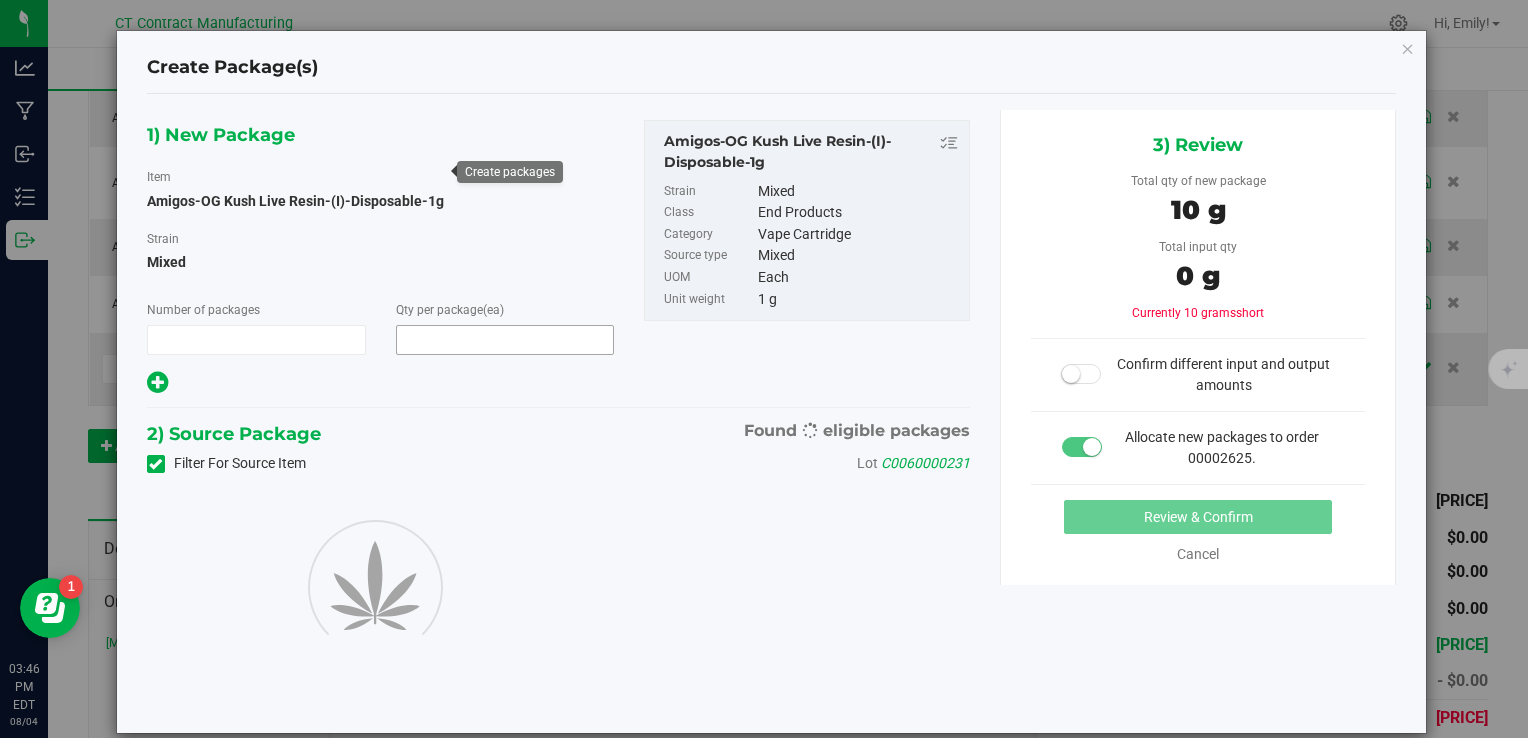 type on "10" 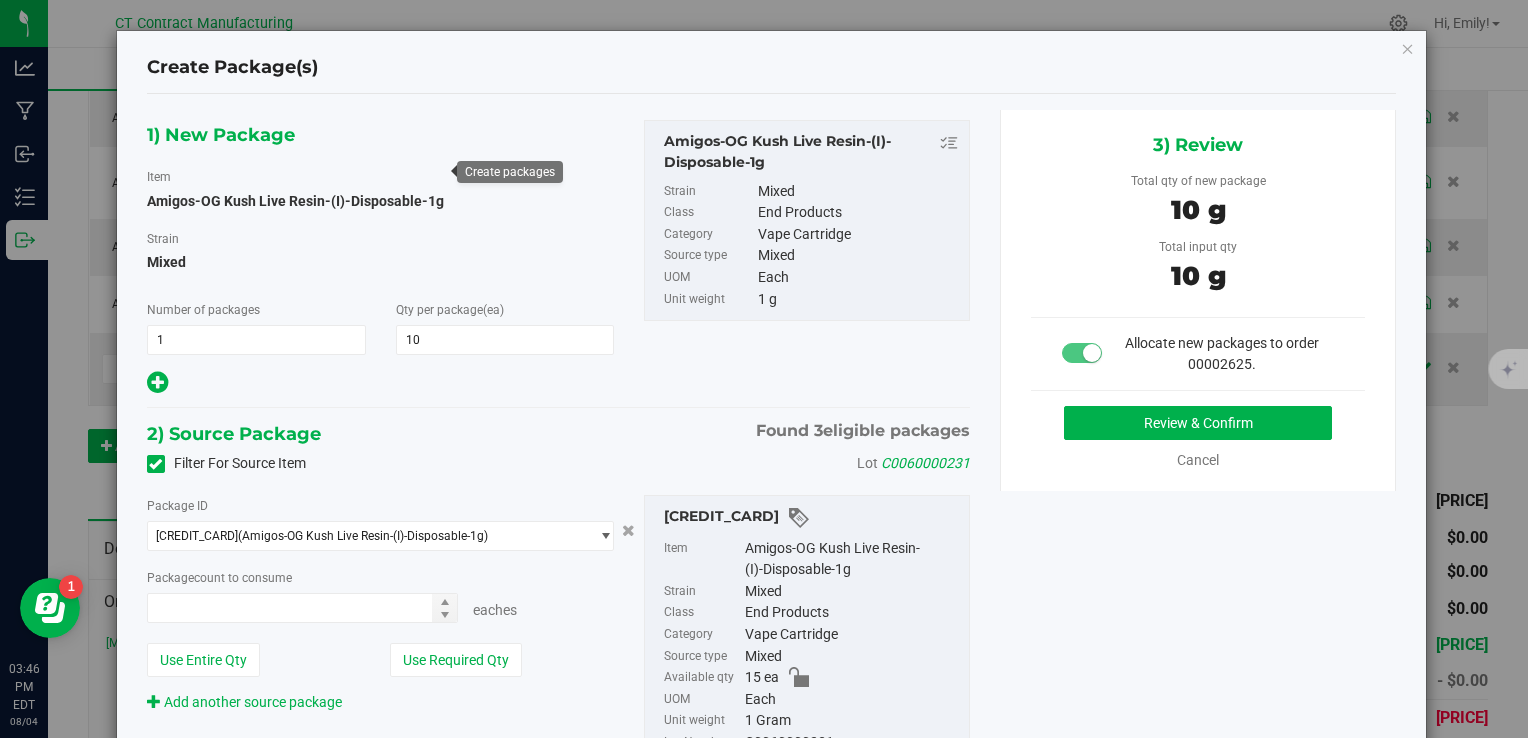 type on "10 ea" 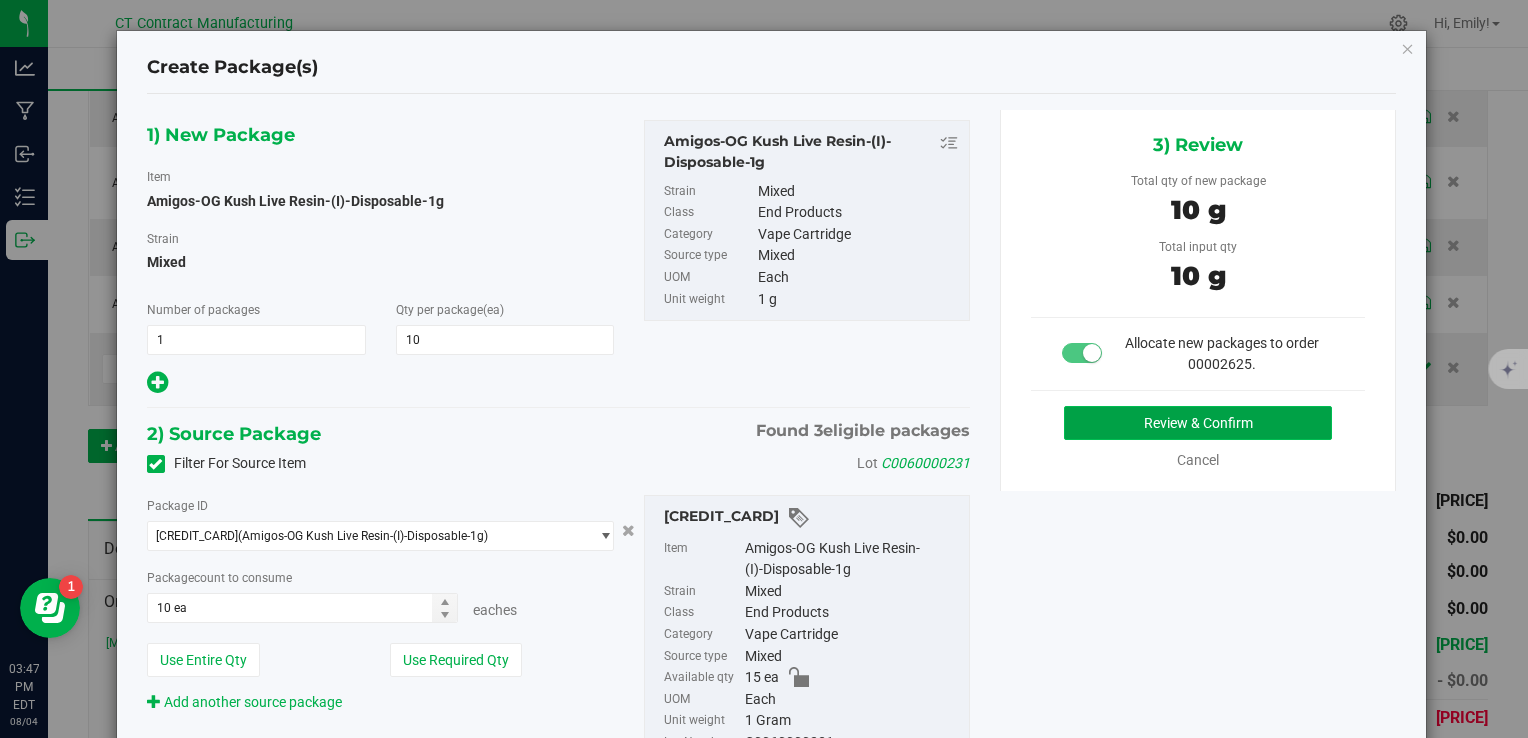 click on "Review & Confirm" at bounding box center [1198, 423] 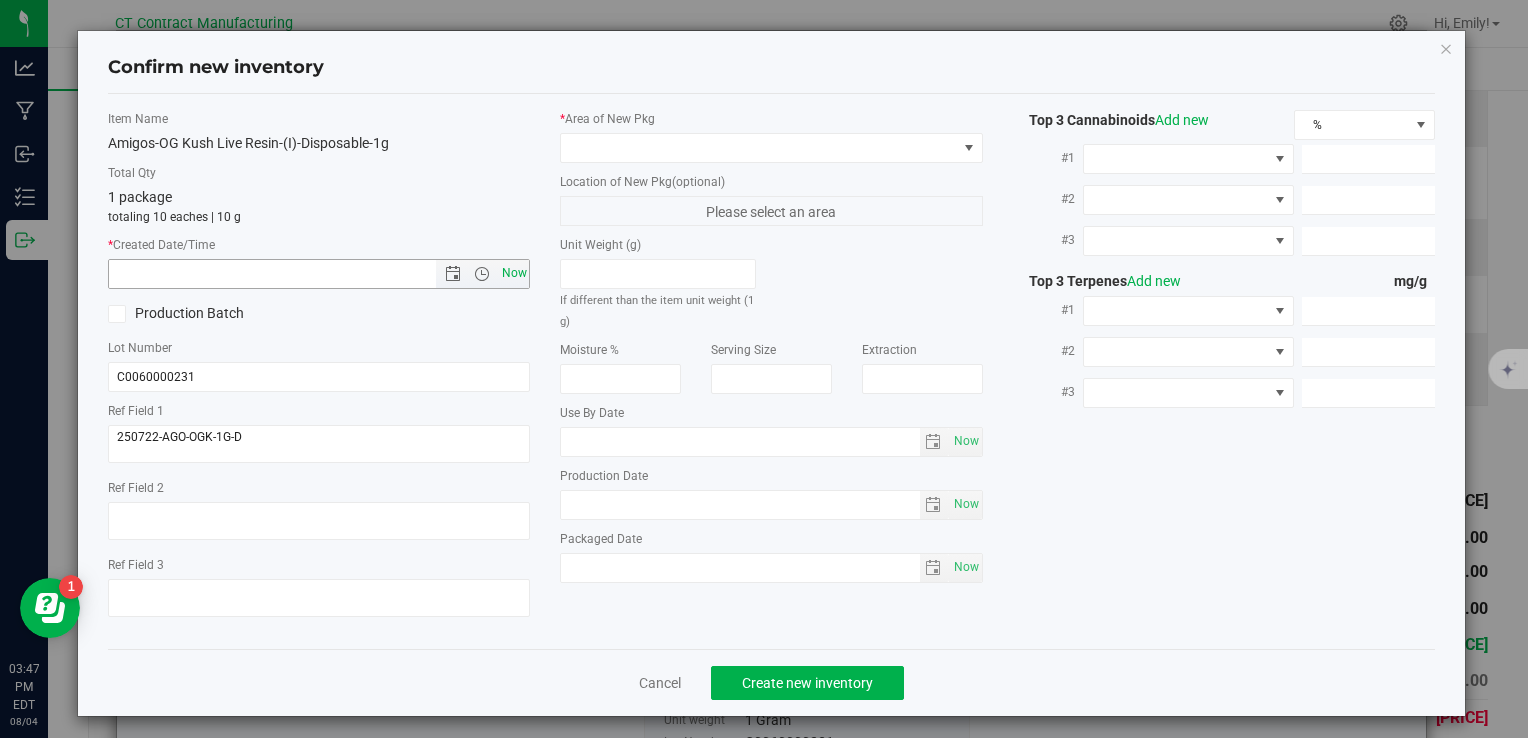 click on "Now" at bounding box center (514, 273) 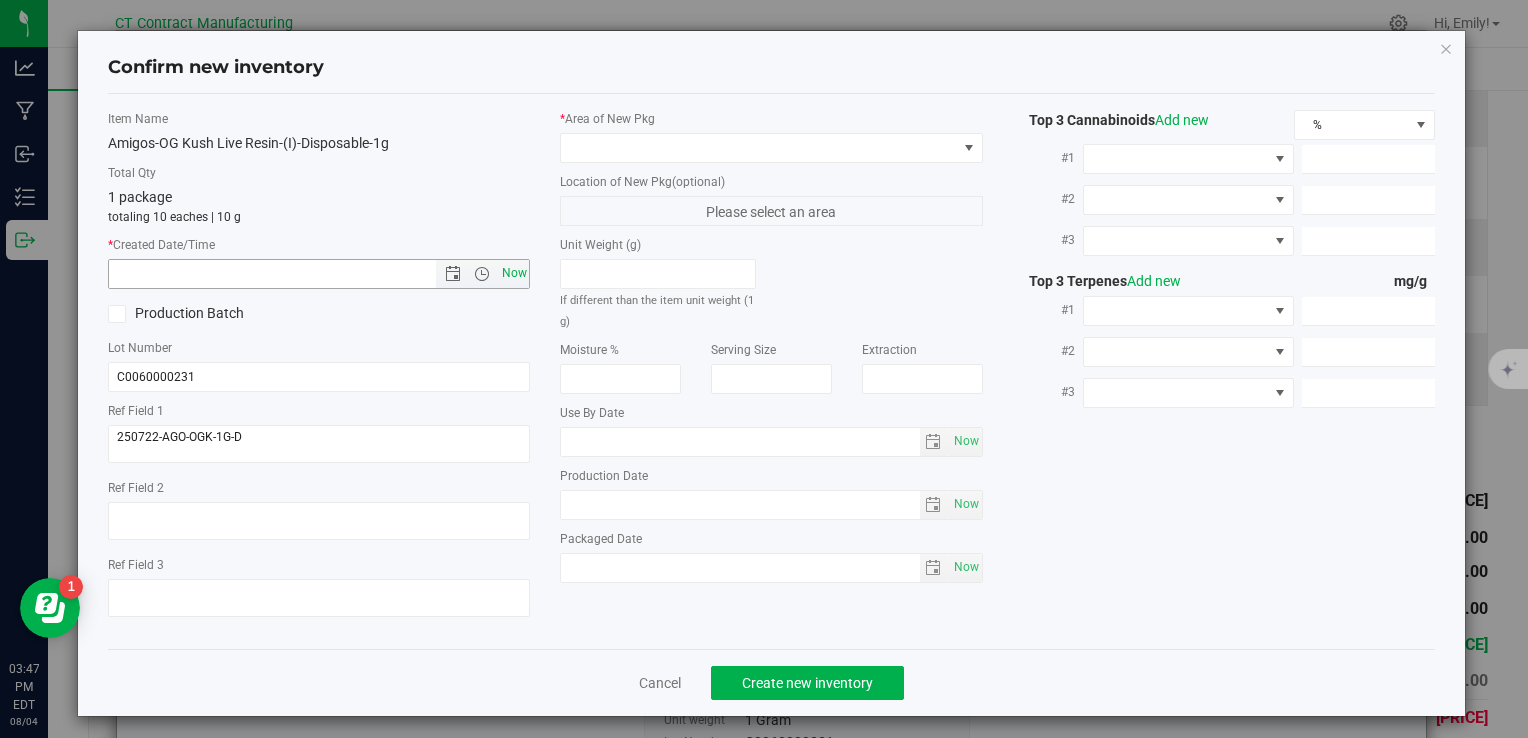 type on "[DATE] [TIME]" 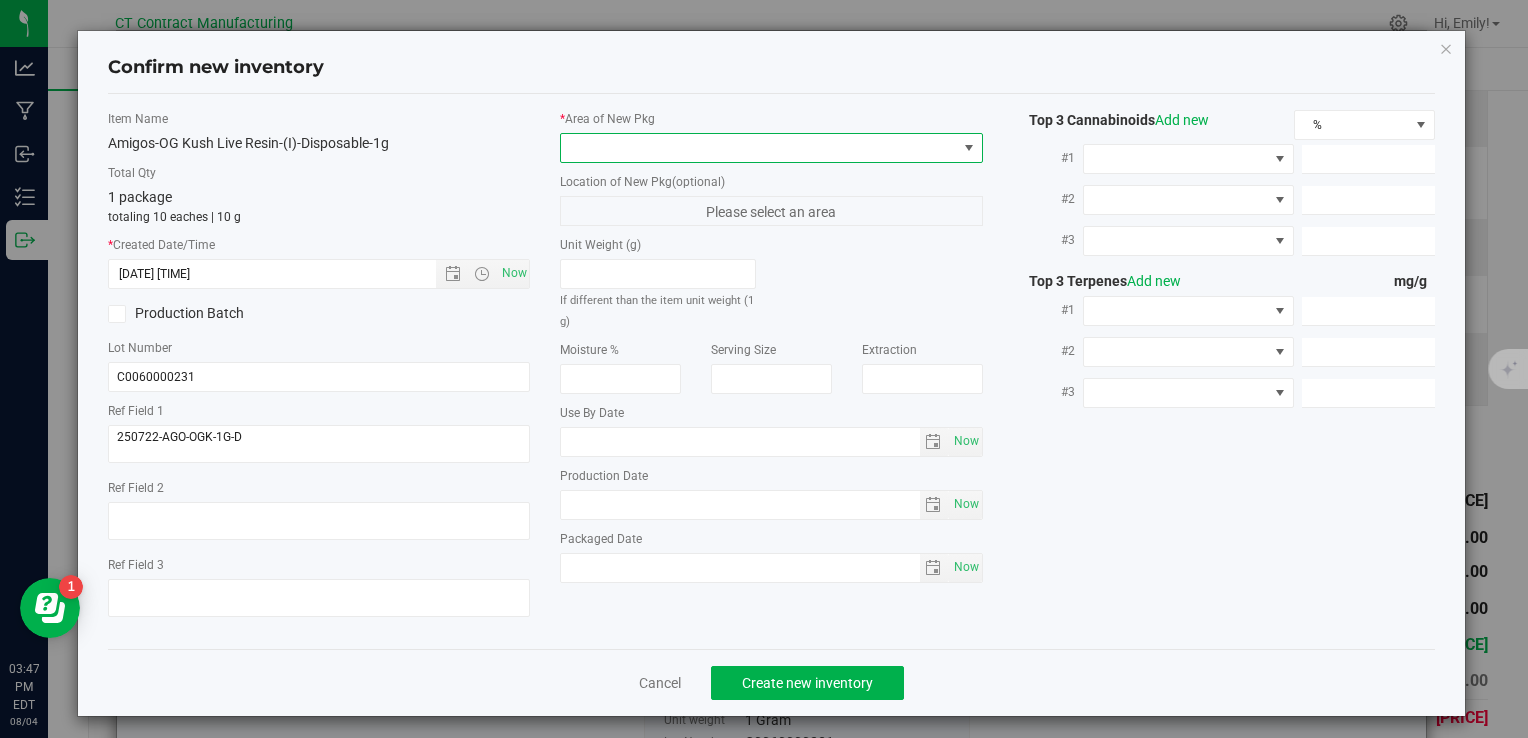 click at bounding box center [758, 148] 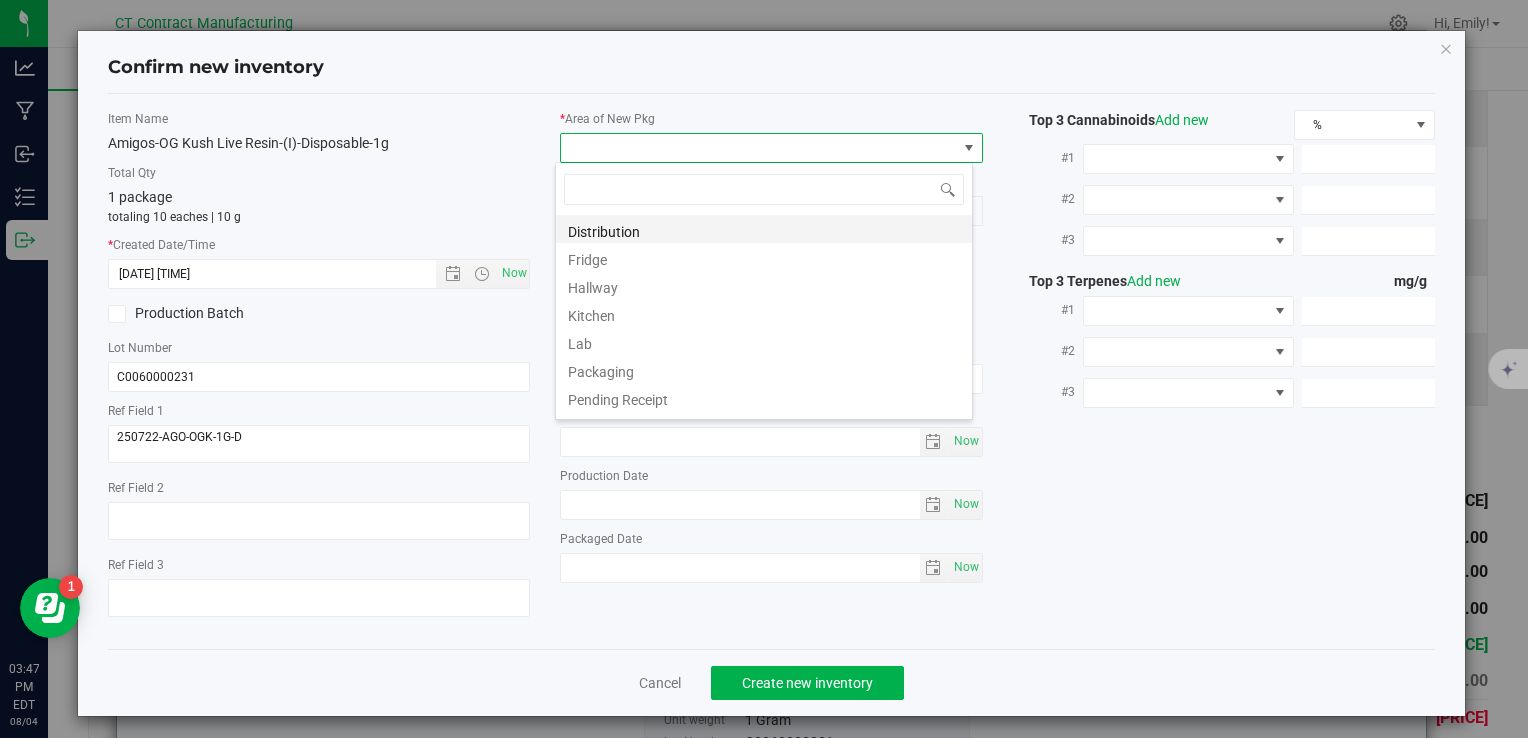 scroll, scrollTop: 99970, scrollLeft: 99582, axis: both 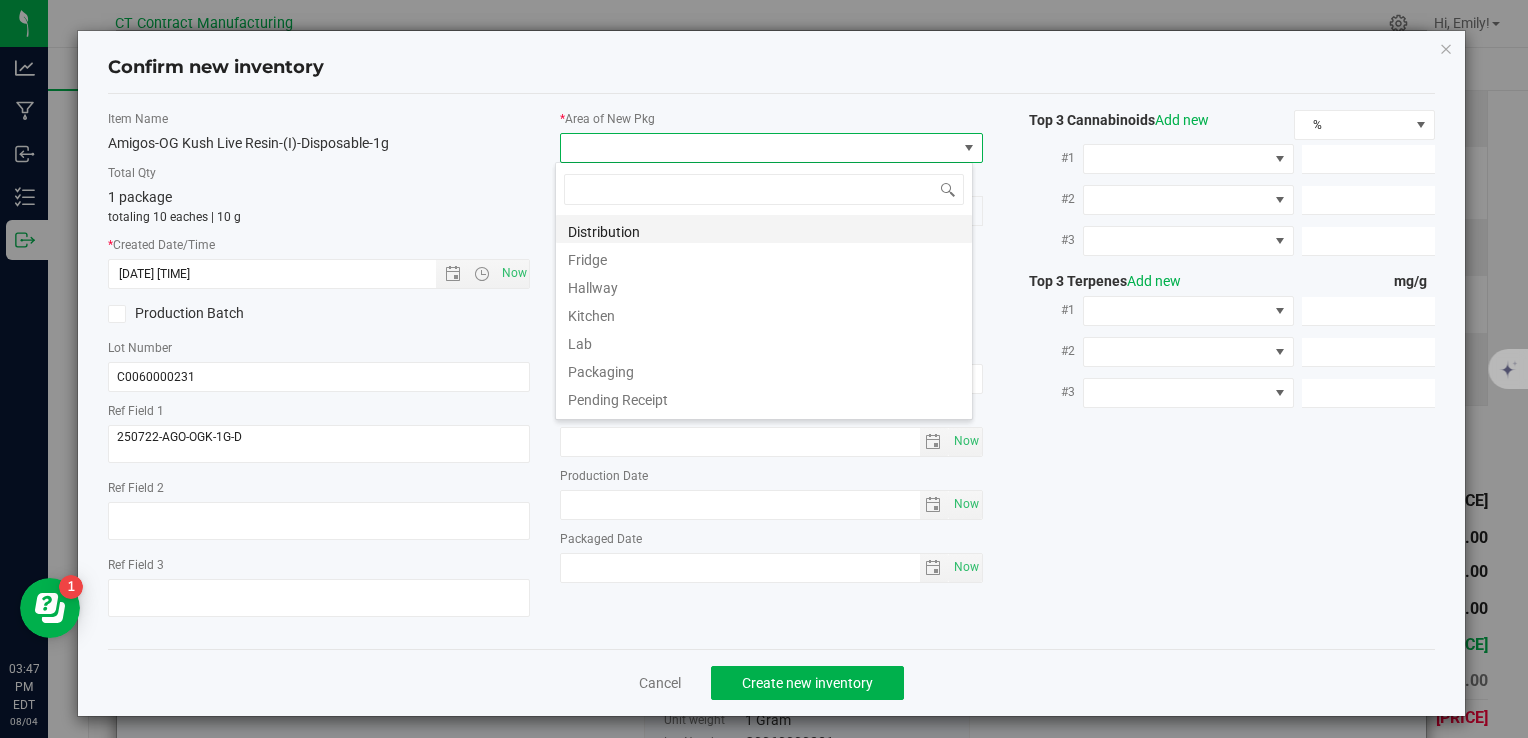 click on "Distribution" at bounding box center [764, 229] 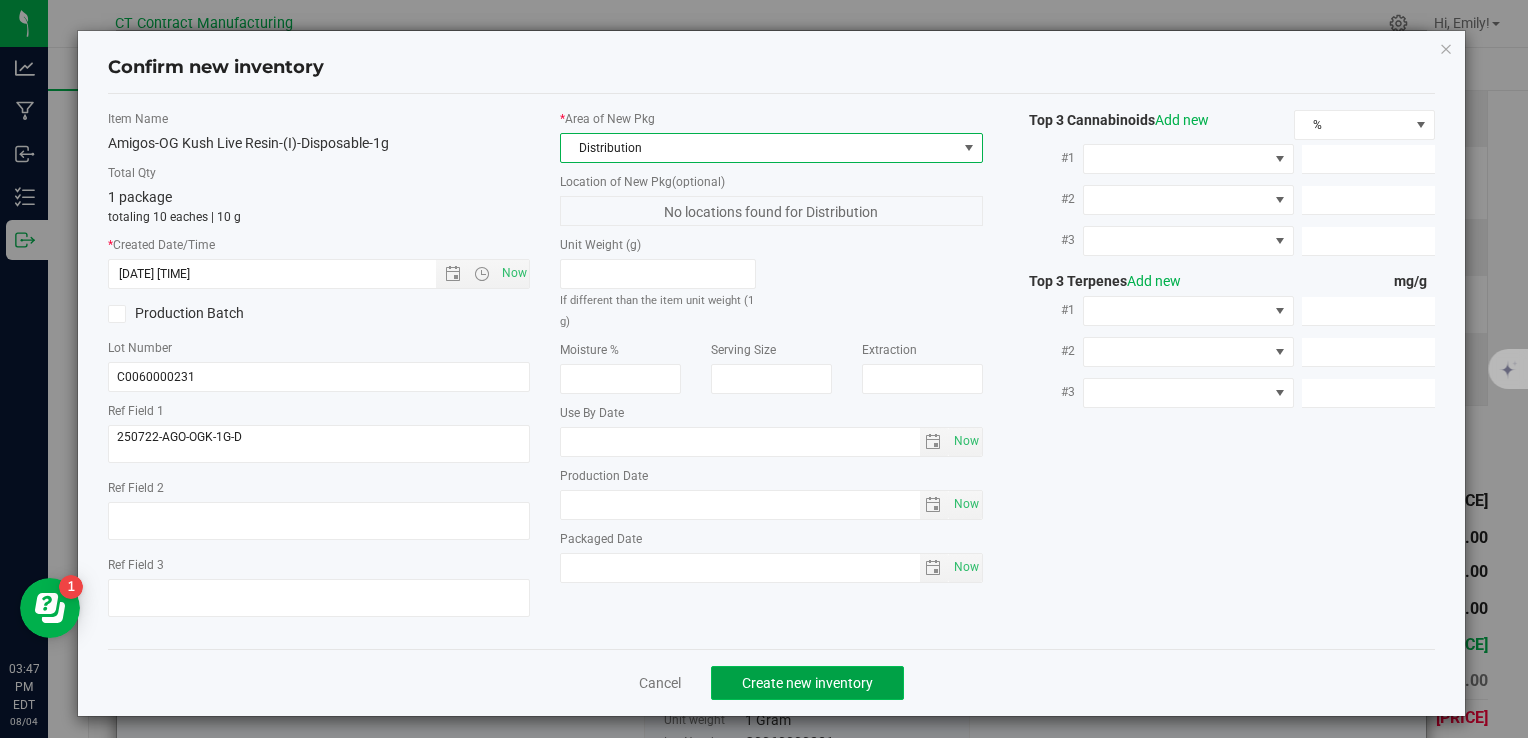 click on "Create new inventory" 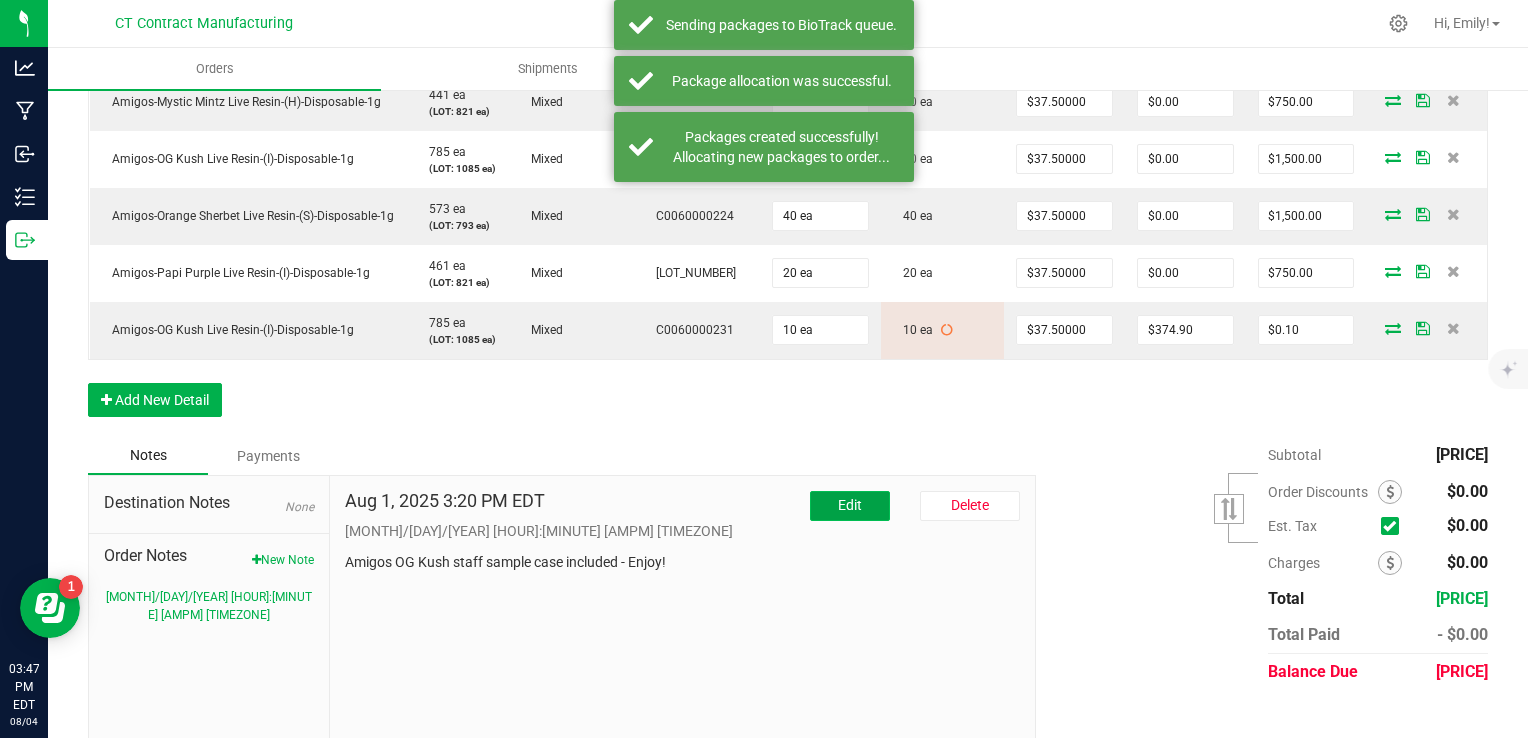 click on "Edit" at bounding box center [850, 506] 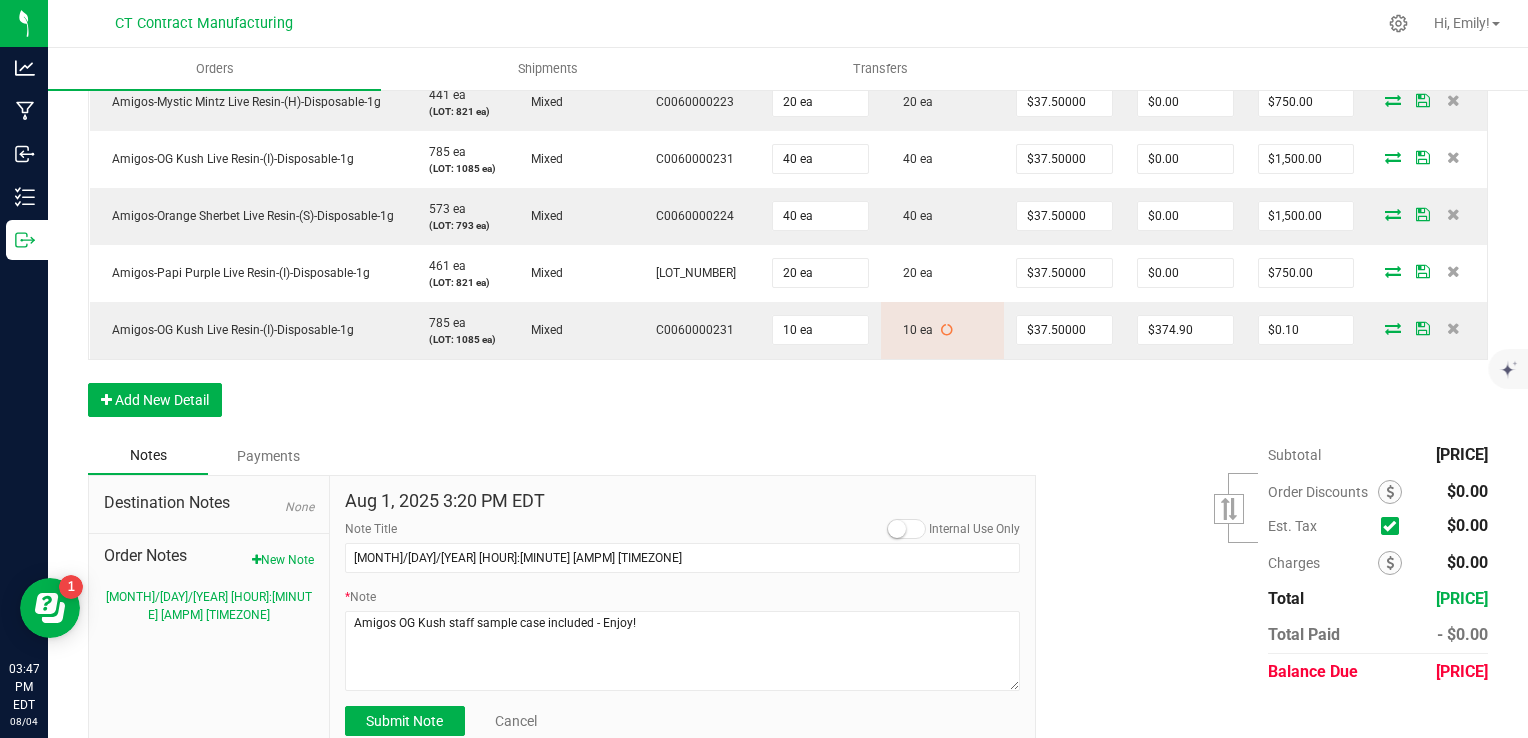 click on "Notes
Payments" at bounding box center (554, 456) 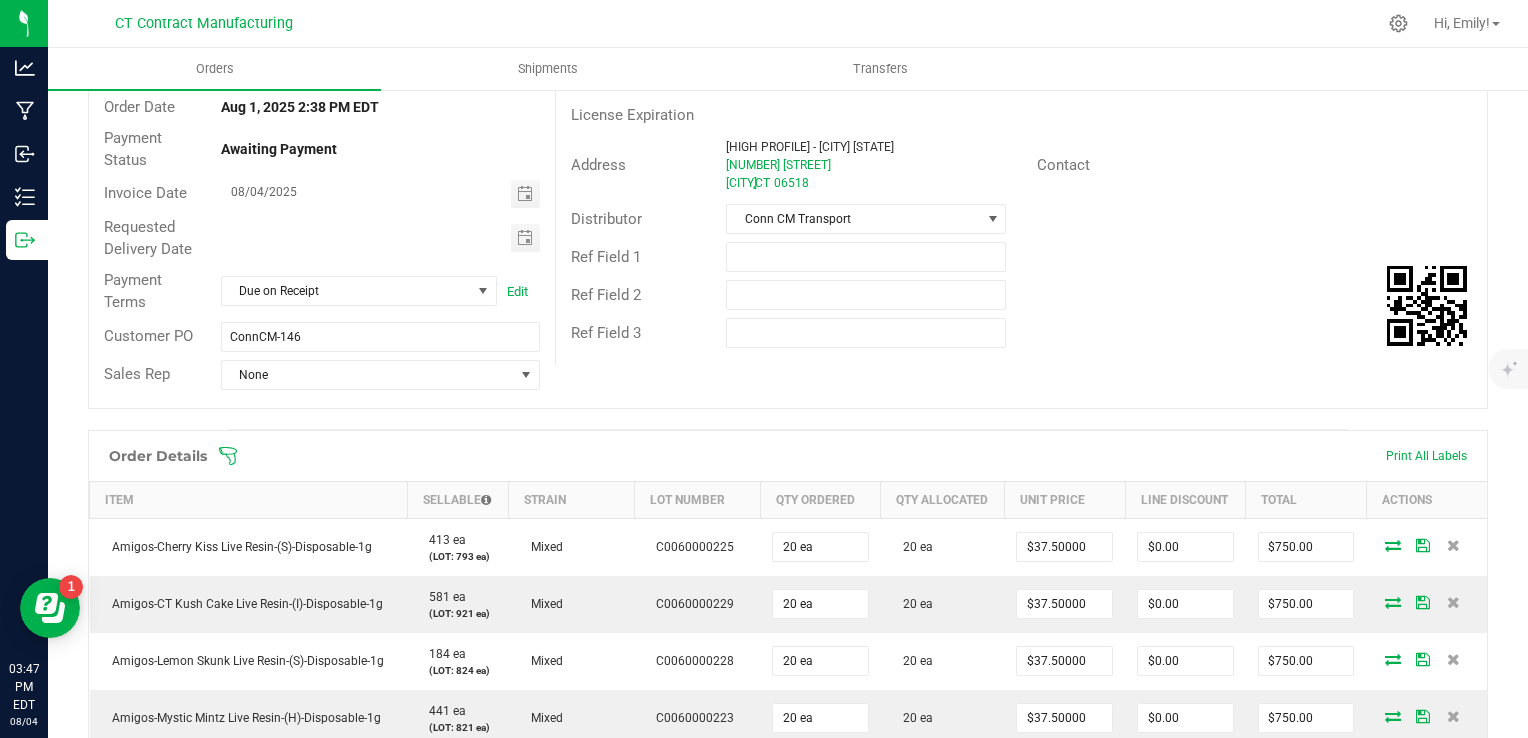 scroll, scrollTop: 181, scrollLeft: 0, axis: vertical 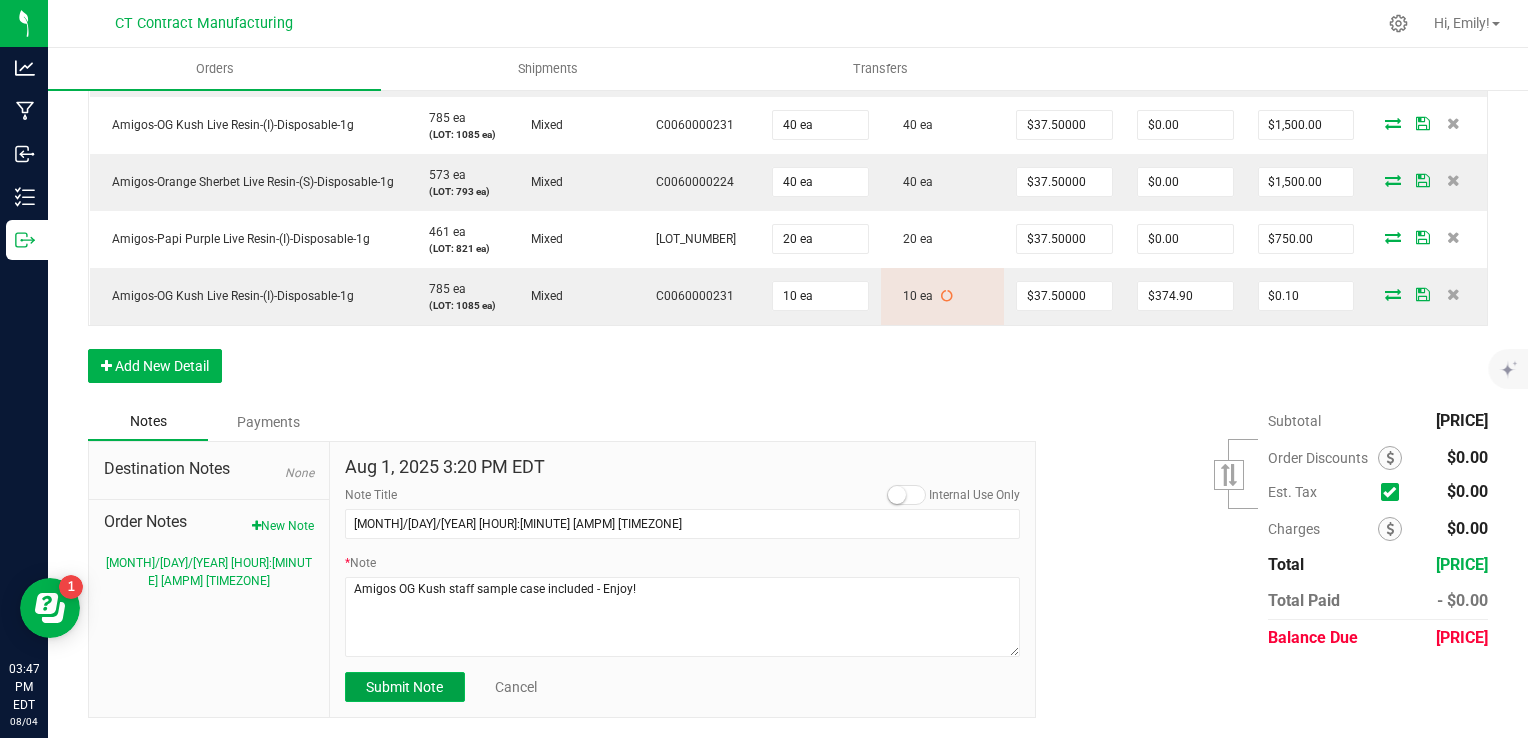 click on "Submit Note" at bounding box center (404, 687) 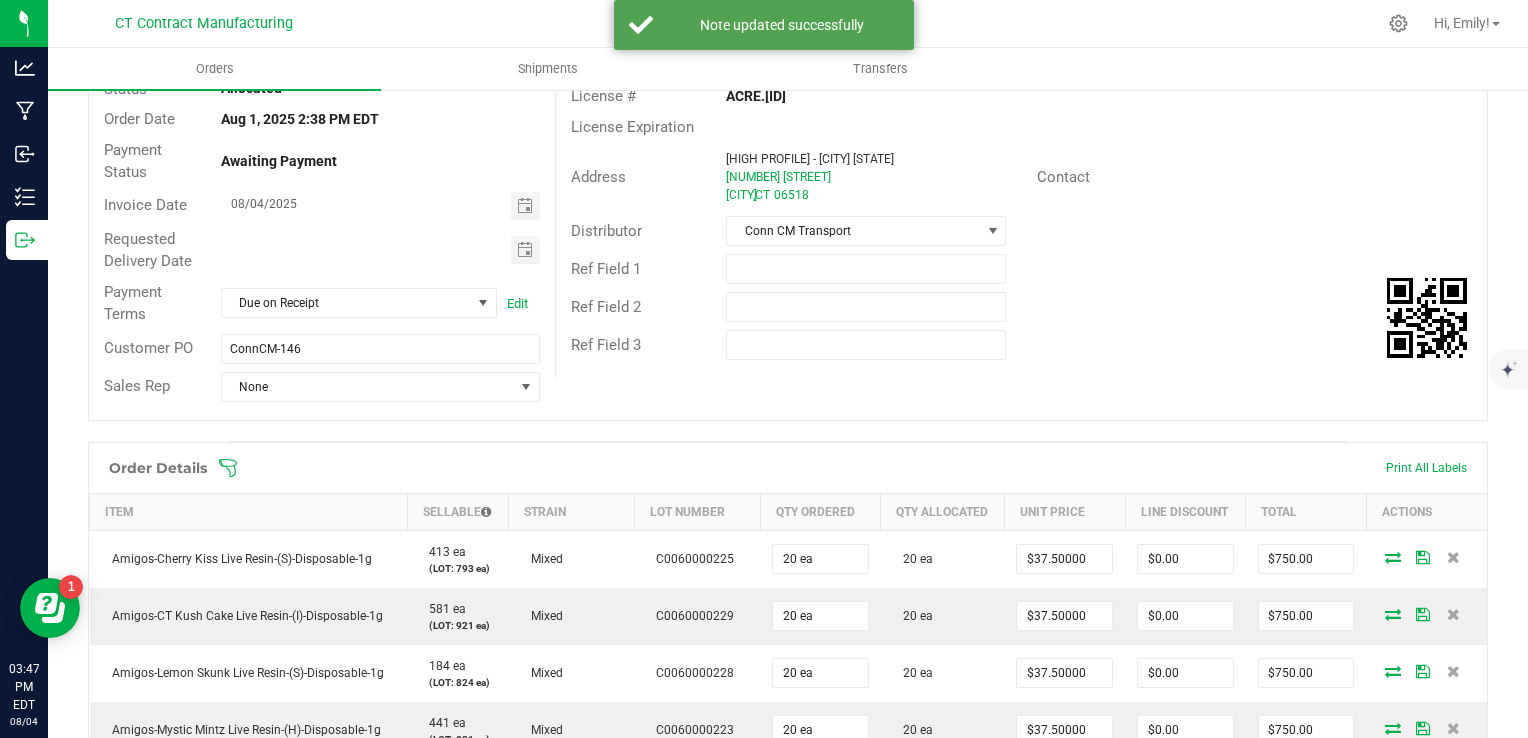 scroll, scrollTop: 0, scrollLeft: 0, axis: both 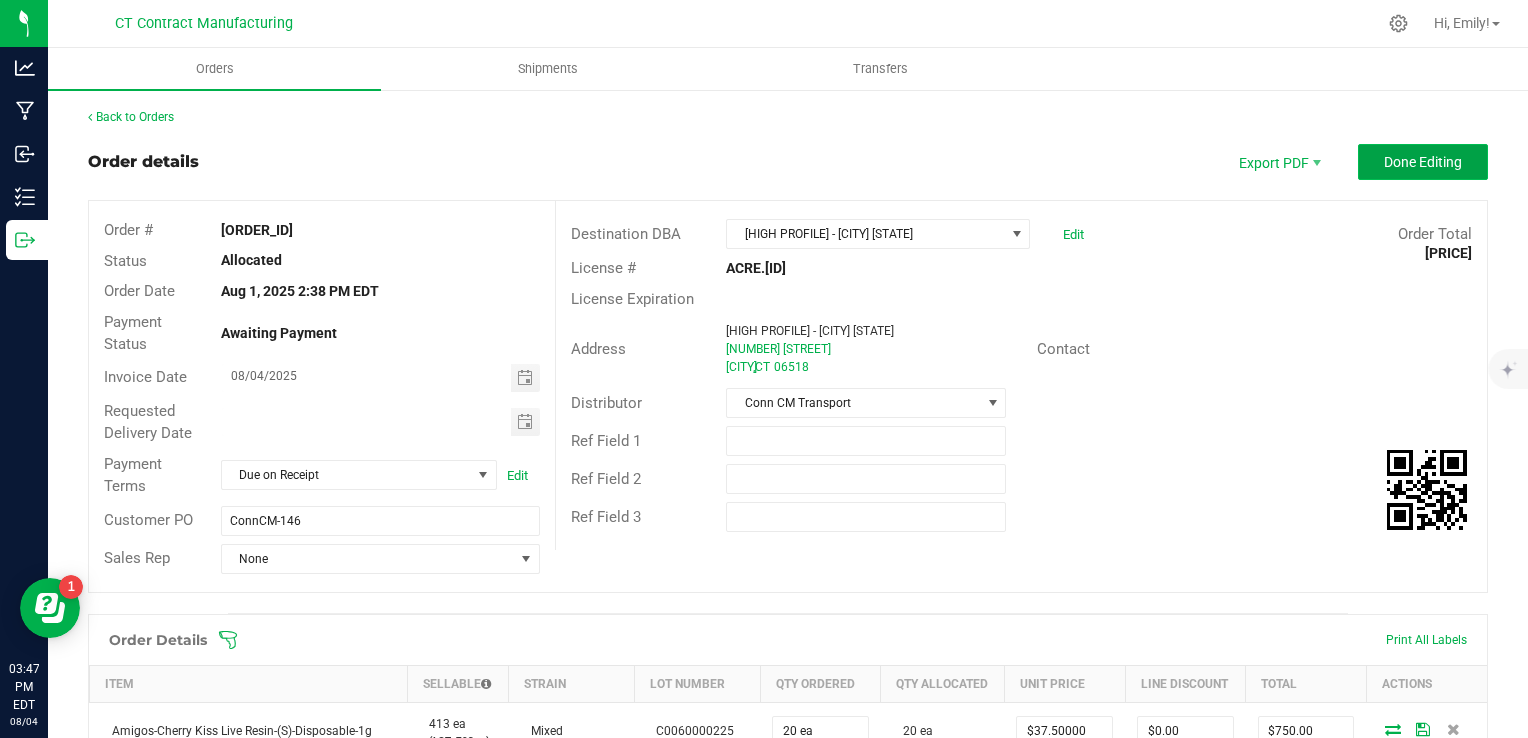 click on "Done Editing" at bounding box center [1423, 162] 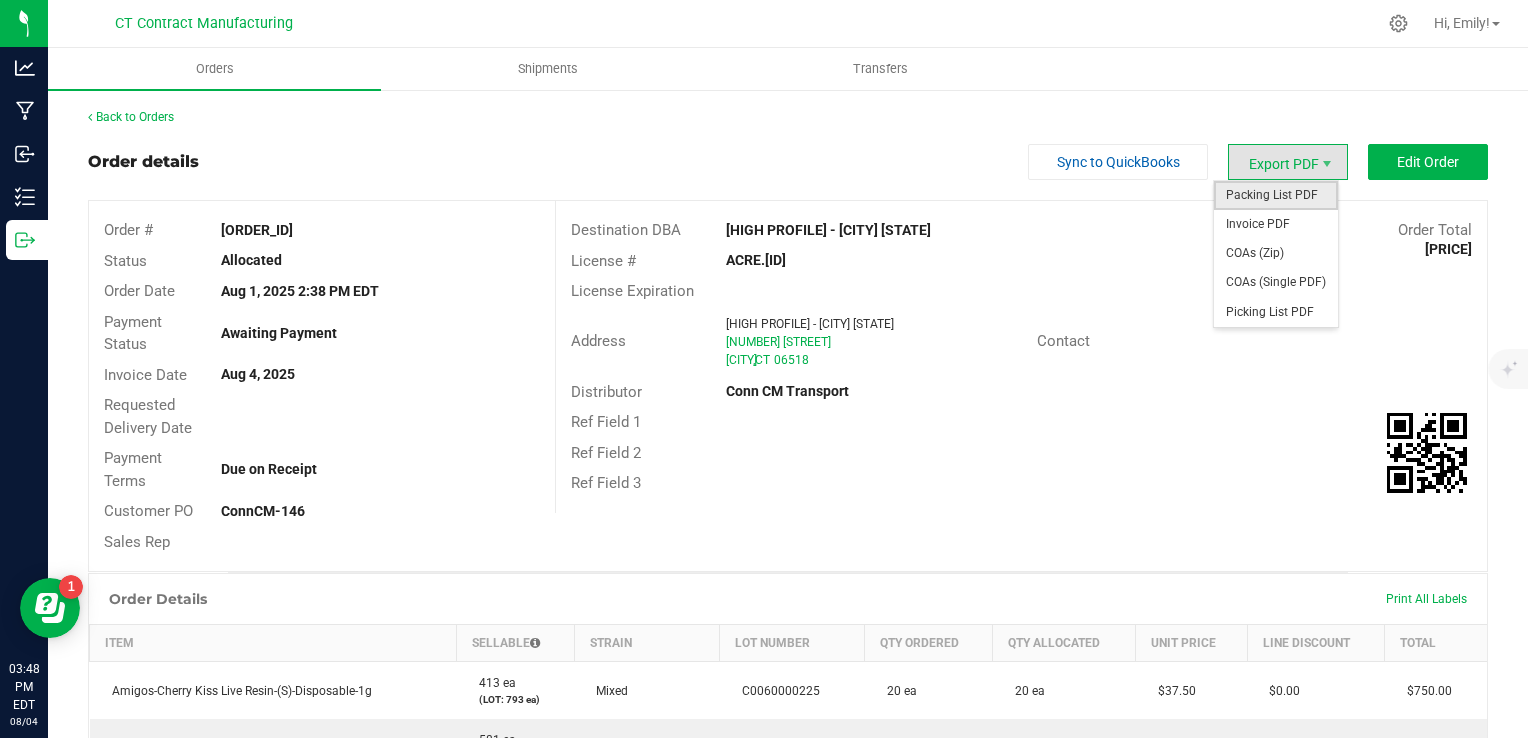 click on "Packing List PDF" at bounding box center [1276, 195] 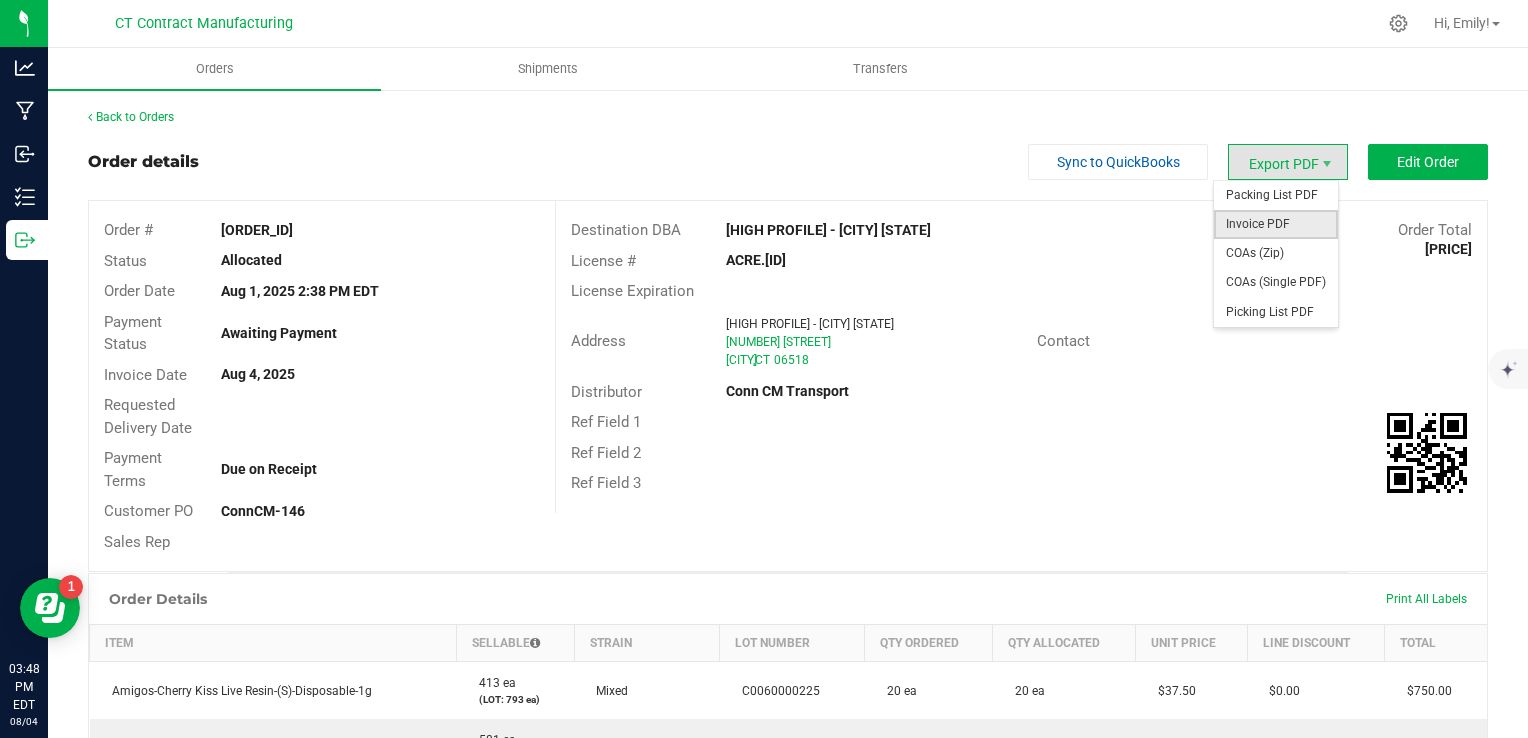 click on "Invoice PDF" at bounding box center (1276, 224) 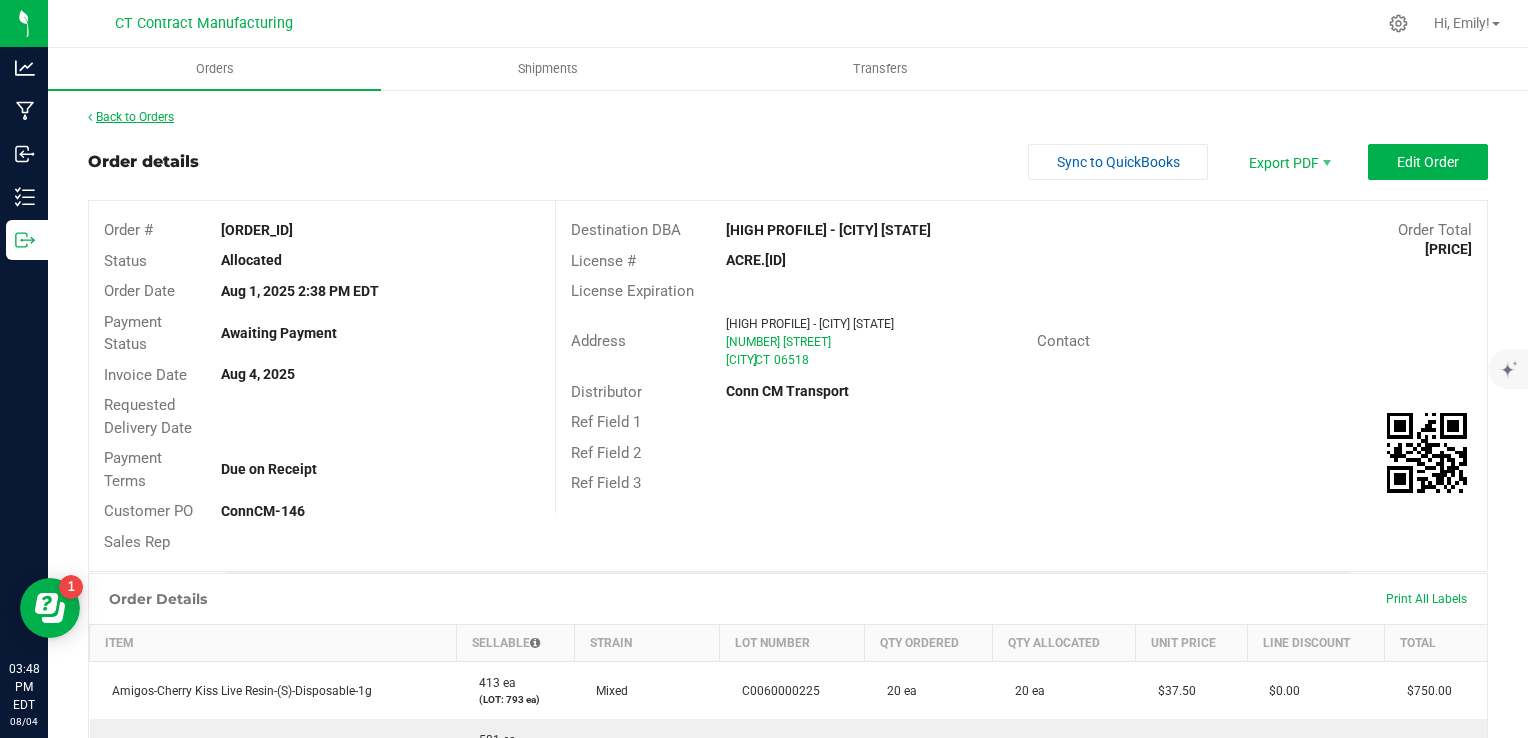 click on "Back to Orders" at bounding box center (131, 117) 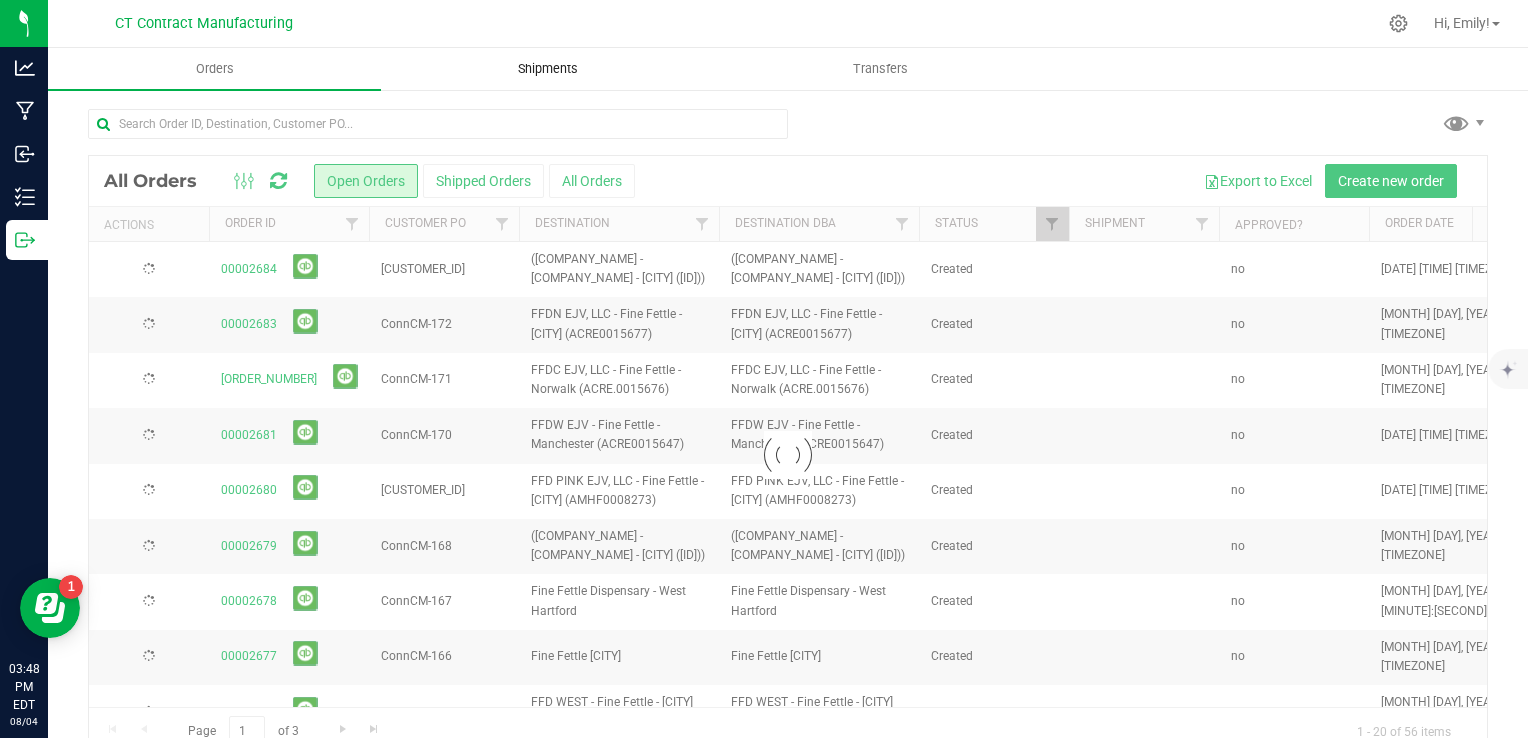 click on "Shipments" at bounding box center (548, 69) 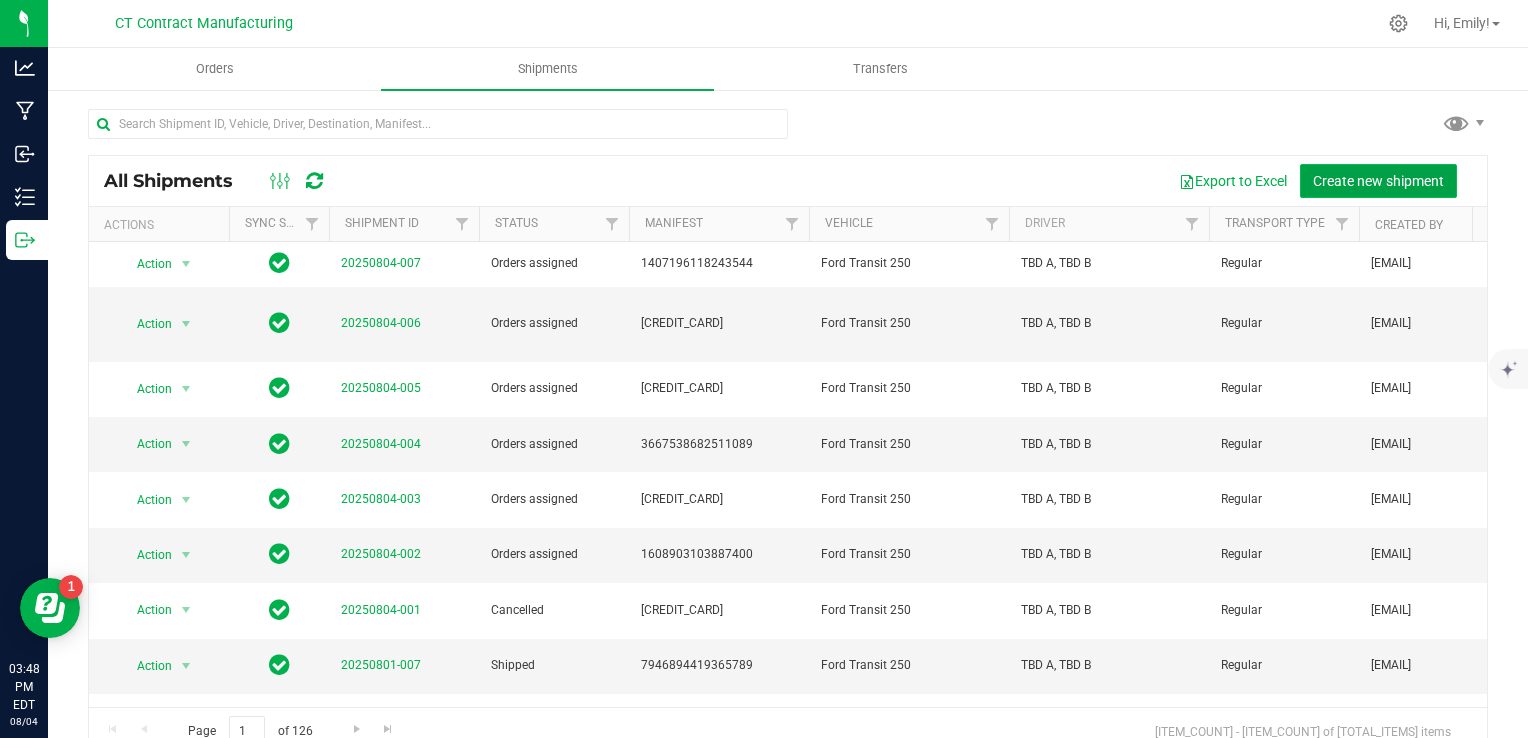 click on "Create new shipment" at bounding box center (1378, 181) 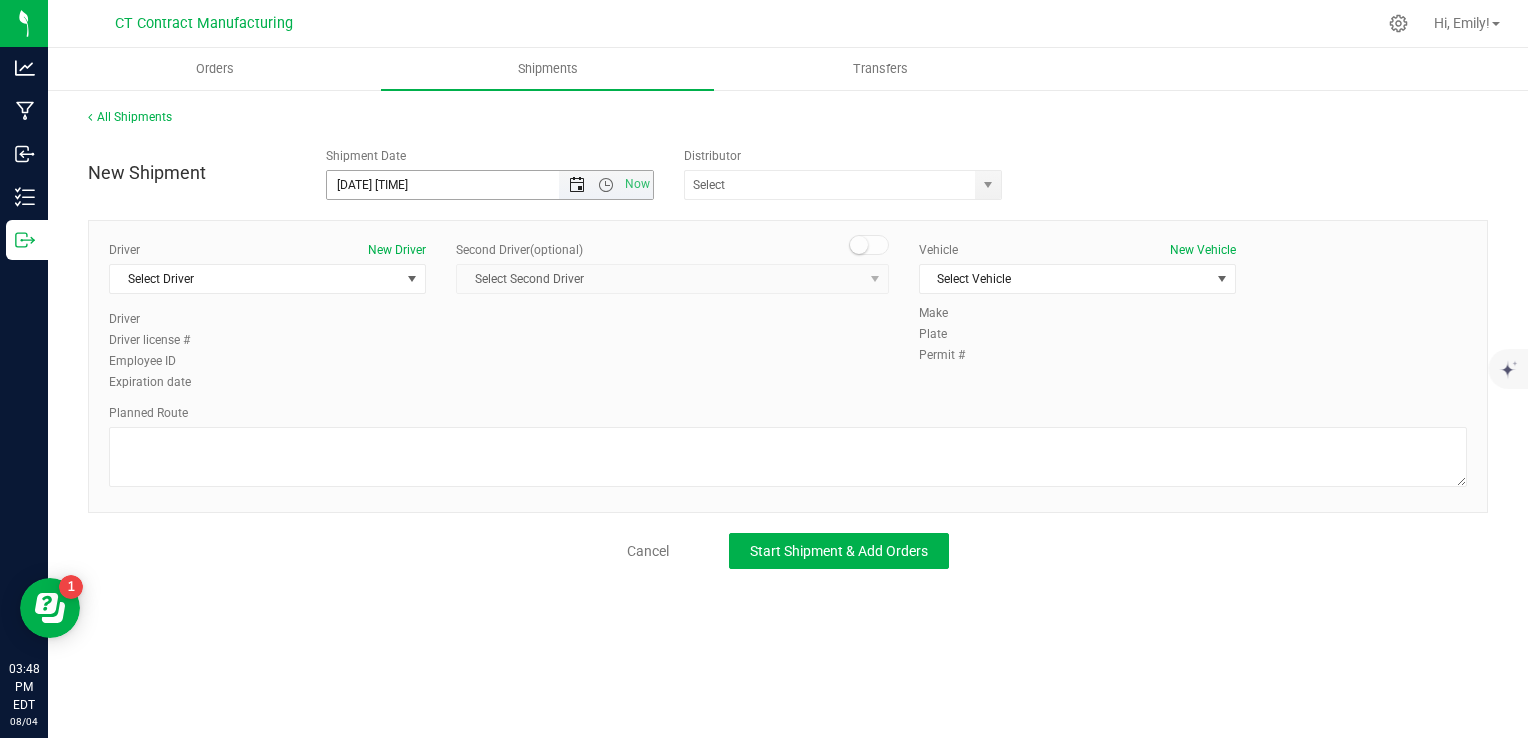 click at bounding box center (577, 185) 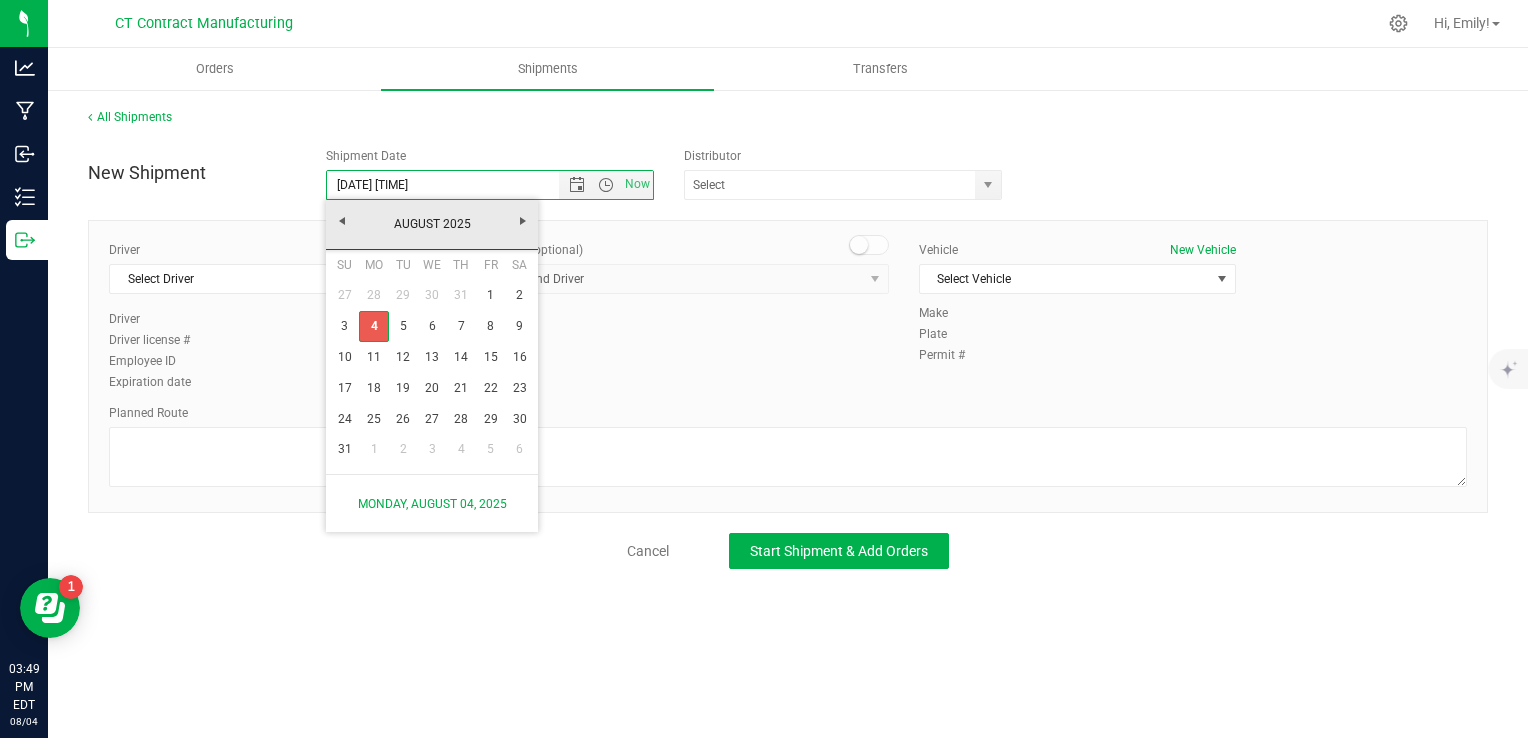 click on "4" at bounding box center [373, 326] 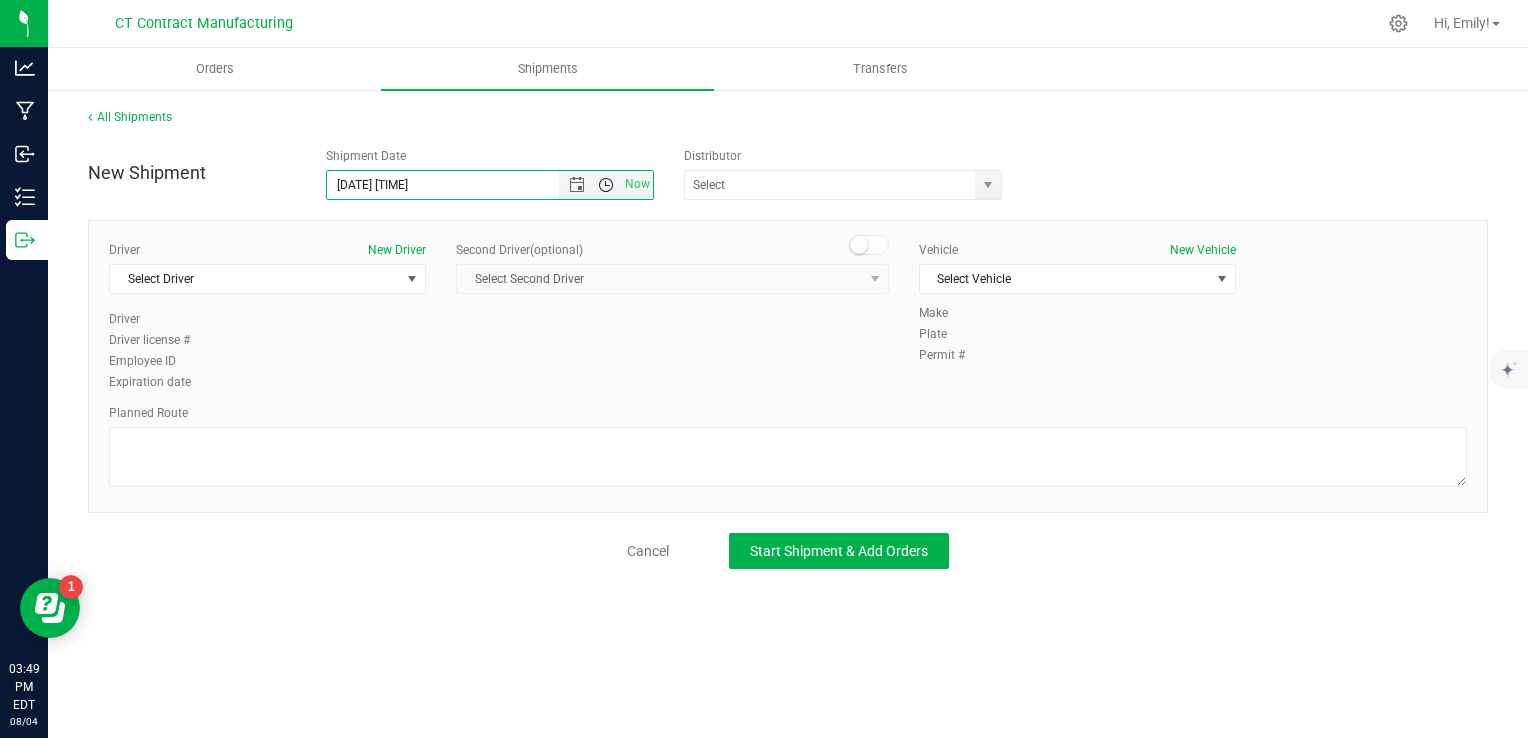 click at bounding box center (606, 185) 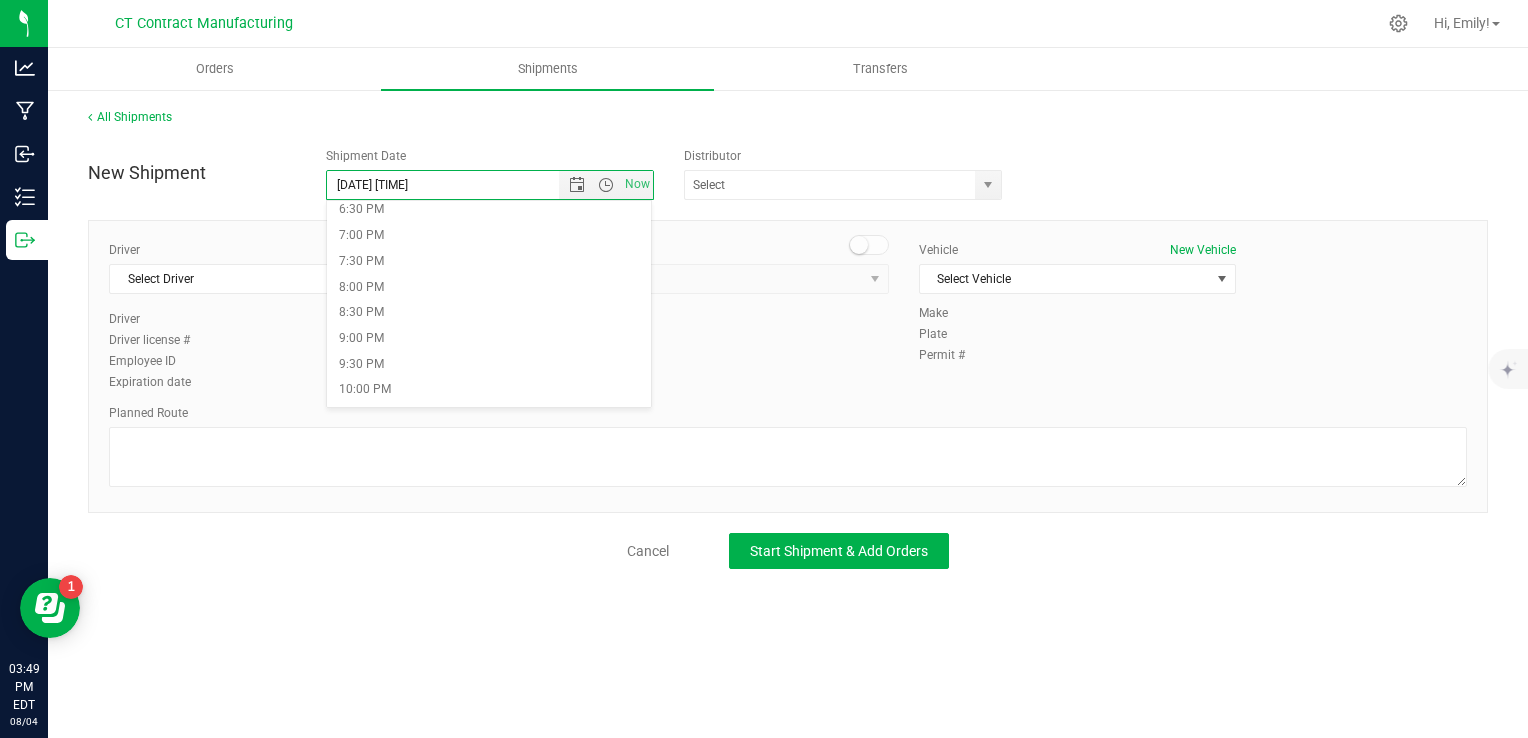 scroll, scrollTop: 1000, scrollLeft: 0, axis: vertical 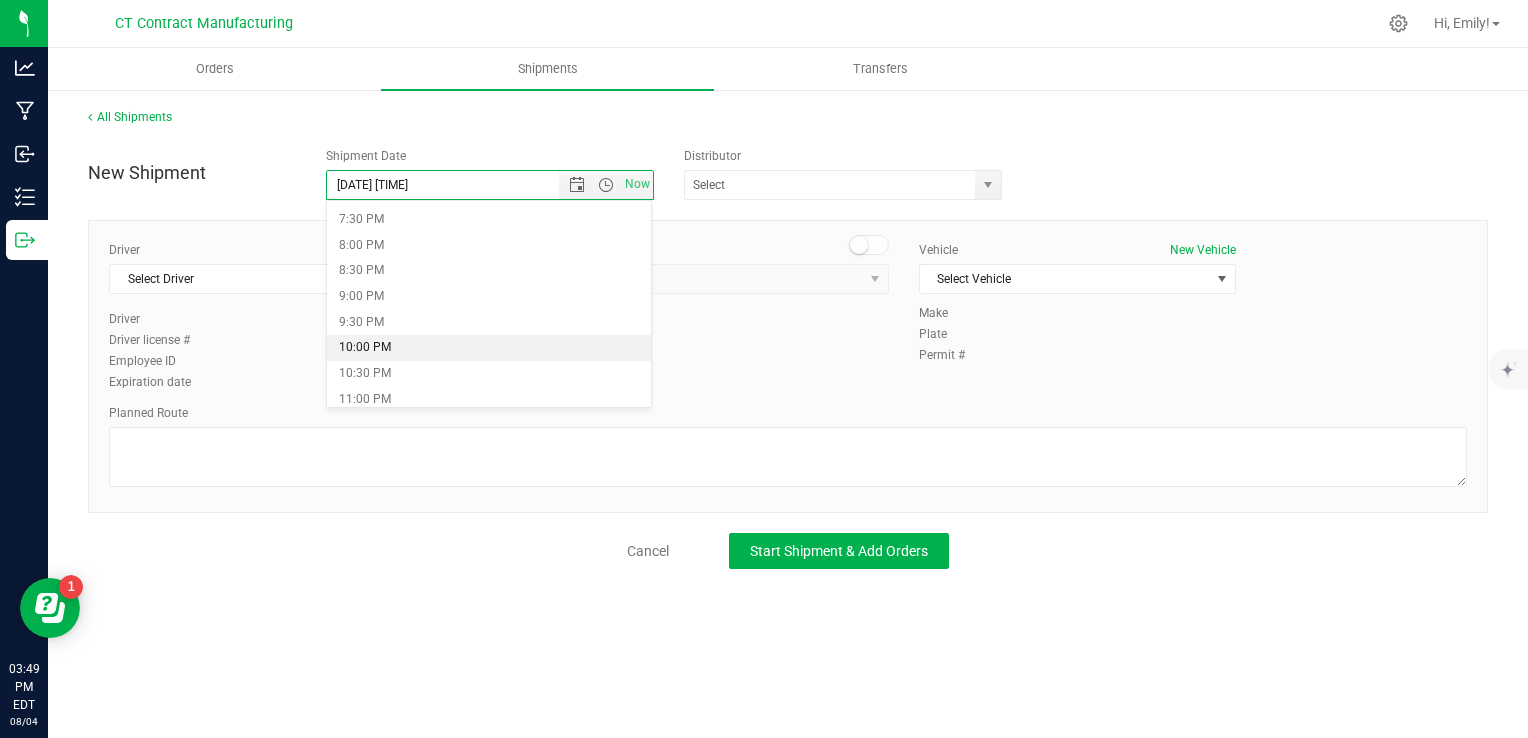 click on "10:00 PM" at bounding box center (489, 348) 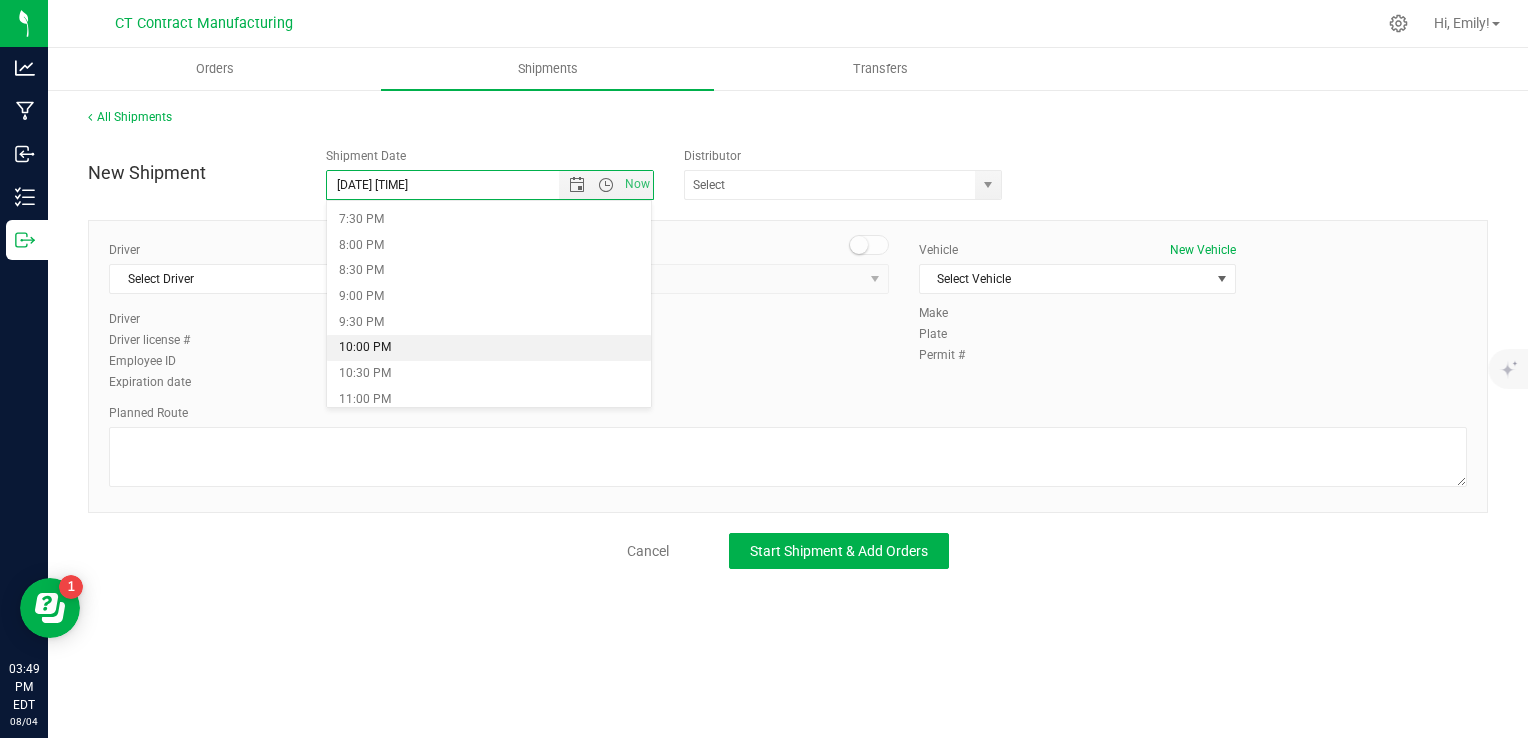 type on "8/4/2025 10:00 PM" 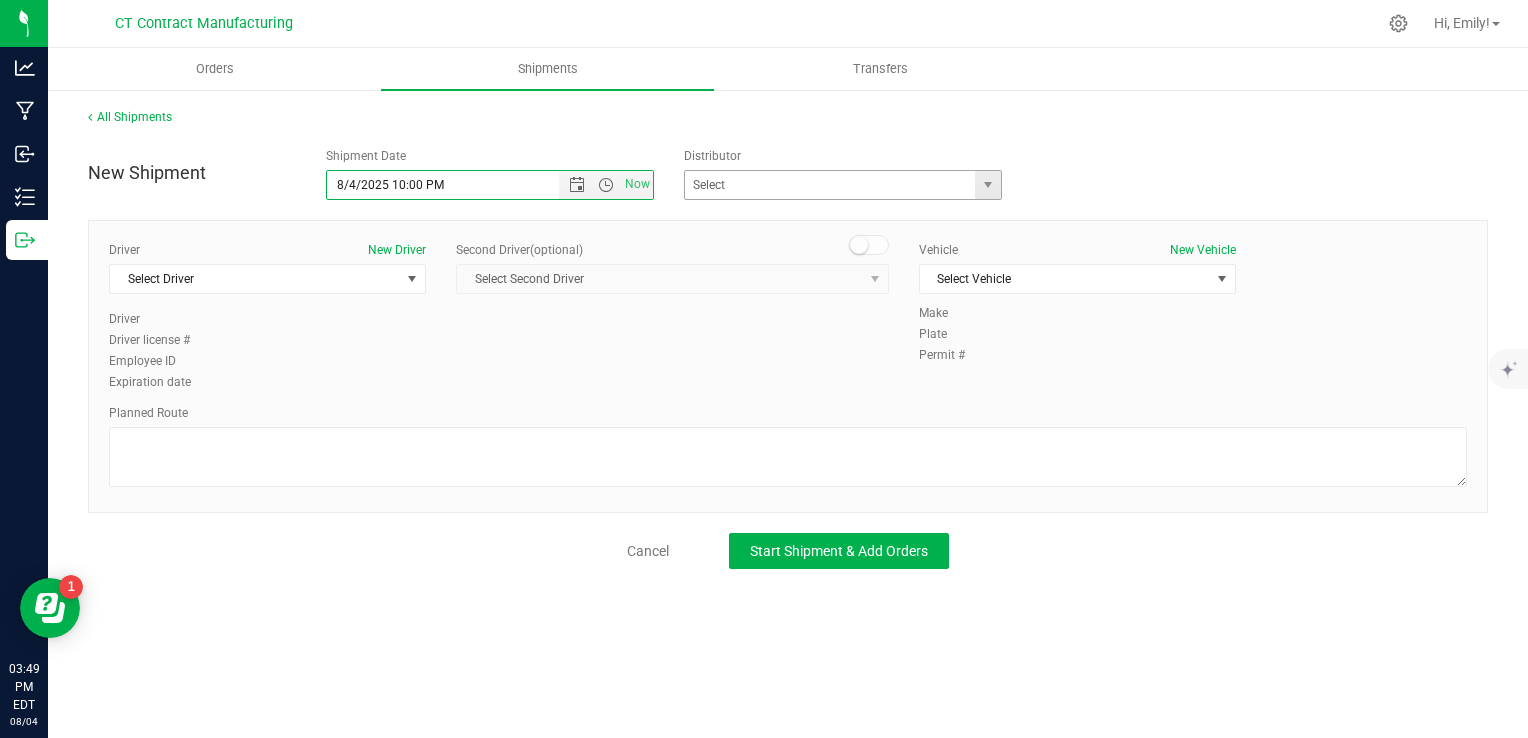 click at bounding box center (987, 185) 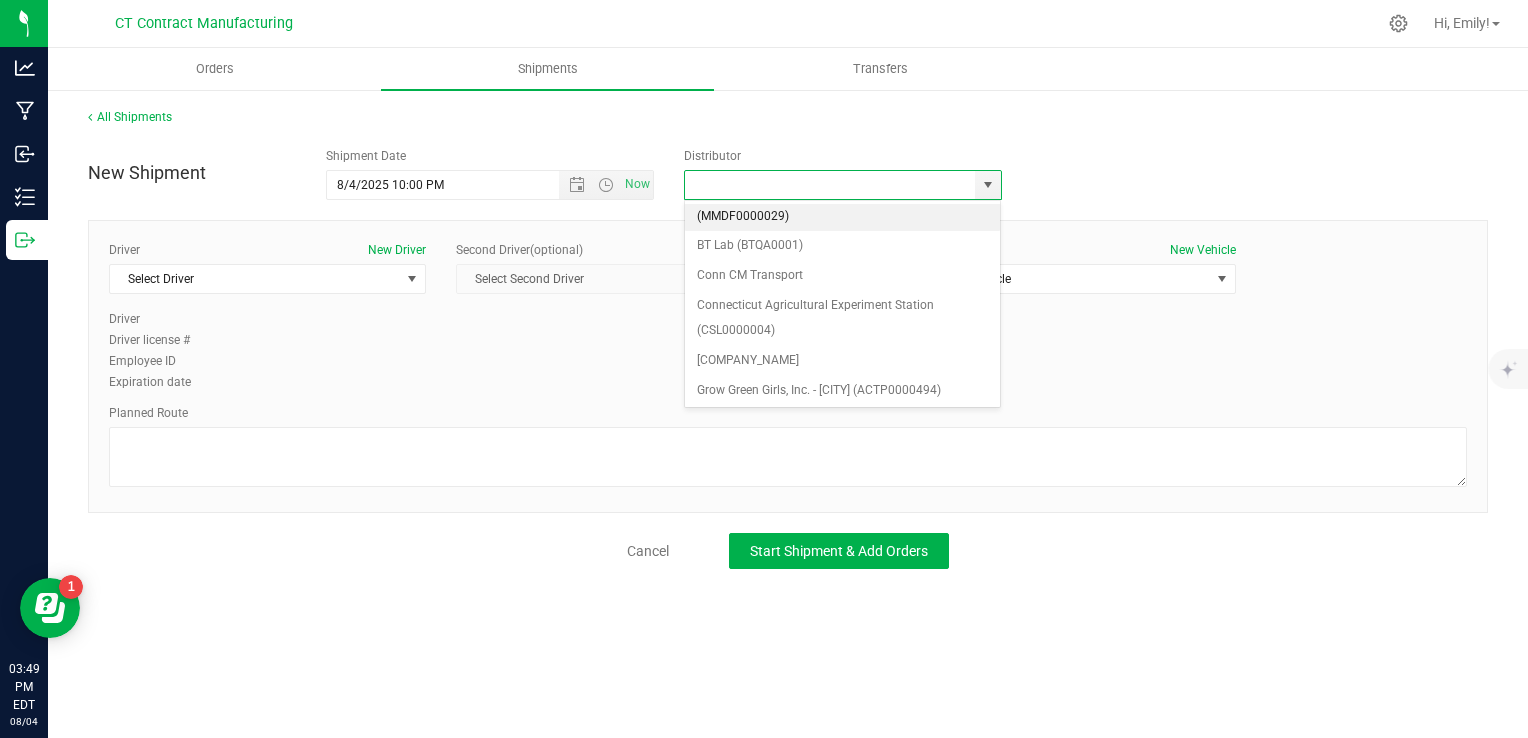 scroll, scrollTop: 200, scrollLeft: 0, axis: vertical 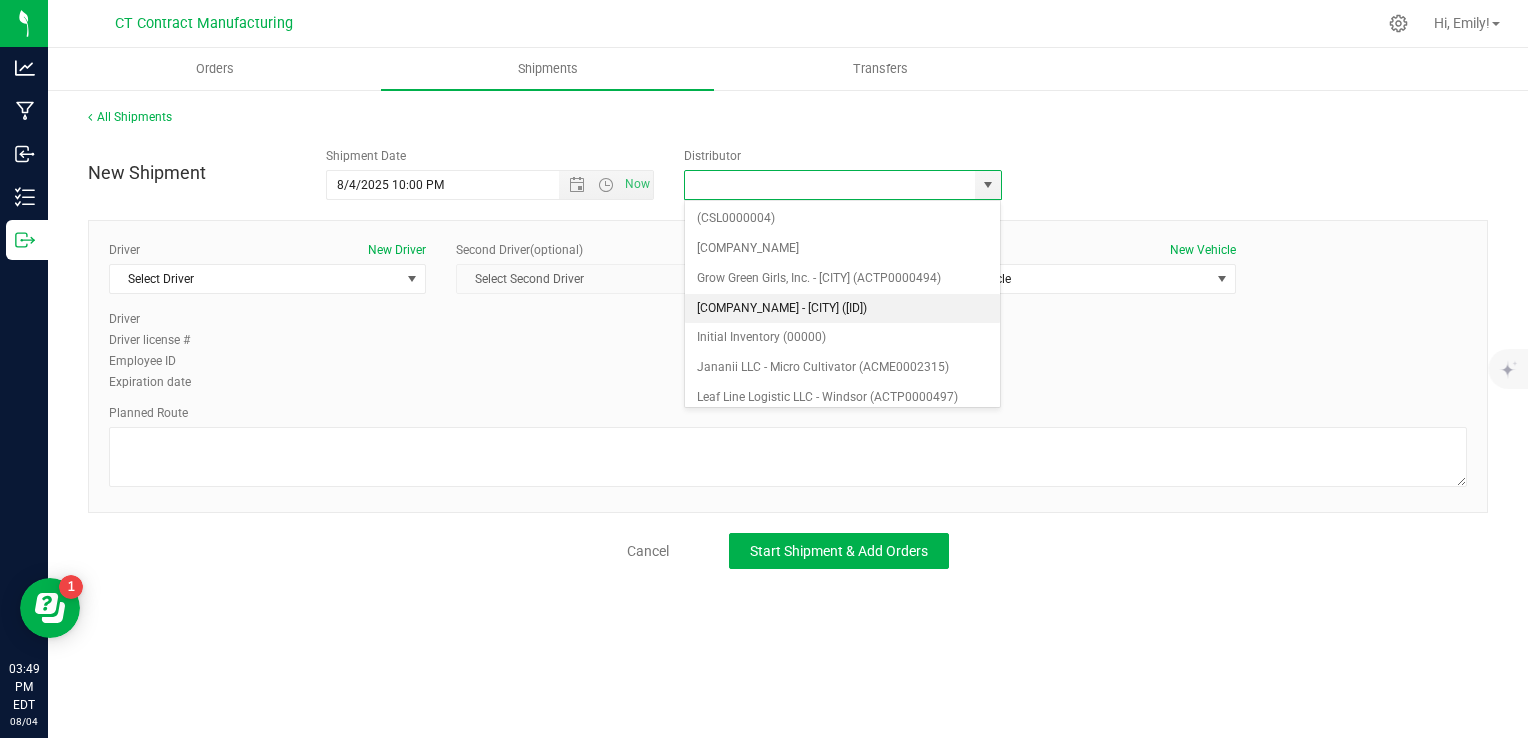 click on "[COMPANY_NAME] - [CITY] ([ID])" at bounding box center [843, 309] 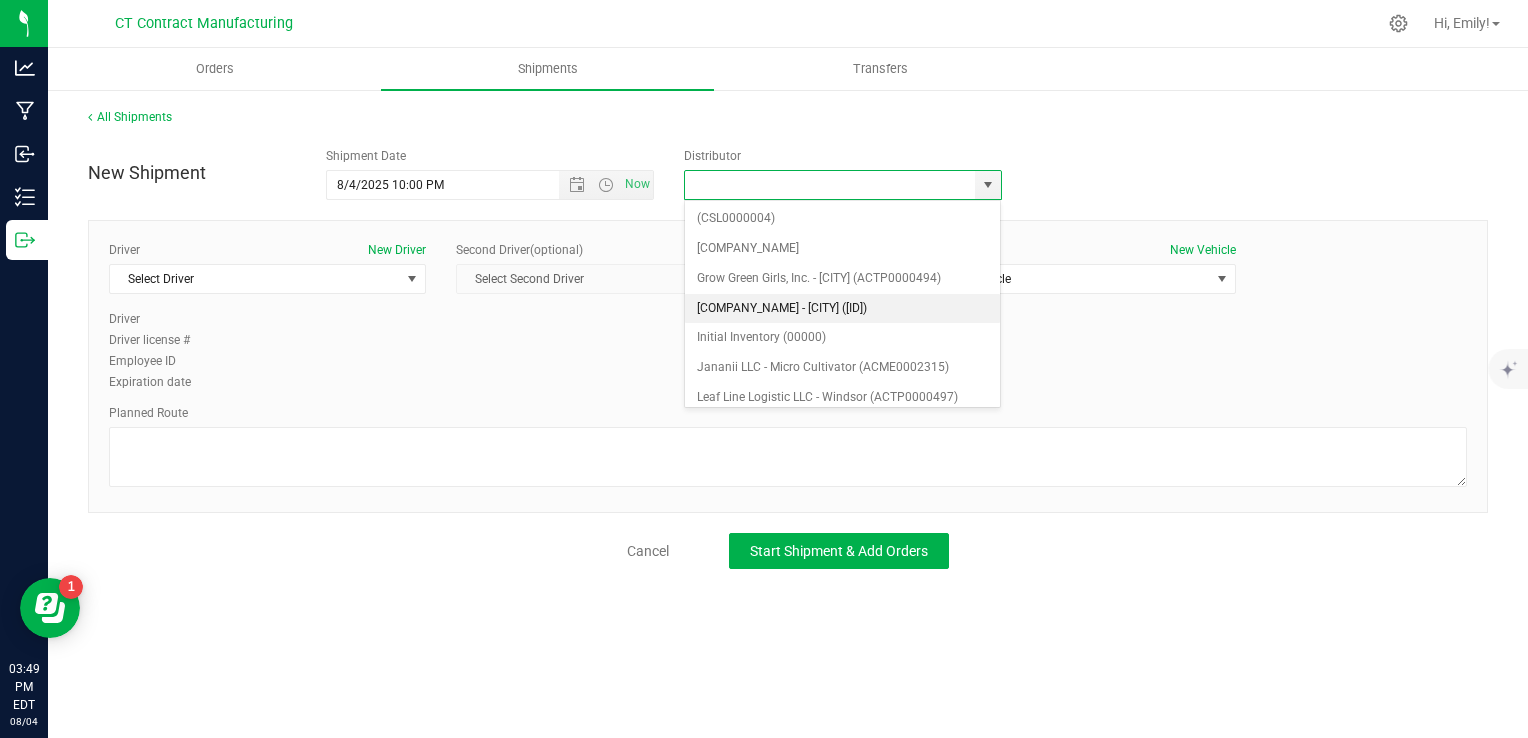 type on "[COMPANY_NAME] - [CITY] ([ID])" 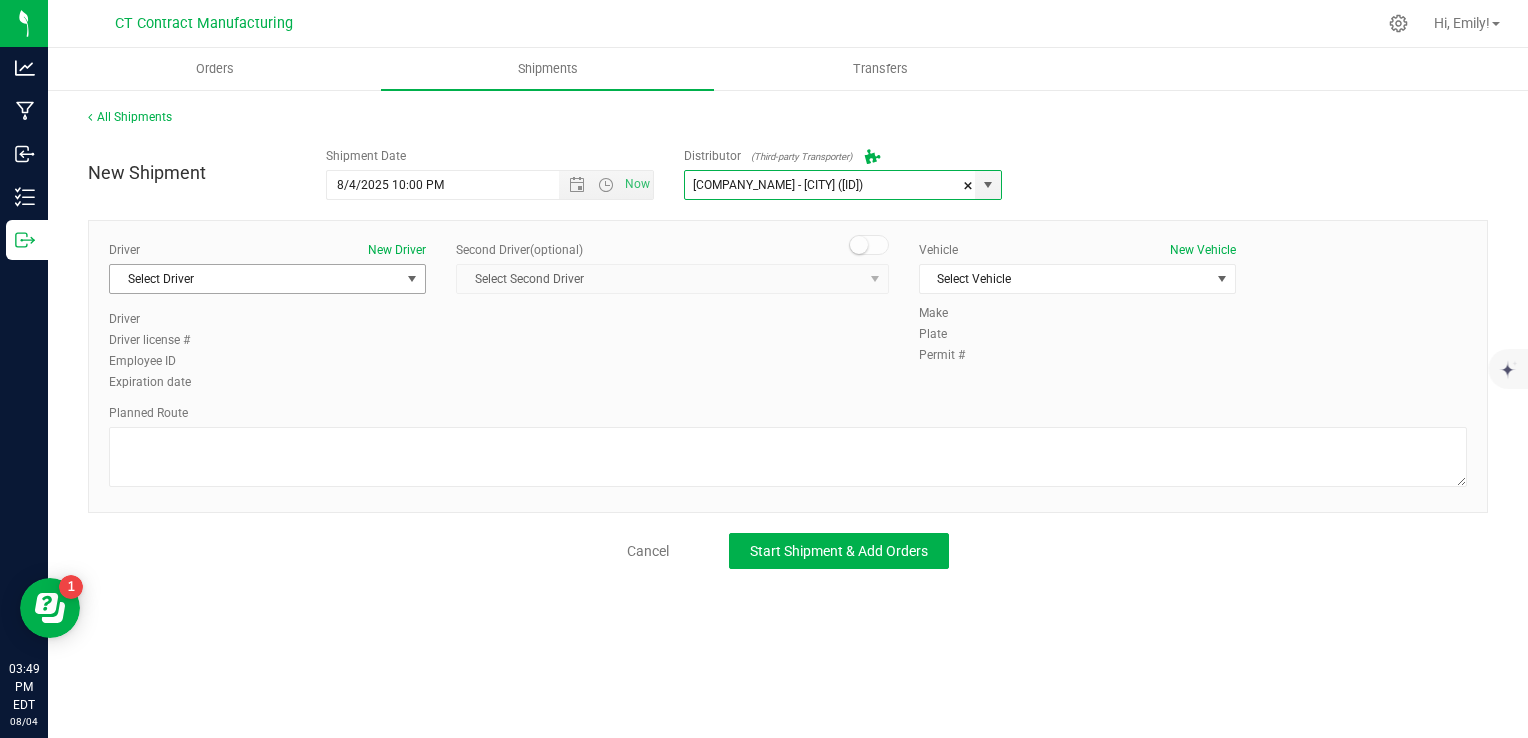 click on "Select Driver" at bounding box center [255, 279] 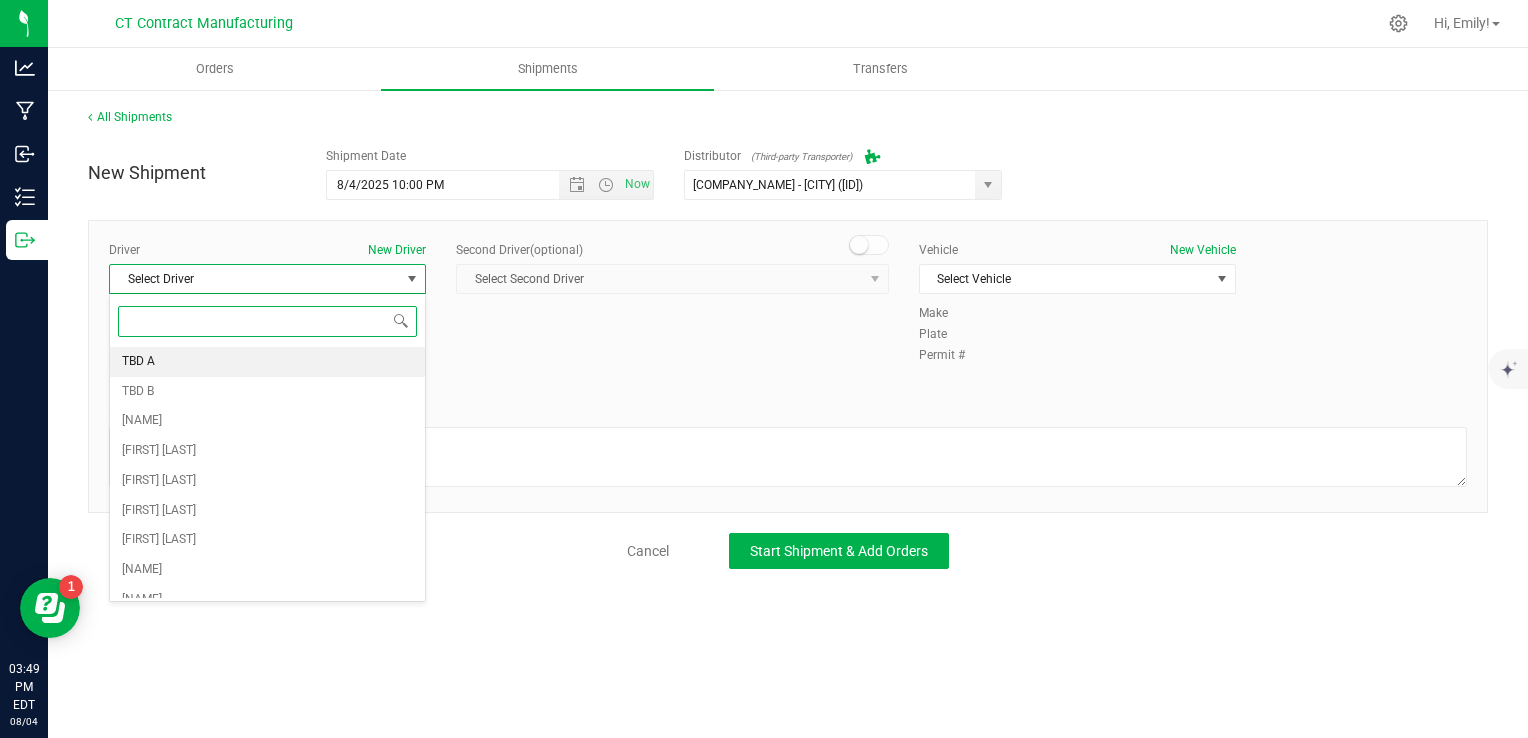 click on "TBD A" at bounding box center [267, 362] 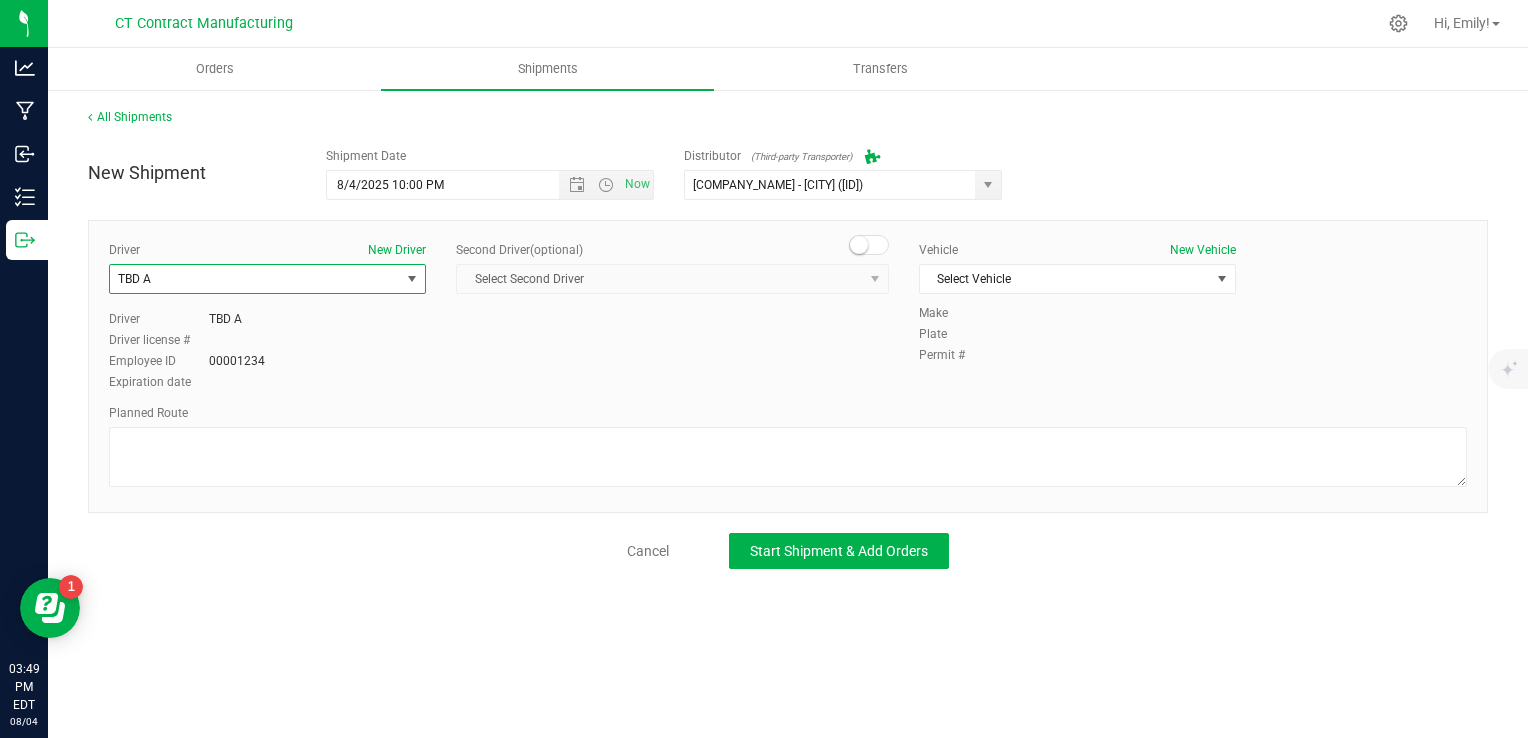 click at bounding box center [869, 245] 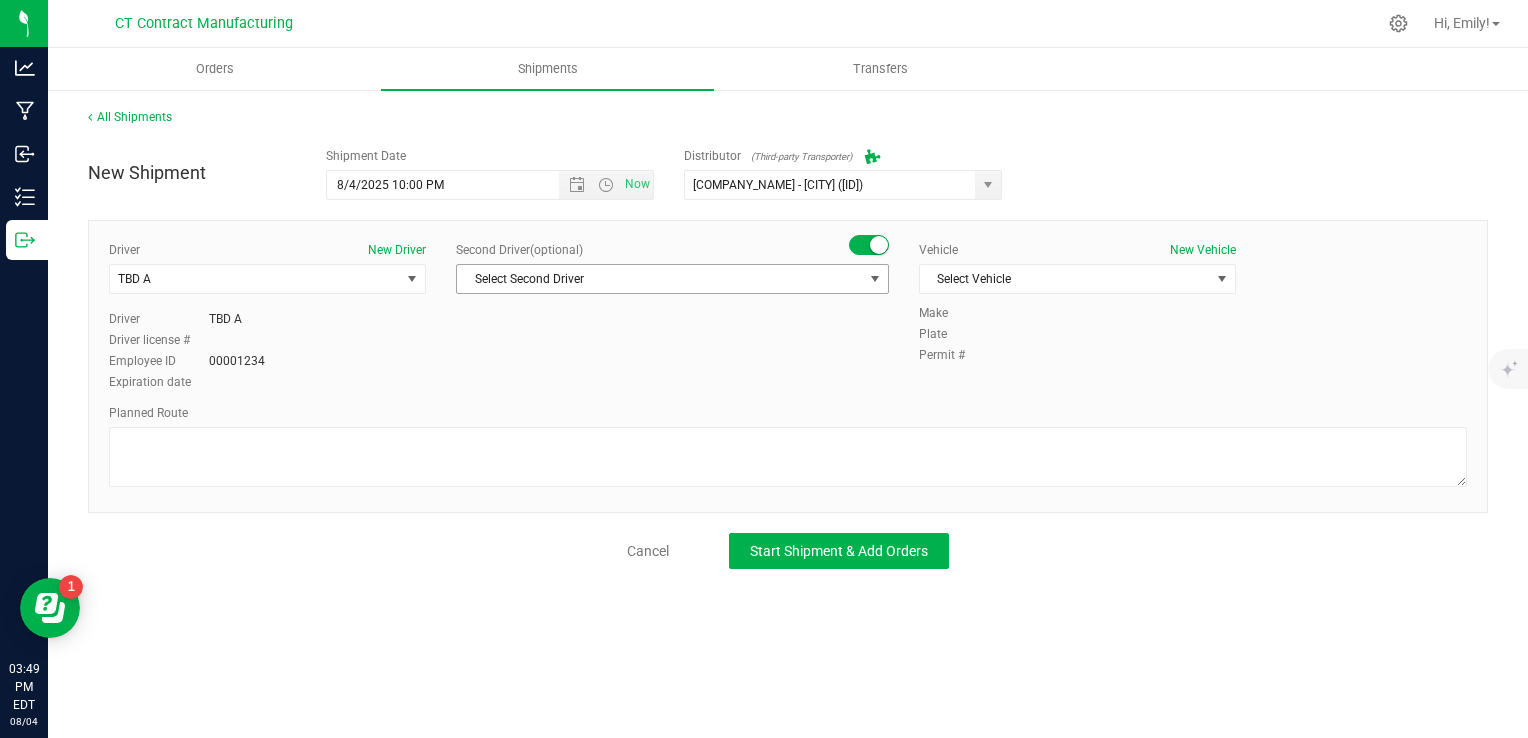 click on "Select Second Driver" at bounding box center (660, 279) 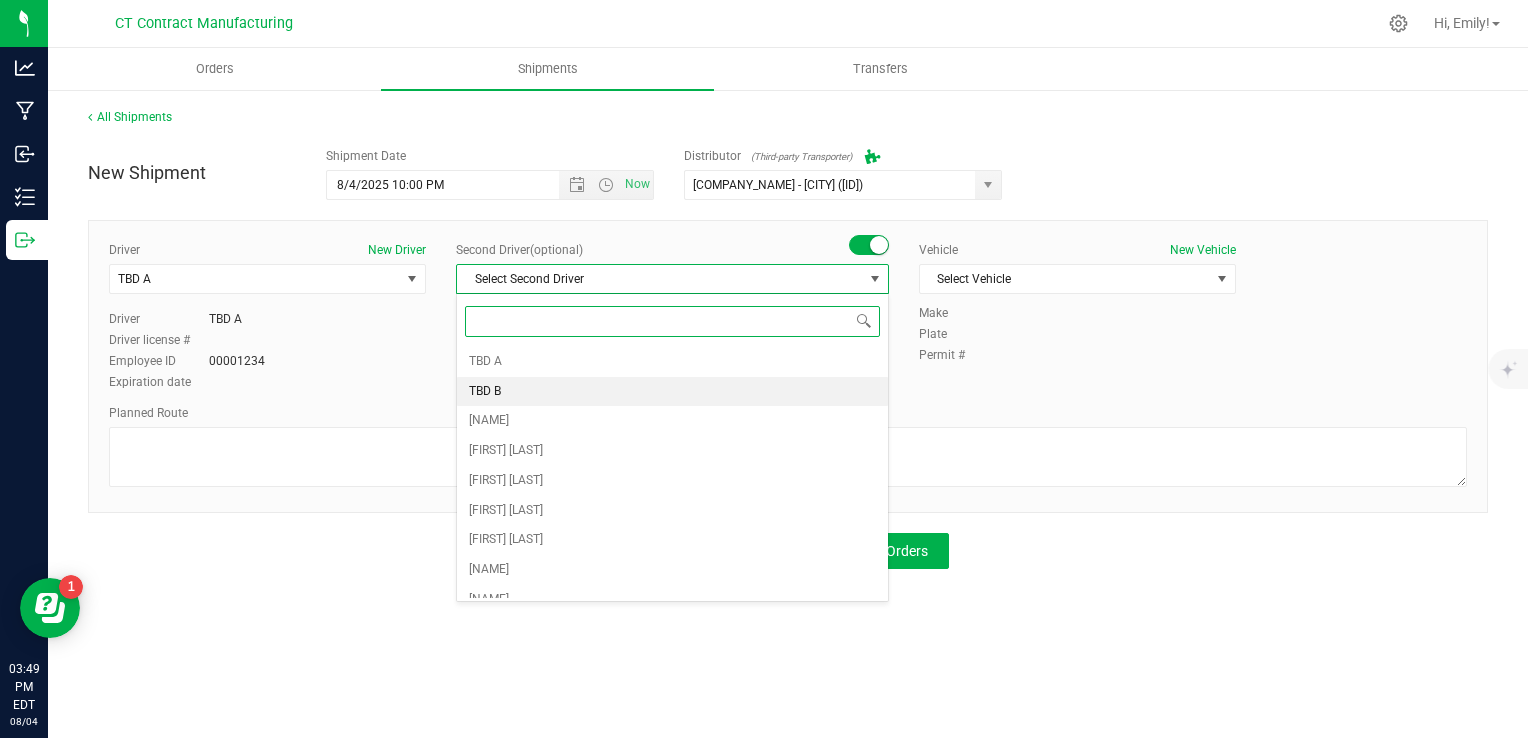 click on "TBD B" at bounding box center [672, 392] 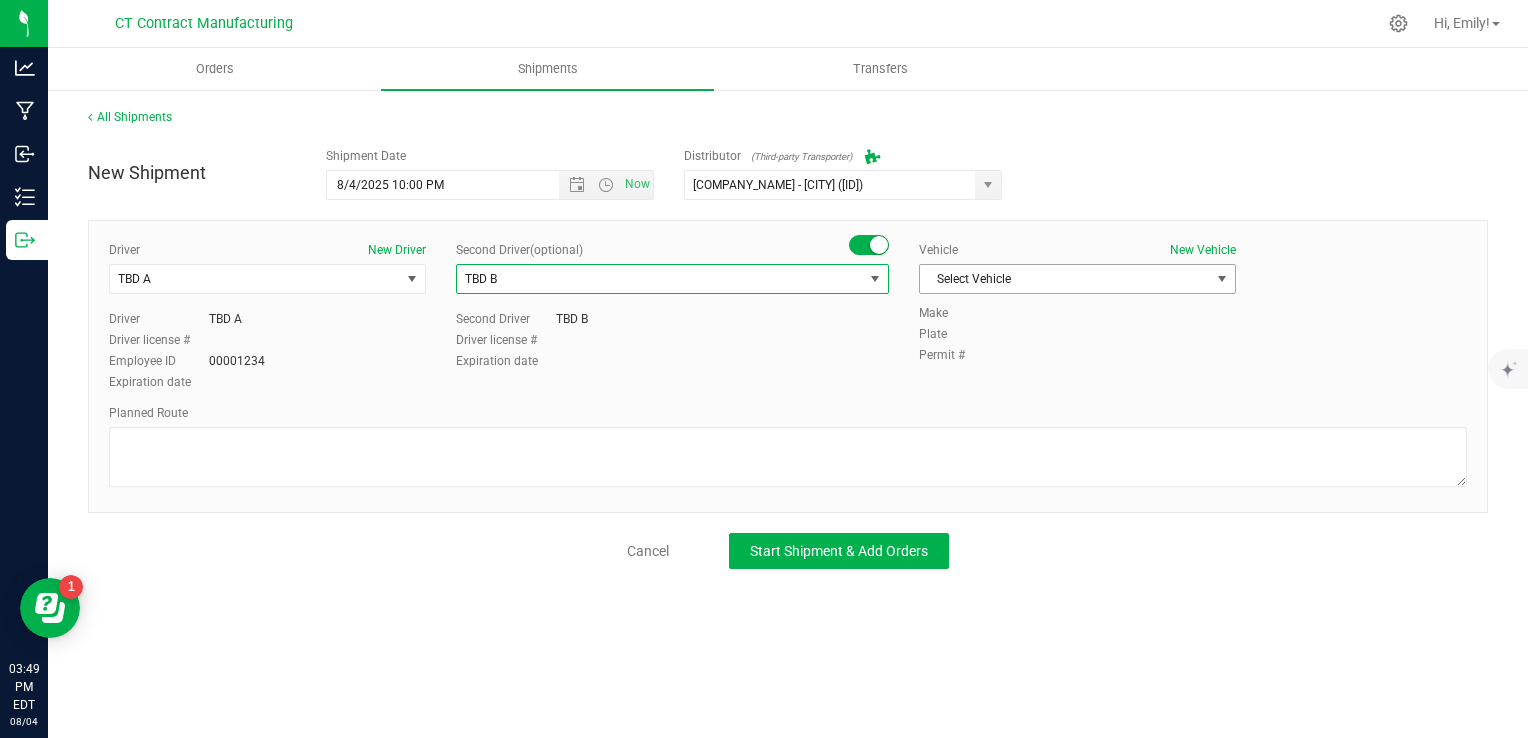 click on "Select Vehicle" at bounding box center [1065, 279] 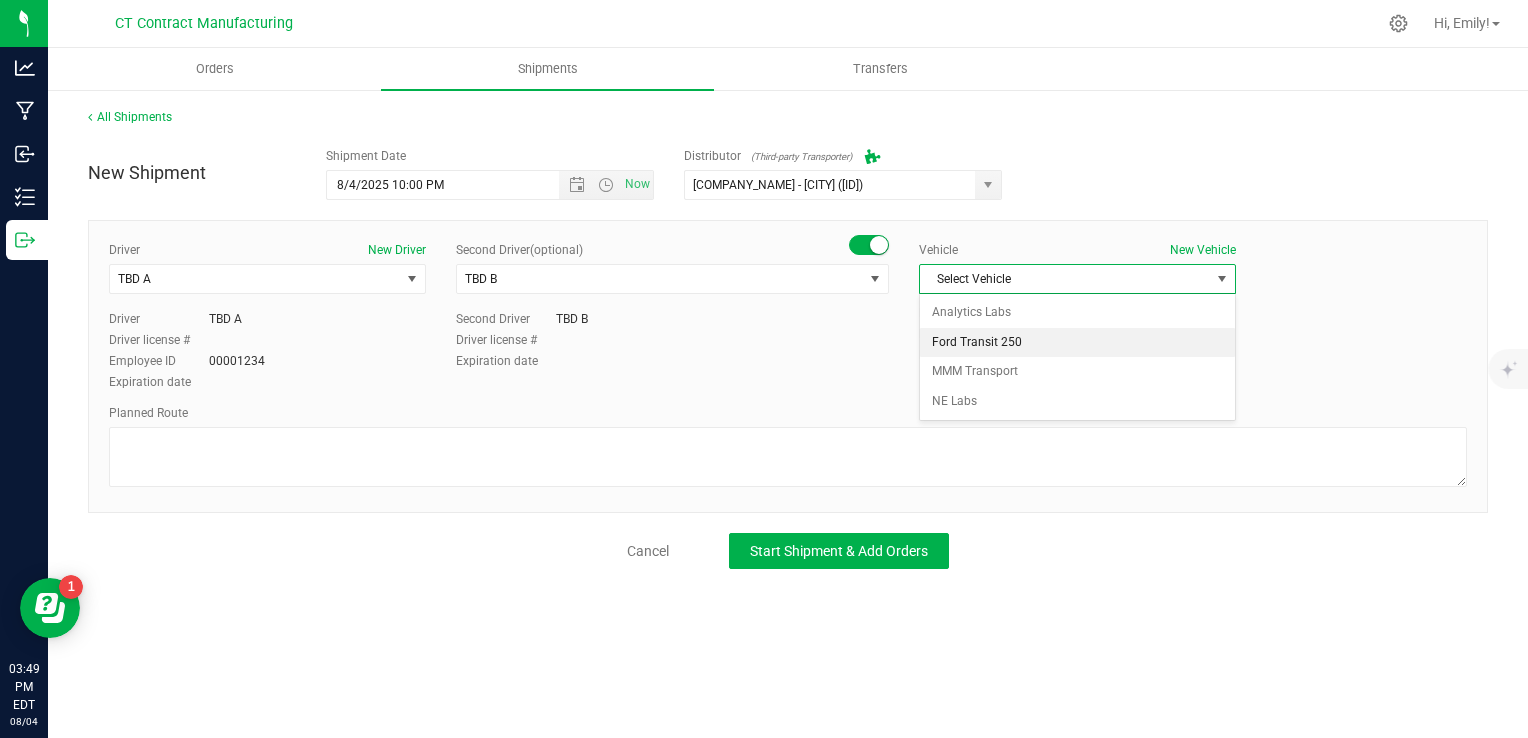 click on "Ford Transit 250" at bounding box center [1077, 343] 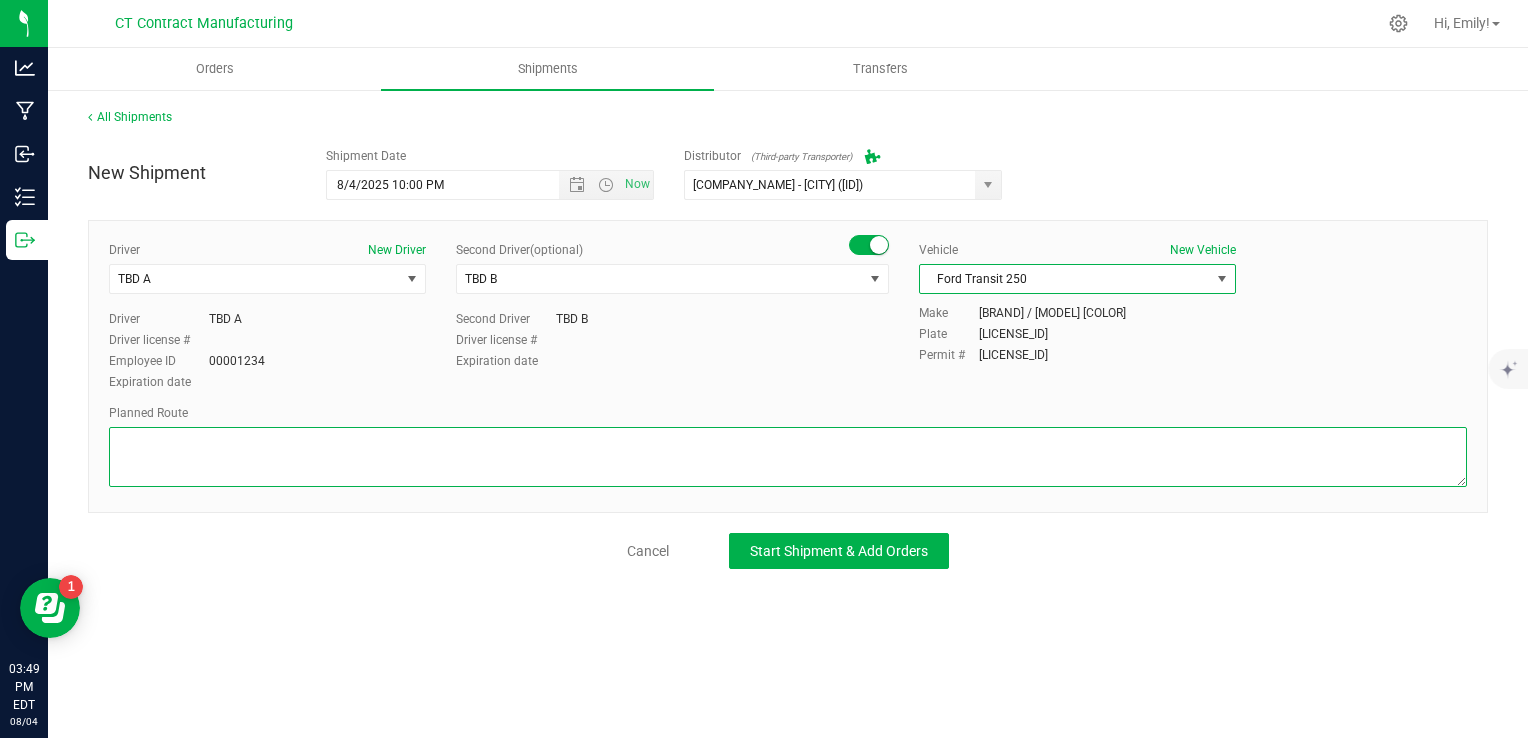 click at bounding box center [788, 457] 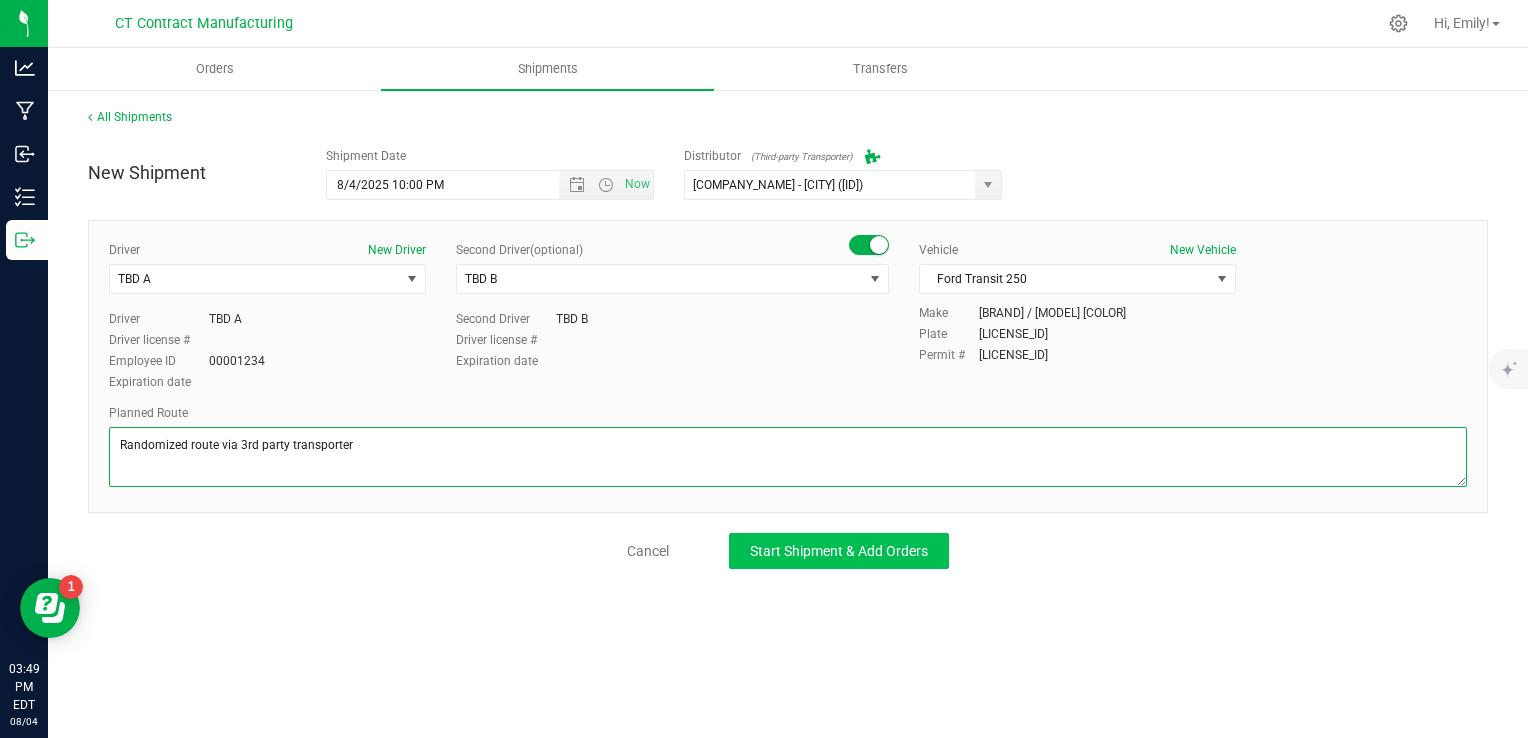 type on "Randomized route via 3rd party transporter" 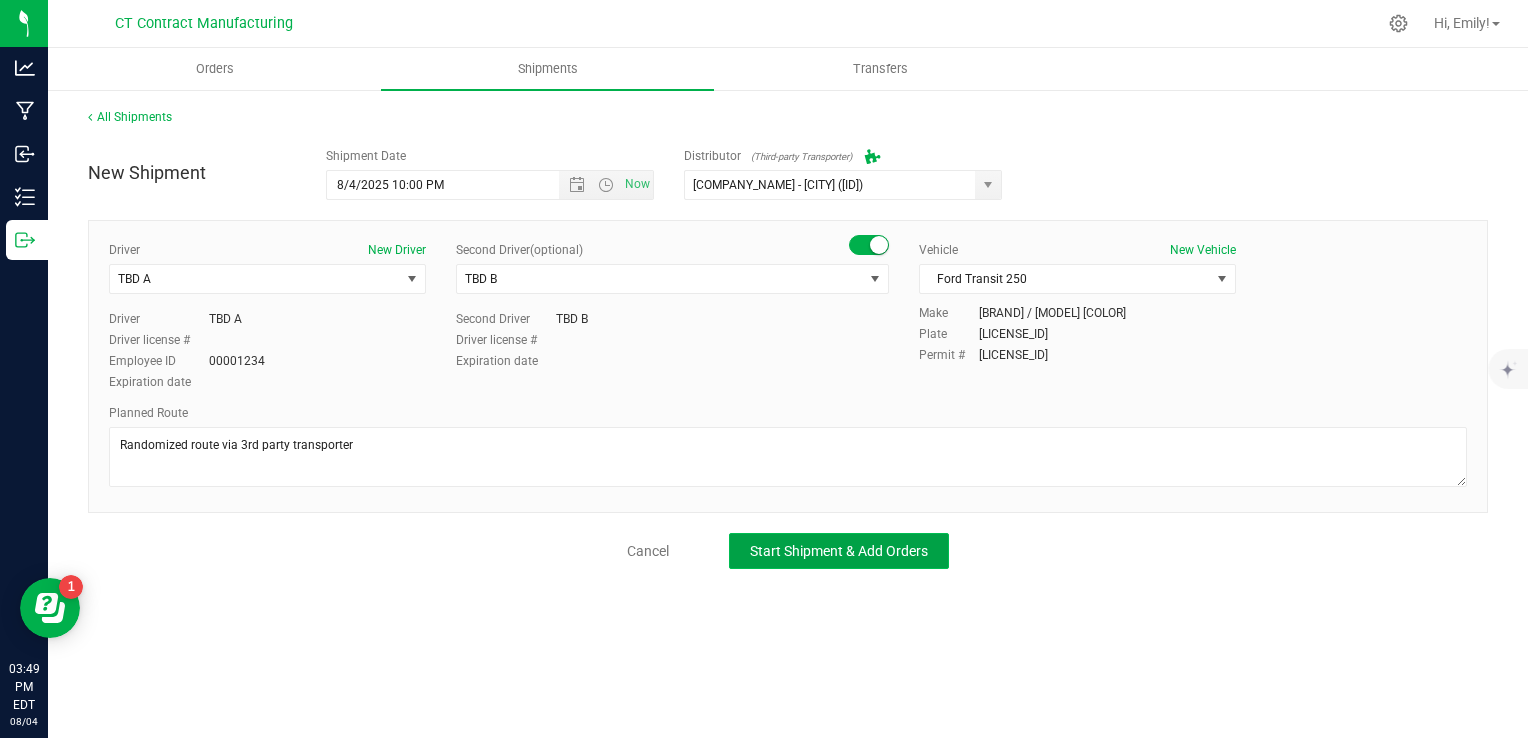 click on "Start Shipment & Add Orders" 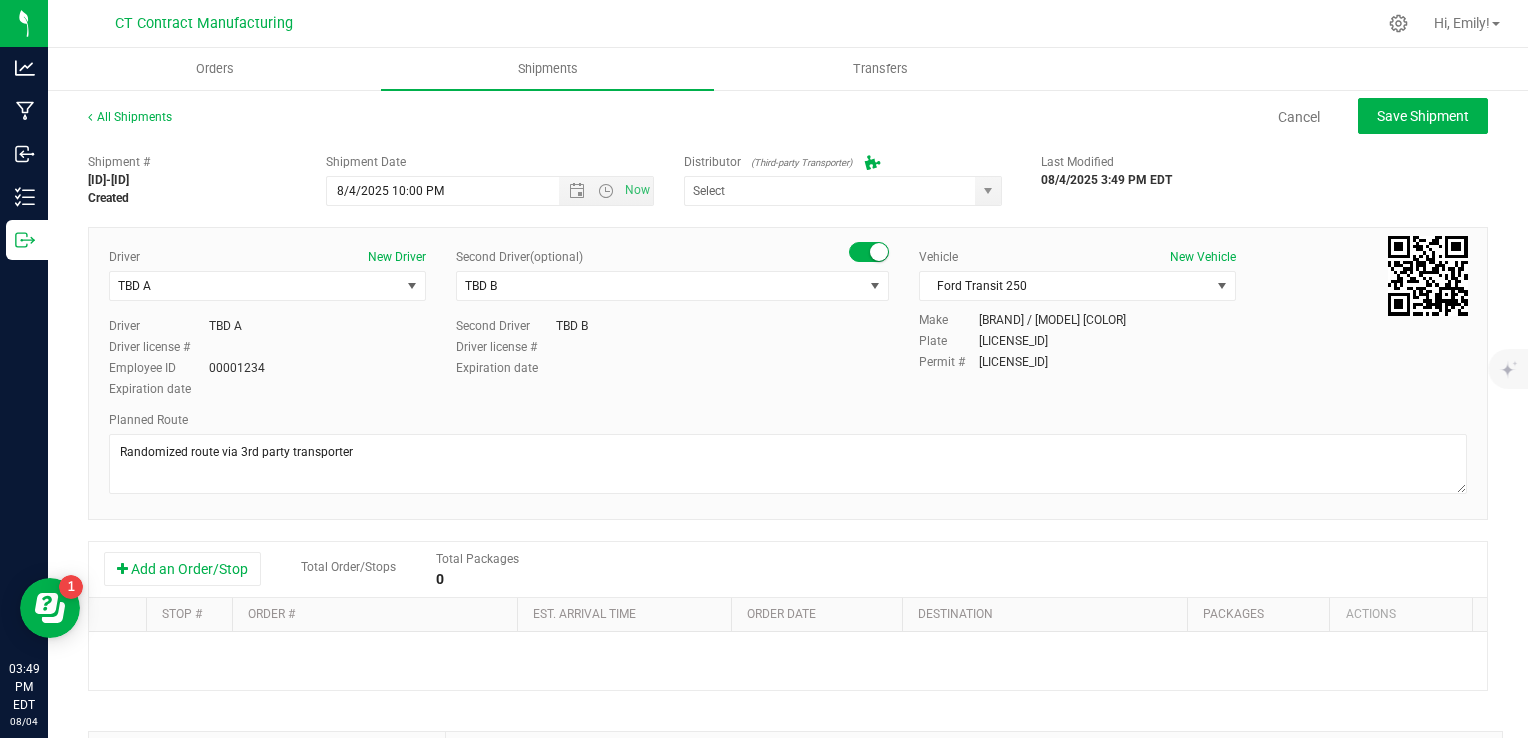type on "[COMPANY_NAME] - [CITY] ([ID])" 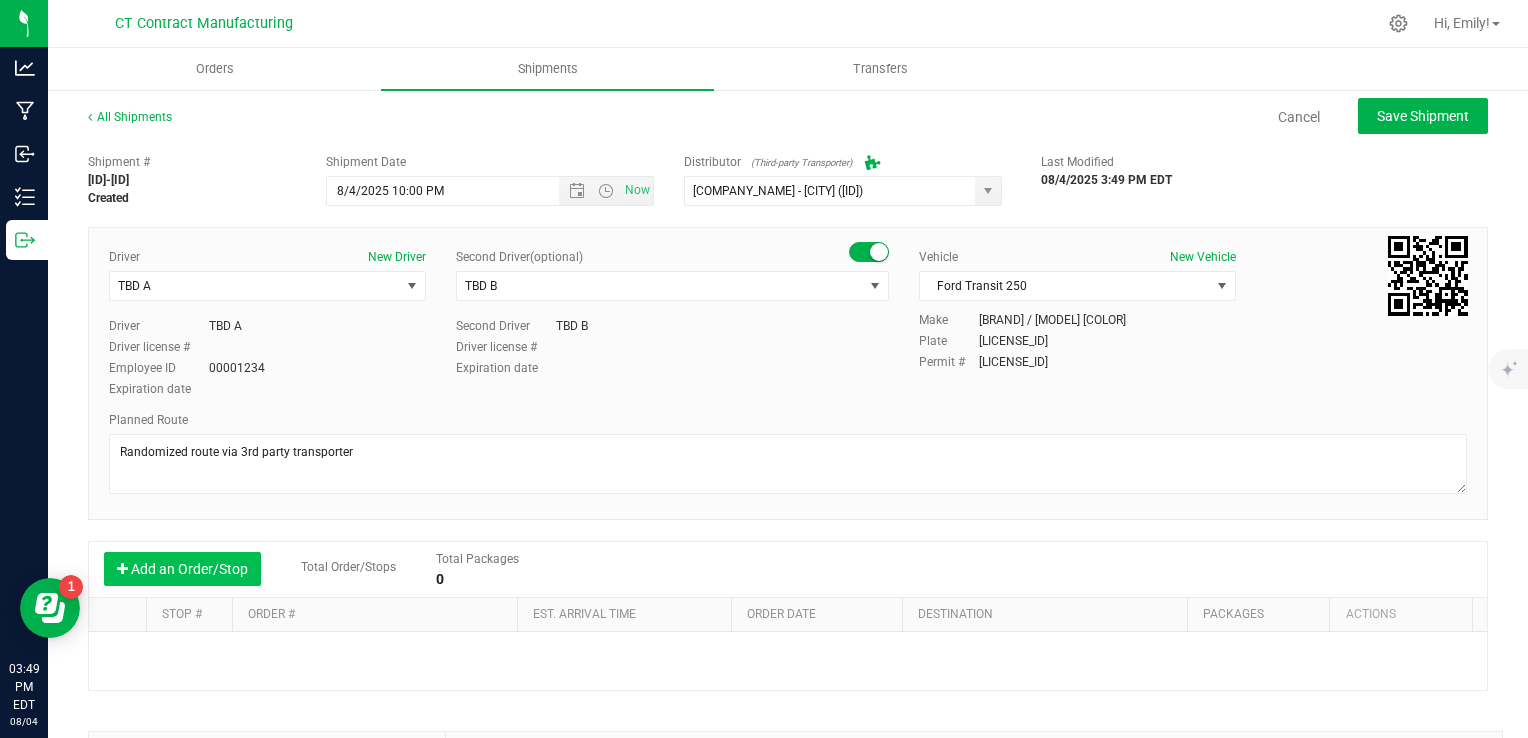 click on "Add an Order/Stop" at bounding box center [182, 569] 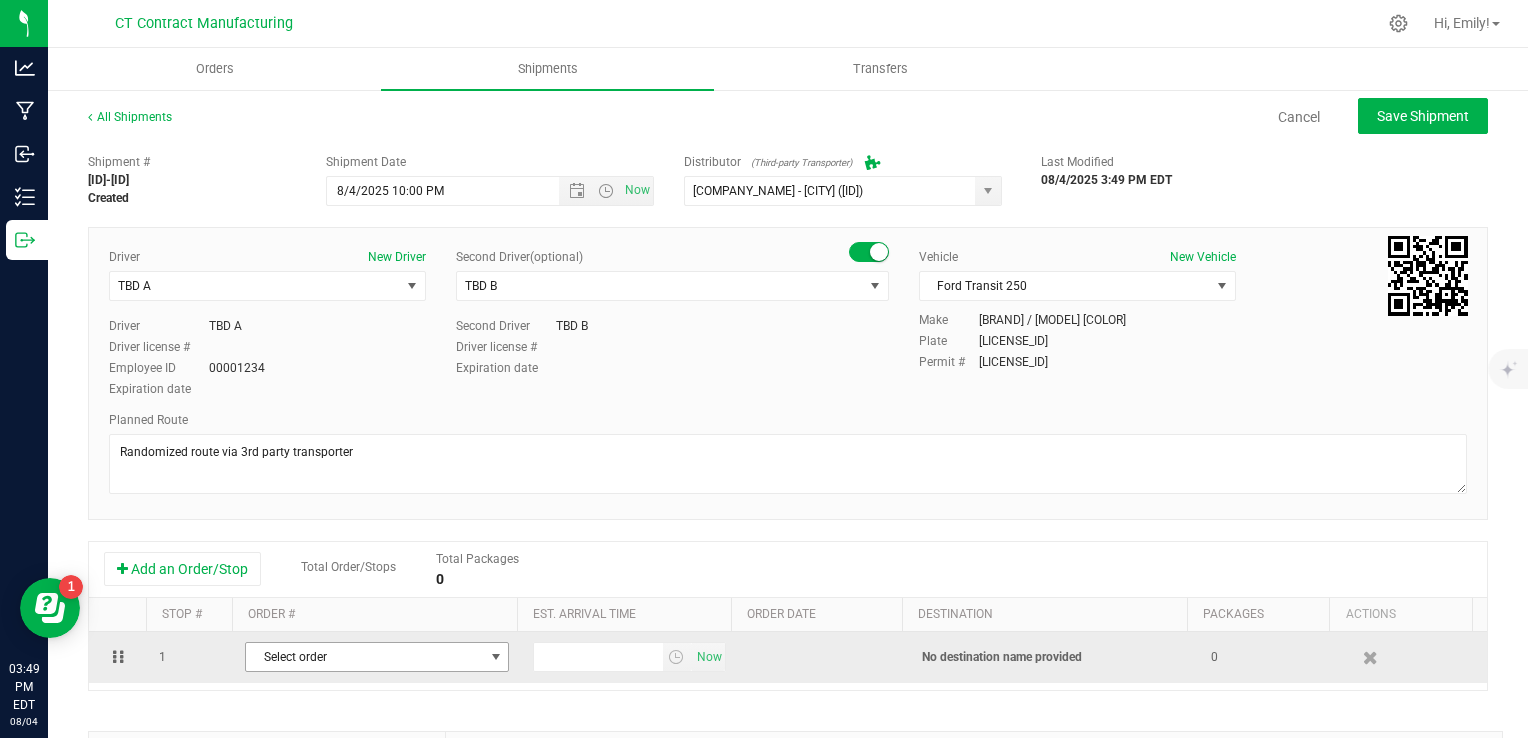 click on "Select order" at bounding box center (364, 657) 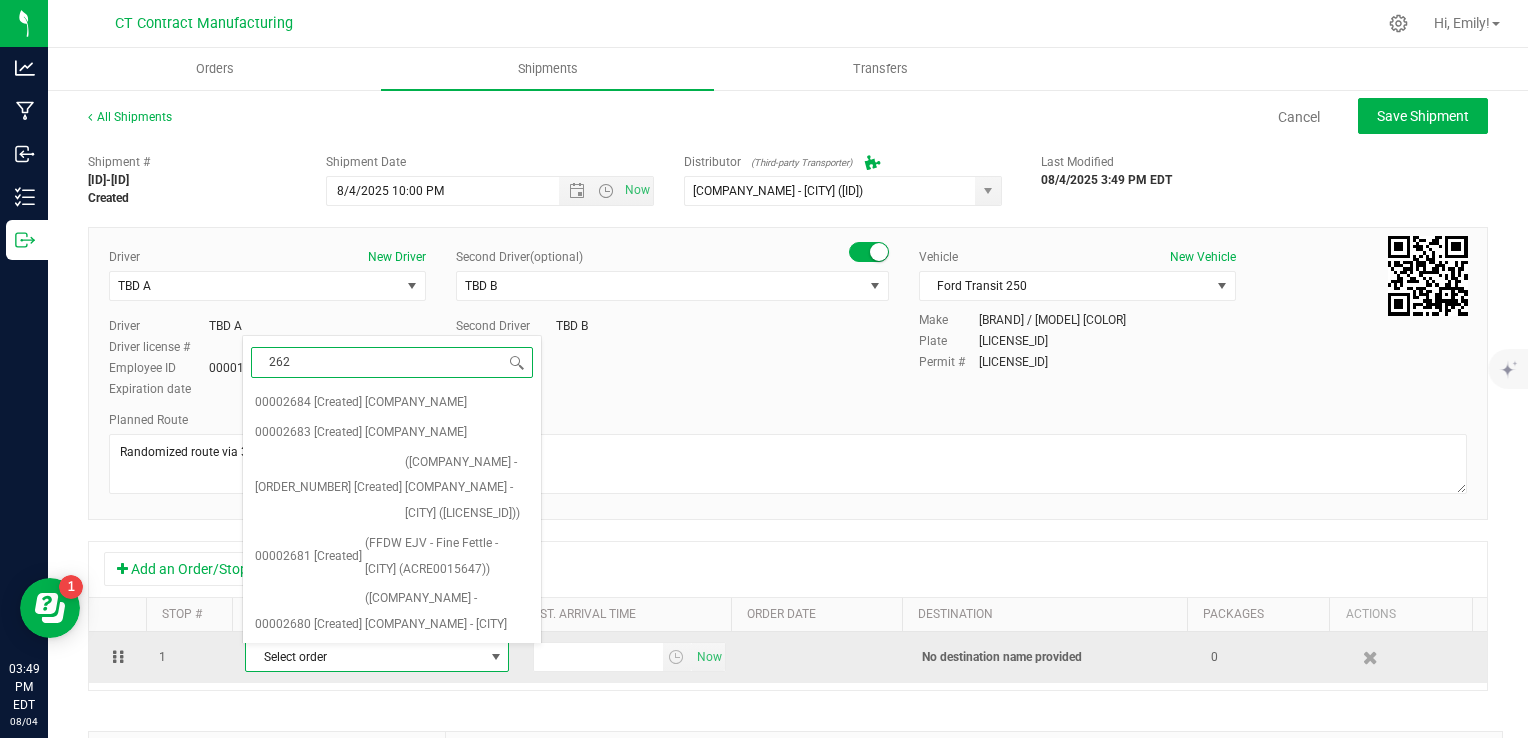 type on "2625" 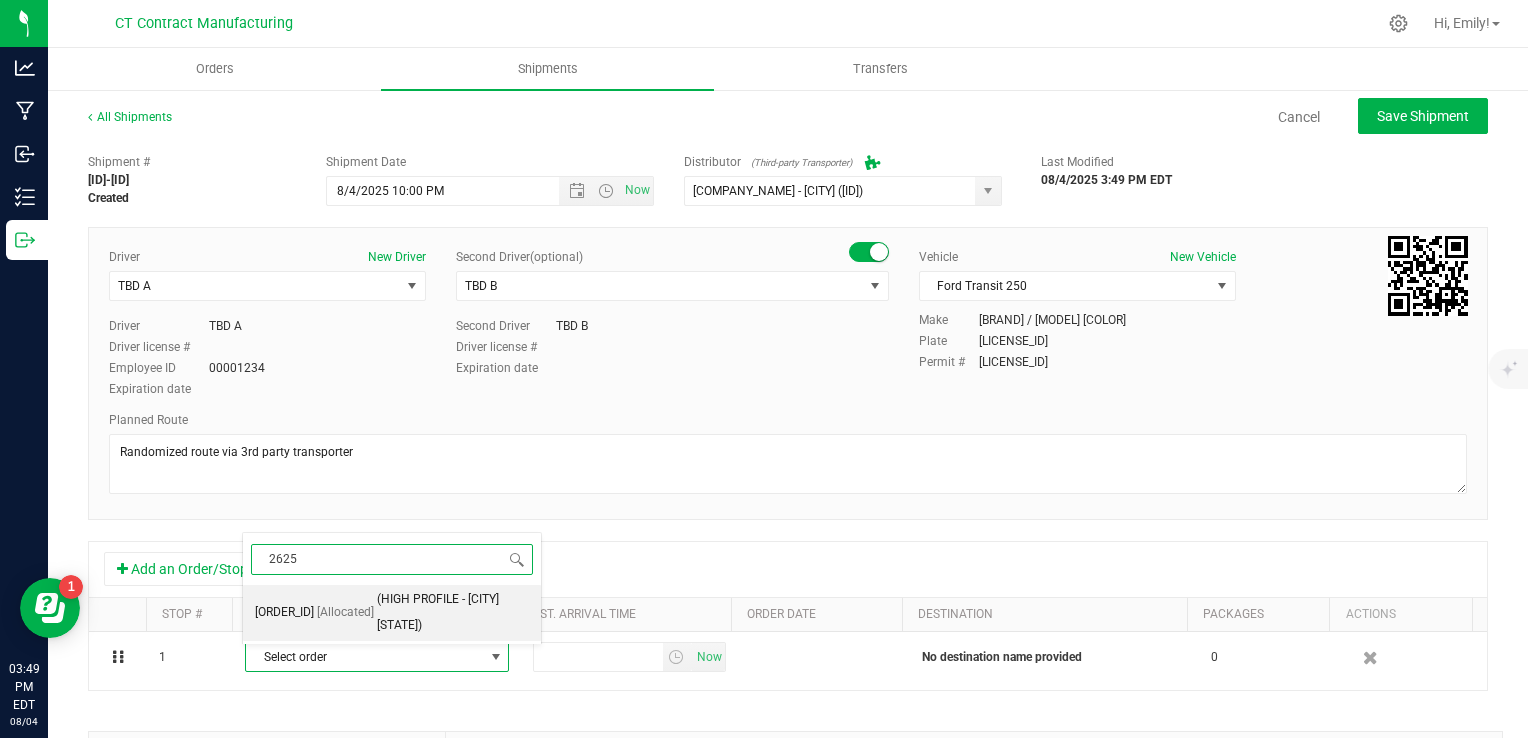 click on "00002625
[Allocated]
([HIGH PROFILE] - [CITY] [STATE])" at bounding box center [392, 612] 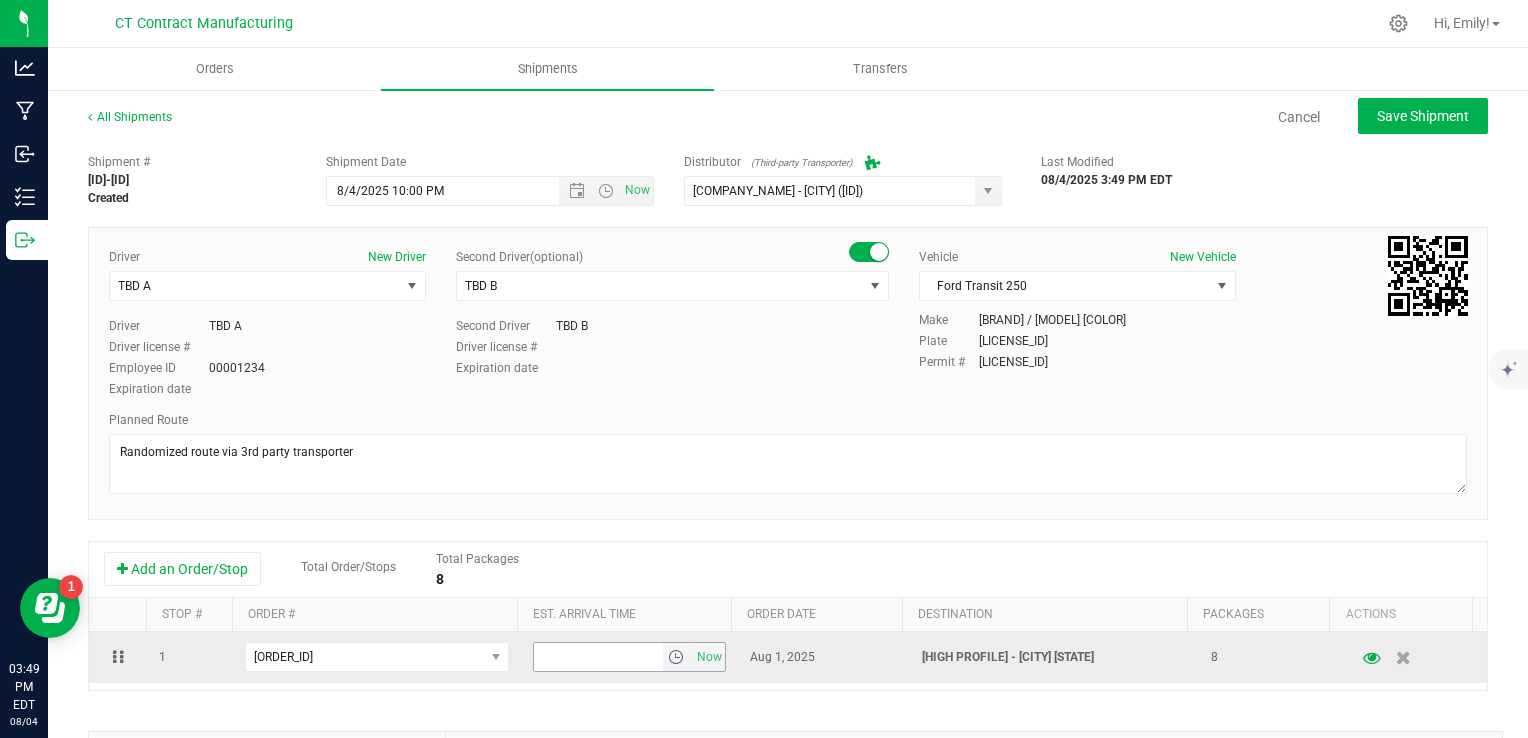 click at bounding box center (676, 657) 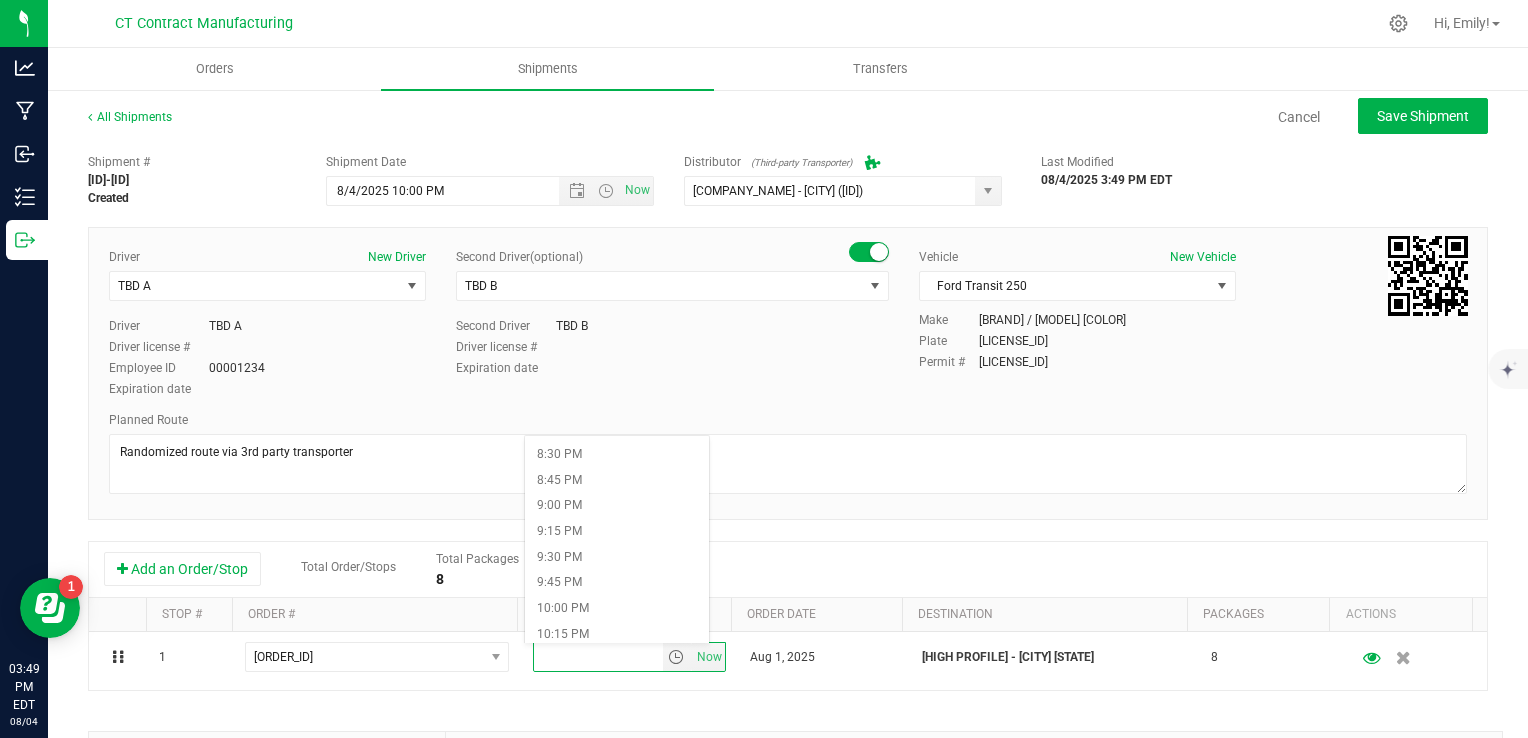 scroll, scrollTop: 2200, scrollLeft: 0, axis: vertical 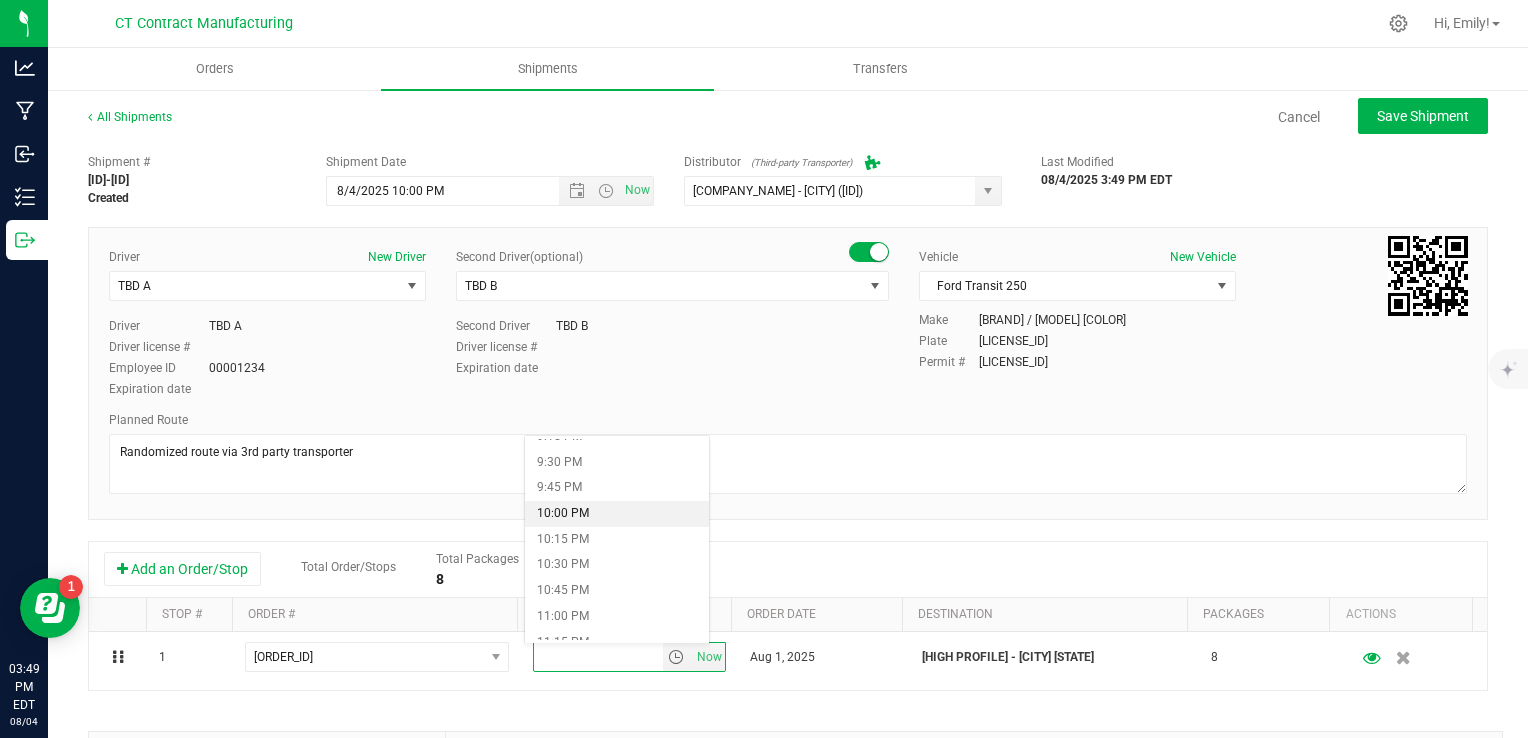 click on "10:00 PM" at bounding box center [617, 514] 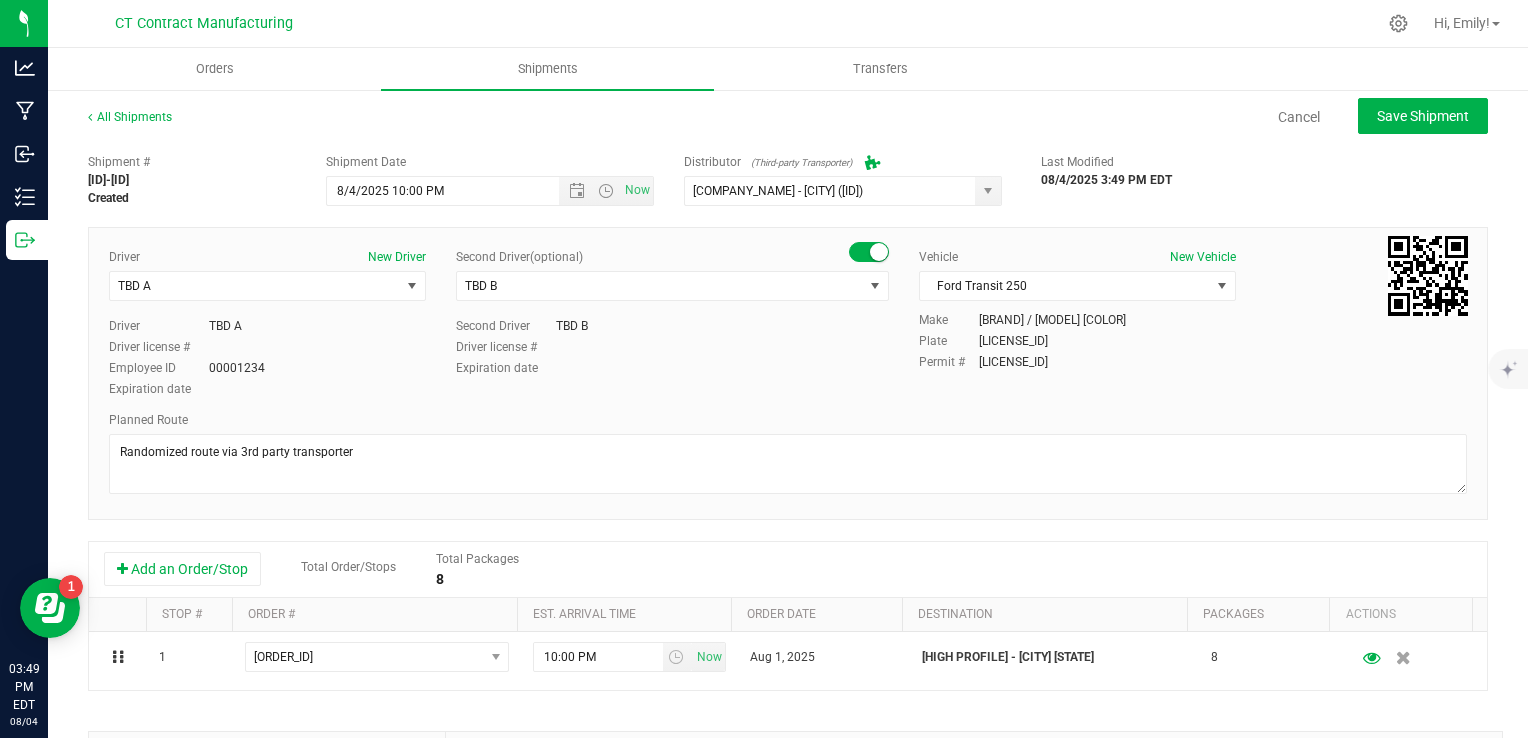 click on "Shipment #
20250804-008
Created
Shipment Date
8/4/2025 10:00 PM
Now
Distributor
(Third-party Transporter)
Grow Green Girls, Inc. - Westbrook (ACTP0000443) ALTASCI LABS (CSL0001049) Analytics Labs CT LLC (ACTL0000005) BLUEPOINT WELLNESS OF WESTPORT LLC (MMDF0000029) BT Lab (BTQA0001) Conn CM Transport Initial Inventory (00000)" at bounding box center (788, 572) 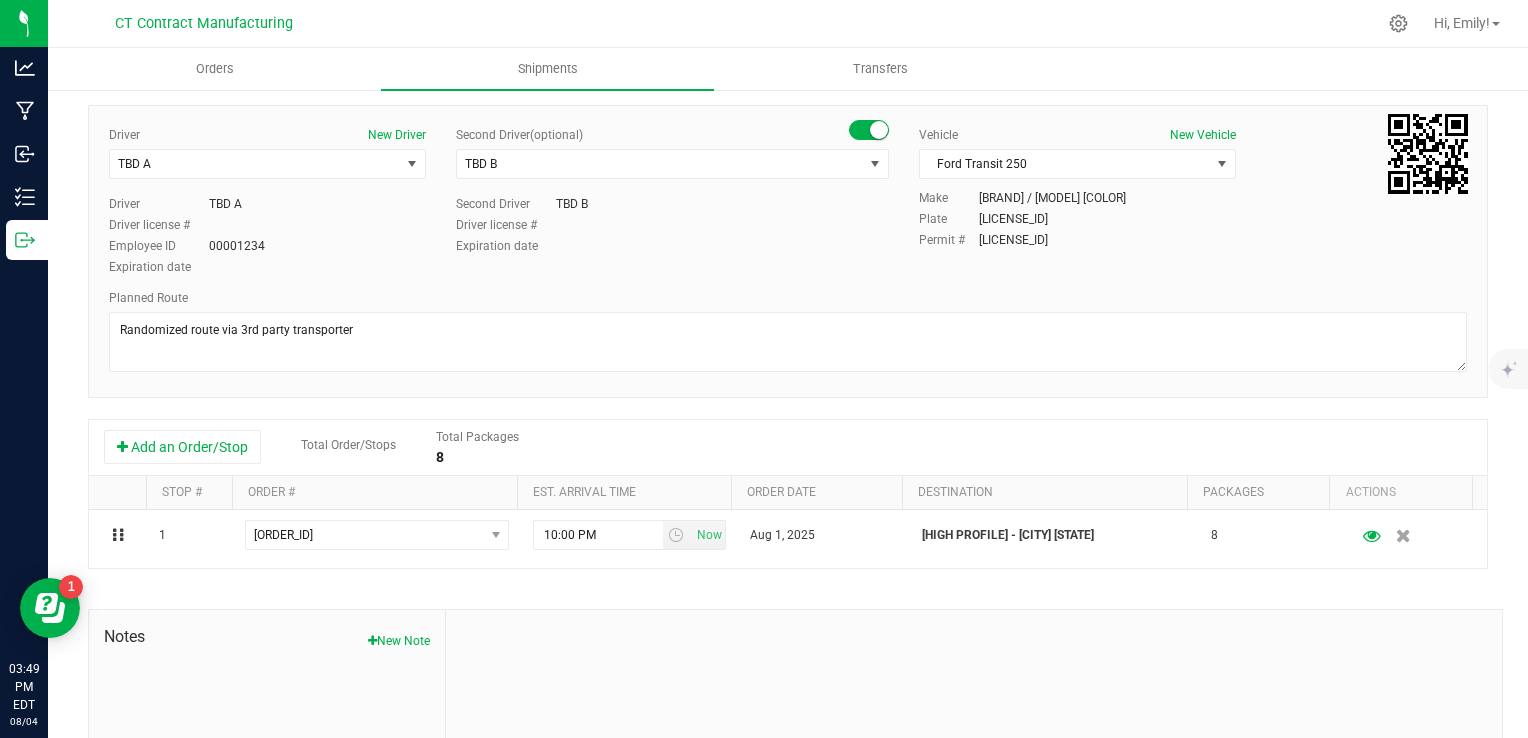 scroll, scrollTop: 0, scrollLeft: 0, axis: both 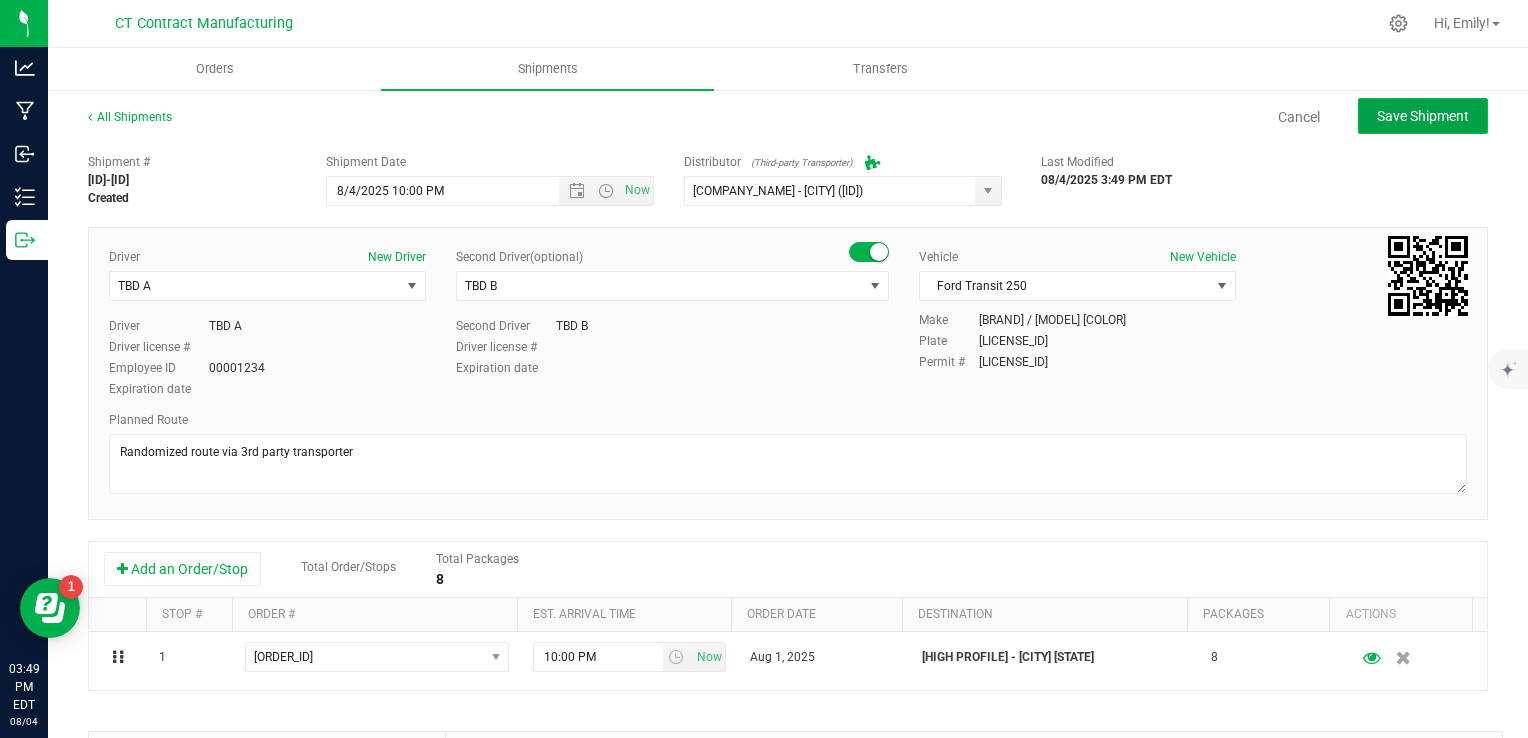 click on "Save Shipment" 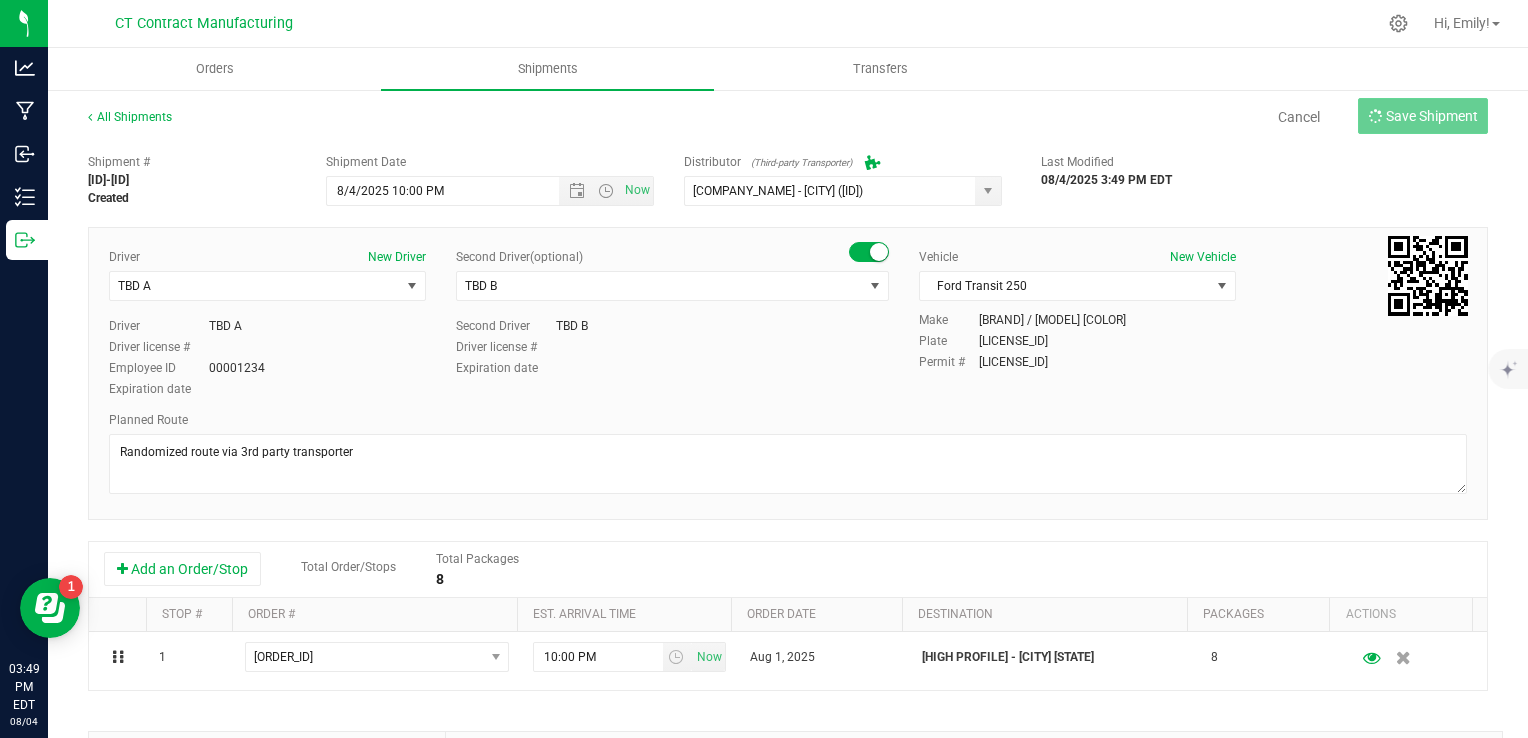 type on "[MONTH]/[DAY]/[YEAR] [TIME]" 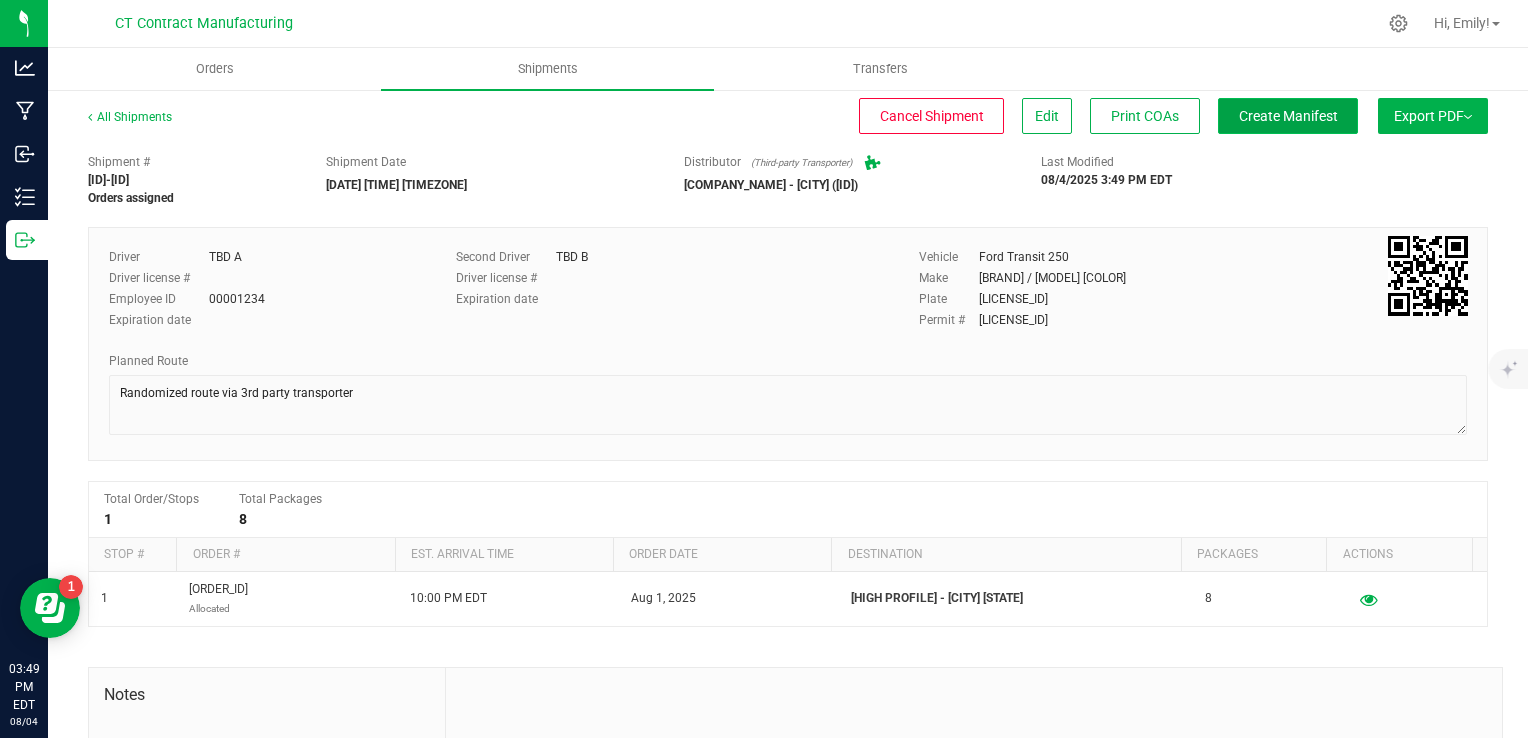click on "Create Manifest" at bounding box center [1288, 116] 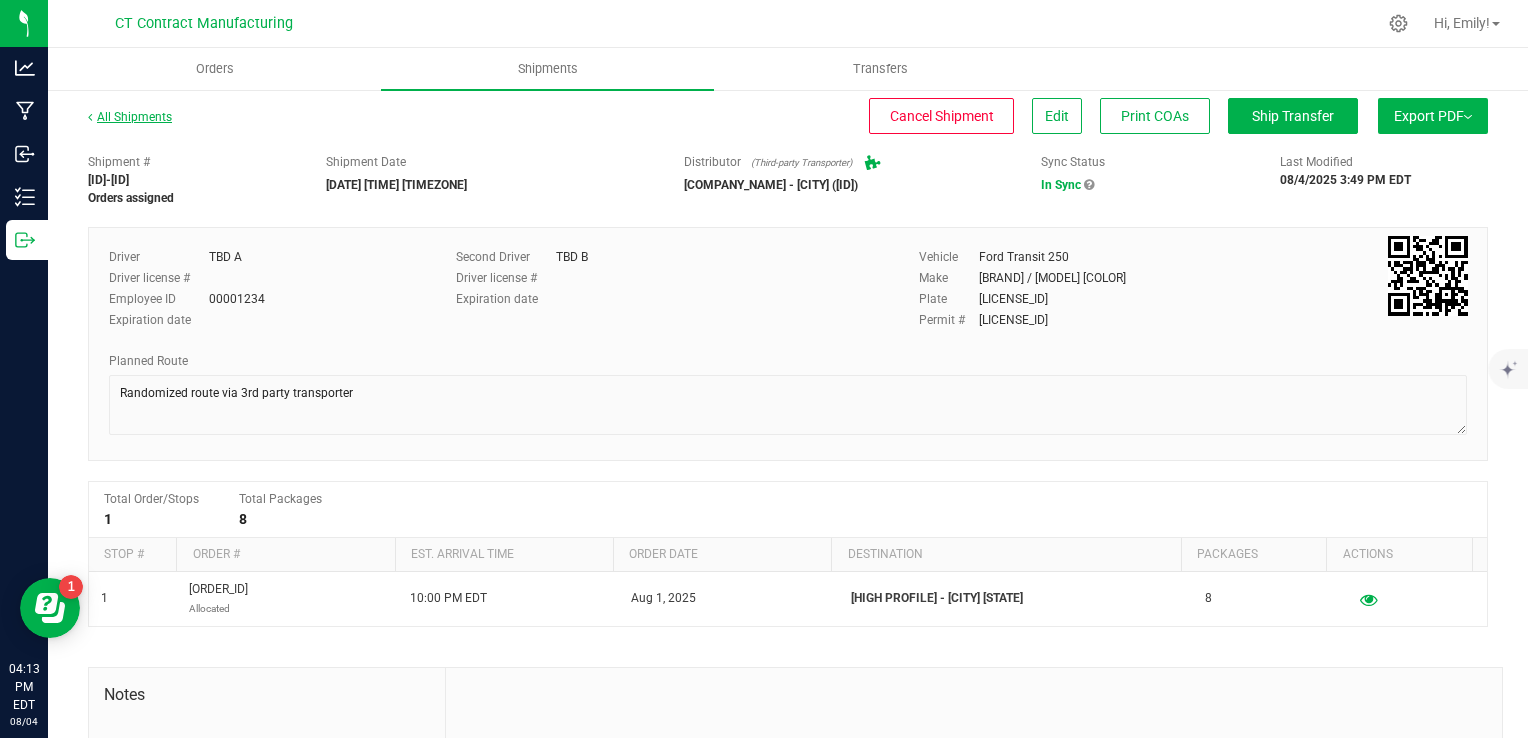 click on "All Shipments" at bounding box center (130, 117) 